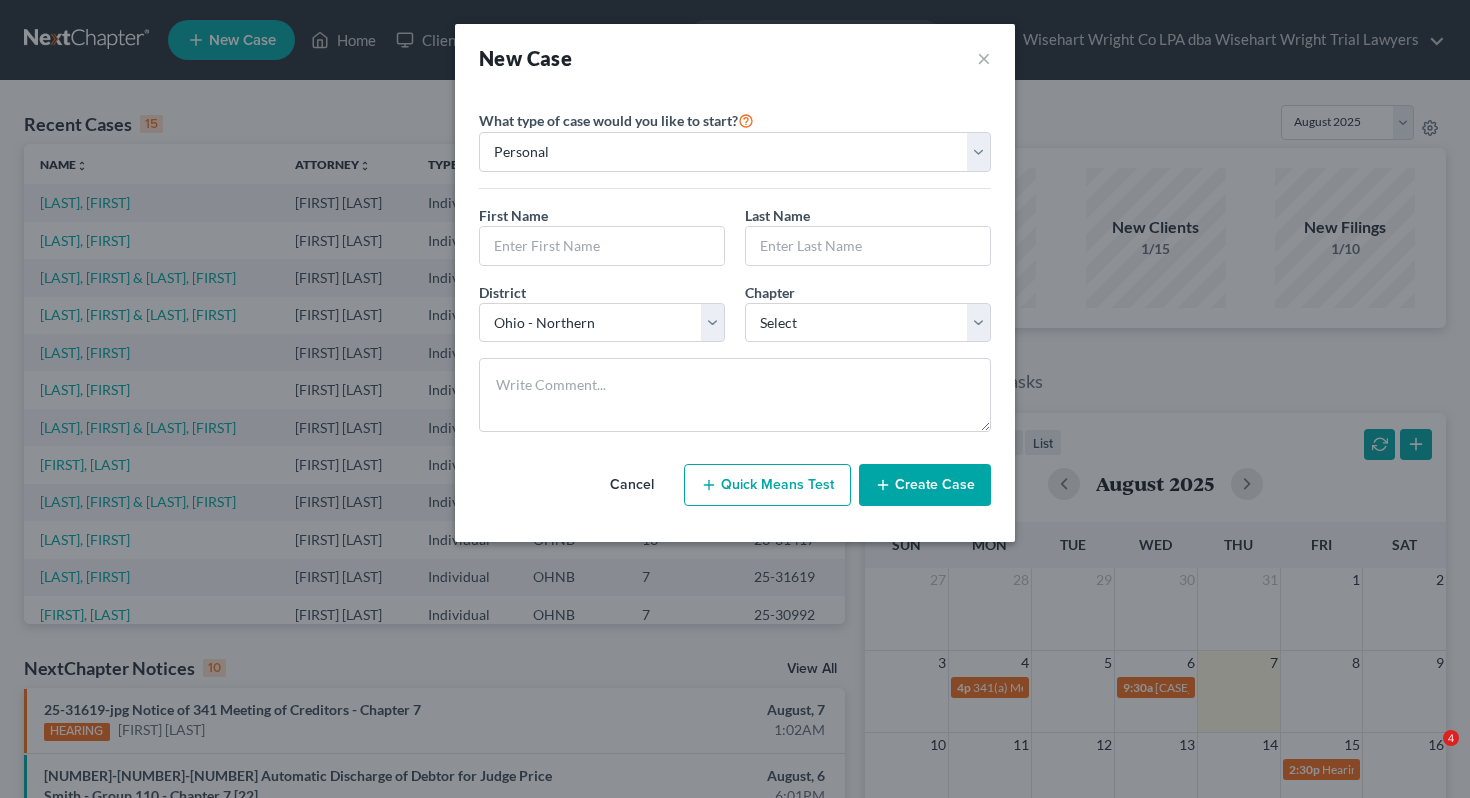 select on "61" 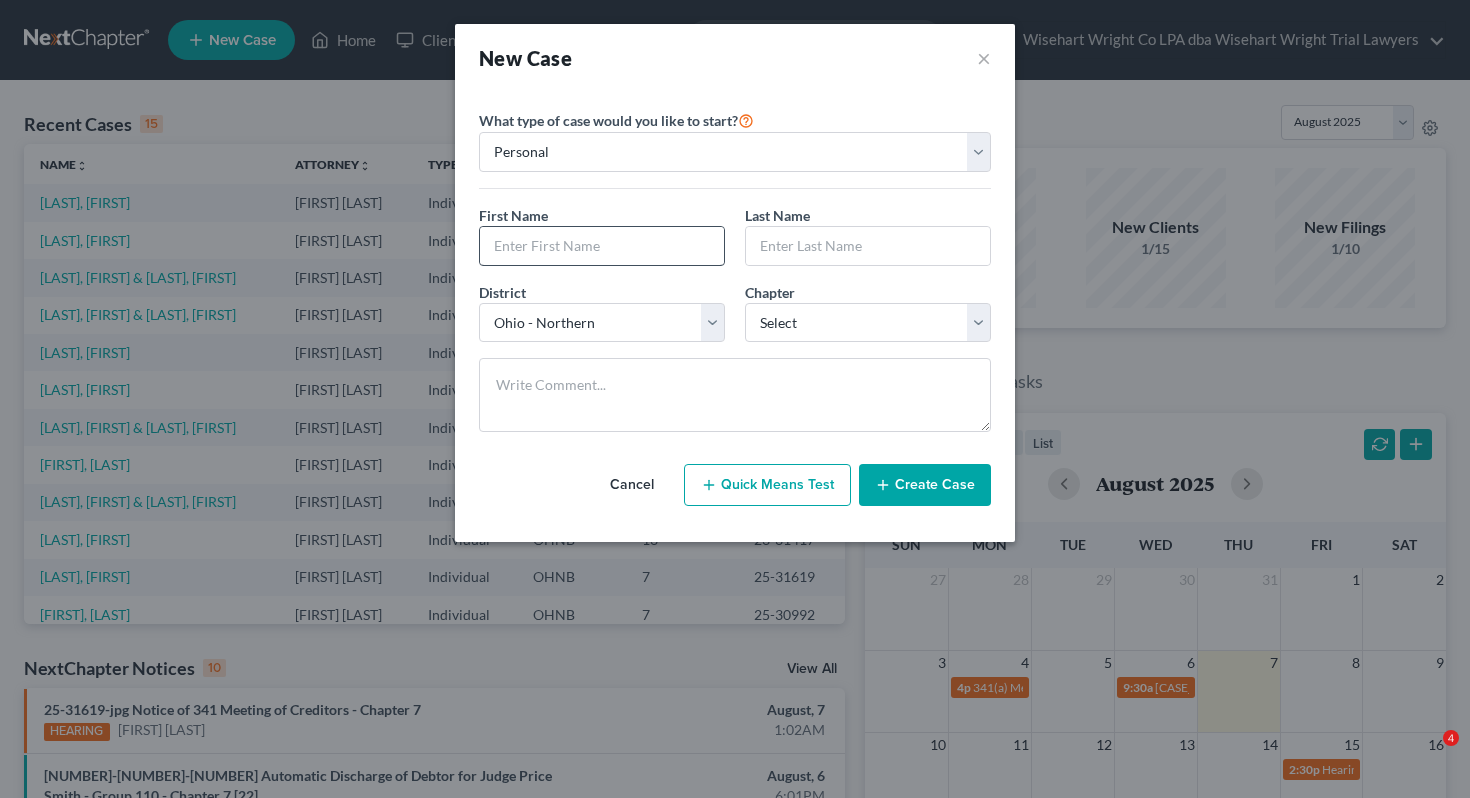 scroll, scrollTop: 0, scrollLeft: 0, axis: both 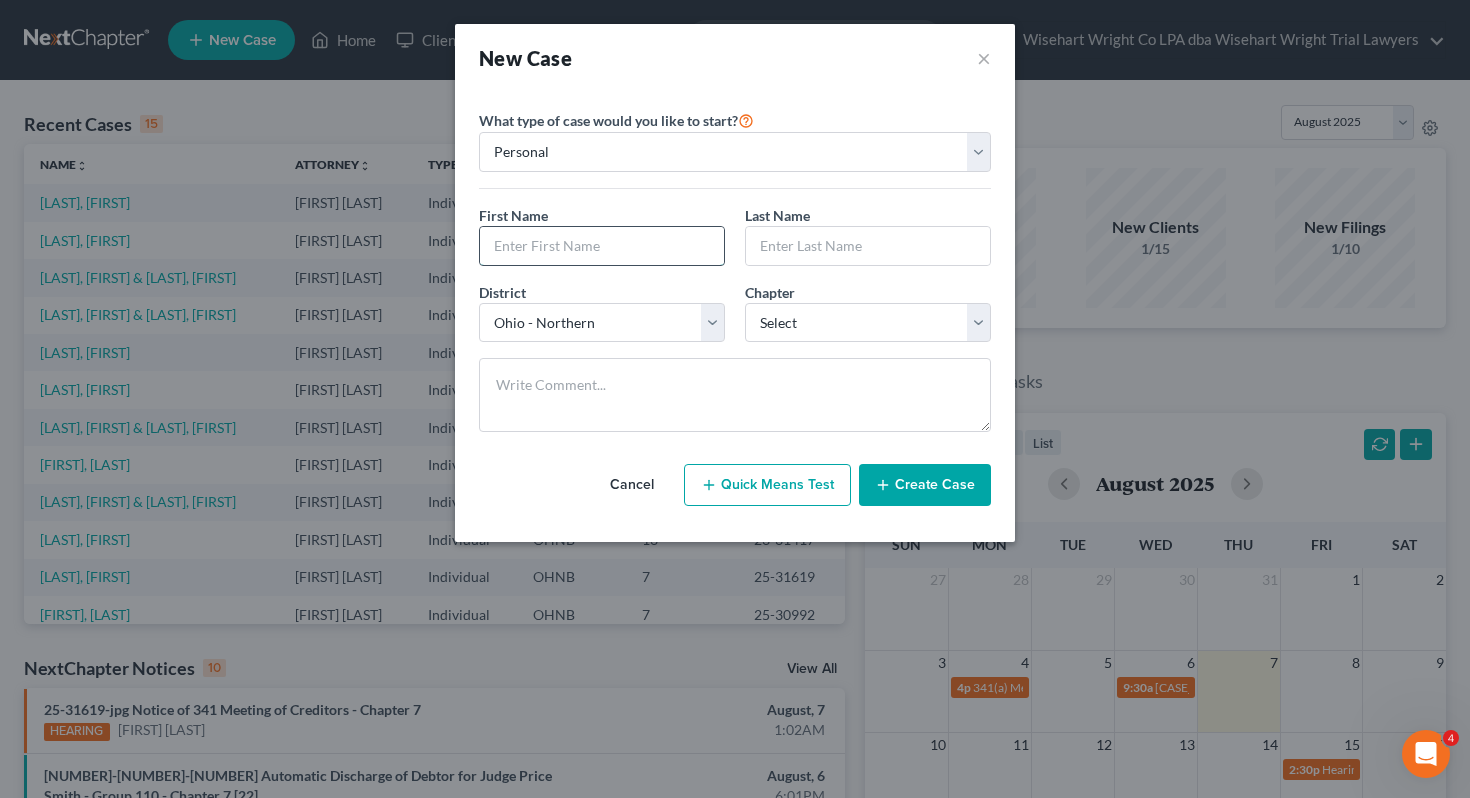 click at bounding box center [602, 246] 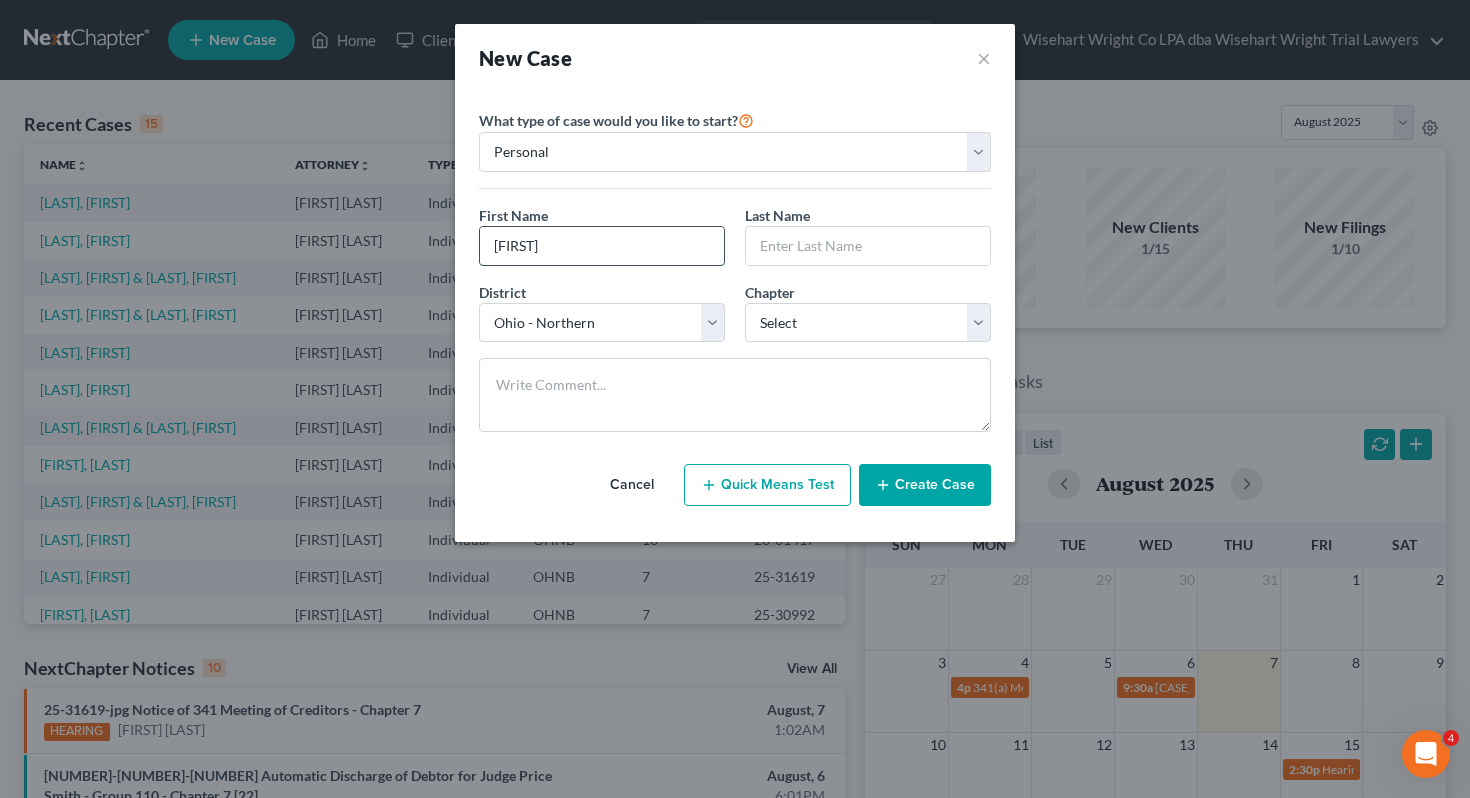 type on "[FIRST]" 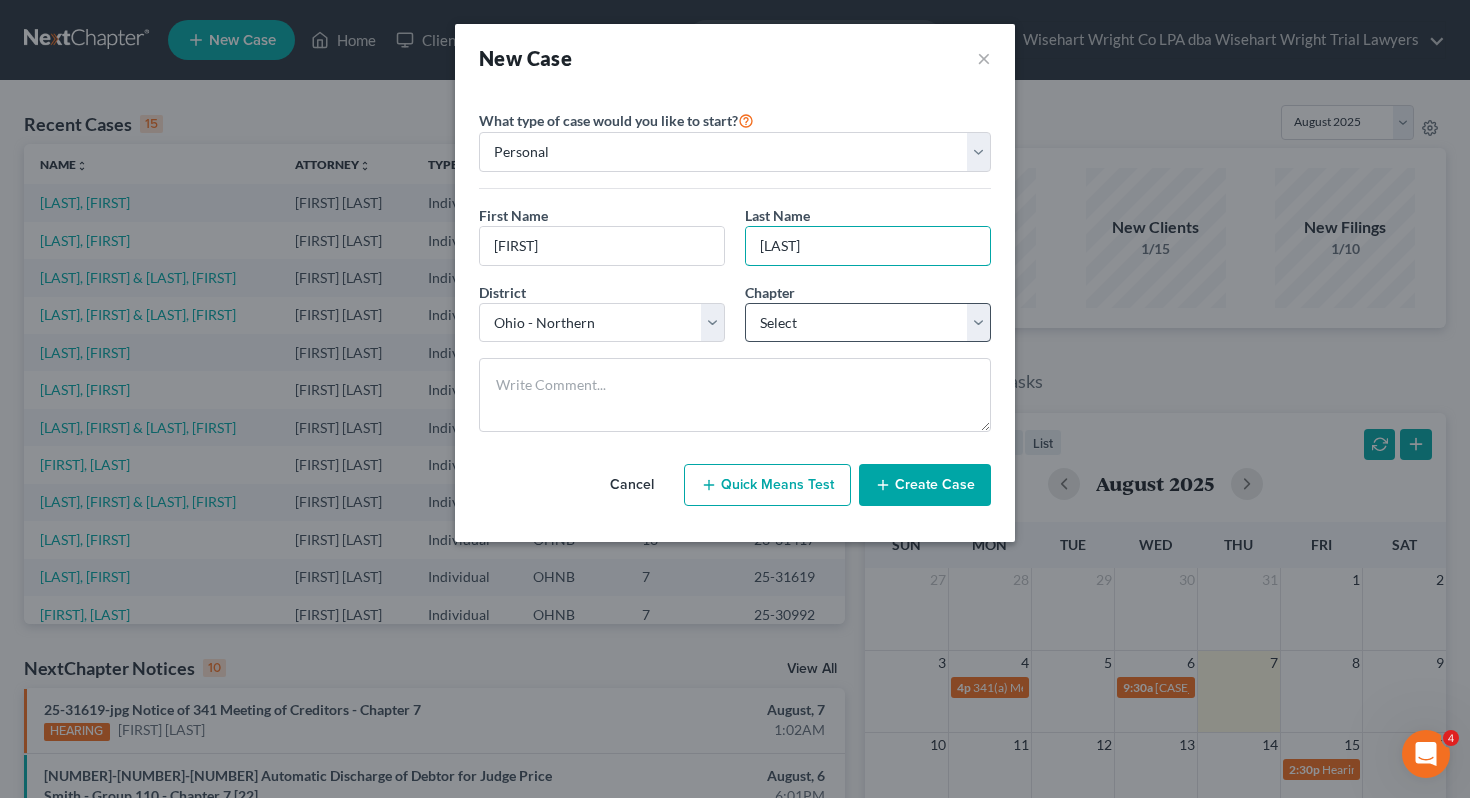 type on "[LAST]" 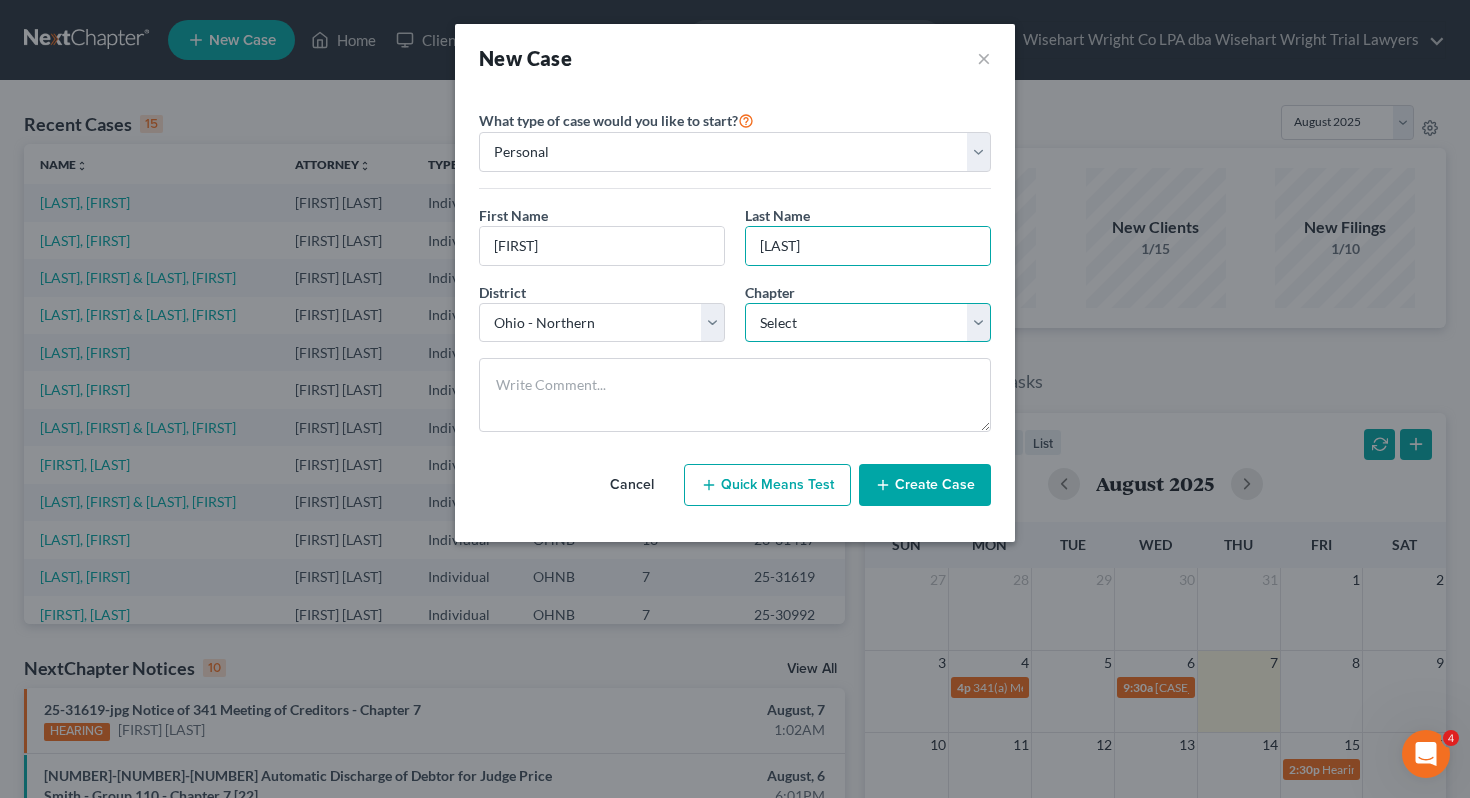click on "Select 7 11 12 13" at bounding box center (868, 323) 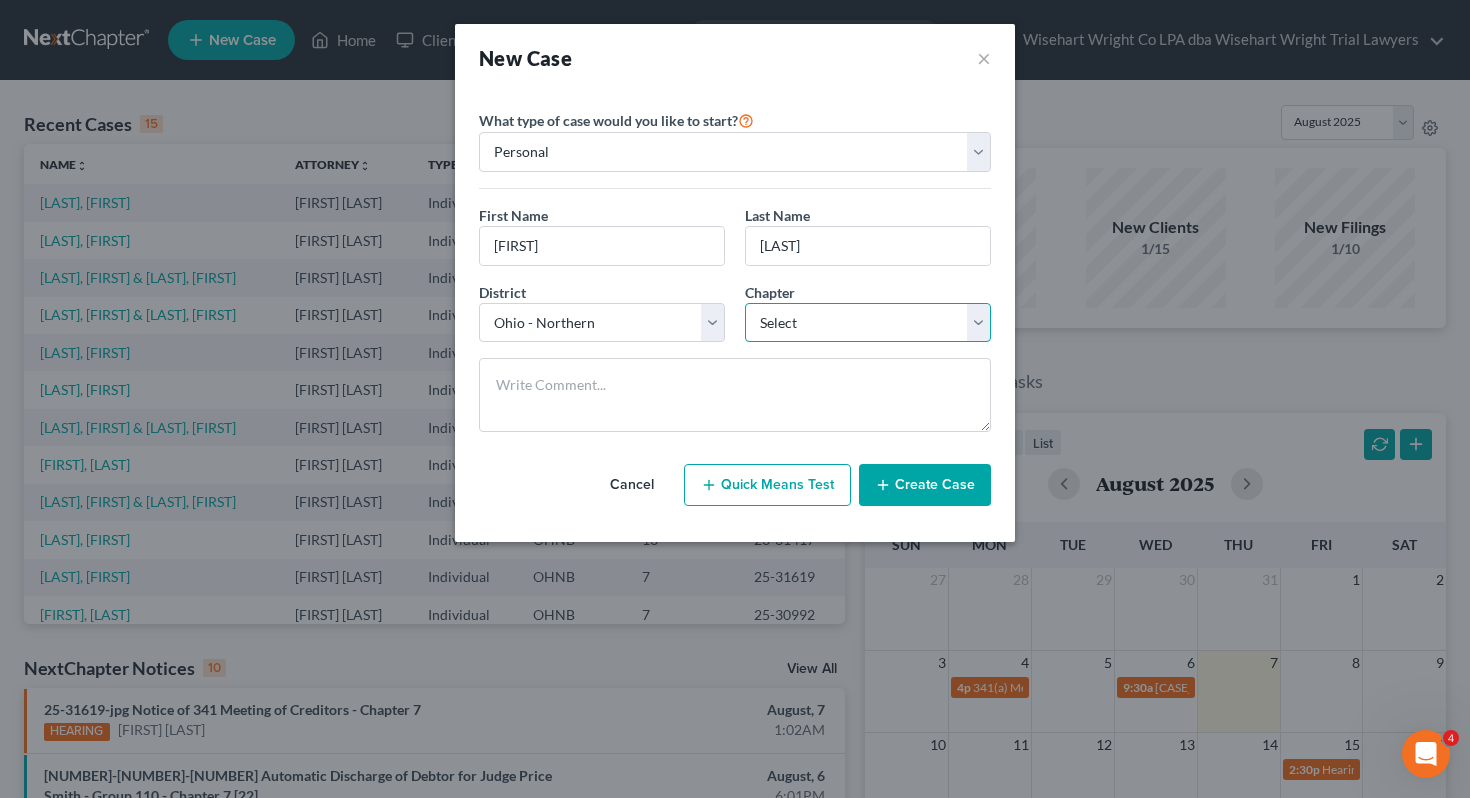 select on "0" 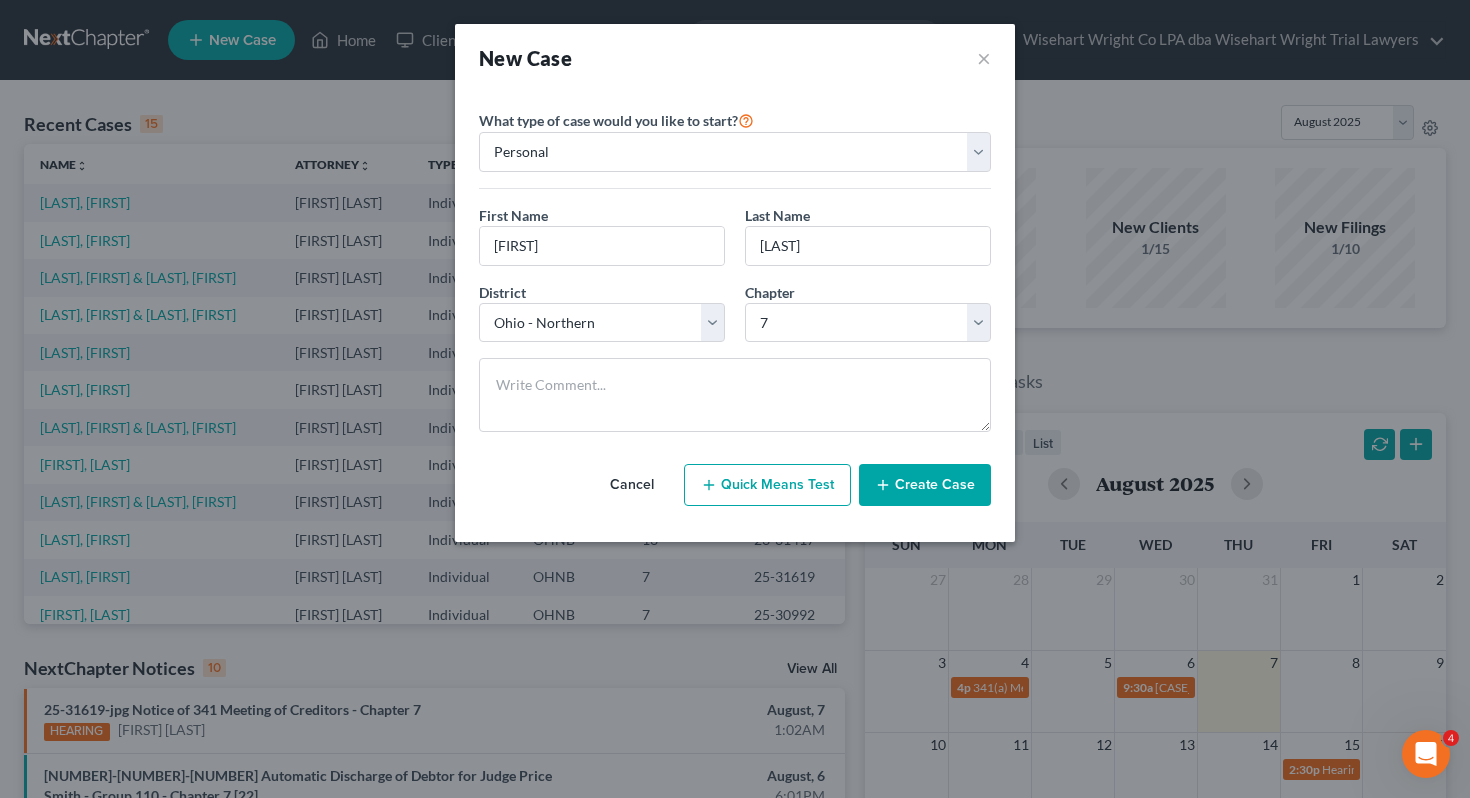 click on "Create Case" at bounding box center [925, 485] 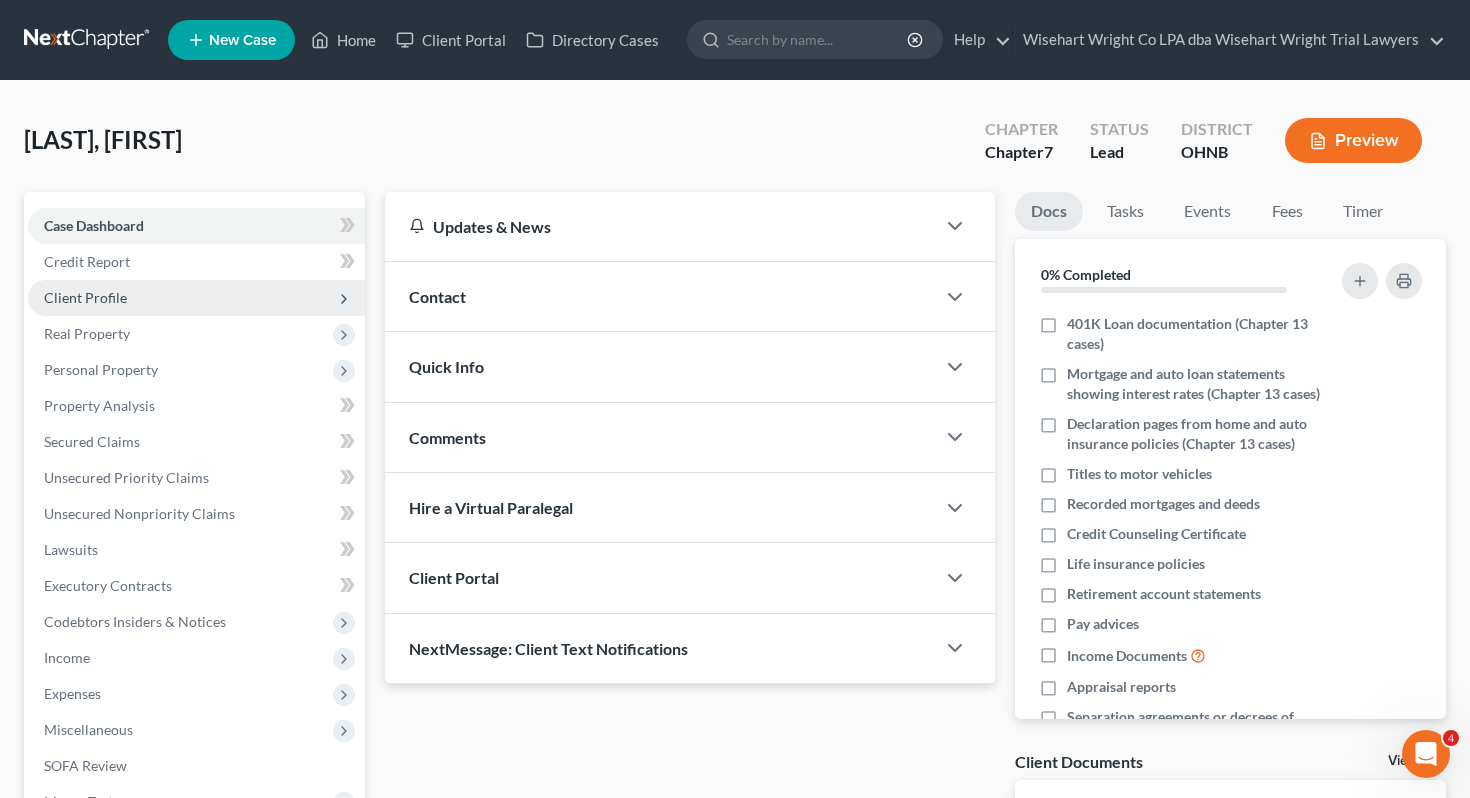 click on "Client Profile" at bounding box center [196, 298] 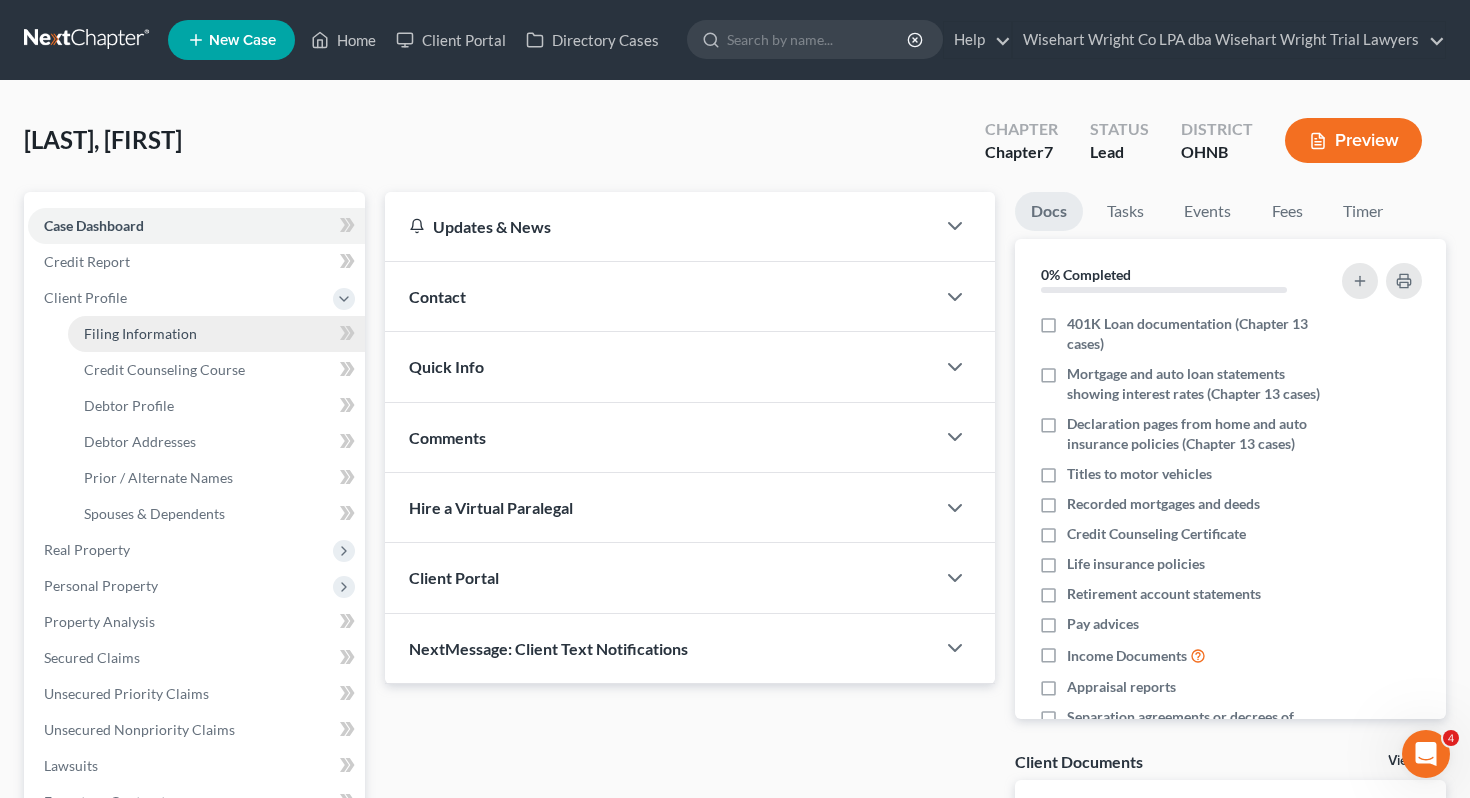 click on "Filing Information" at bounding box center [216, 334] 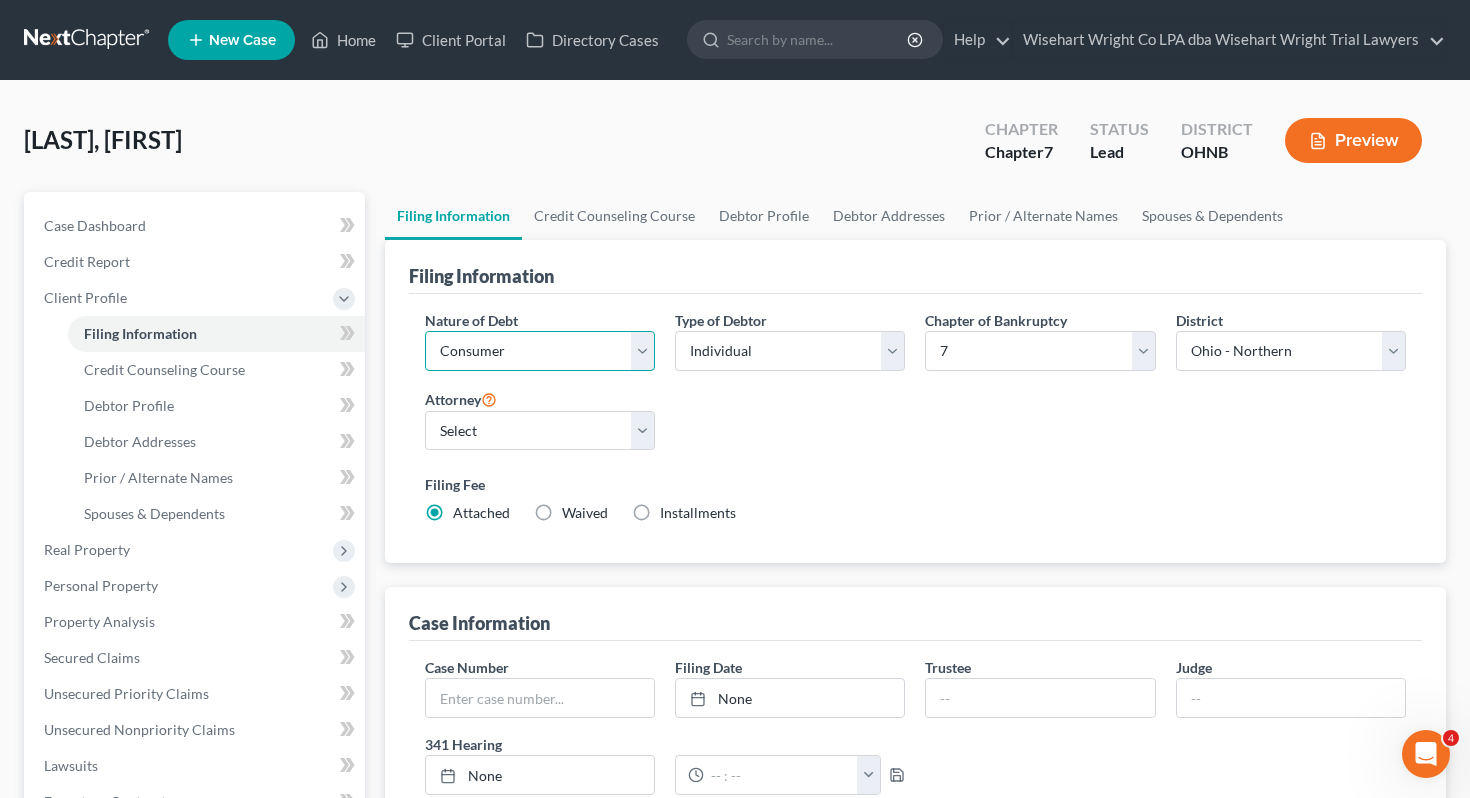 click on "Select Business Consumer Other" at bounding box center [540, 351] 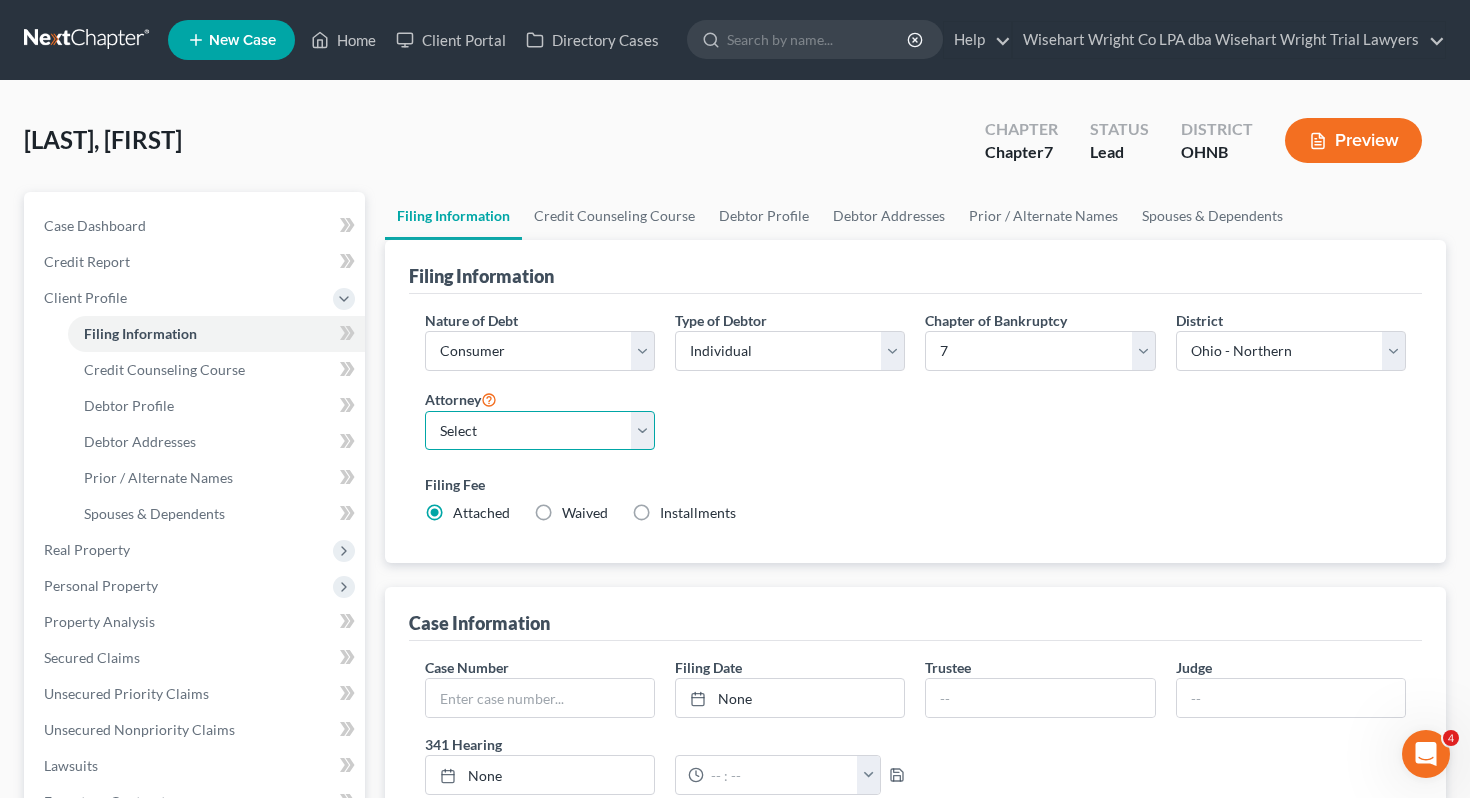 click on "Select [FIRST] [LAST] - OHNB" at bounding box center [540, 431] 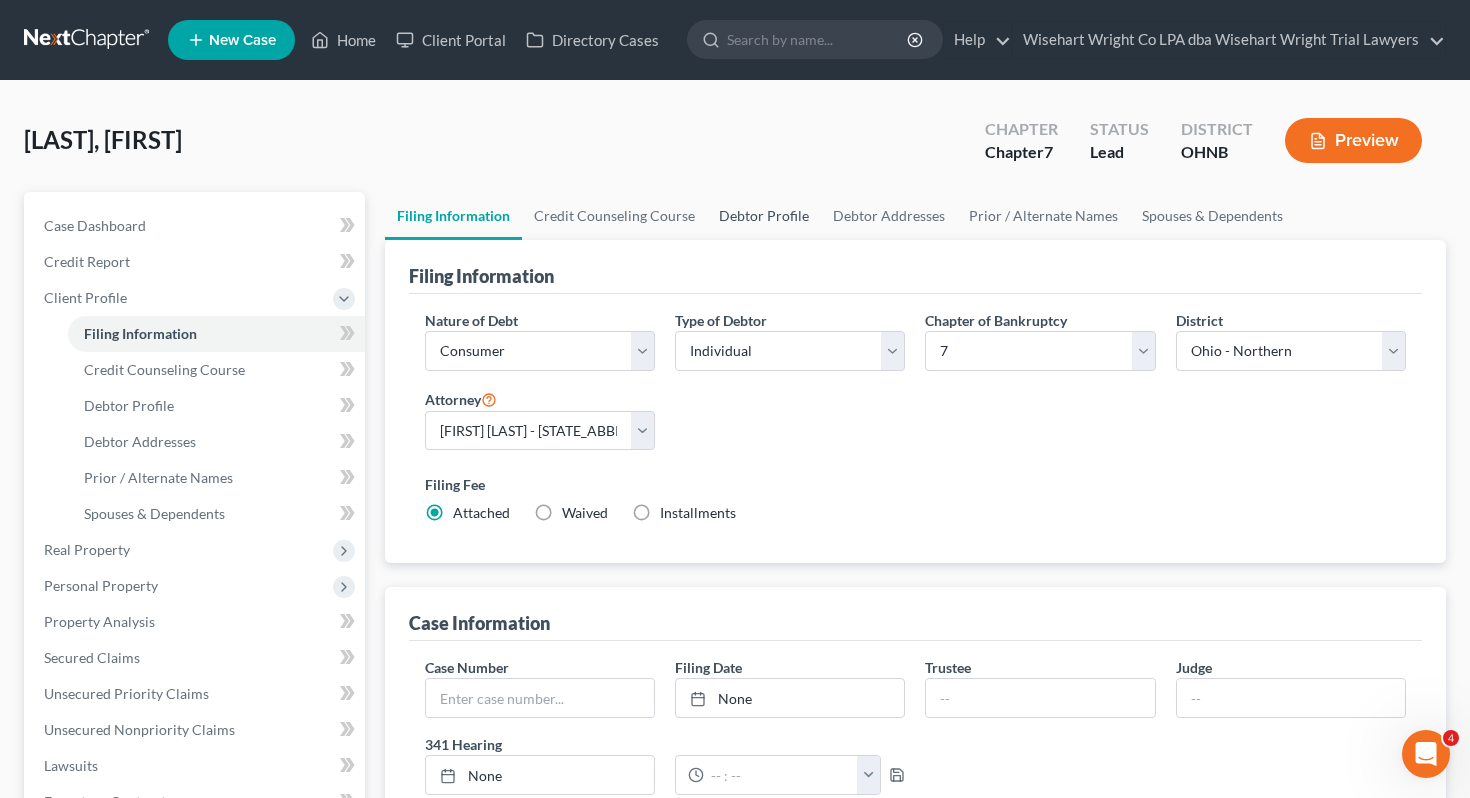 click on "Debtor Profile" at bounding box center (764, 216) 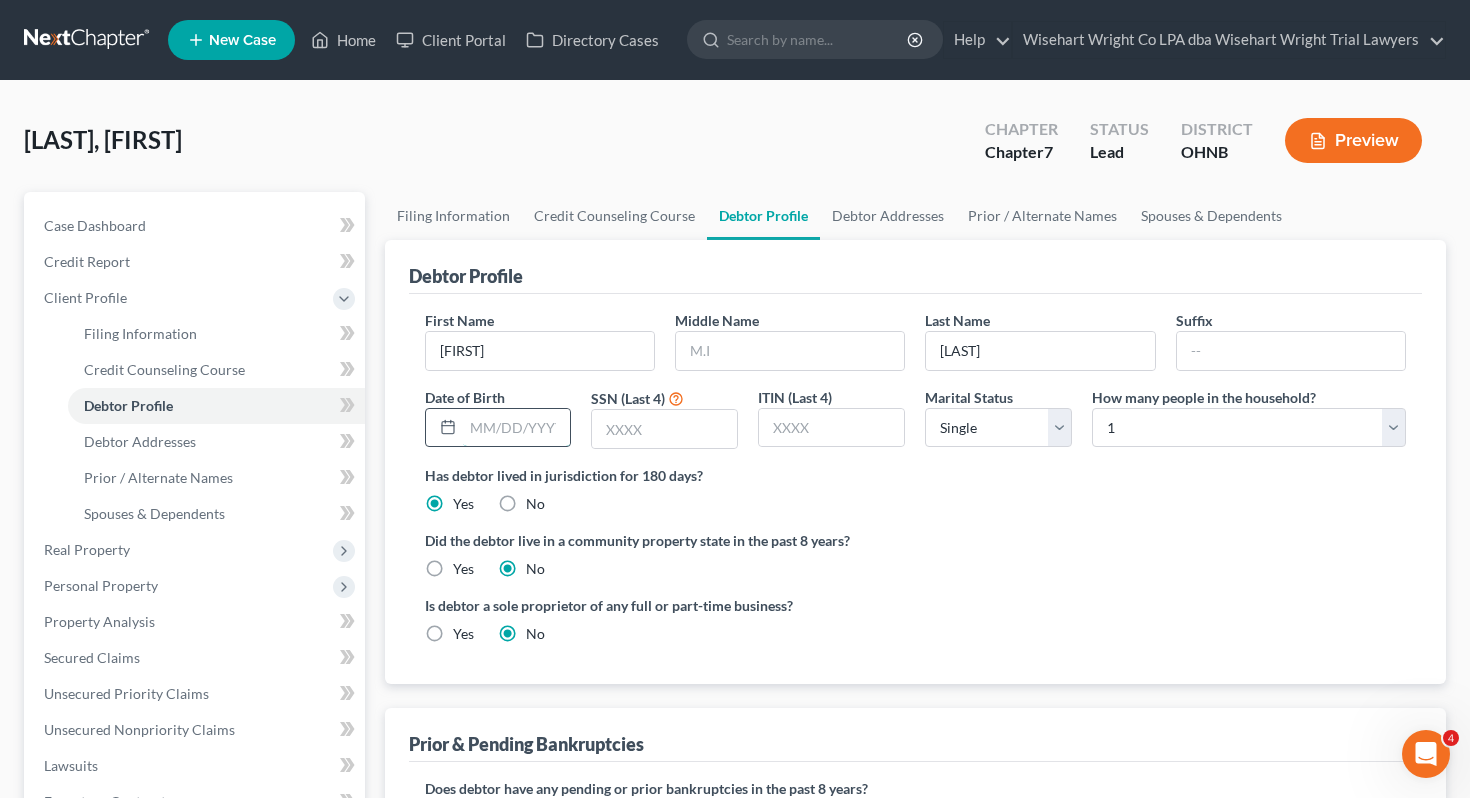 click at bounding box center (517, 428) 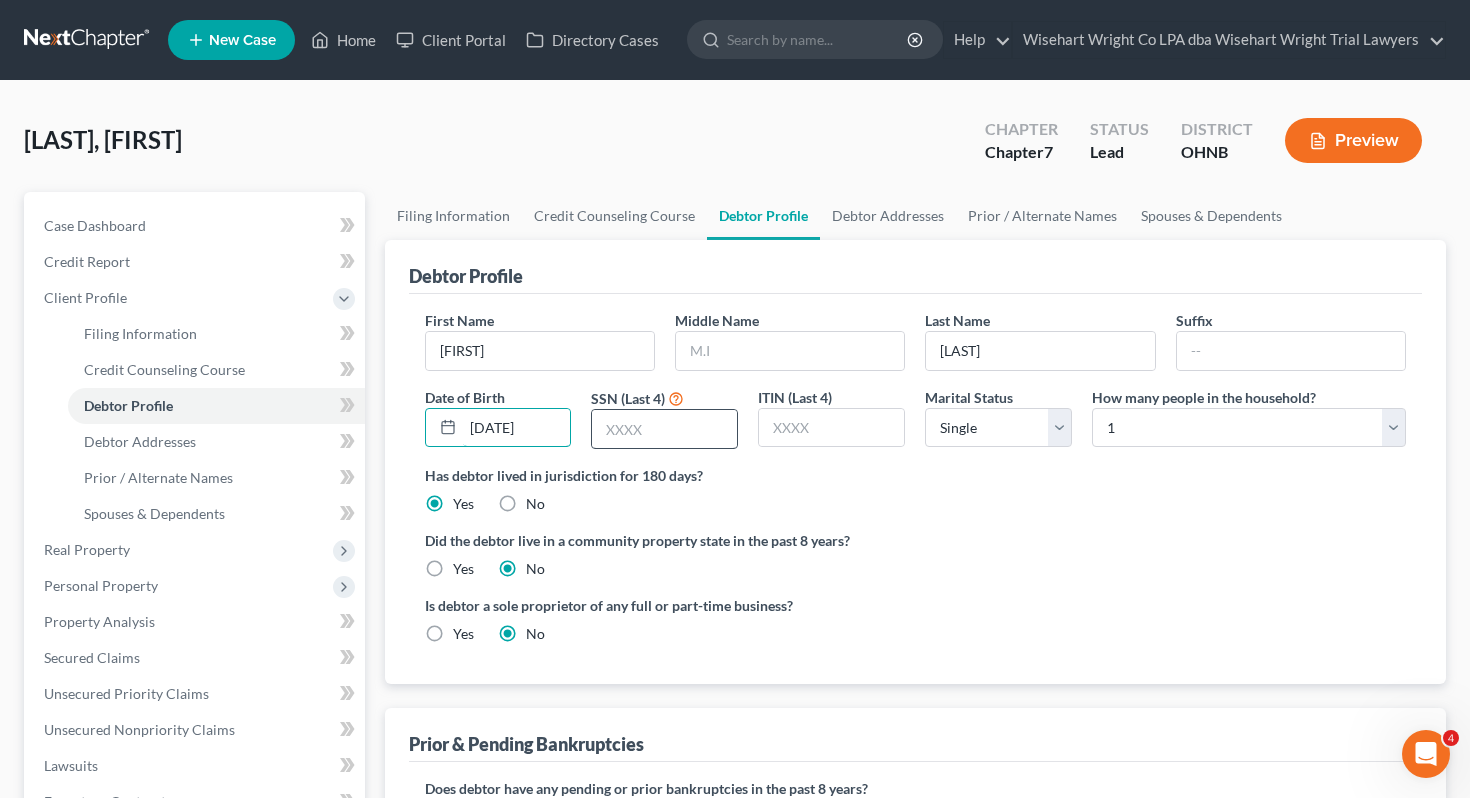 type on "[DATE]" 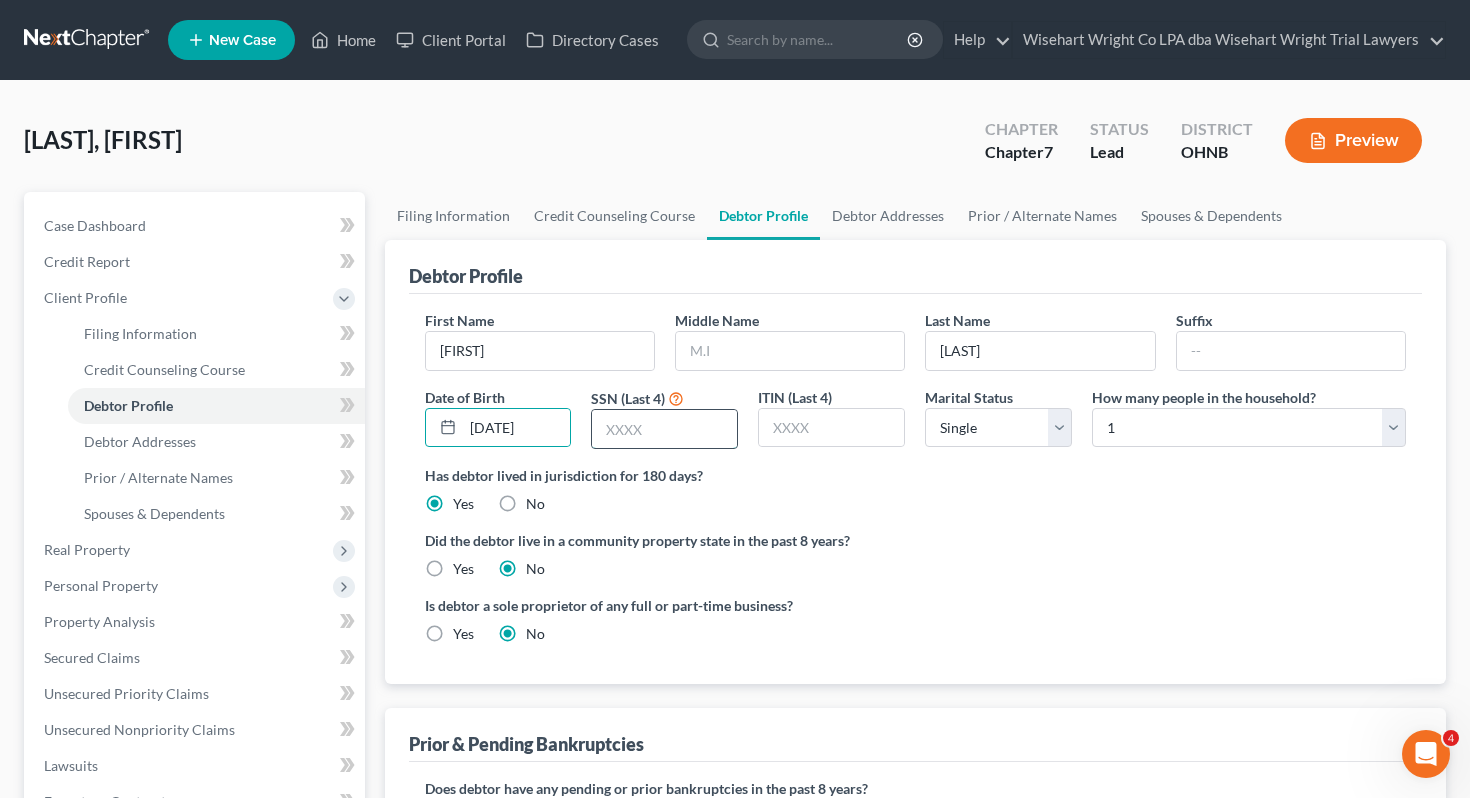 click at bounding box center (664, 429) 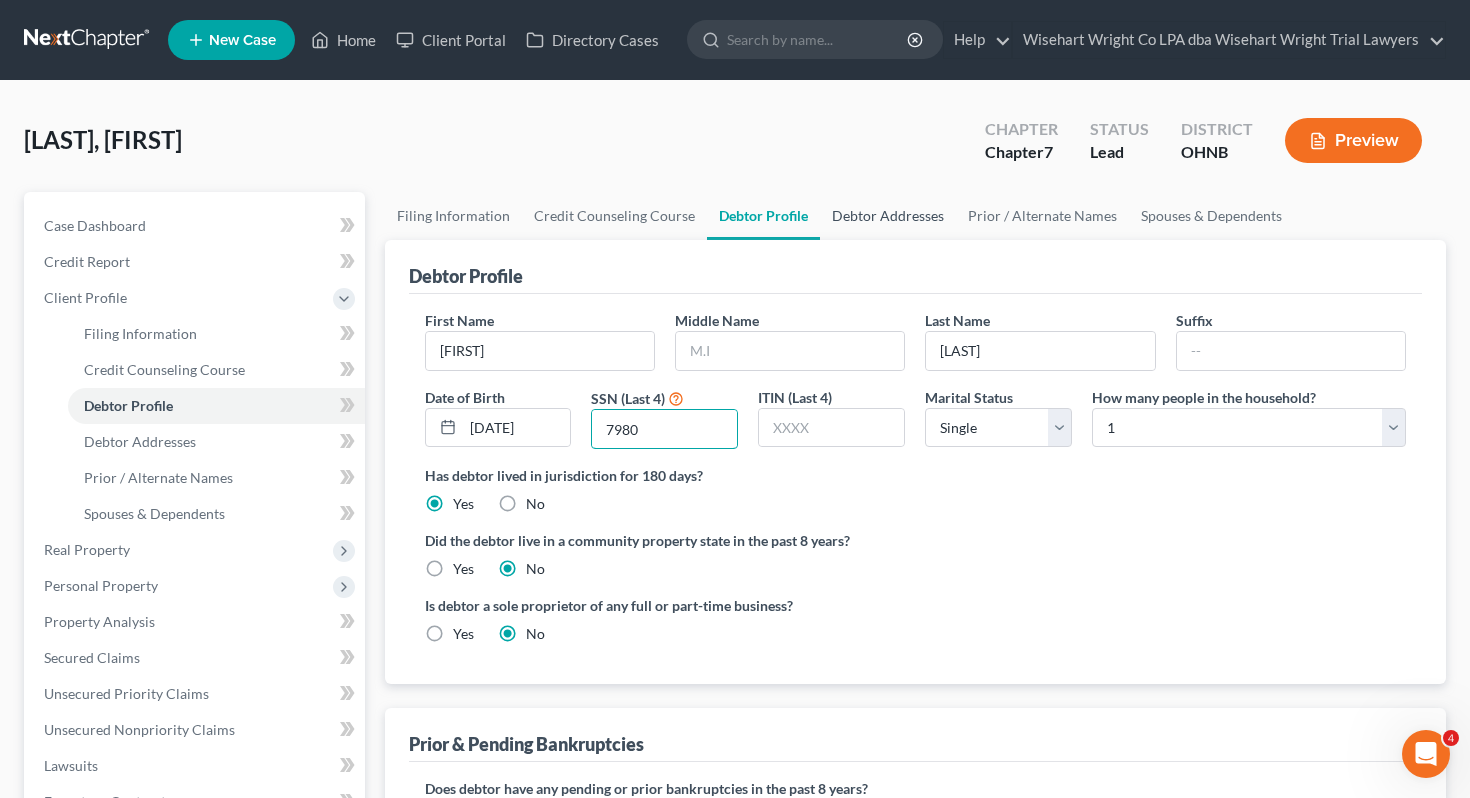 type on "7980" 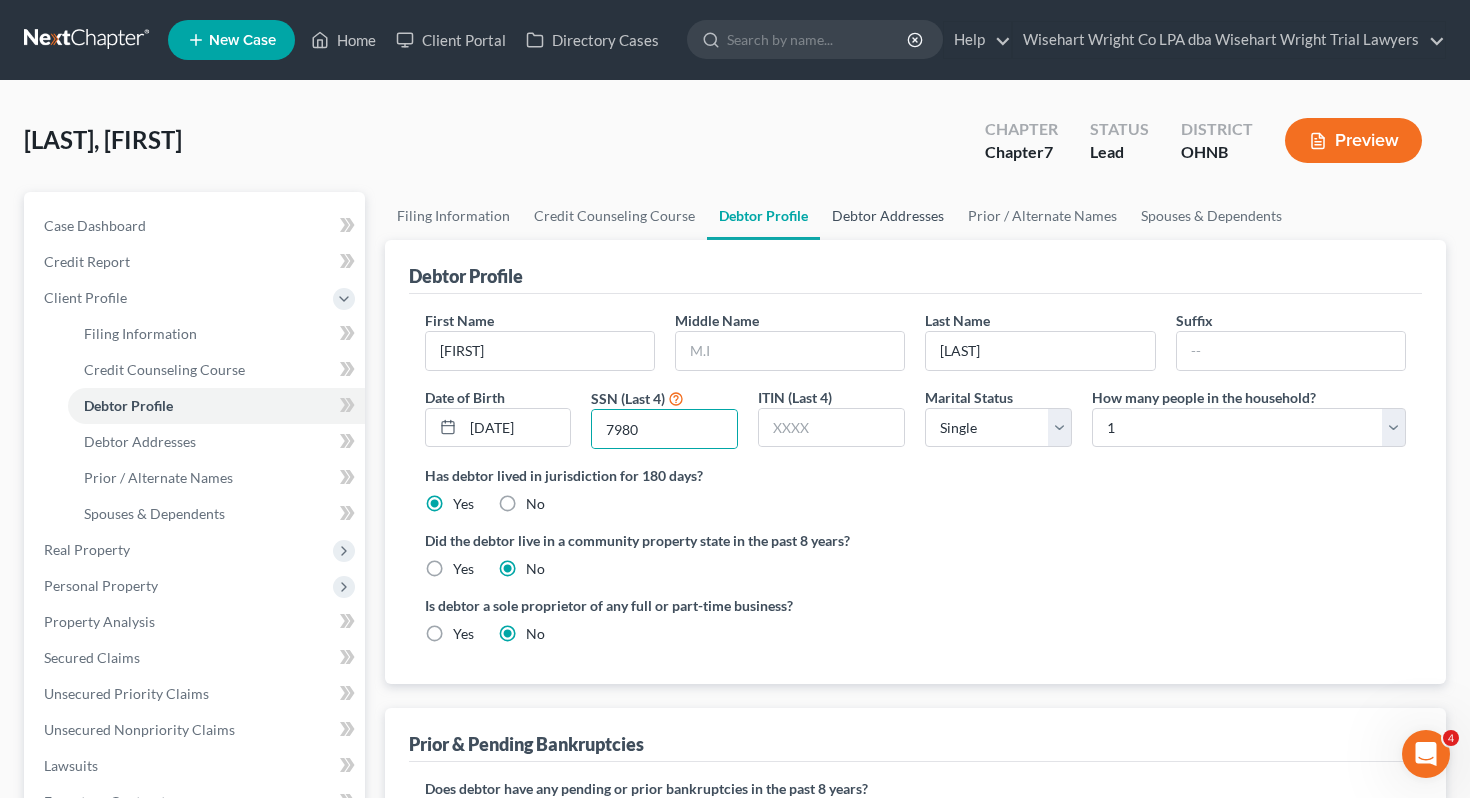 click on "Debtor Addresses" at bounding box center (888, 216) 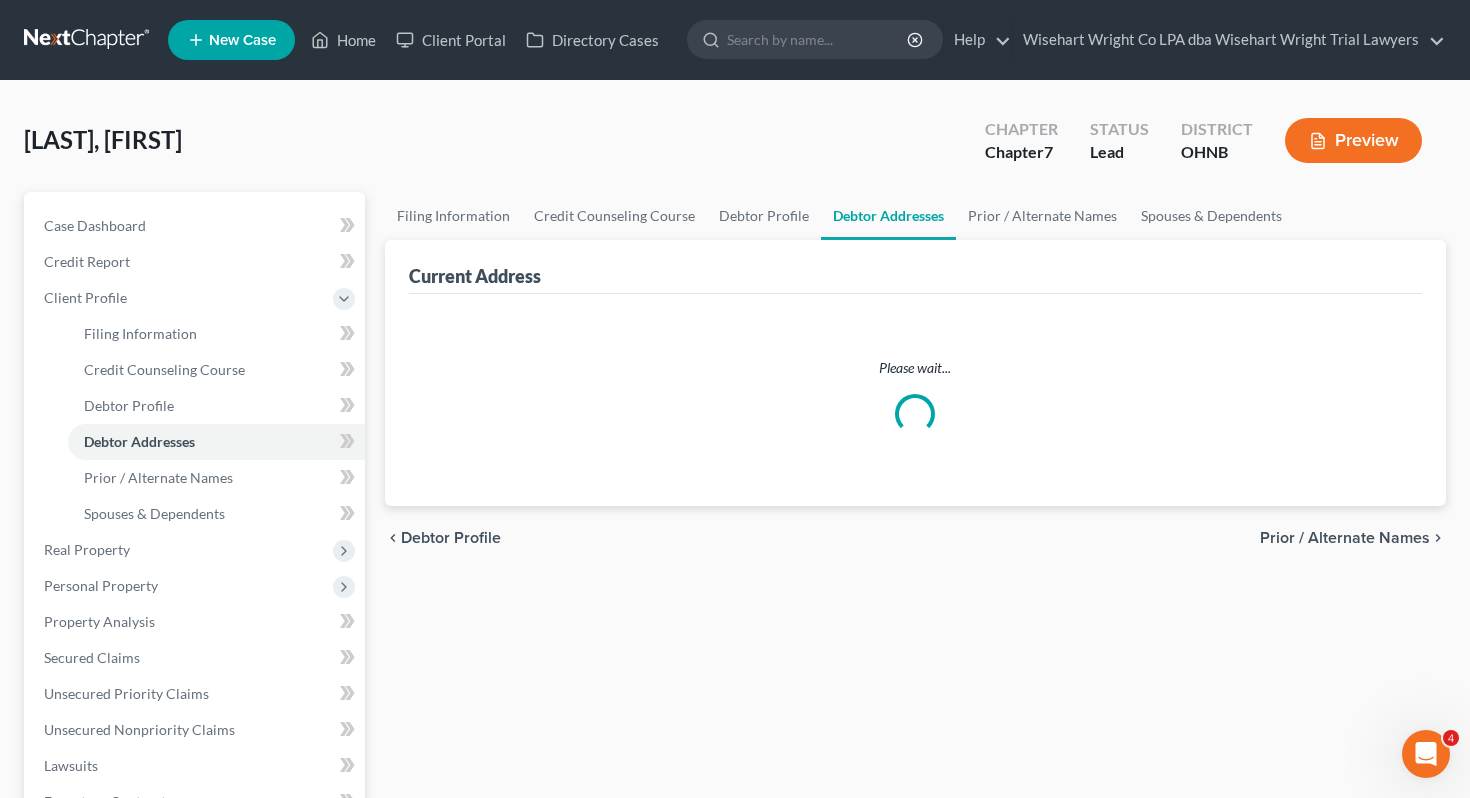 select on "0" 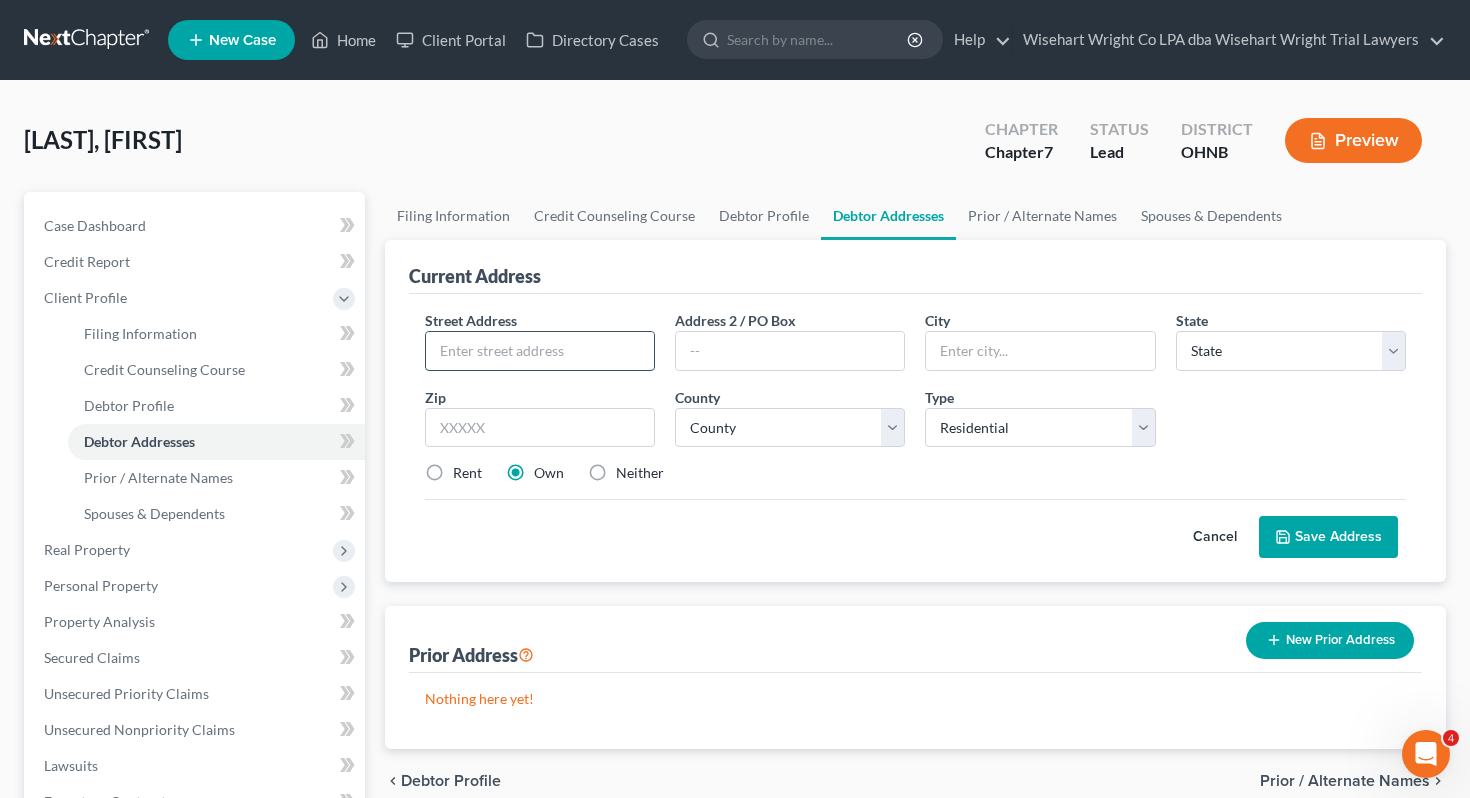 click at bounding box center (540, 351) 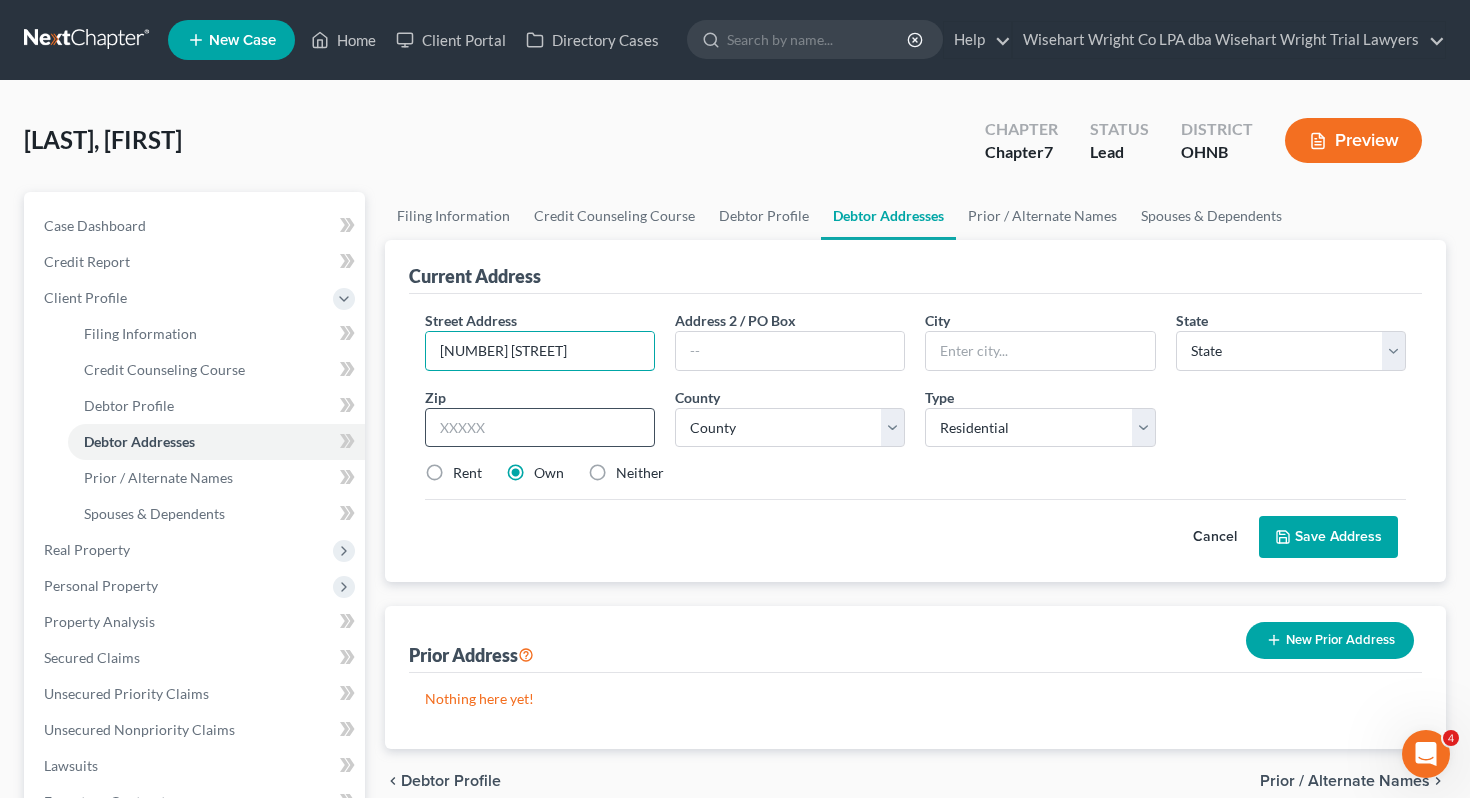 type on "[NUMBER] [STREET]" 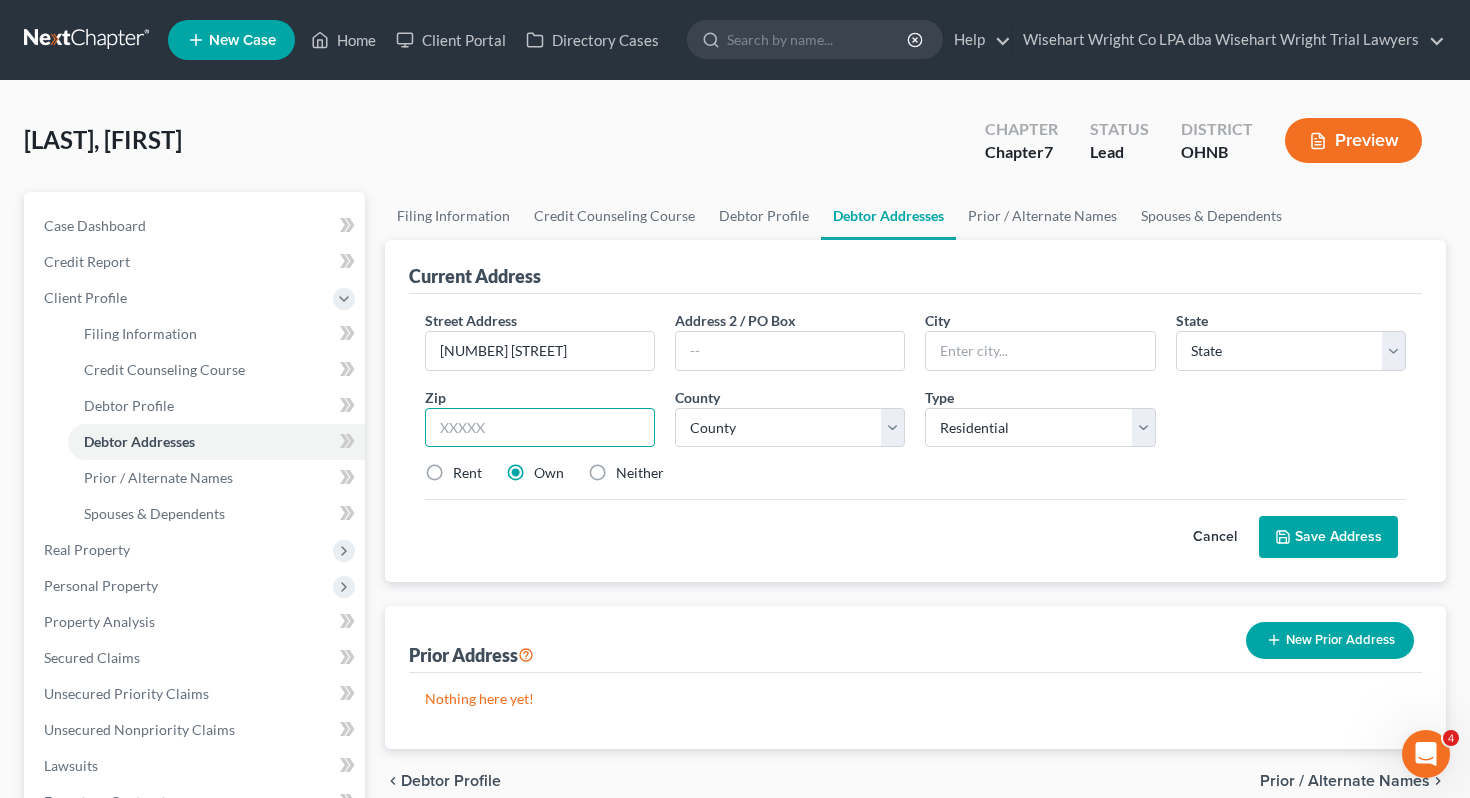 click at bounding box center (540, 428) 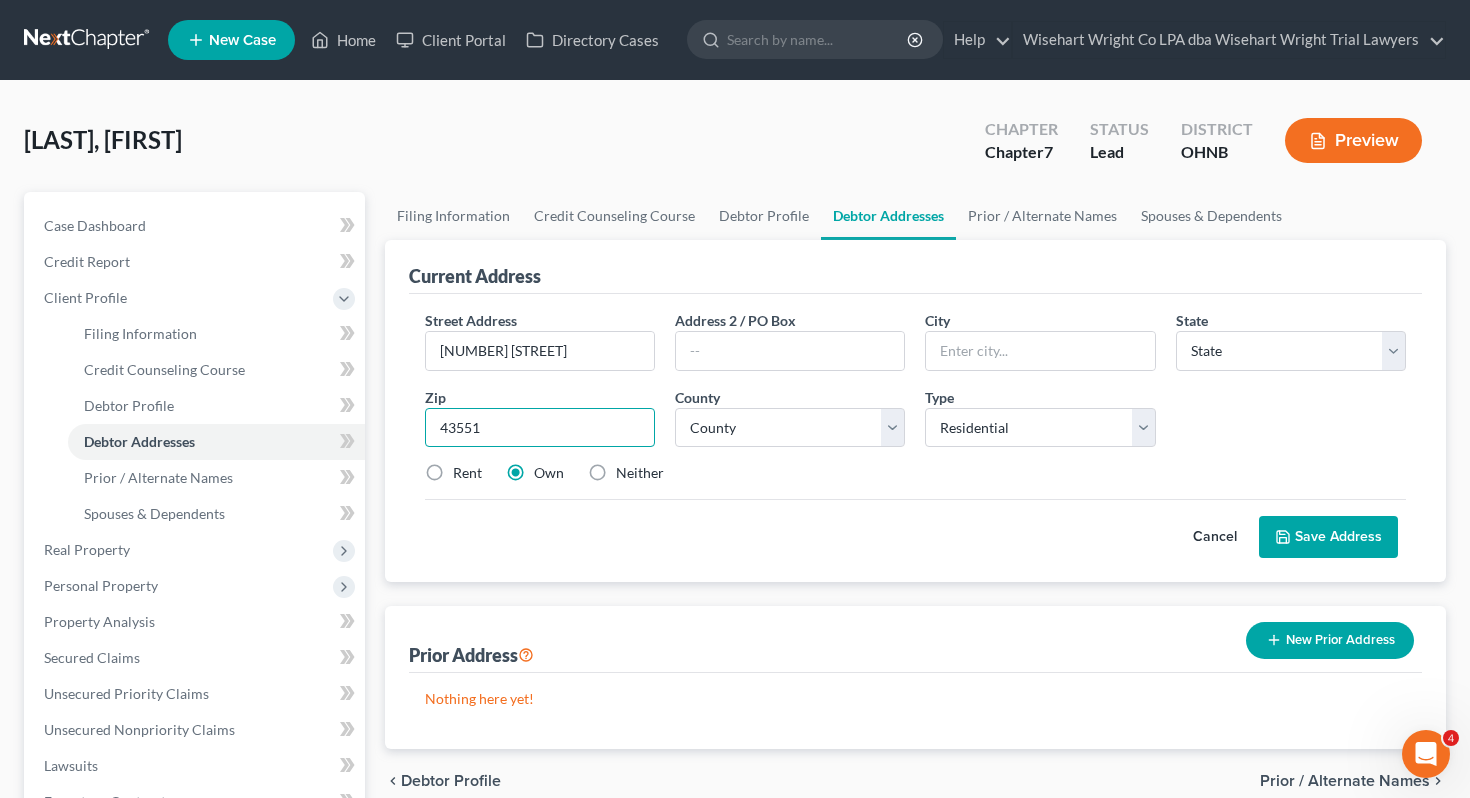 type on "43551" 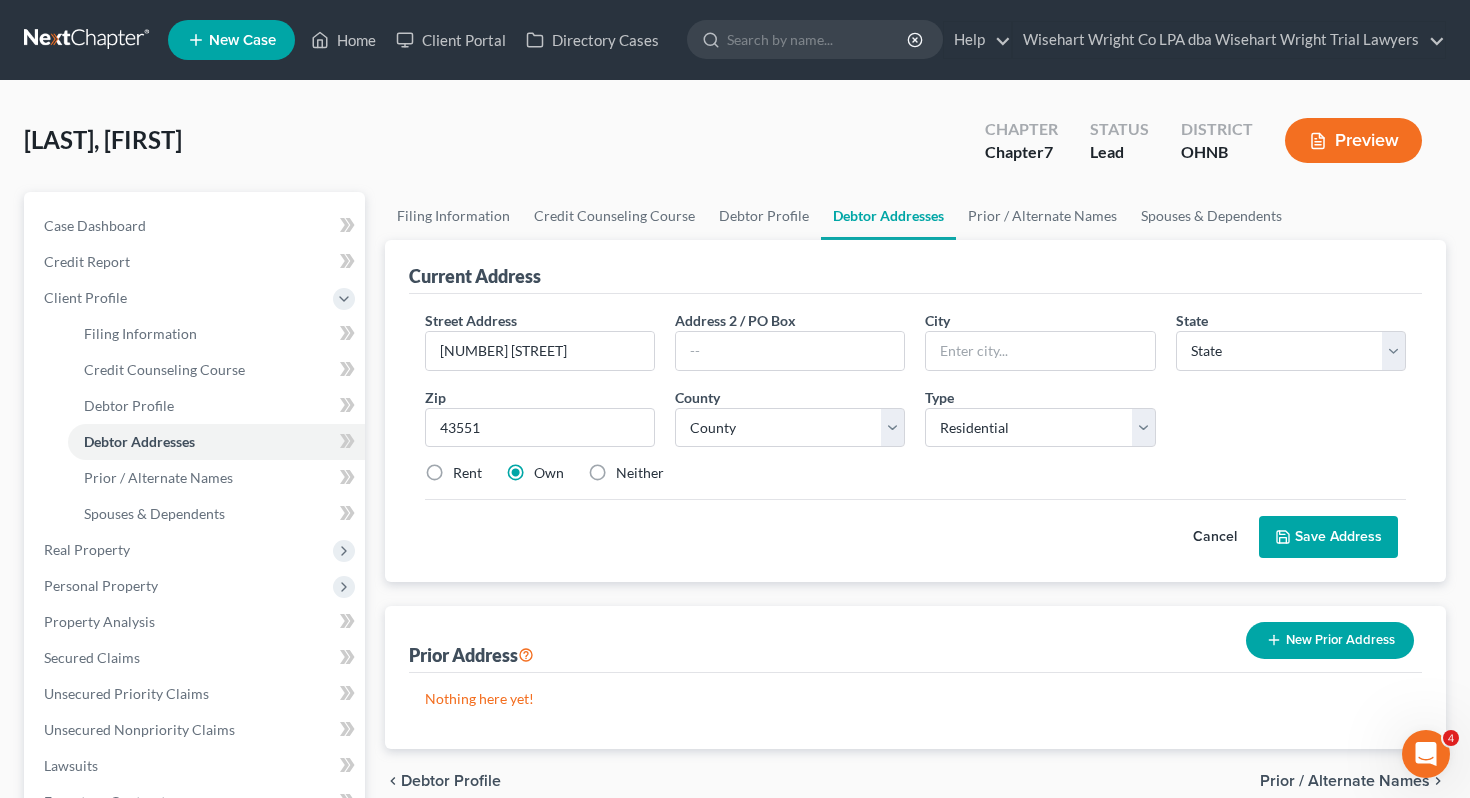 click on "Street Address
*
[NUMBER] [STREET] Address 2 / PO Box
City
*
State
*
State [STATE]
Zip
*
[POSTAL_CODE]
County
*
County Type Select Residential Mailing Rental Business Rent Own Neither Save as Property Cancel Save Address" at bounding box center (916, 438) 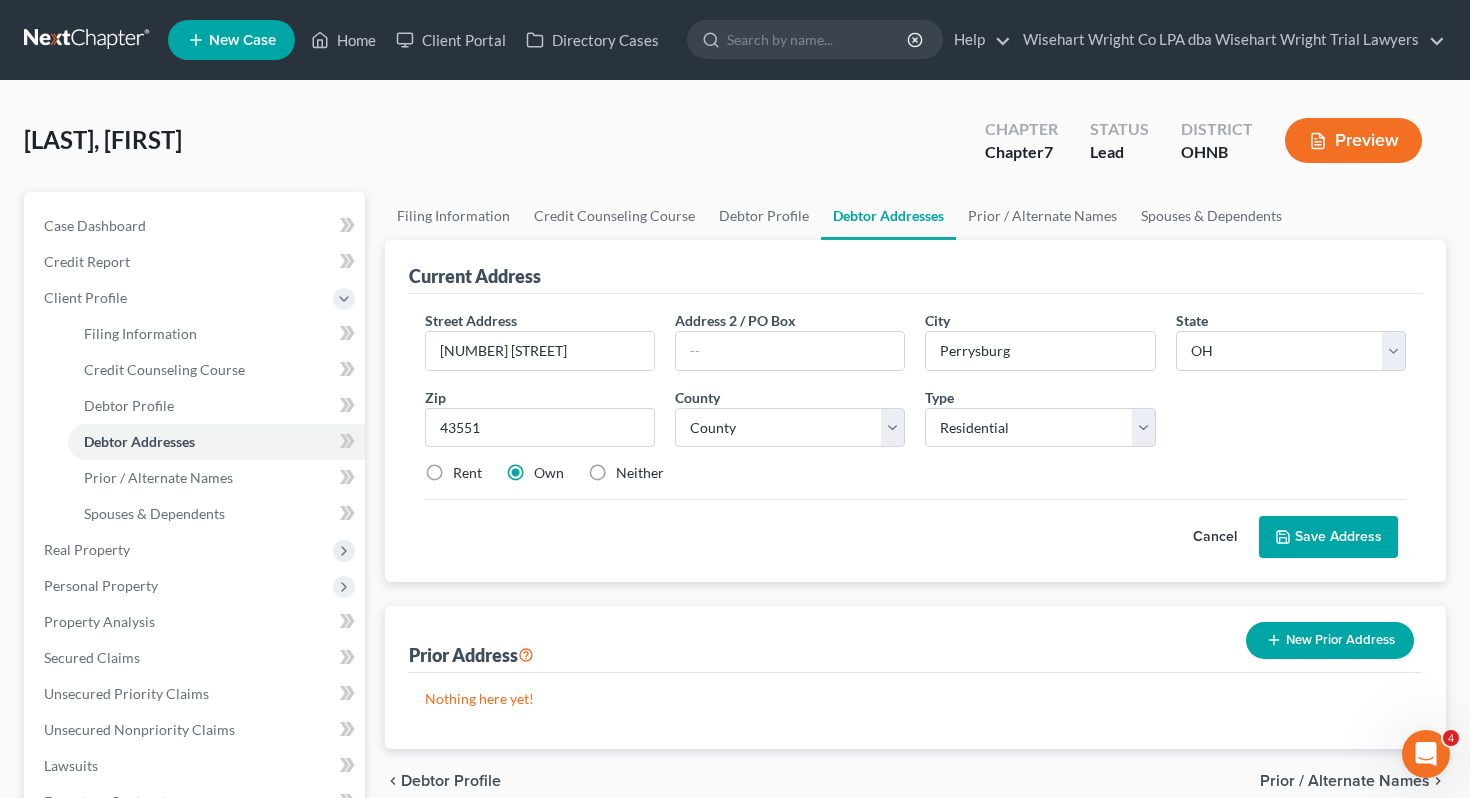 click on "Rent" at bounding box center [467, 473] 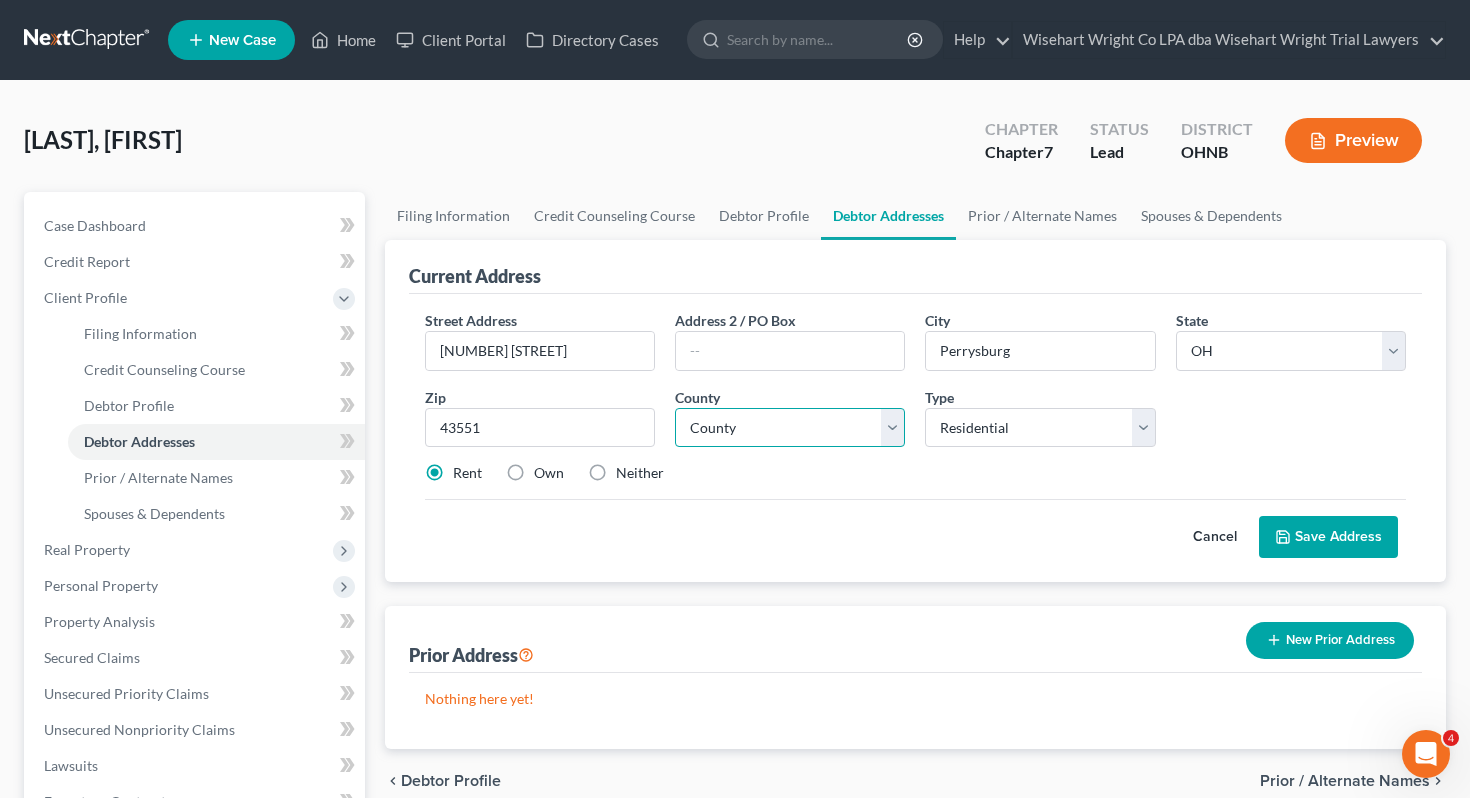 click on "County Adams County Allen County Ashland County Ashtabula County Athens County Auglaize County Belmont County Brown County Butler County Carroll County Champaign County Clark County Clermont County Clinton County Columbiana County Coshocton County Crawford County Cuyahoga County Darke County Defiance County Delaware County Erie County Fairfield County Fayette County Franklin County Fulton County Gallia County Geauga County Greene County Guernsey County Hamilton County Hancock County Hardin County Harrison County Henry County Highland County Hocking County Holmes County Huron County Jackson County Jefferson County Knox County Lake County Lawrence County Licking County Logan County Lorain County Lucas County Madison County Mahoning County Marion County Medina County Meigs County Mercer County Miami County Monroe County Montgomery County Morgan County Morrow County Muskingum County Noble County Ottawa County Paulding County Perry County Pickaway County Pike County Portage County Preble County Putnam County" at bounding box center [790, 428] 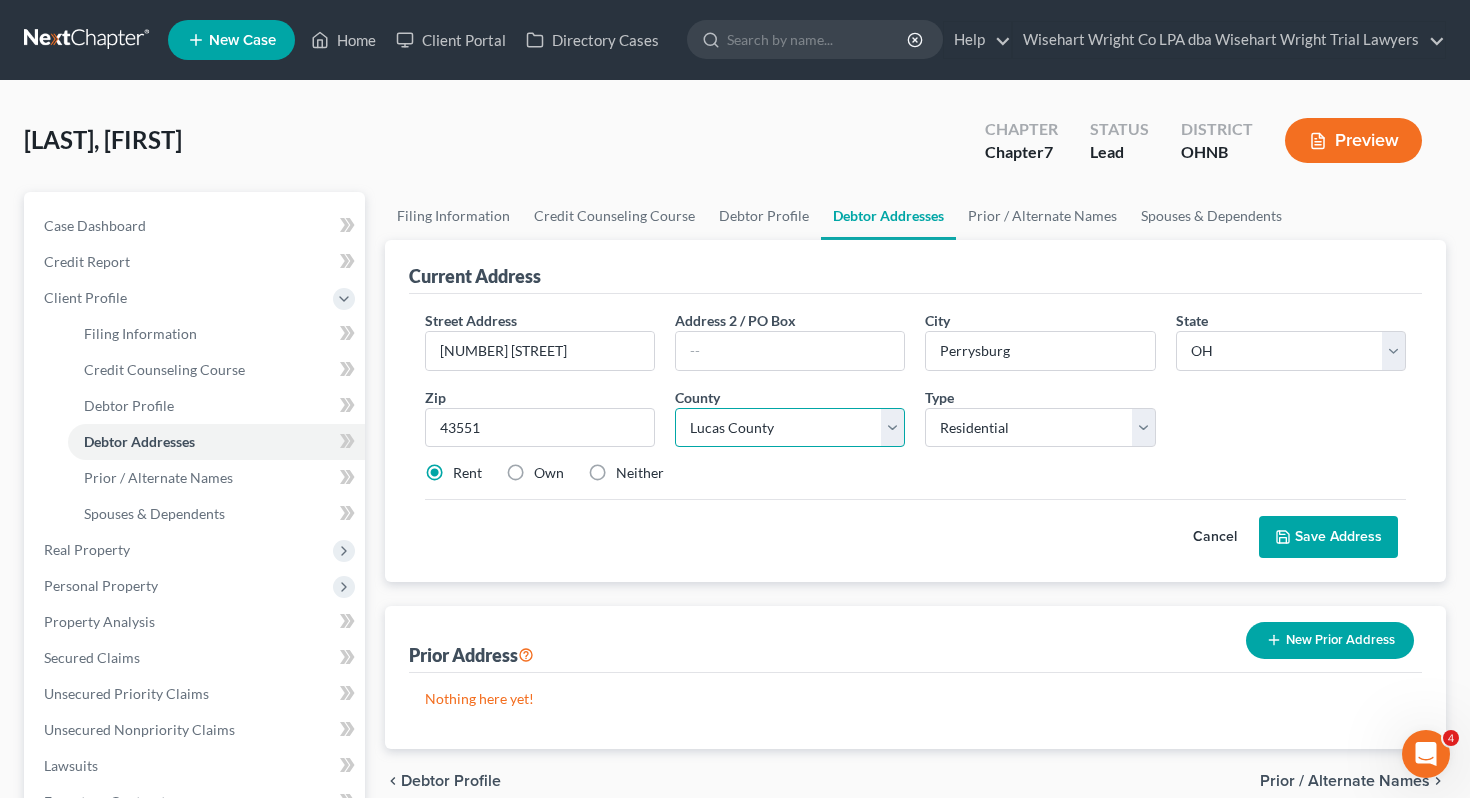 click on "County Adams County Allen County Ashland County Ashtabula County Athens County Auglaize County Belmont County Brown County Butler County Carroll County Champaign County Clark County Clermont County Clinton County Columbiana County Coshocton County Crawford County Cuyahoga County Darke County Defiance County Delaware County Erie County Fairfield County Fayette County Franklin County Fulton County Gallia County Geauga County Greene County Guernsey County Hamilton County Hancock County Hardin County Harrison County Henry County Highland County Hocking County Holmes County Huron County Jackson County Jefferson County Knox County Lake County Lawrence County Licking County Logan County Lorain County Lucas County Madison County Mahoning County Marion County Medina County Meigs County Mercer County Miami County Monroe County Montgomery County Morgan County Morrow County Muskingum County Noble County Ottawa County Paulding County Perry County Pickaway County Pike County Portage County Preble County Putnam County" at bounding box center [790, 428] 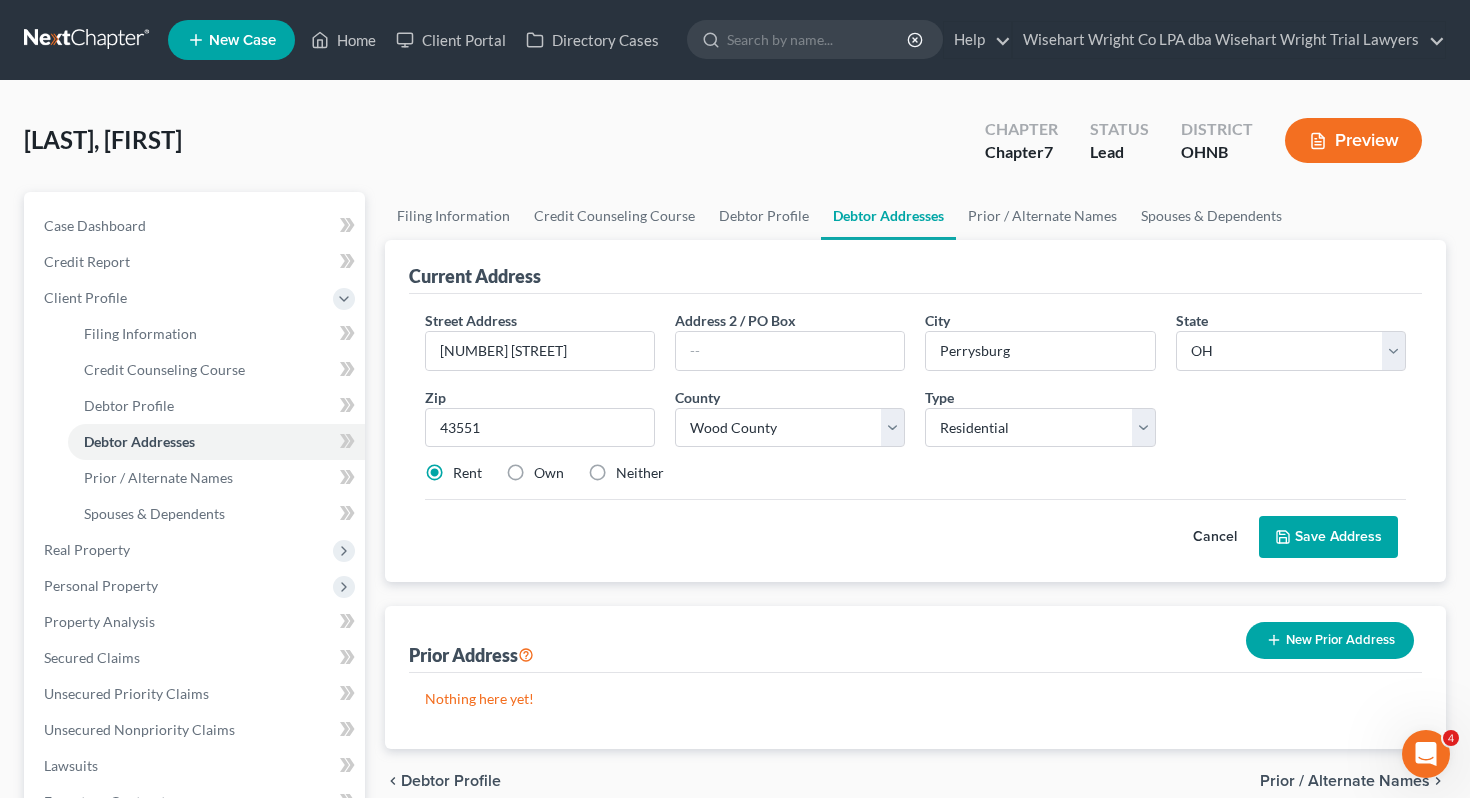 click on "Save Address" at bounding box center [1328, 537] 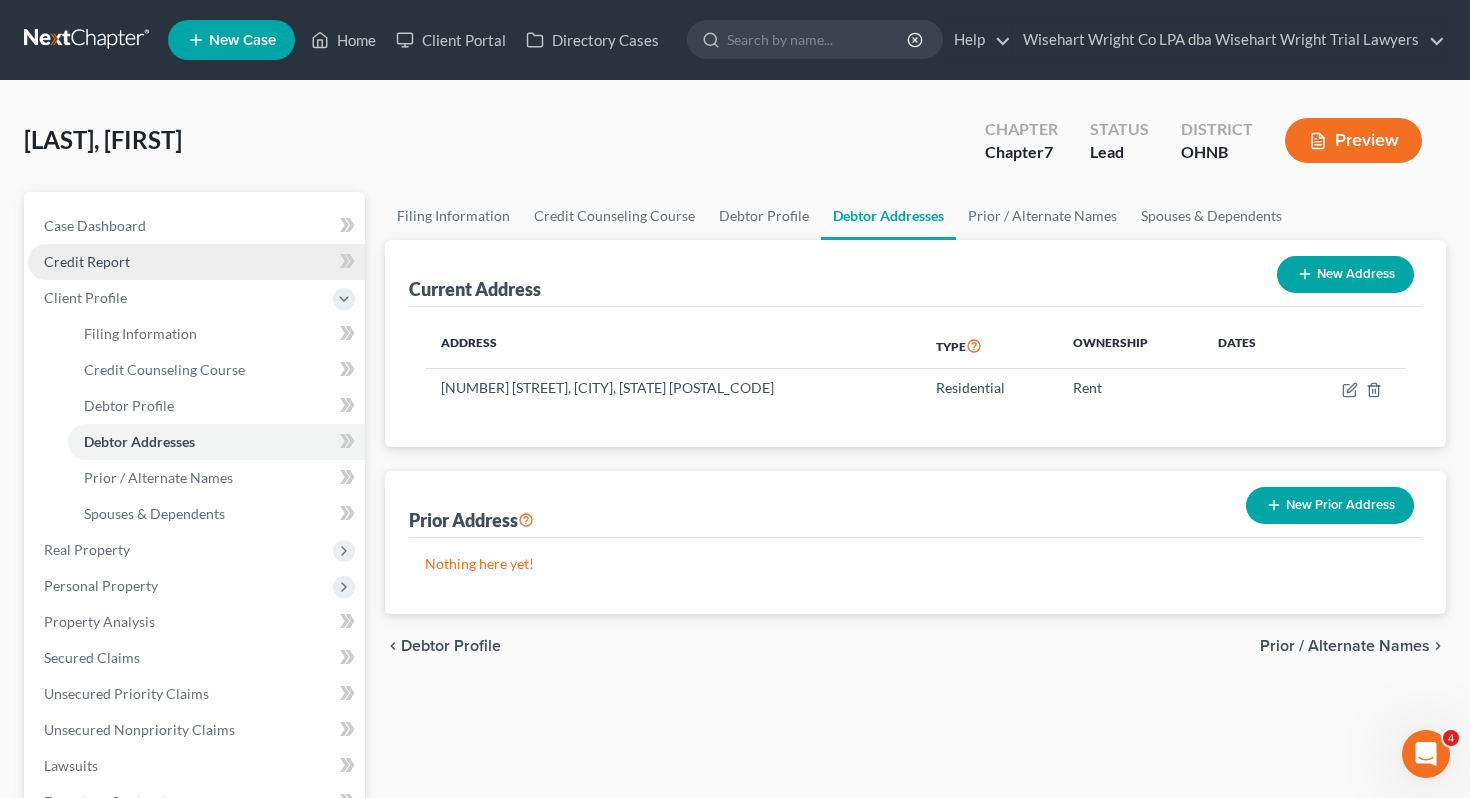 click on "Credit Report" at bounding box center (196, 262) 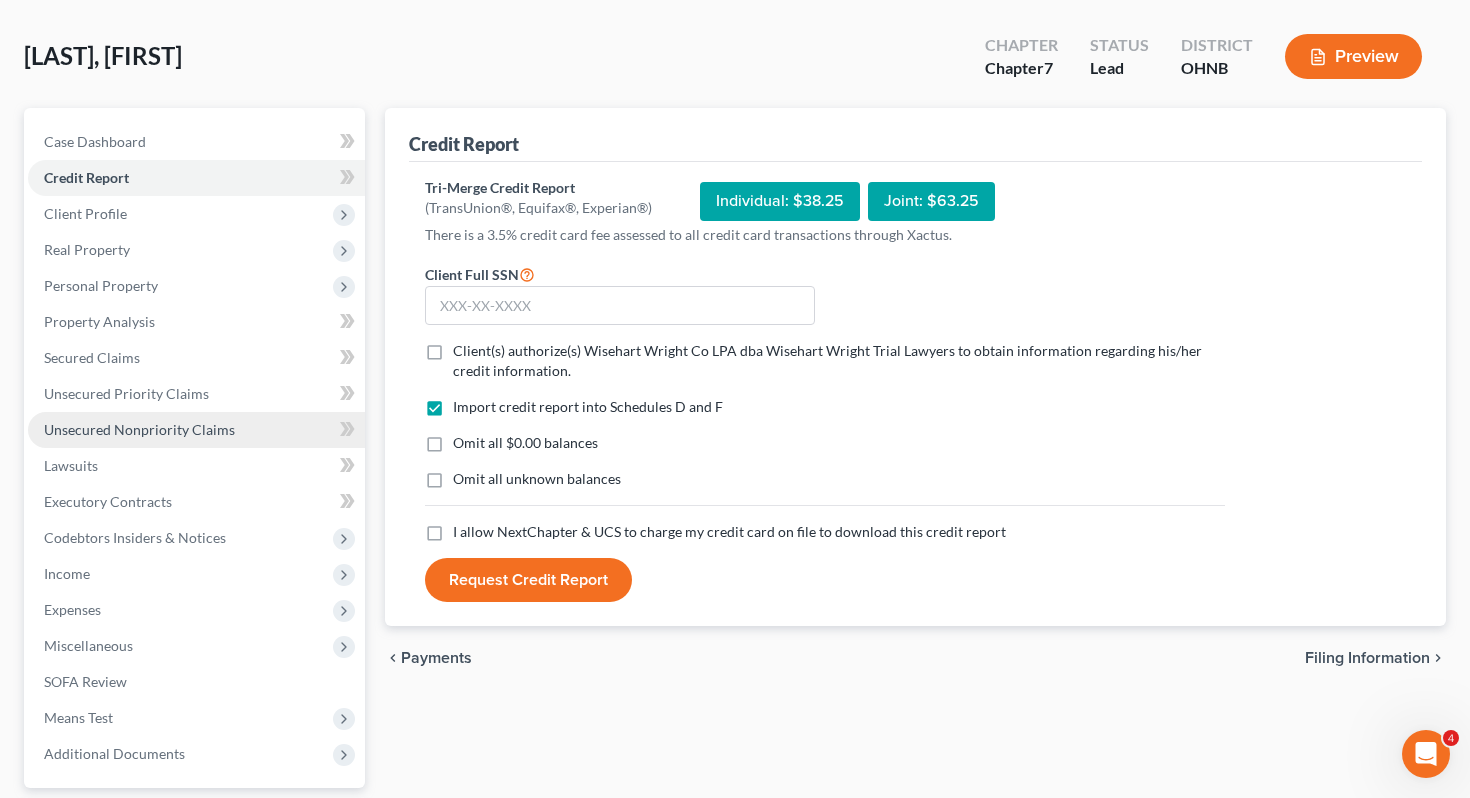scroll, scrollTop: 90, scrollLeft: 0, axis: vertical 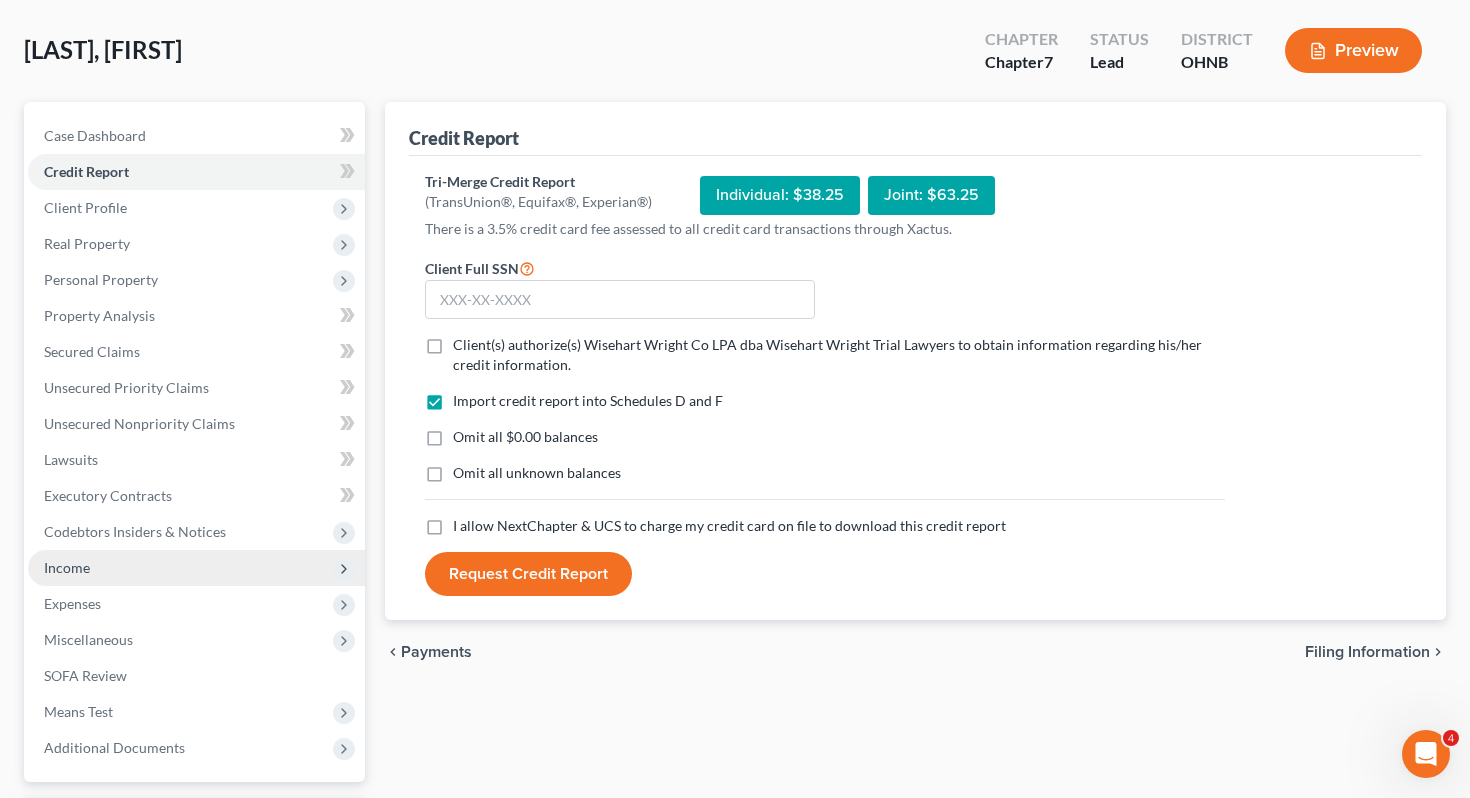 click on "Income" at bounding box center [196, 568] 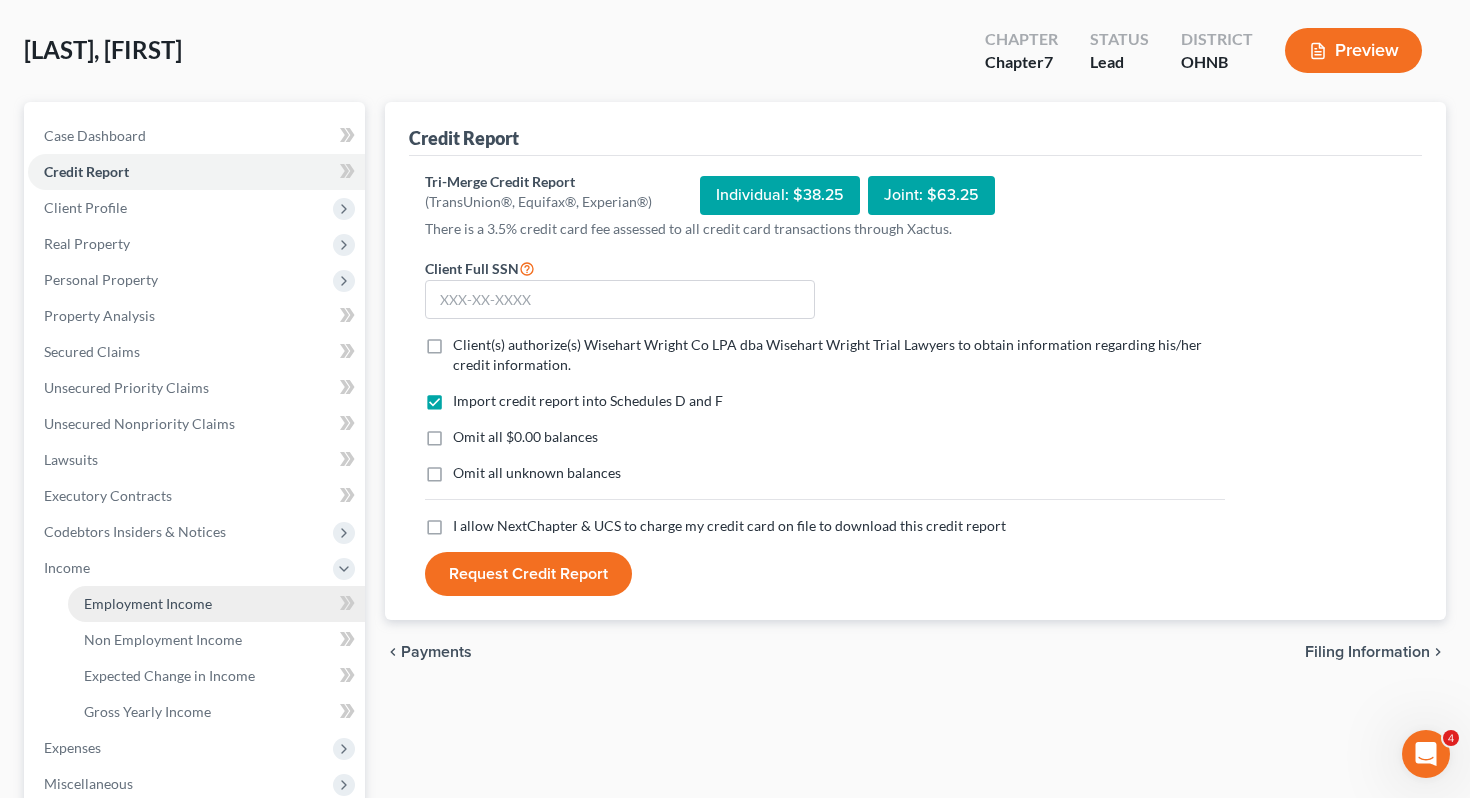 click on "Employment Income" at bounding box center [148, 603] 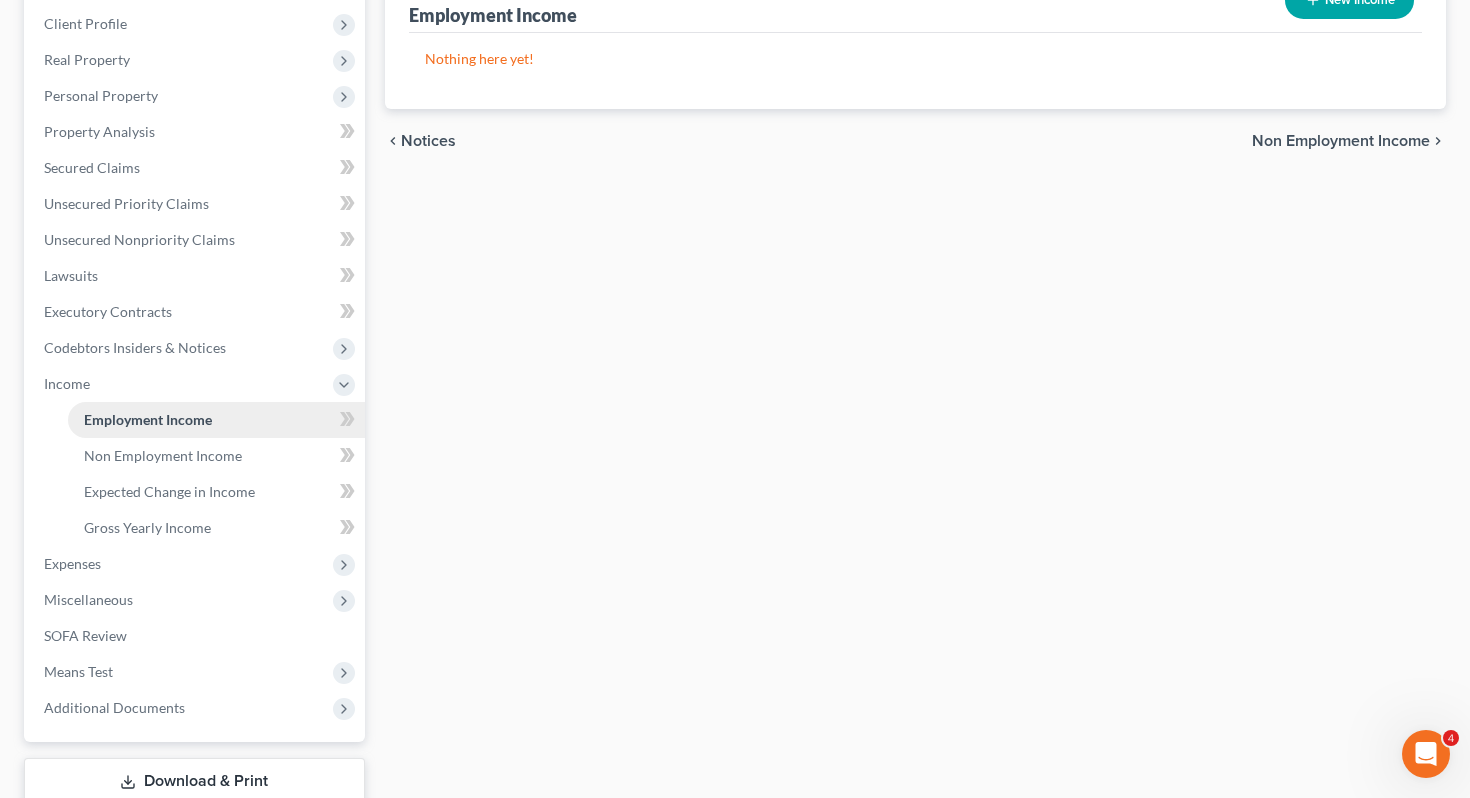 scroll, scrollTop: 361, scrollLeft: 0, axis: vertical 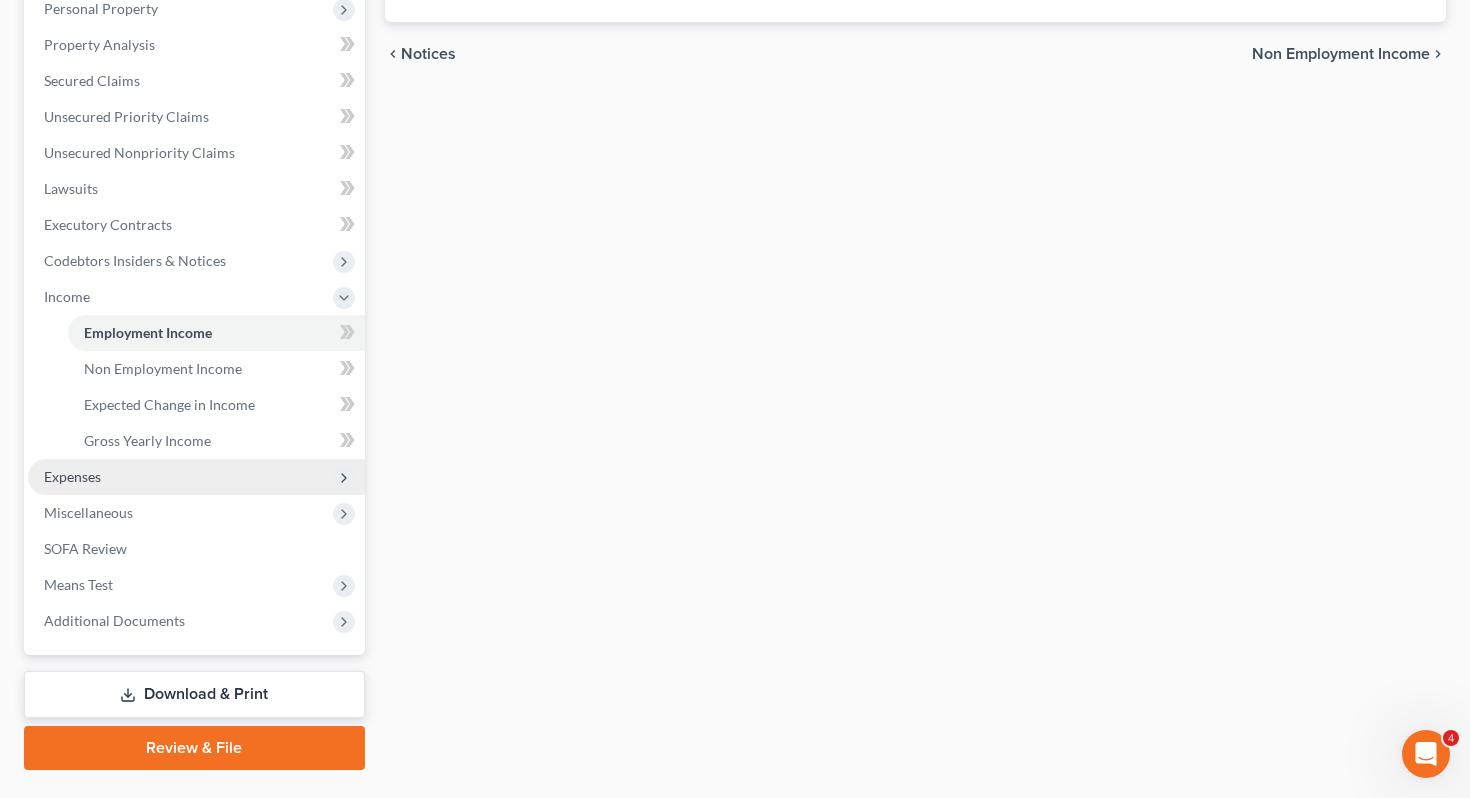 click on "Expenses" at bounding box center (196, 477) 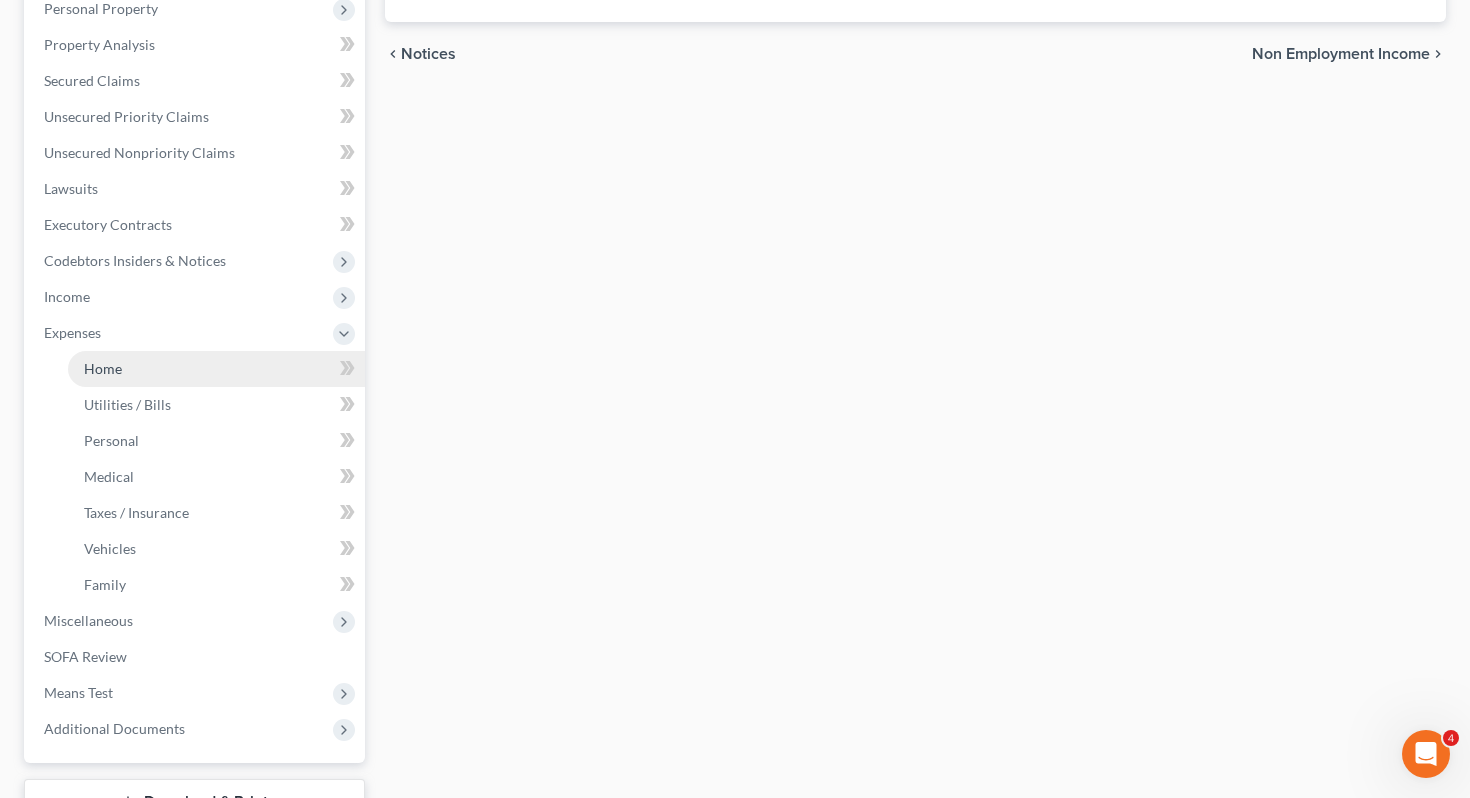 click on "Home" at bounding box center [216, 369] 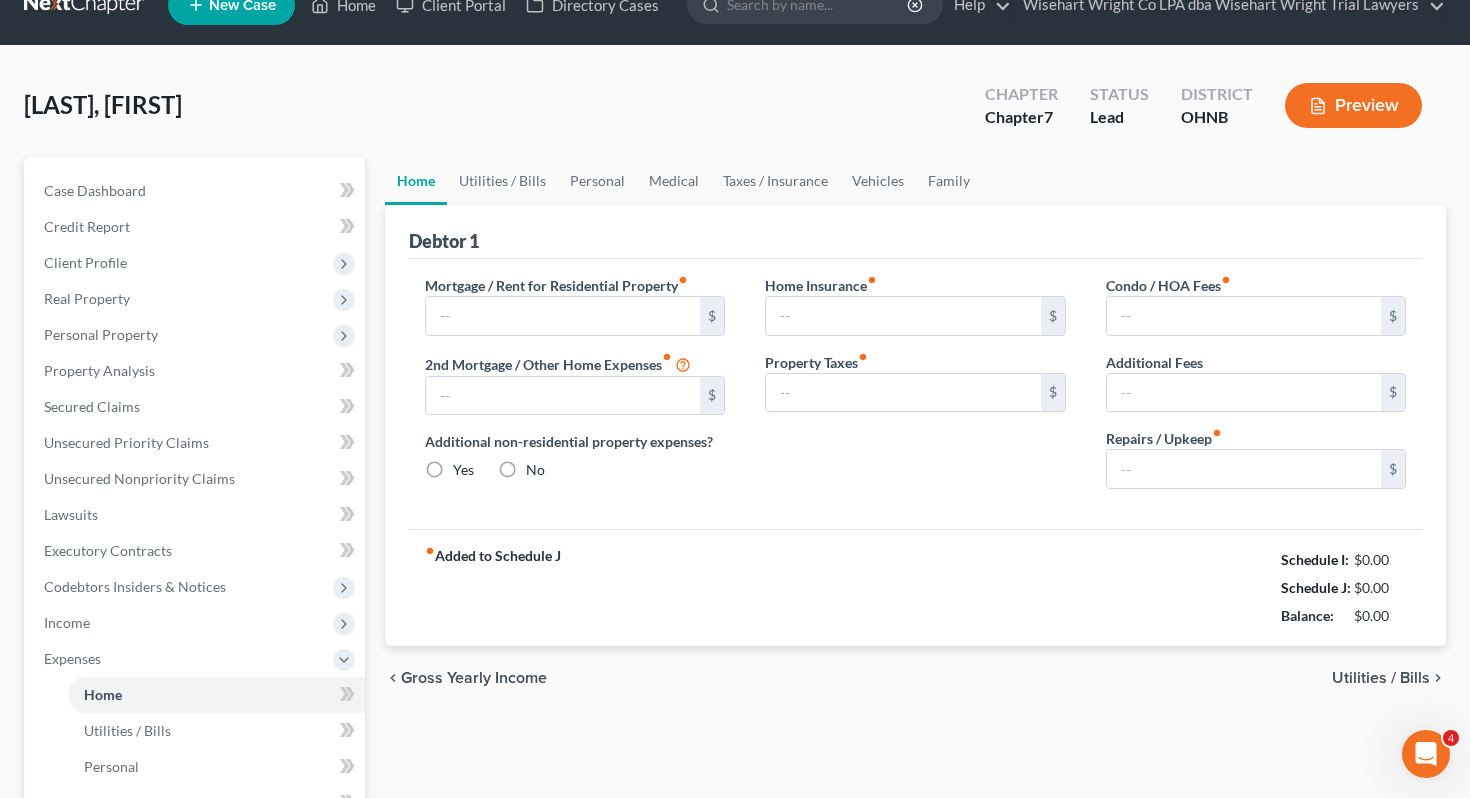 scroll, scrollTop: 0, scrollLeft: 0, axis: both 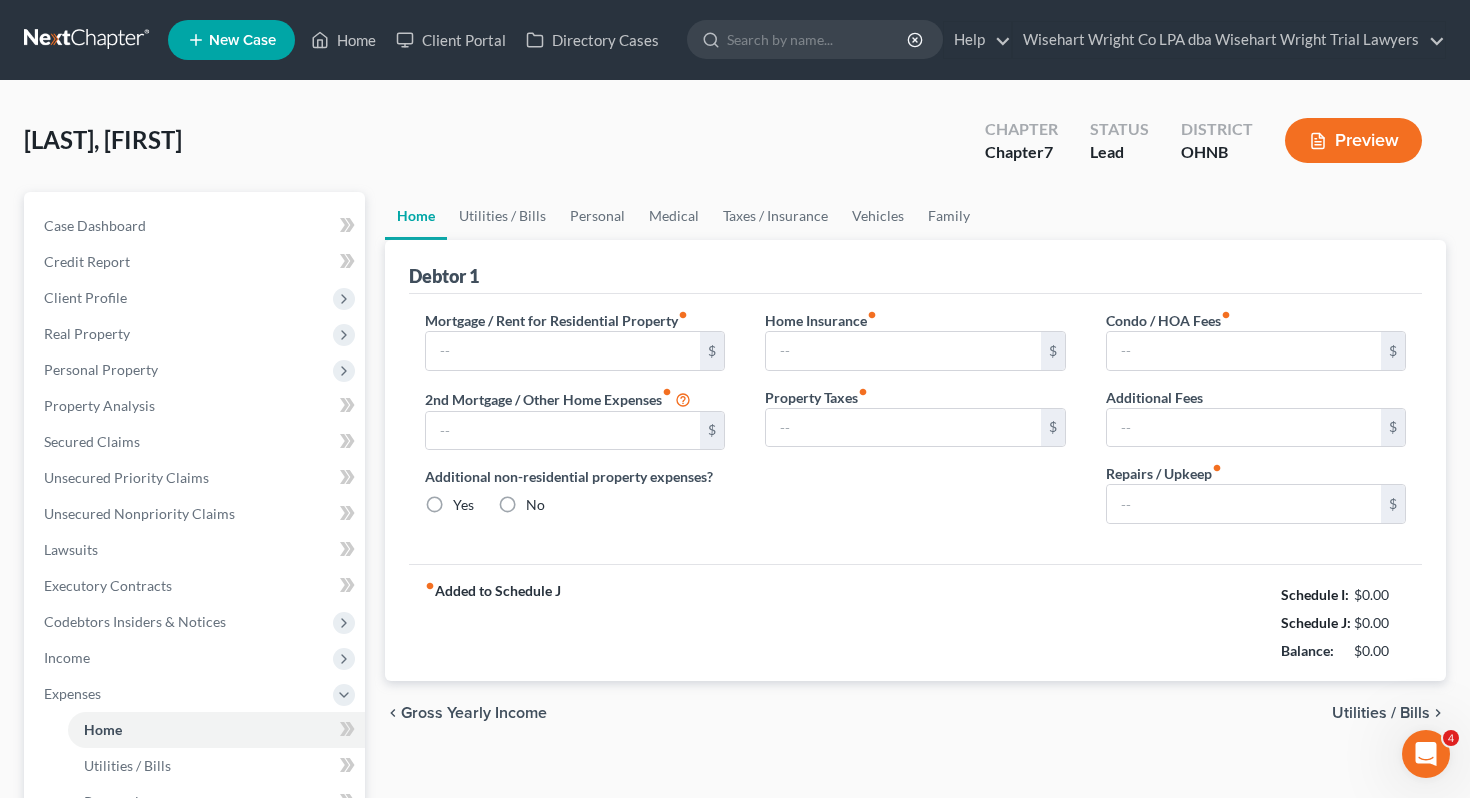 type on "0.00" 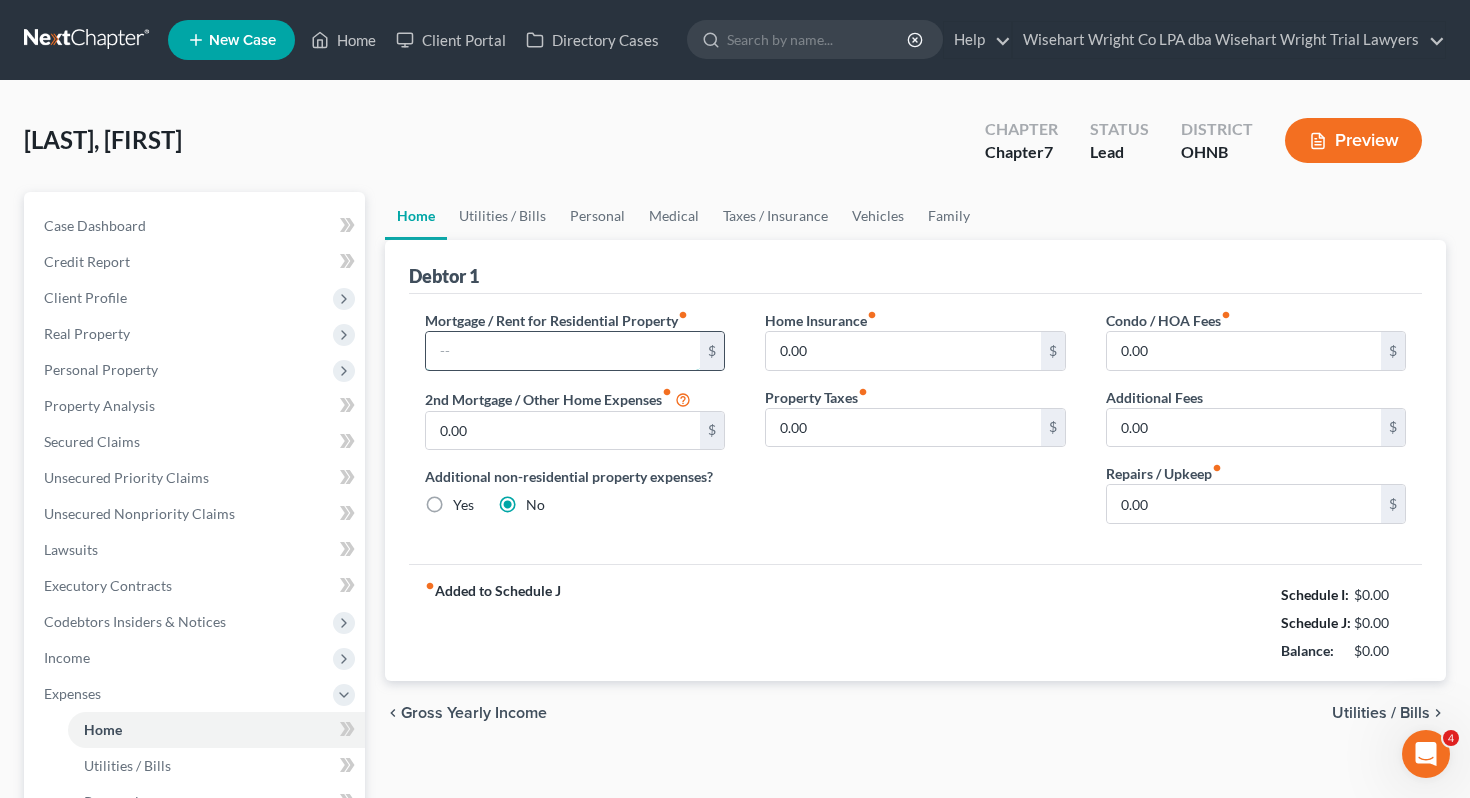 click at bounding box center (563, 351) 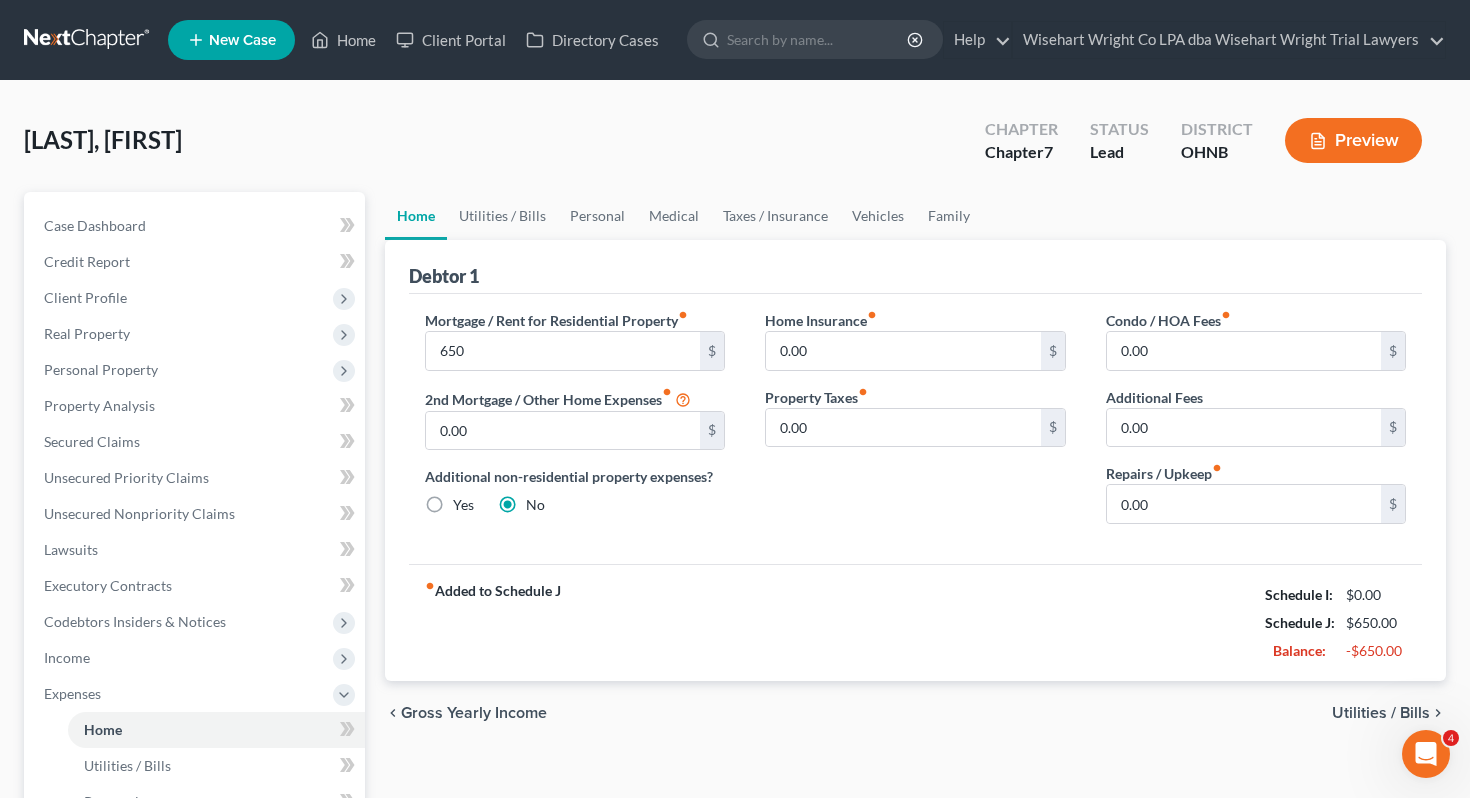 click on "chevron_left
Gross Yearly Income
Utilities / Bills
chevron_right" at bounding box center [916, 713] 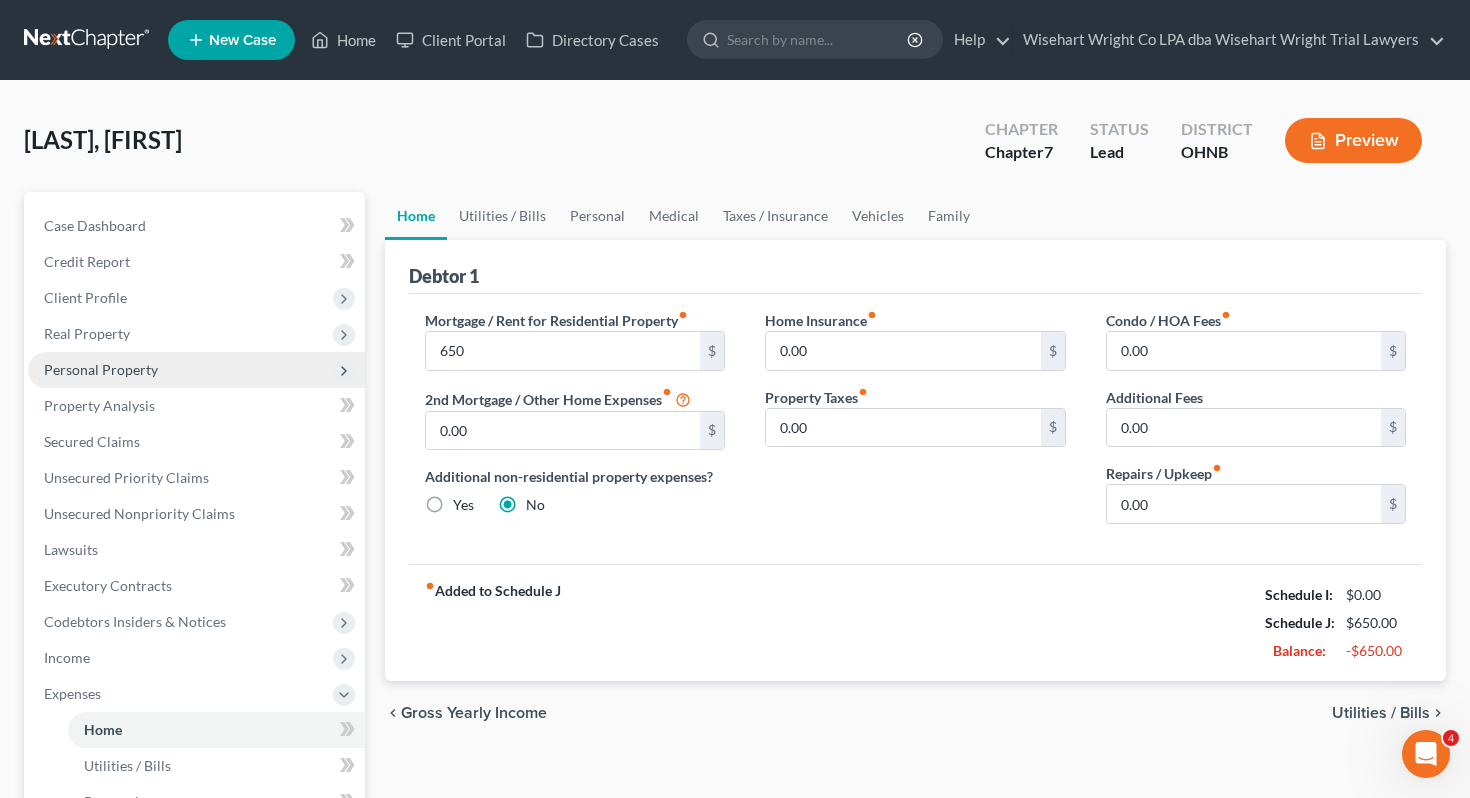 click on "Personal Property" at bounding box center [196, 370] 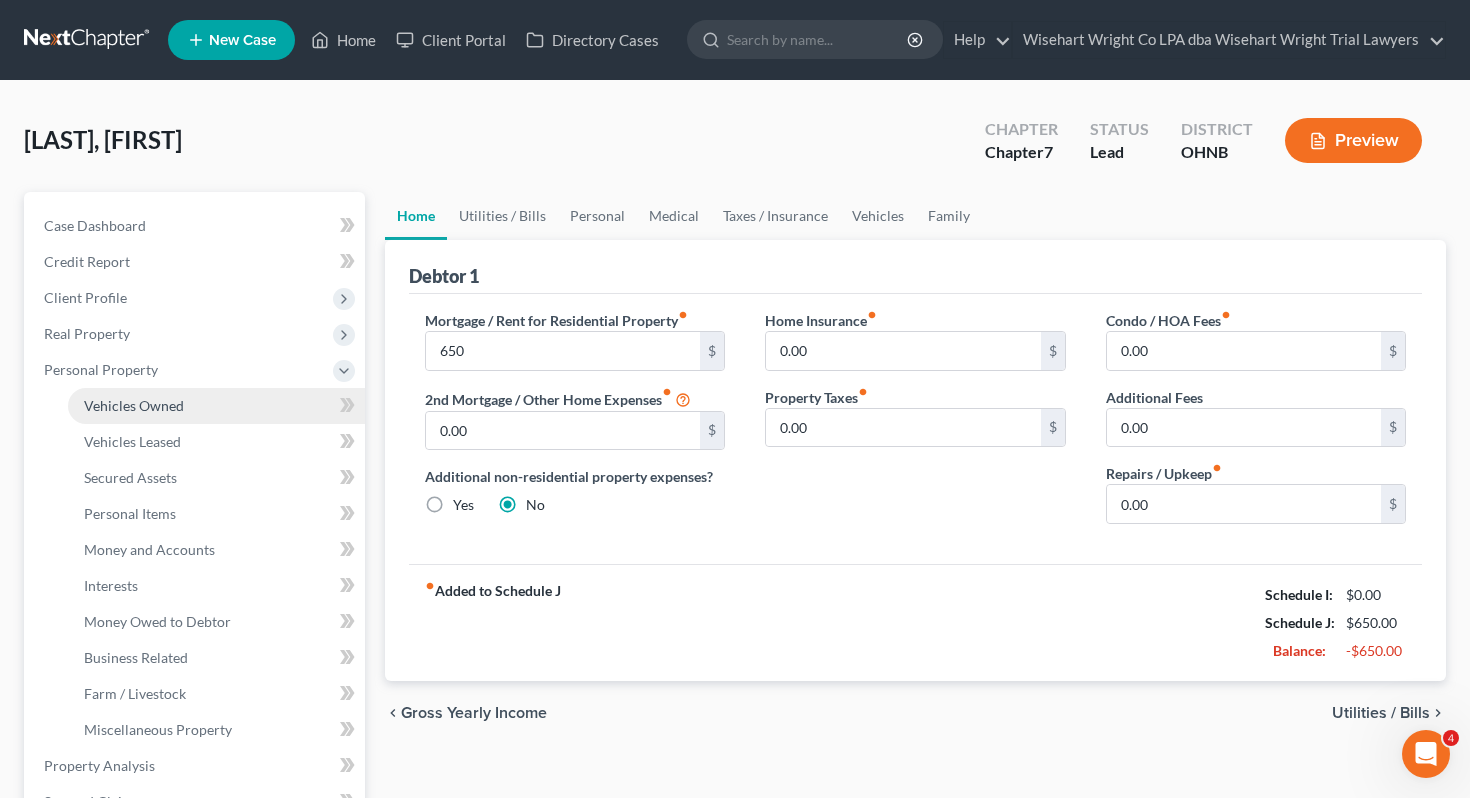 click on "Vehicles Owned" at bounding box center (216, 406) 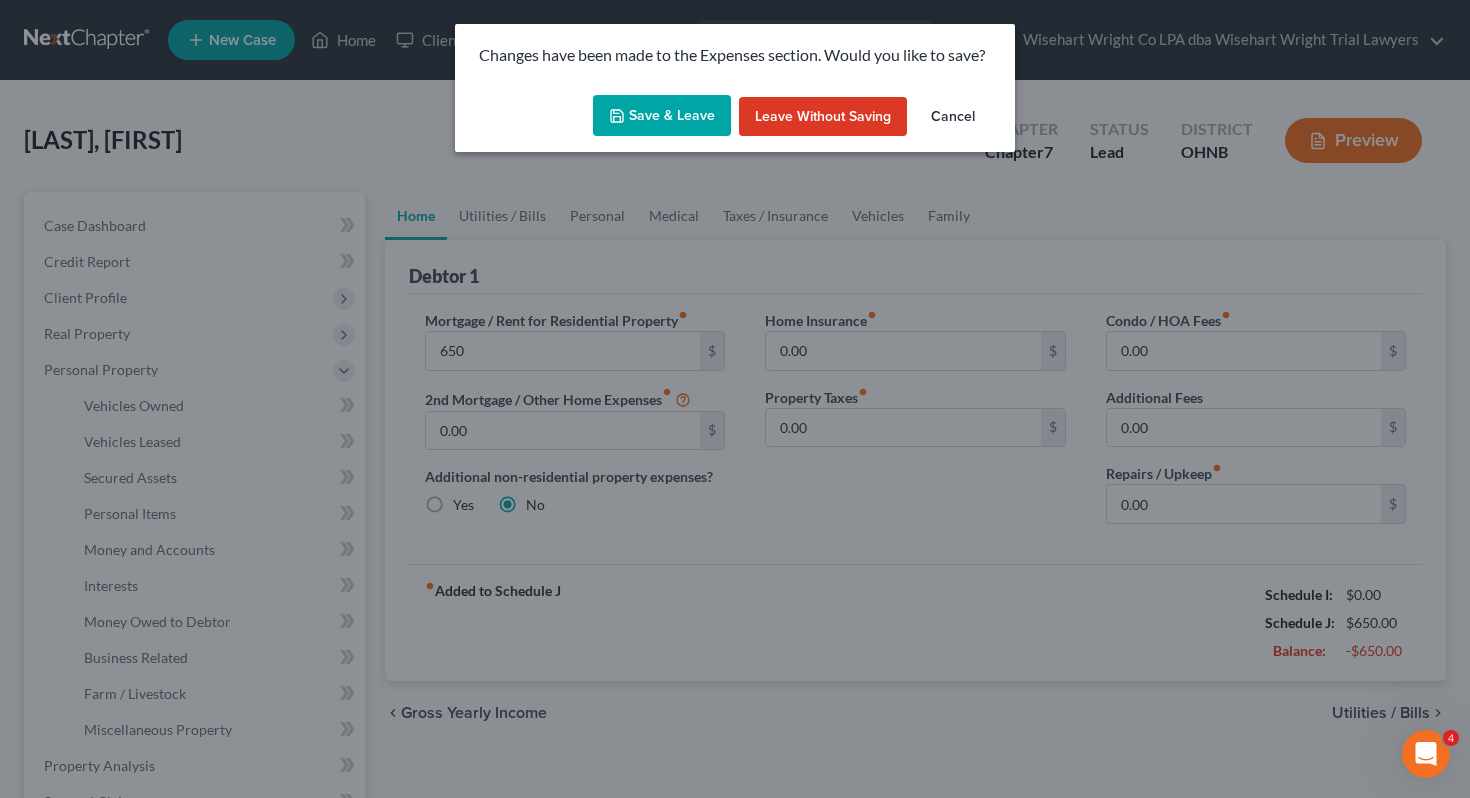 click on "Save & Leave" at bounding box center [662, 116] 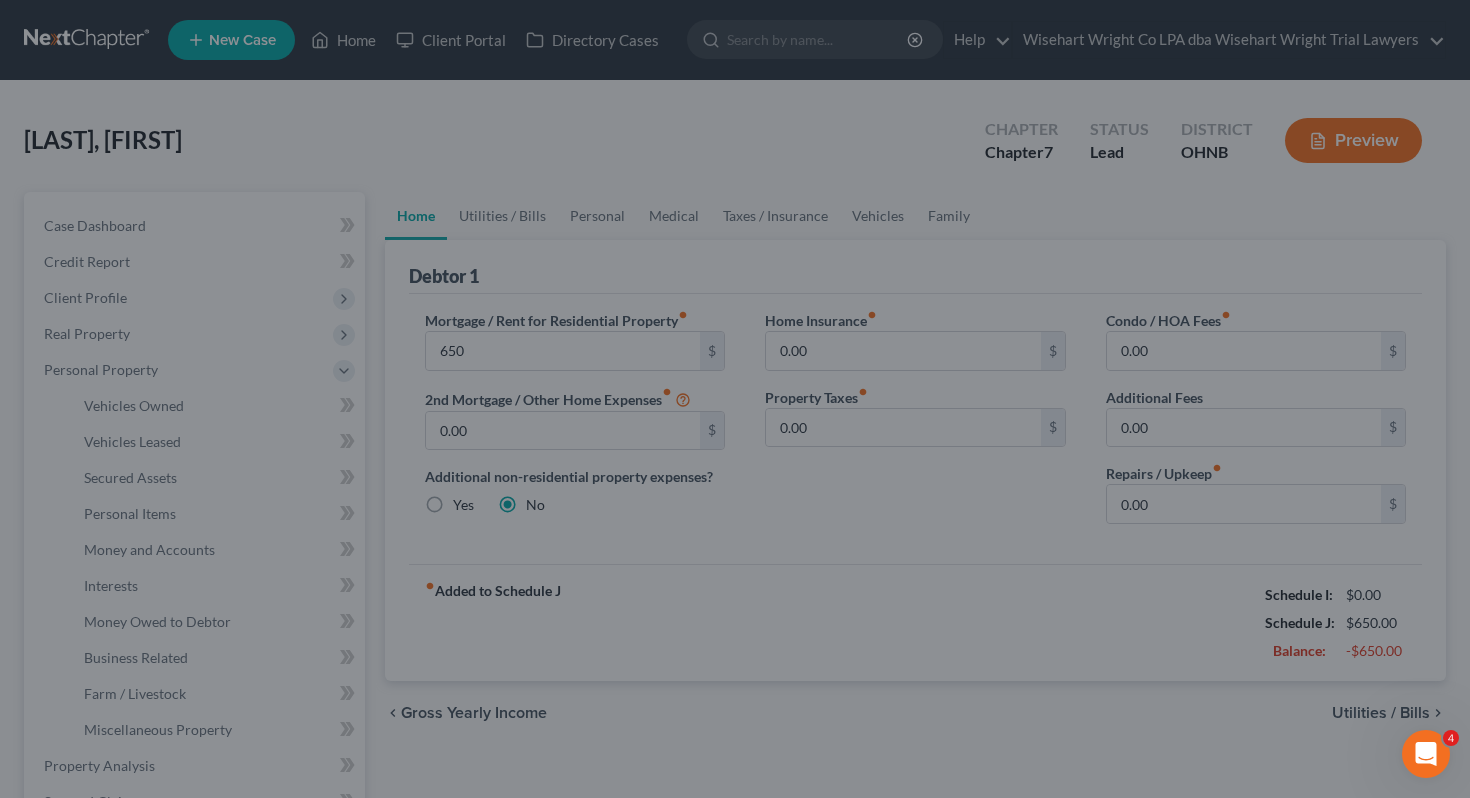 type on "650.00" 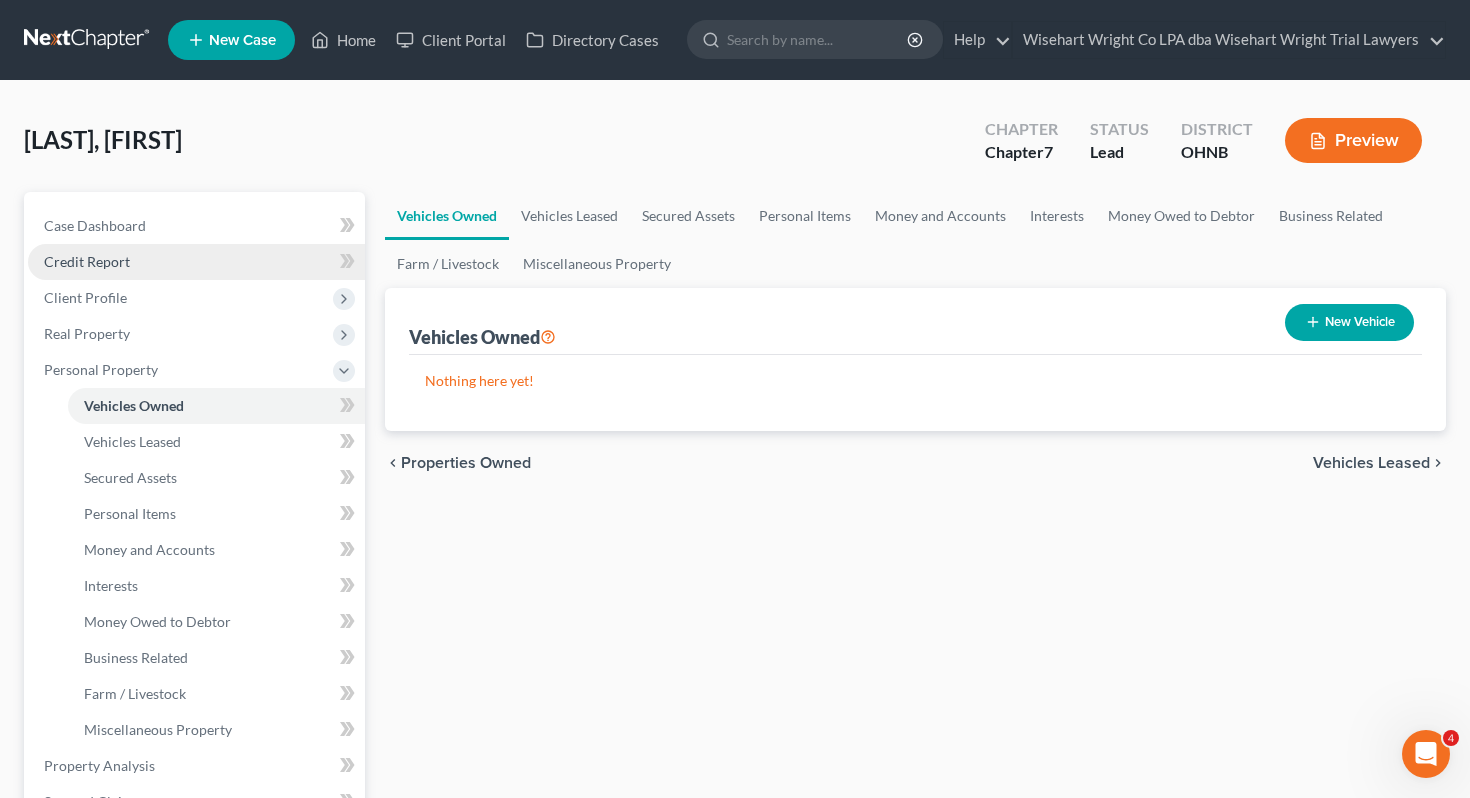 click on "Credit Report" at bounding box center (196, 262) 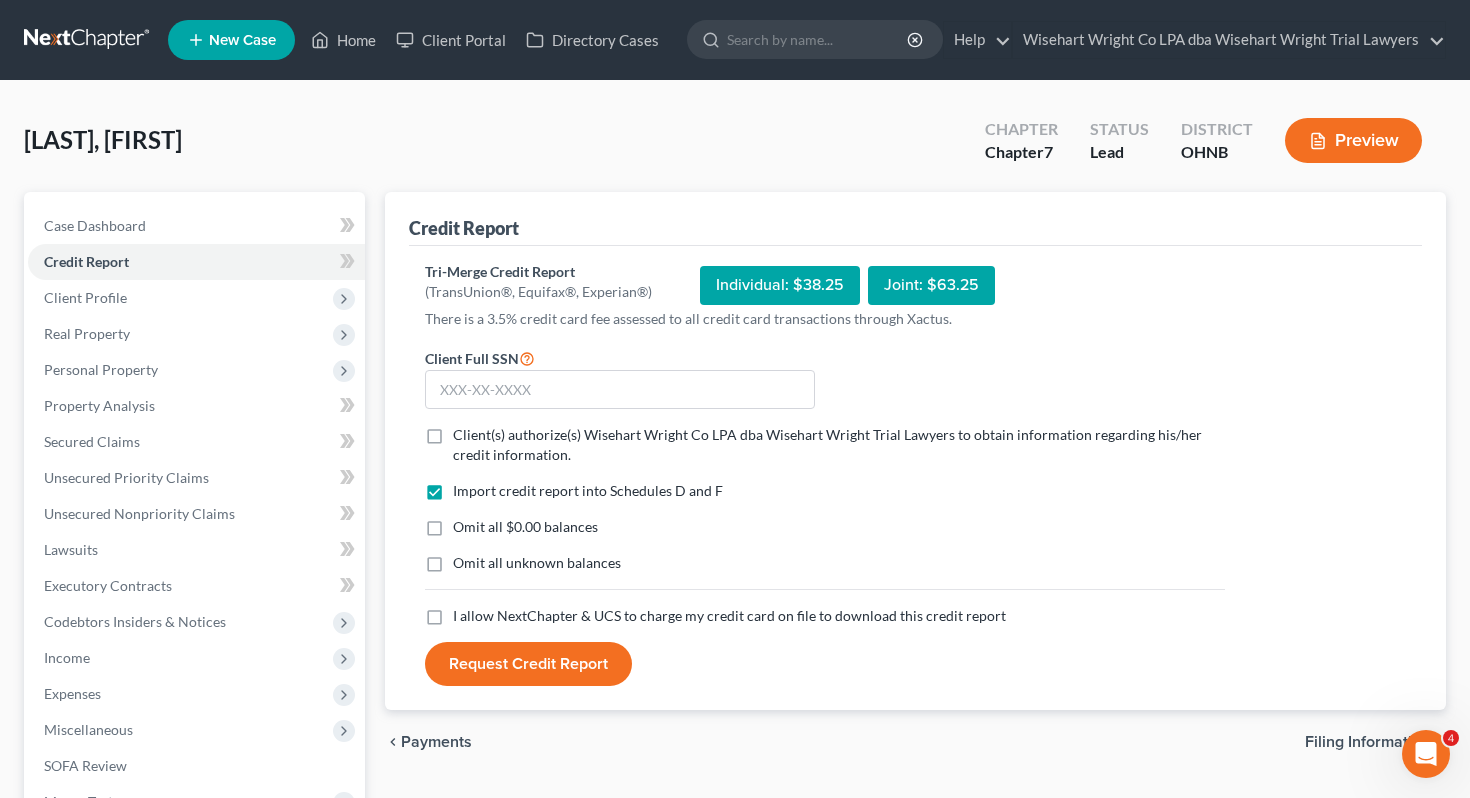 click on "Client(s) authorize(s) Wisehart Wright Co LPA dba Wisehart Wright Trial Lawyers to obtain information regarding his/her credit information." at bounding box center [827, 444] 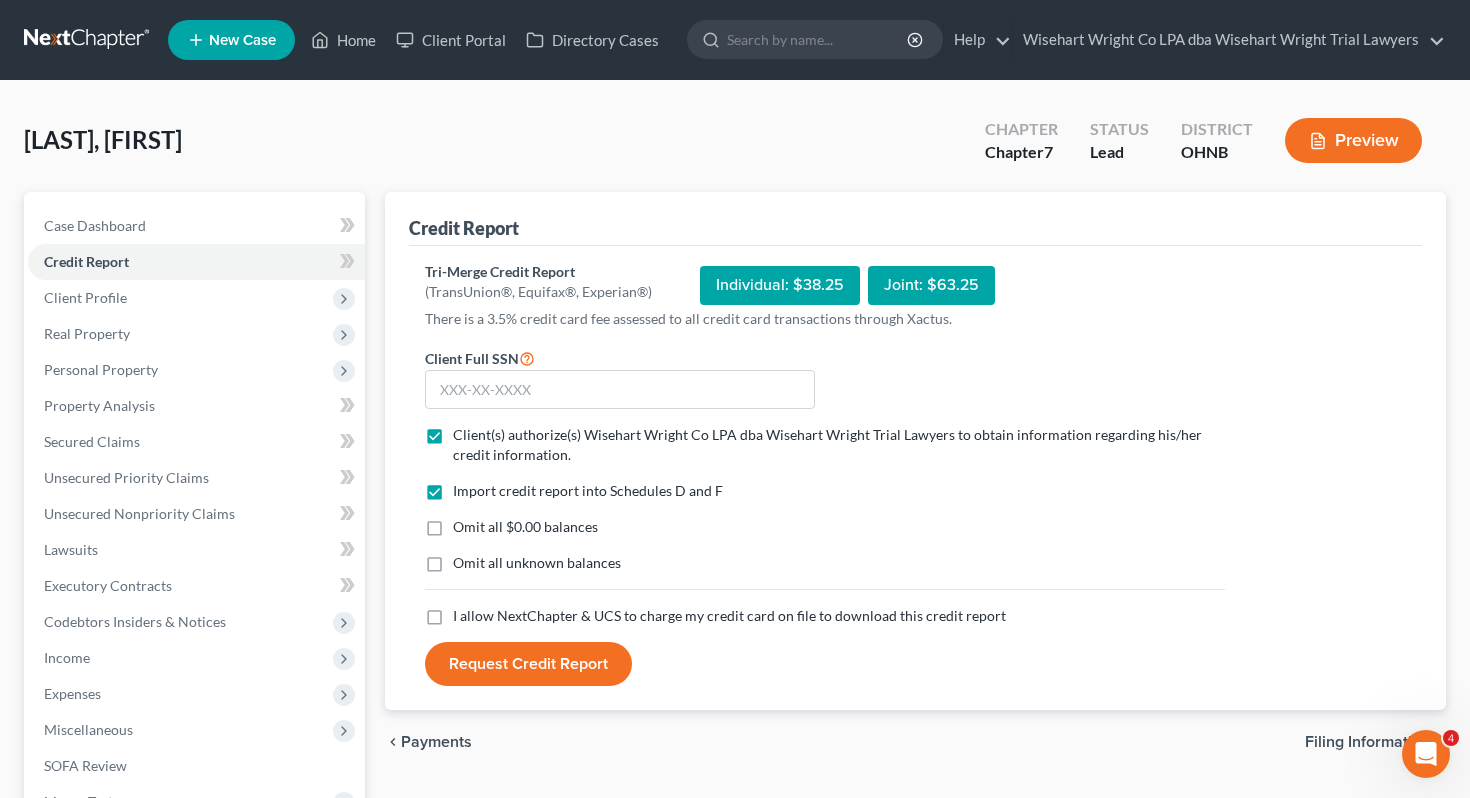 click on "Omit all $0.00 balances" at bounding box center [525, 526] 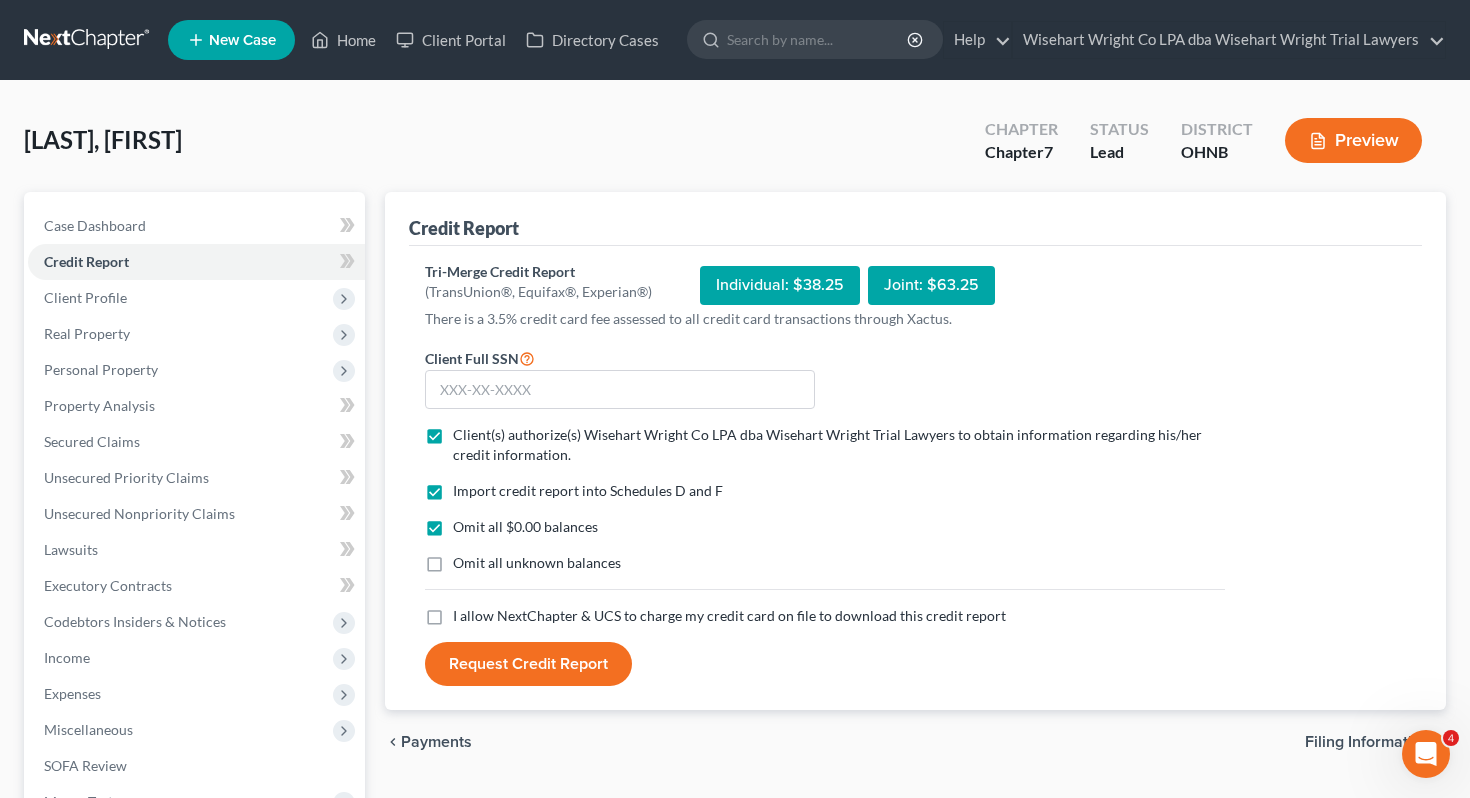 click on "Omit all unknown balances" at bounding box center (537, 562) 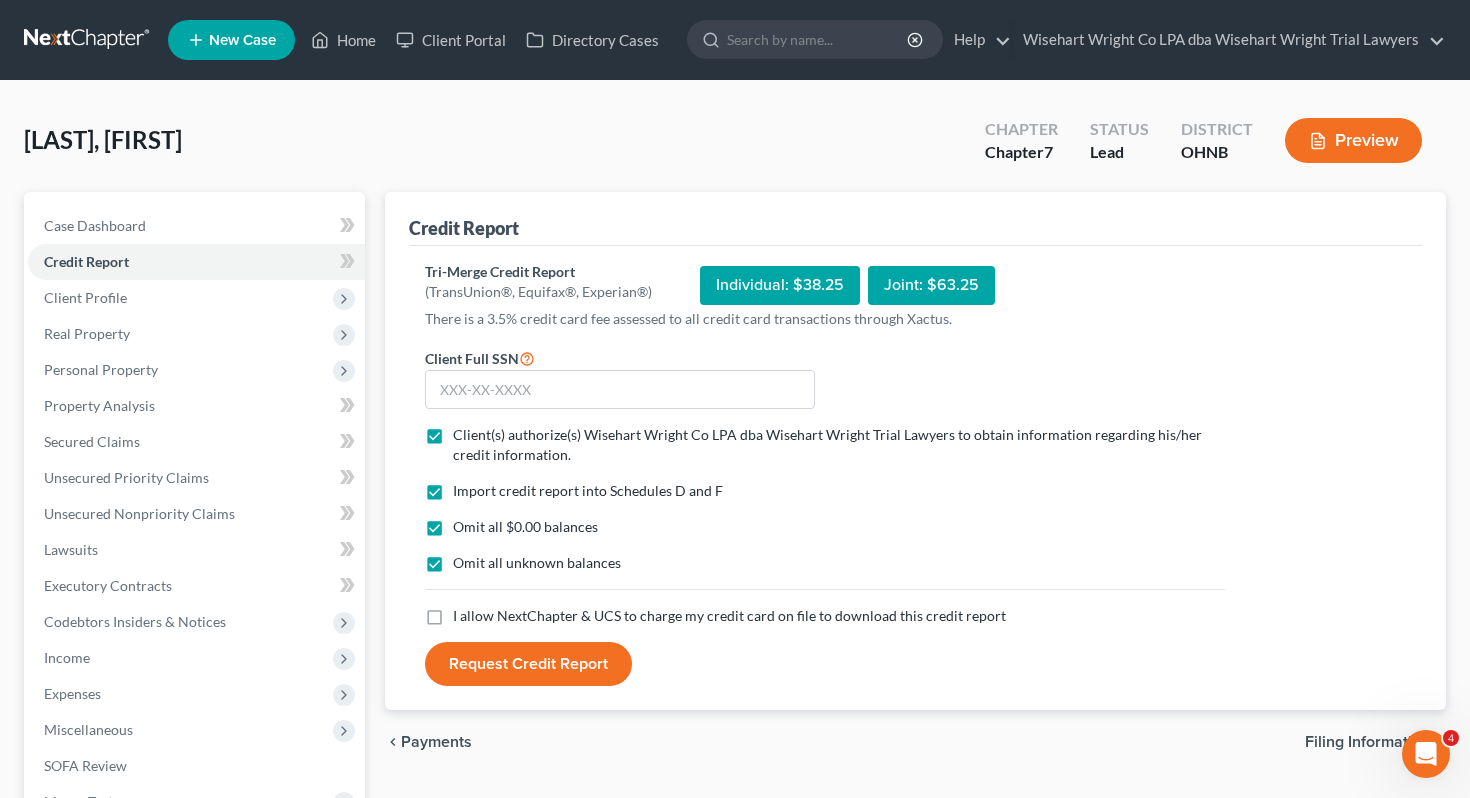 click on "I allow NextChapter & UCS to charge my credit card on file to download this credit report" at bounding box center [729, 615] 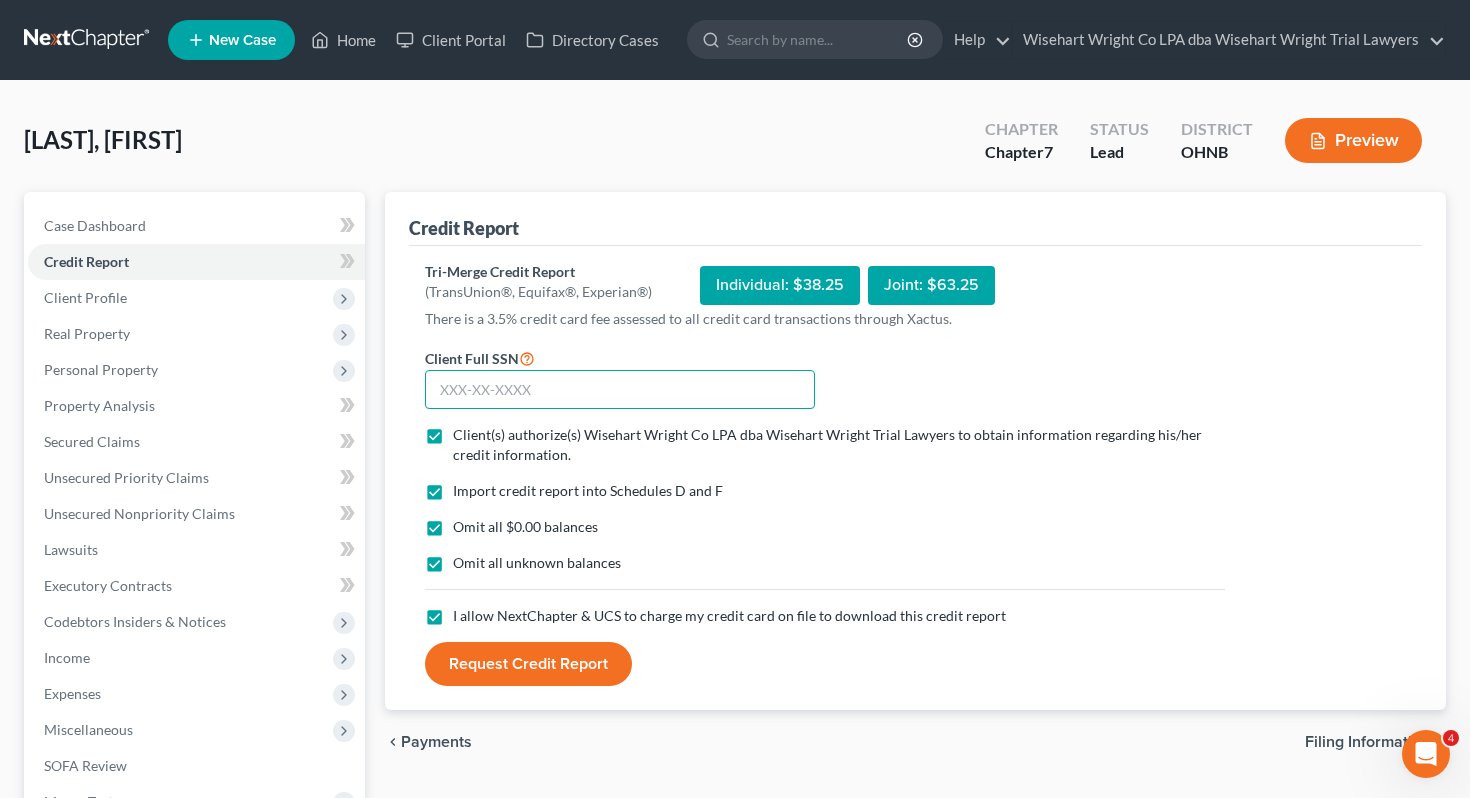 click at bounding box center [620, 390] 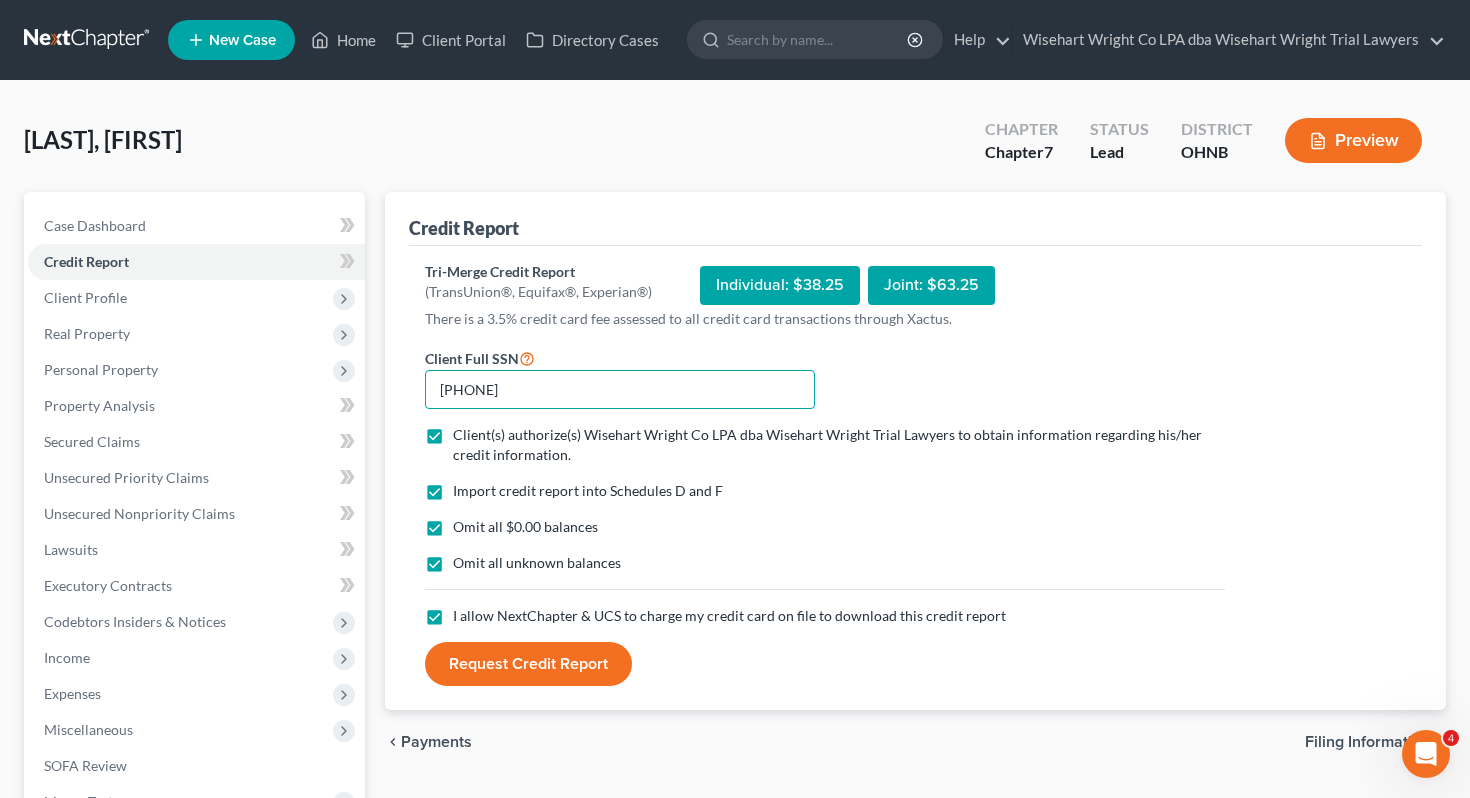 type on "[PHONE]" 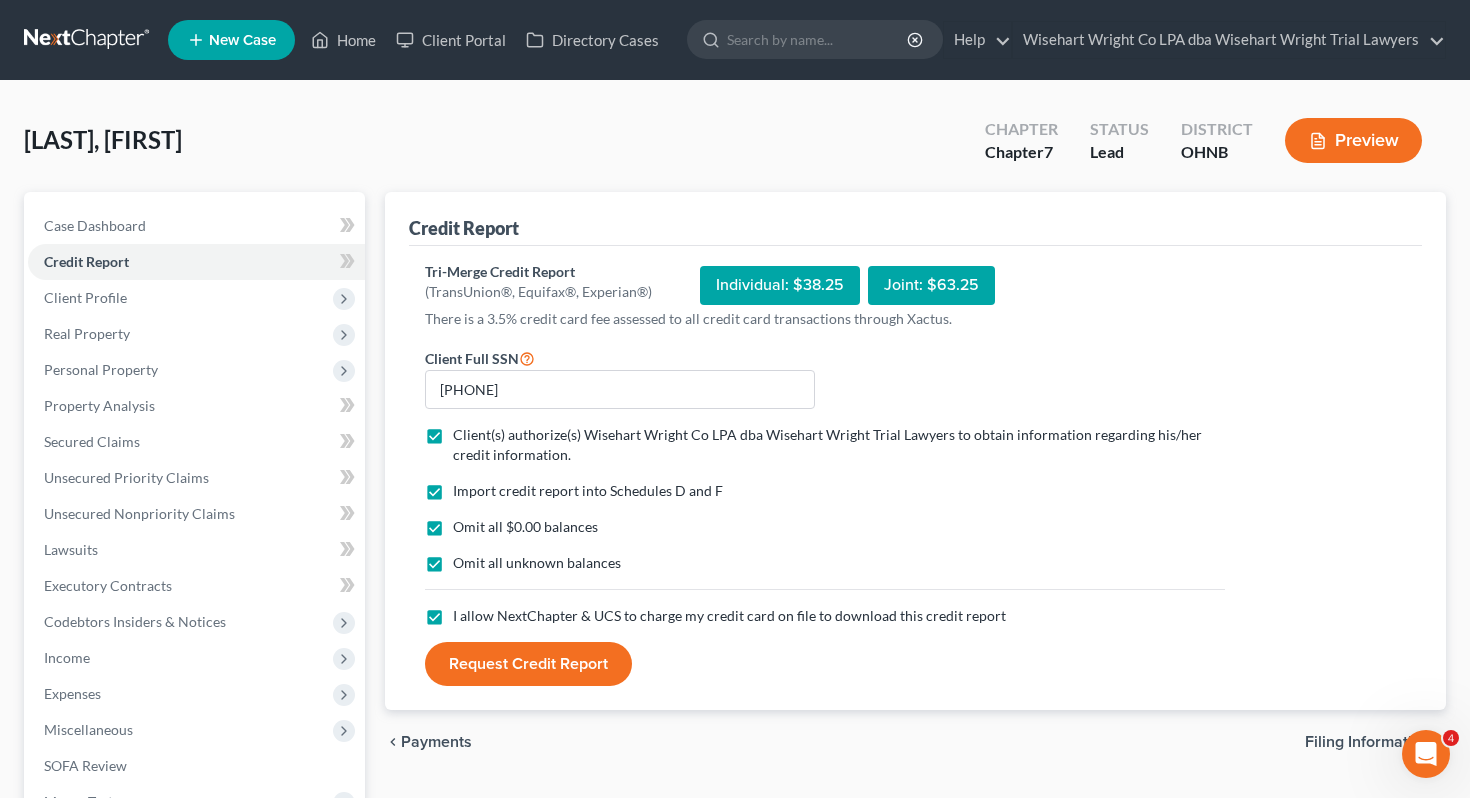 click on "Request Credit Report" at bounding box center [528, 664] 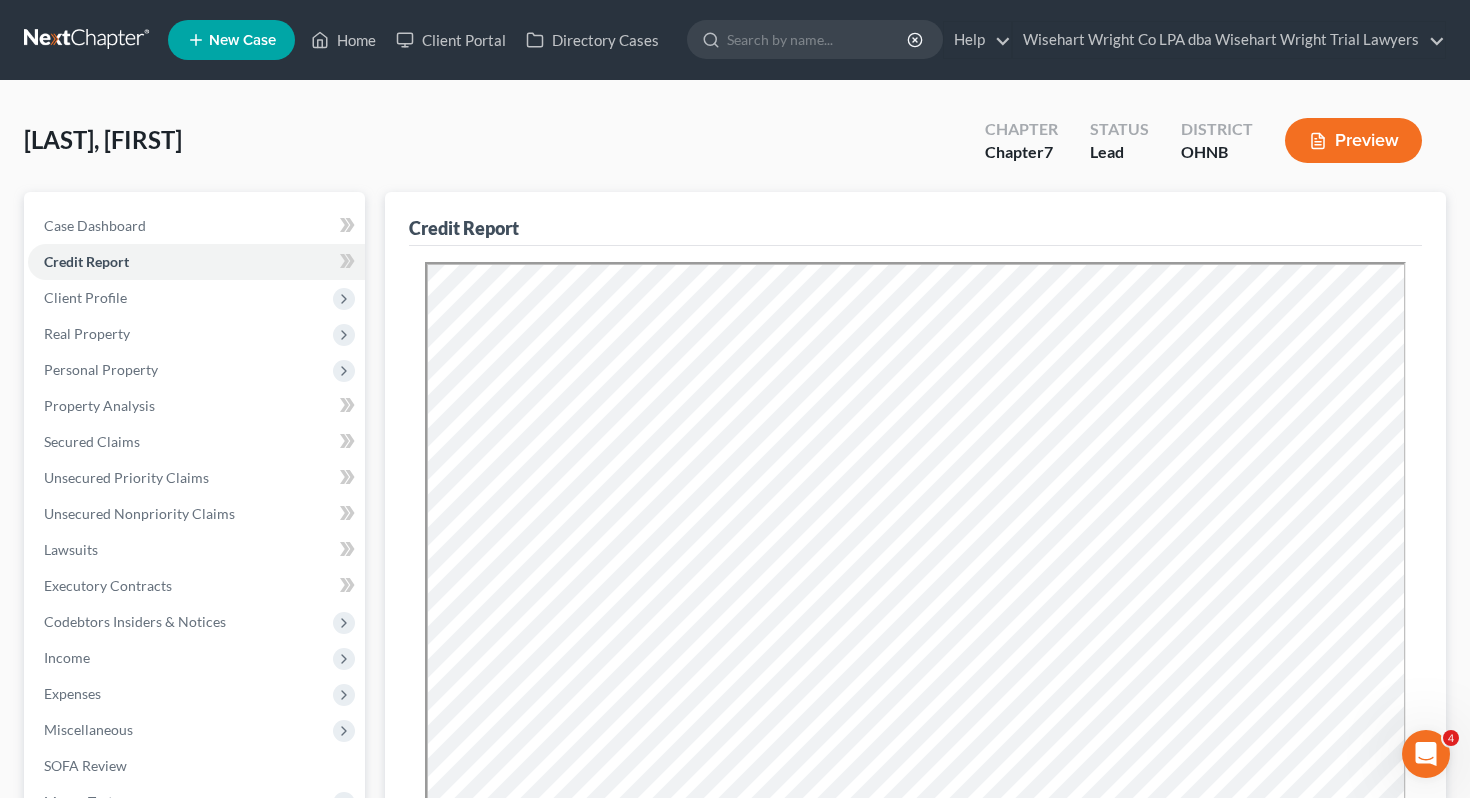 scroll, scrollTop: 0, scrollLeft: 0, axis: both 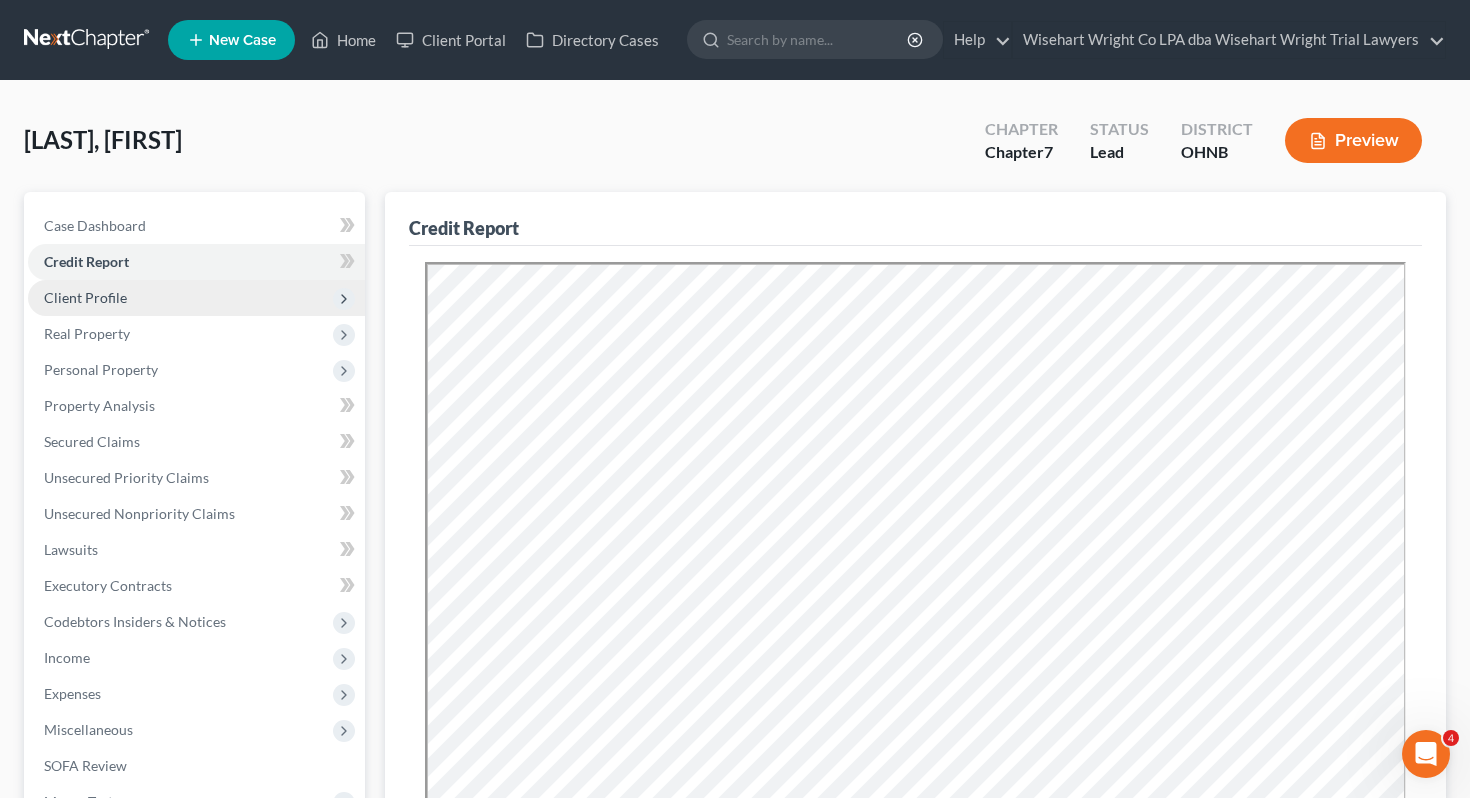 click on "Client Profile" at bounding box center (196, 298) 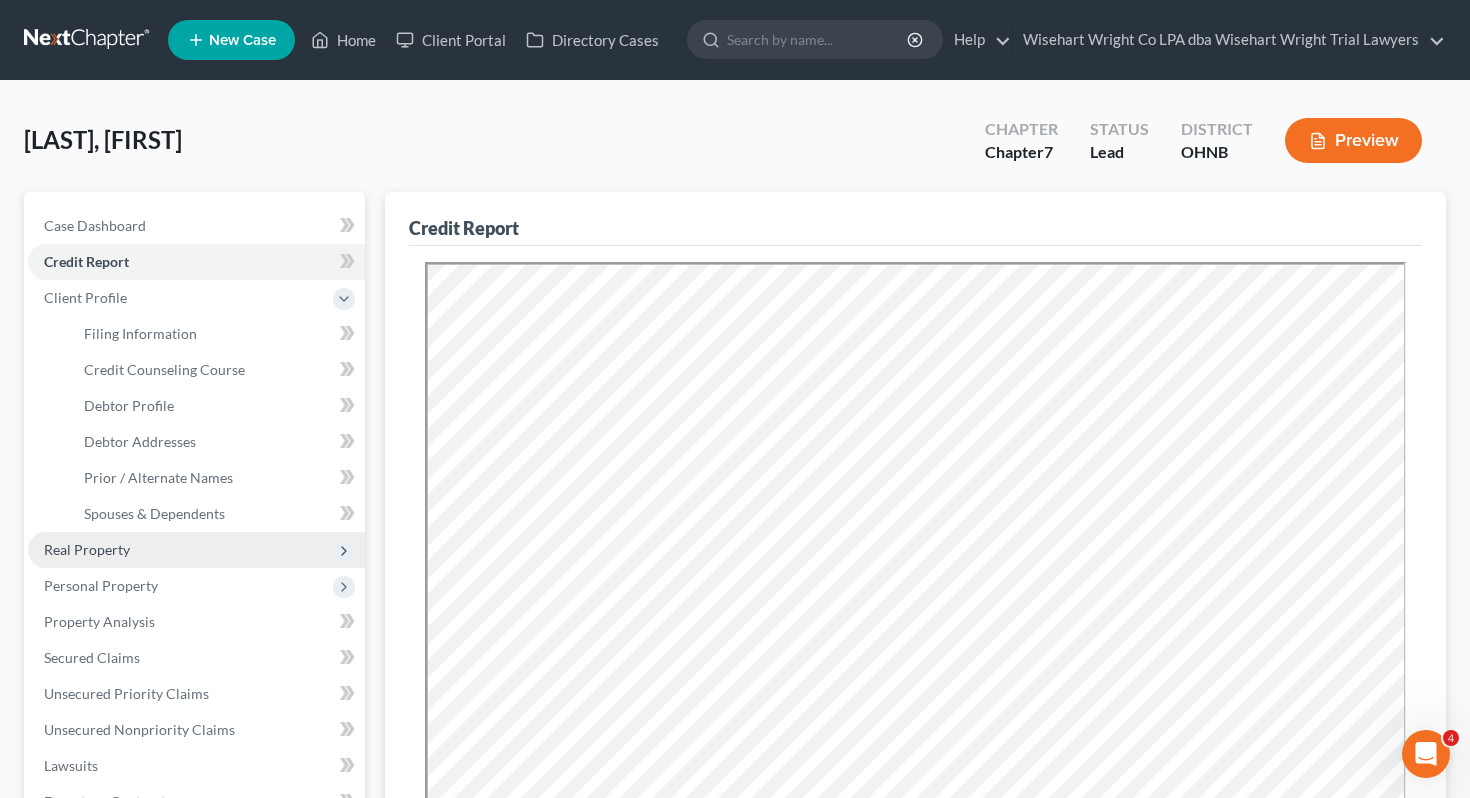 click on "Real Property" at bounding box center [196, 550] 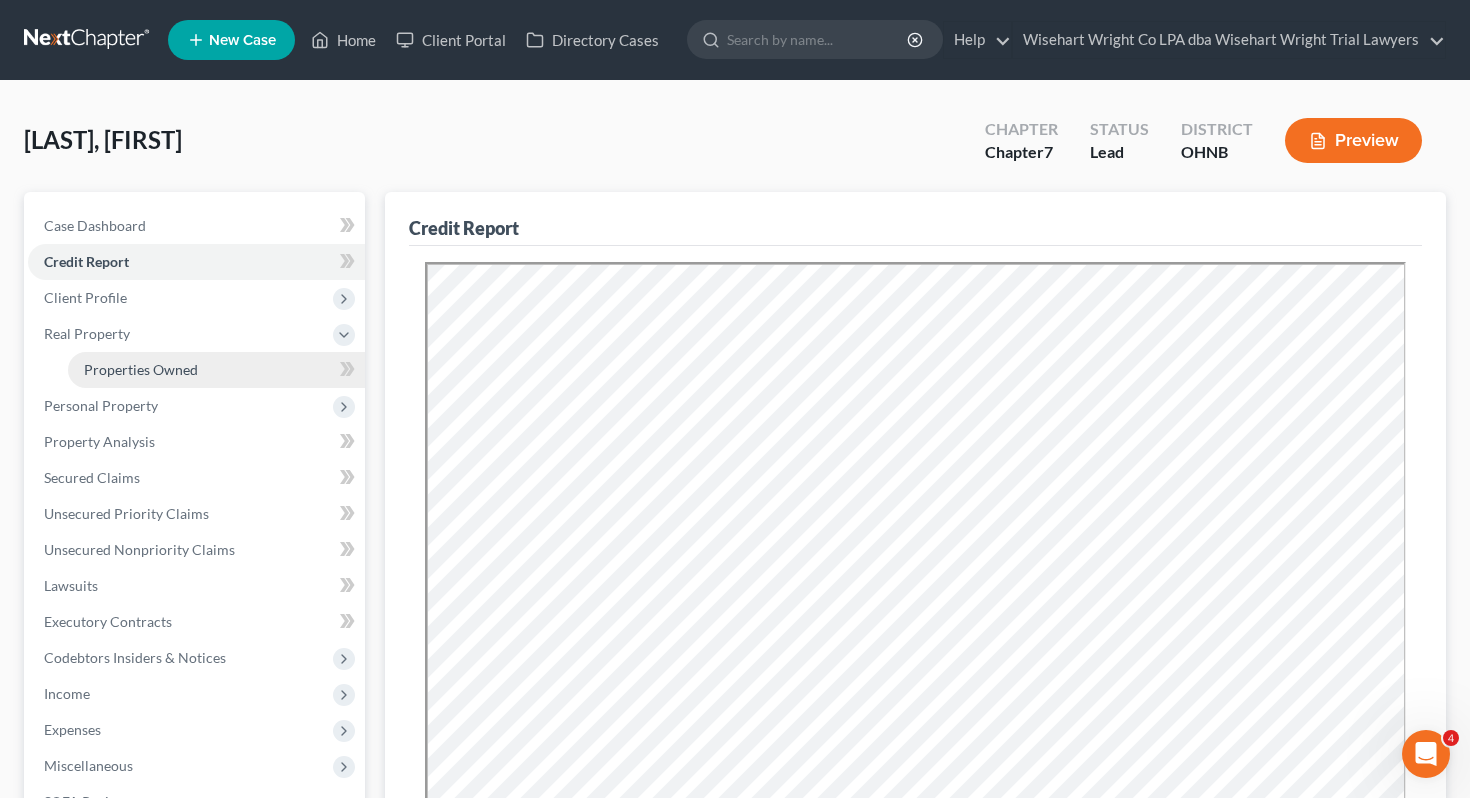 click on "Properties Owned" at bounding box center [141, 369] 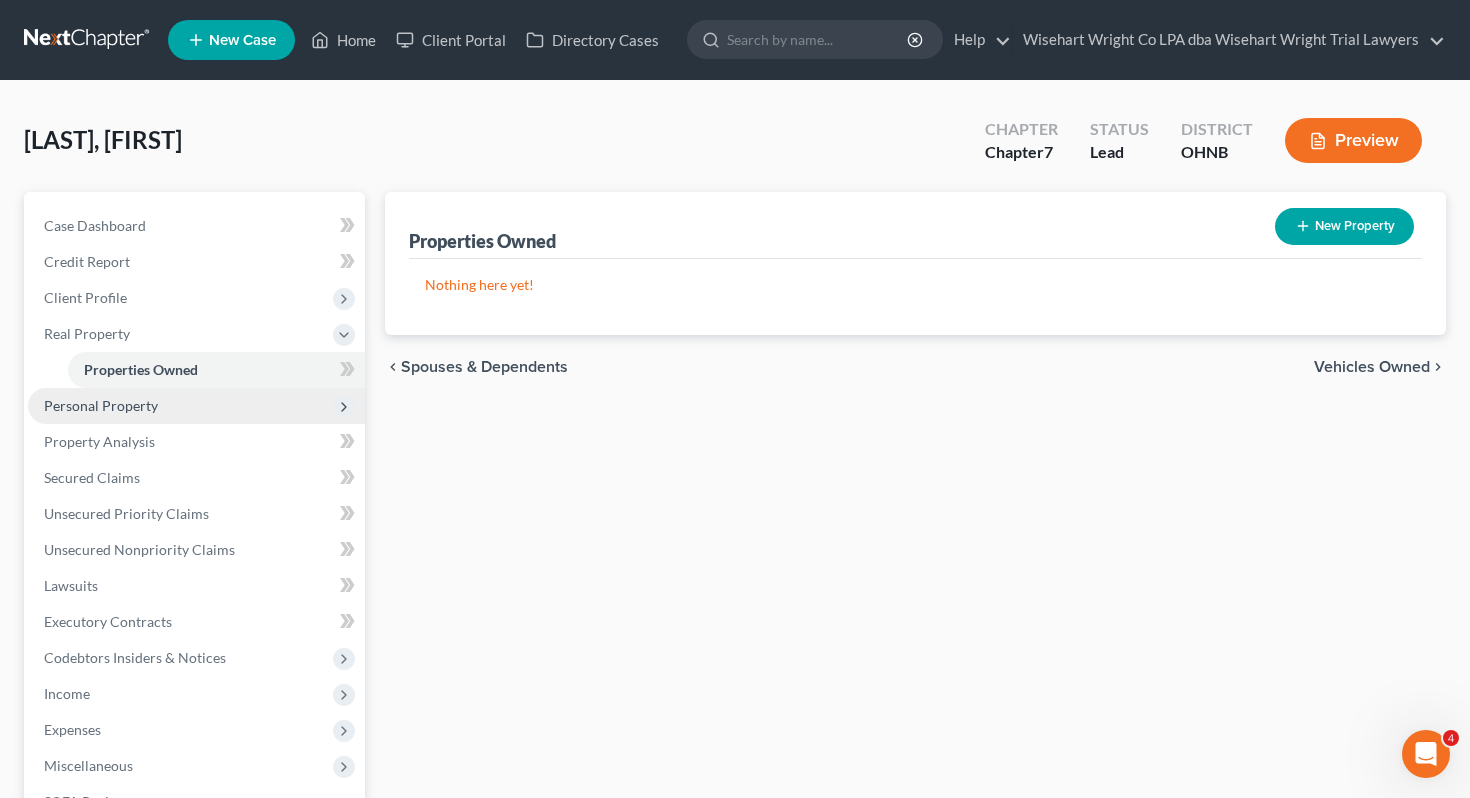 click on "Personal Property" at bounding box center [196, 406] 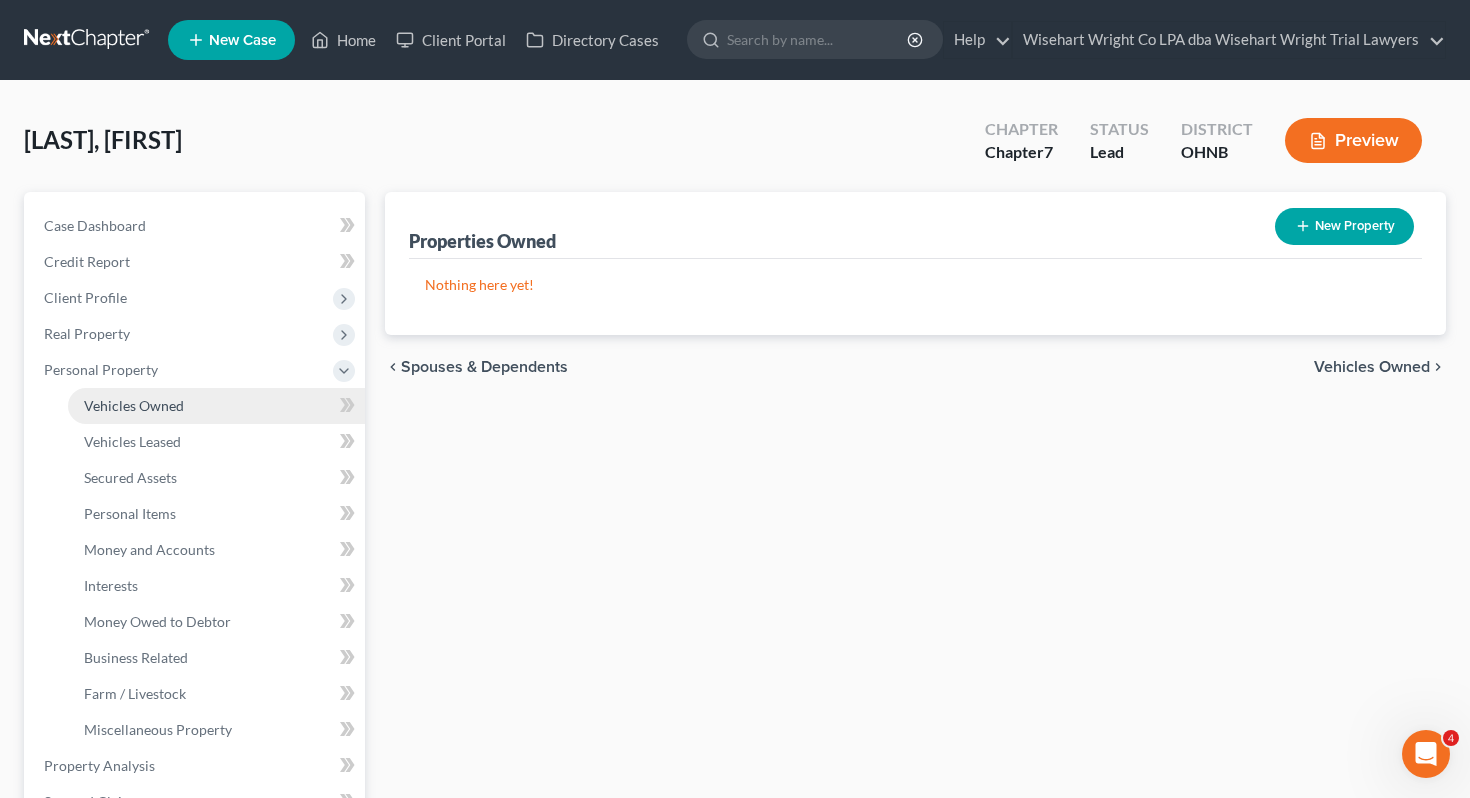 click on "Vehicles Owned" at bounding box center [216, 406] 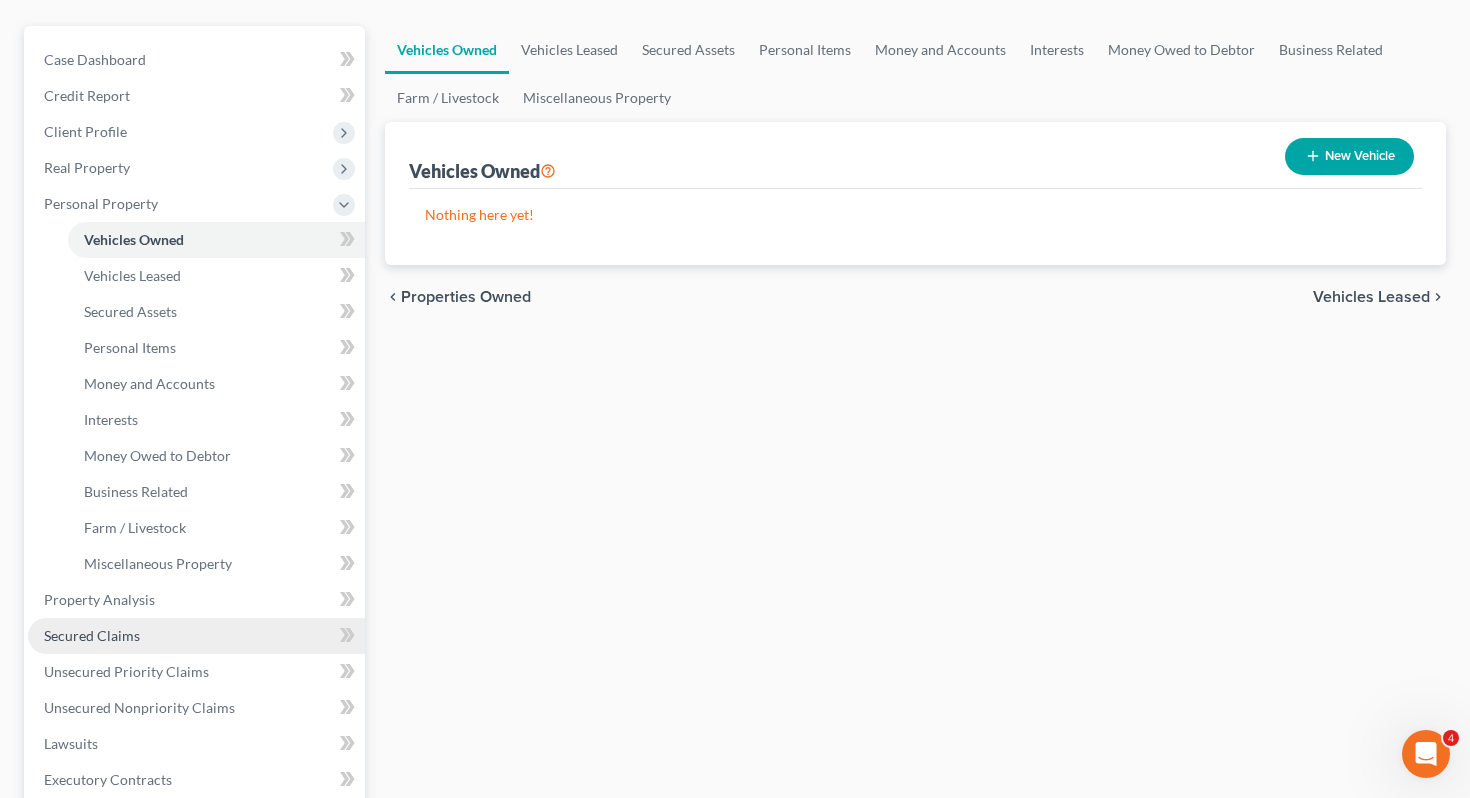 click on "Secured Claims" at bounding box center (196, 636) 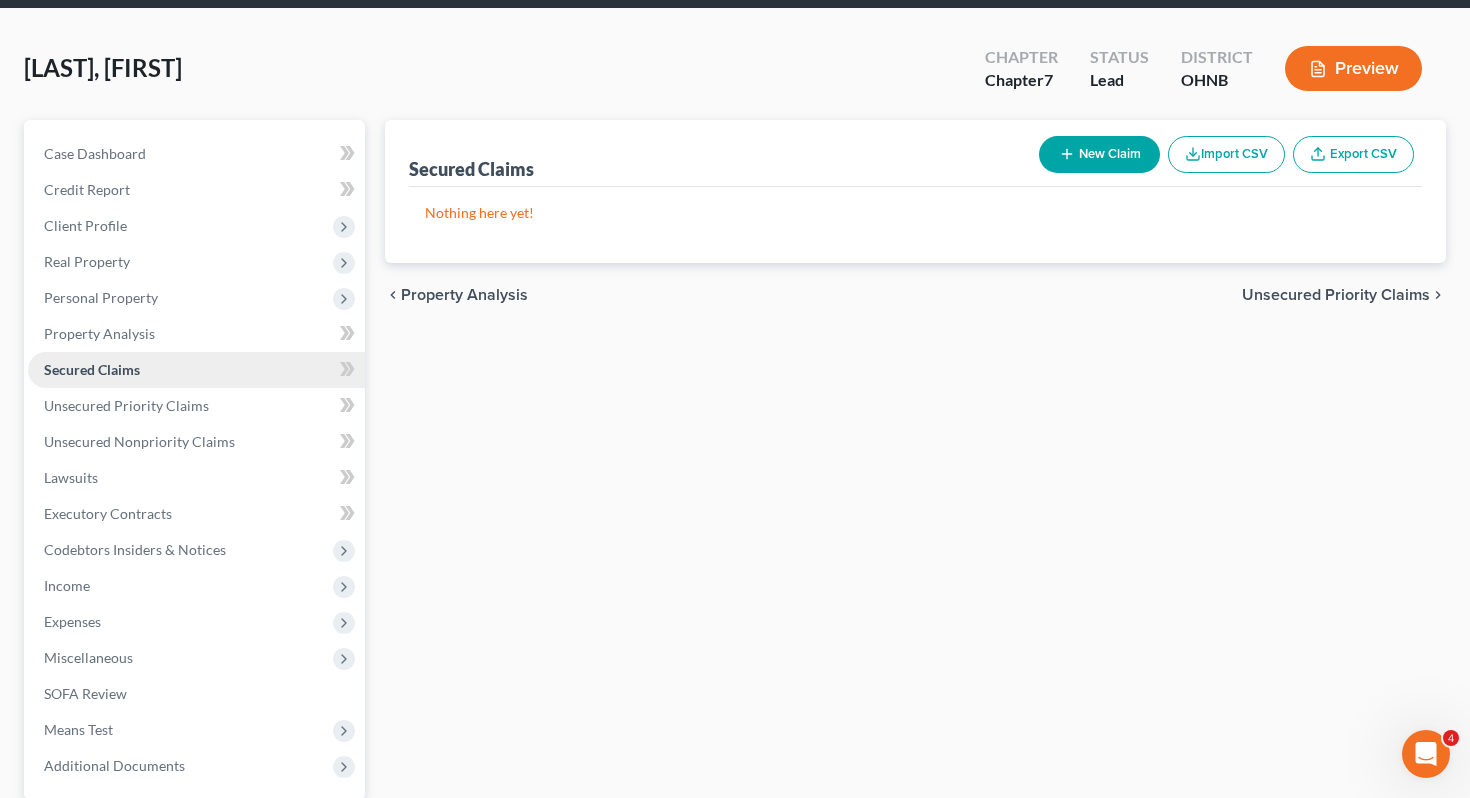 scroll, scrollTop: 84, scrollLeft: 0, axis: vertical 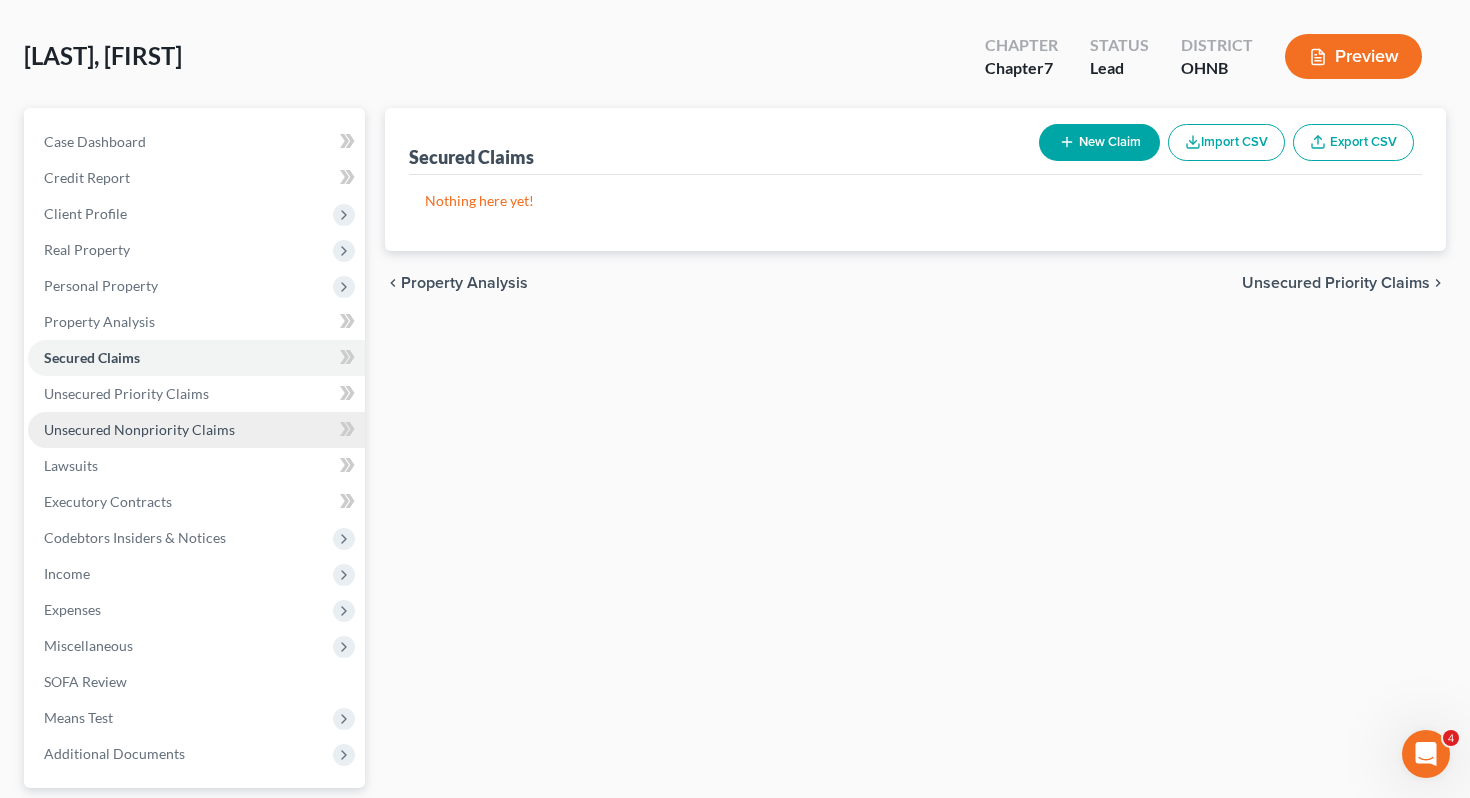 click on "Unsecured Nonpriority Claims" at bounding box center (139, 429) 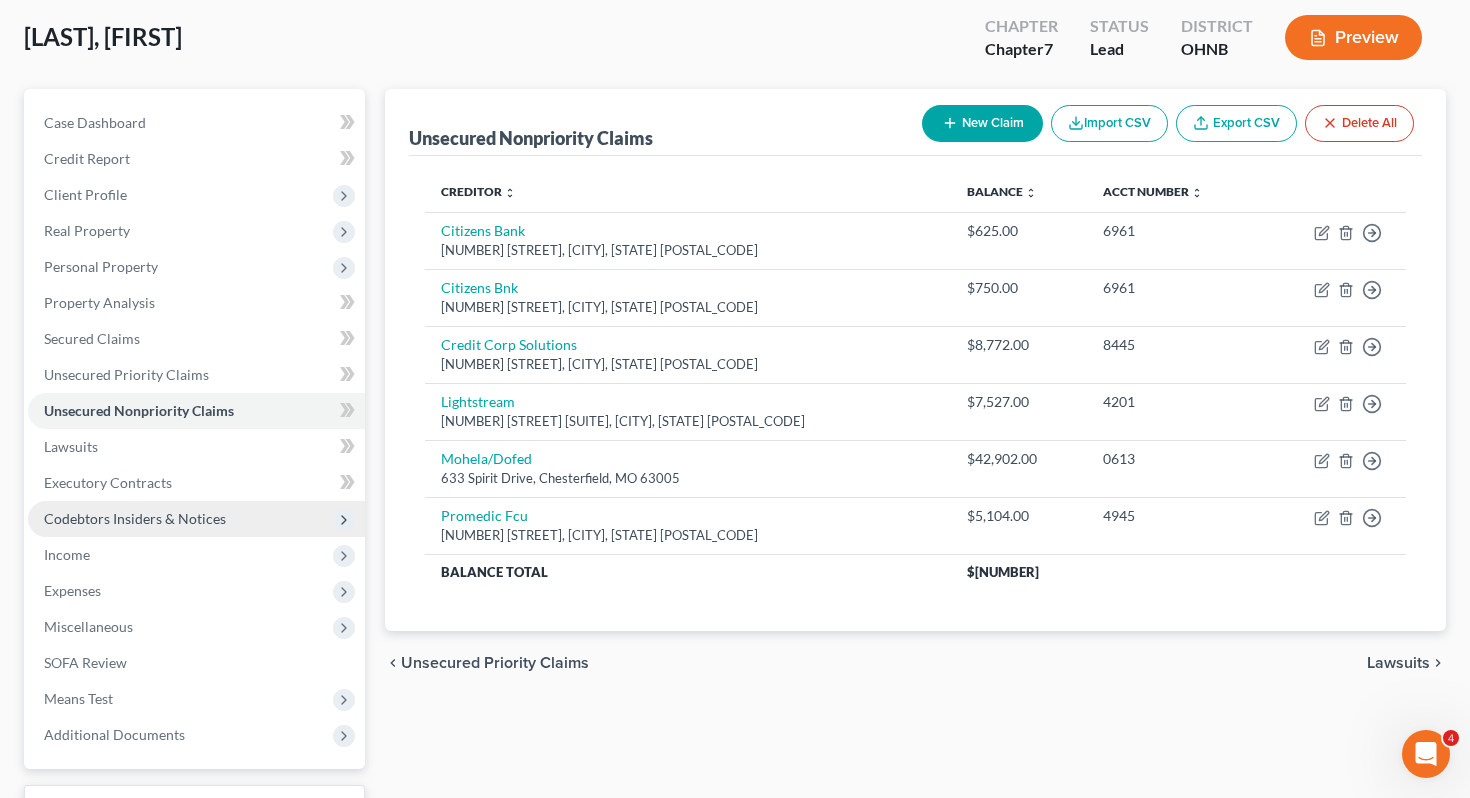 scroll, scrollTop: 105, scrollLeft: 0, axis: vertical 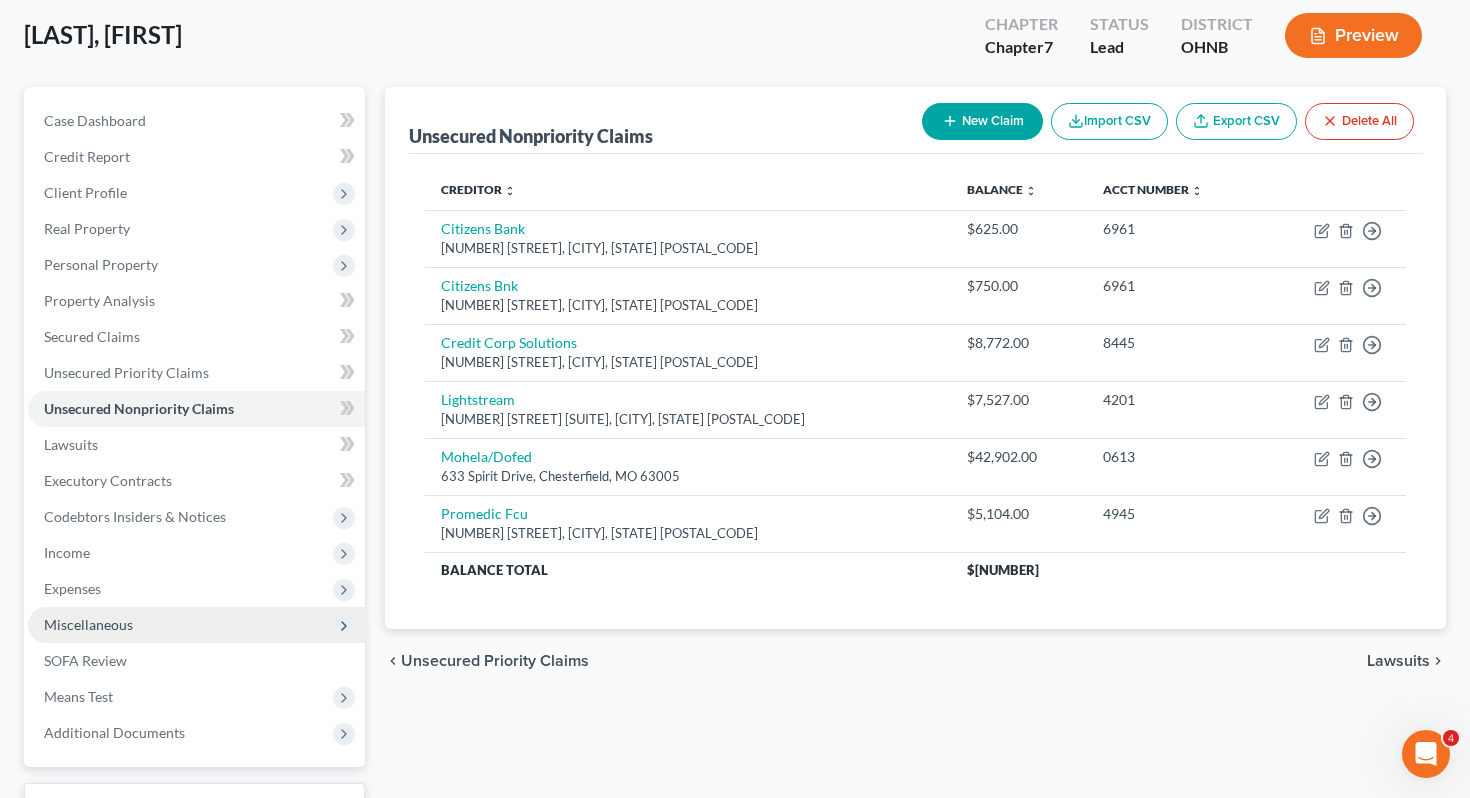 click on "Miscellaneous" at bounding box center [196, 625] 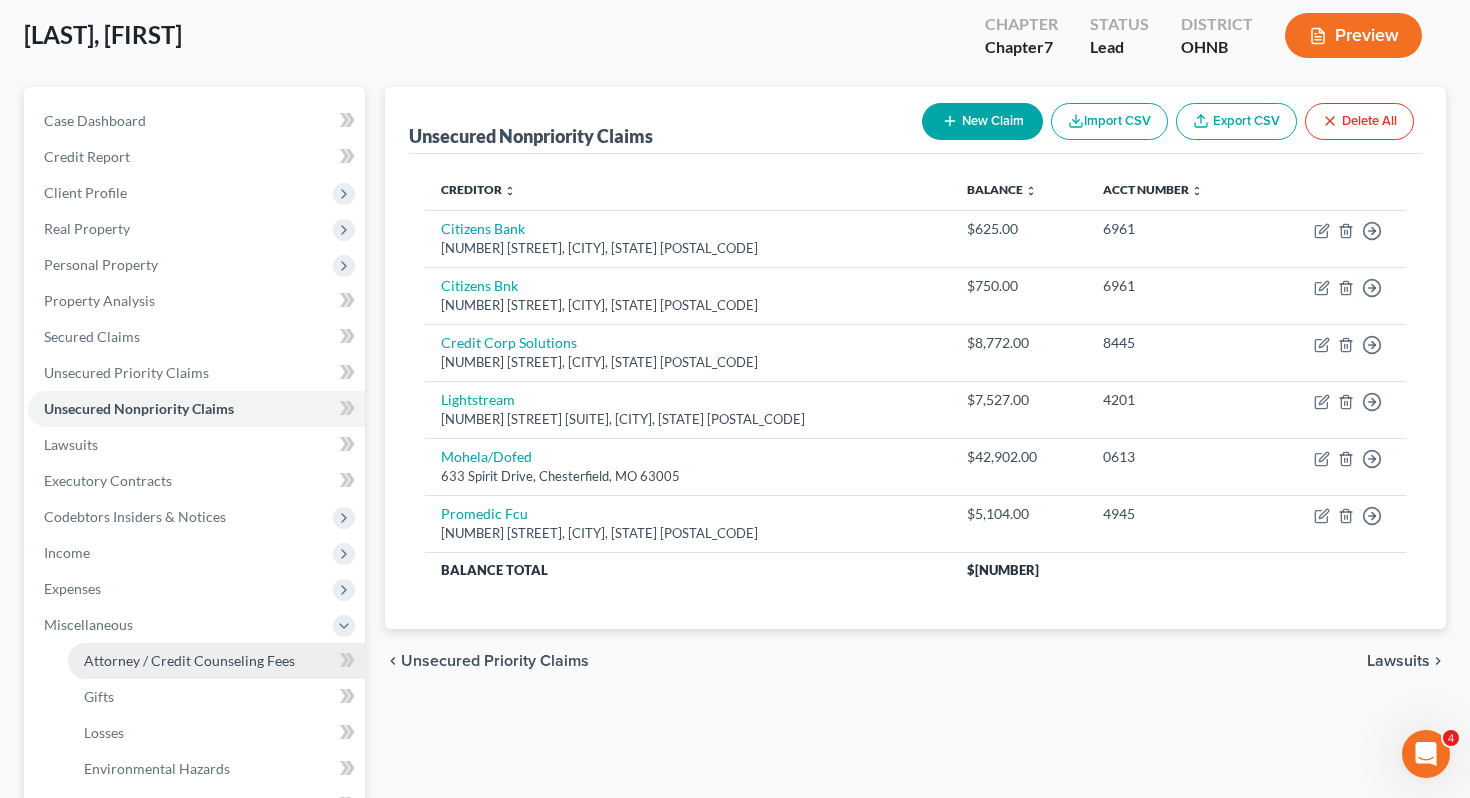 click on "Attorney / Credit Counseling Fees" at bounding box center (189, 660) 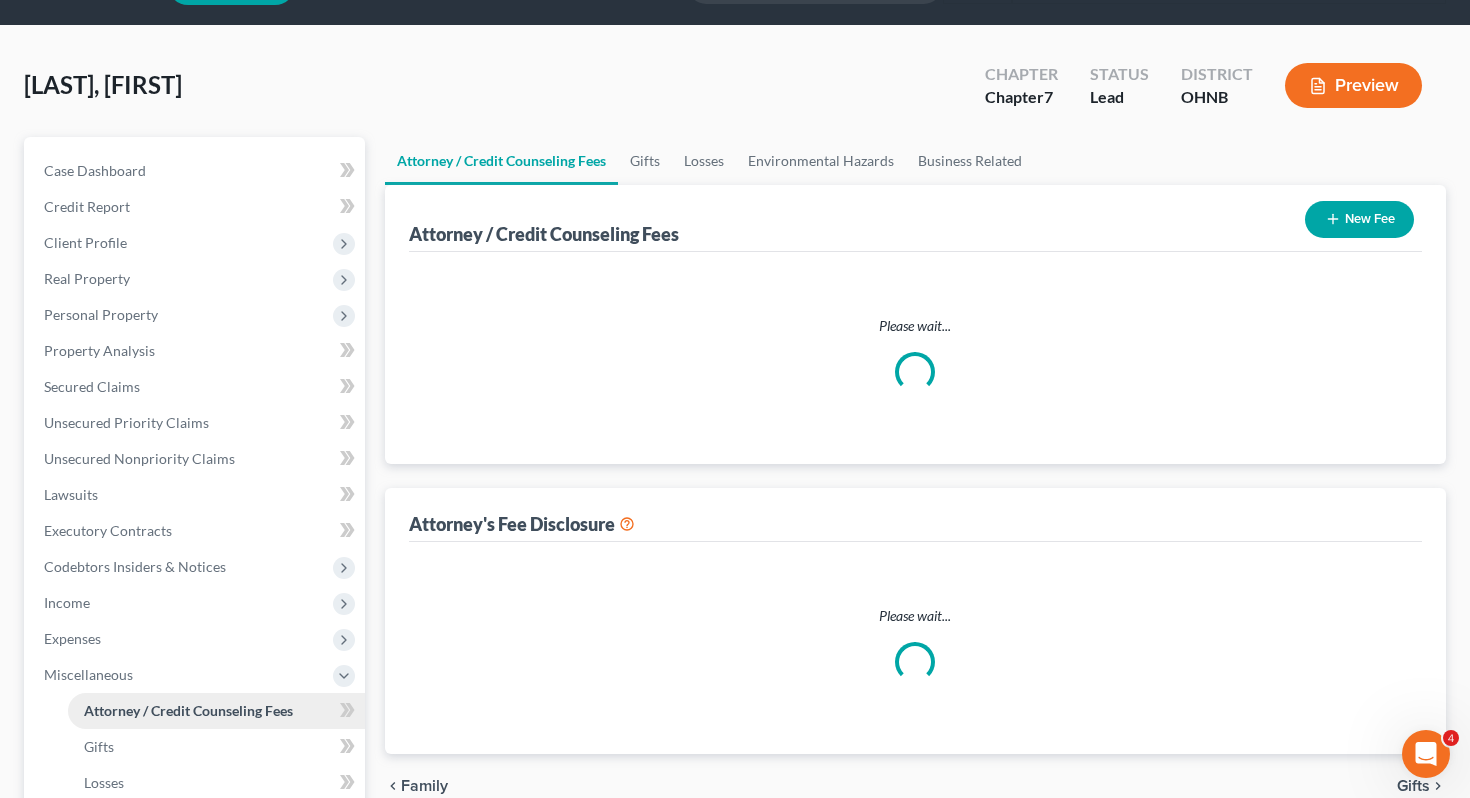 scroll, scrollTop: 0, scrollLeft: 0, axis: both 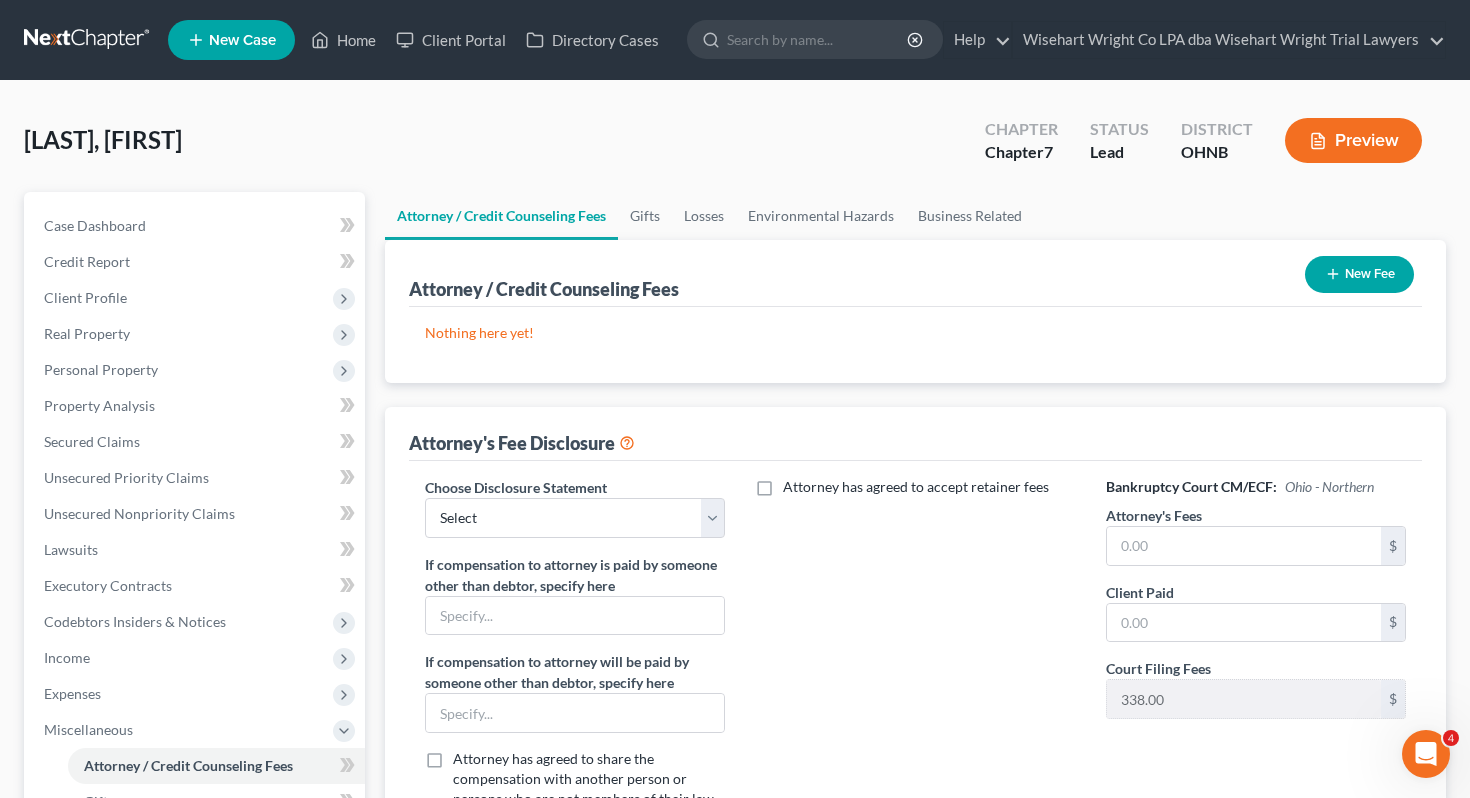 click on "New Fee" at bounding box center (1359, 274) 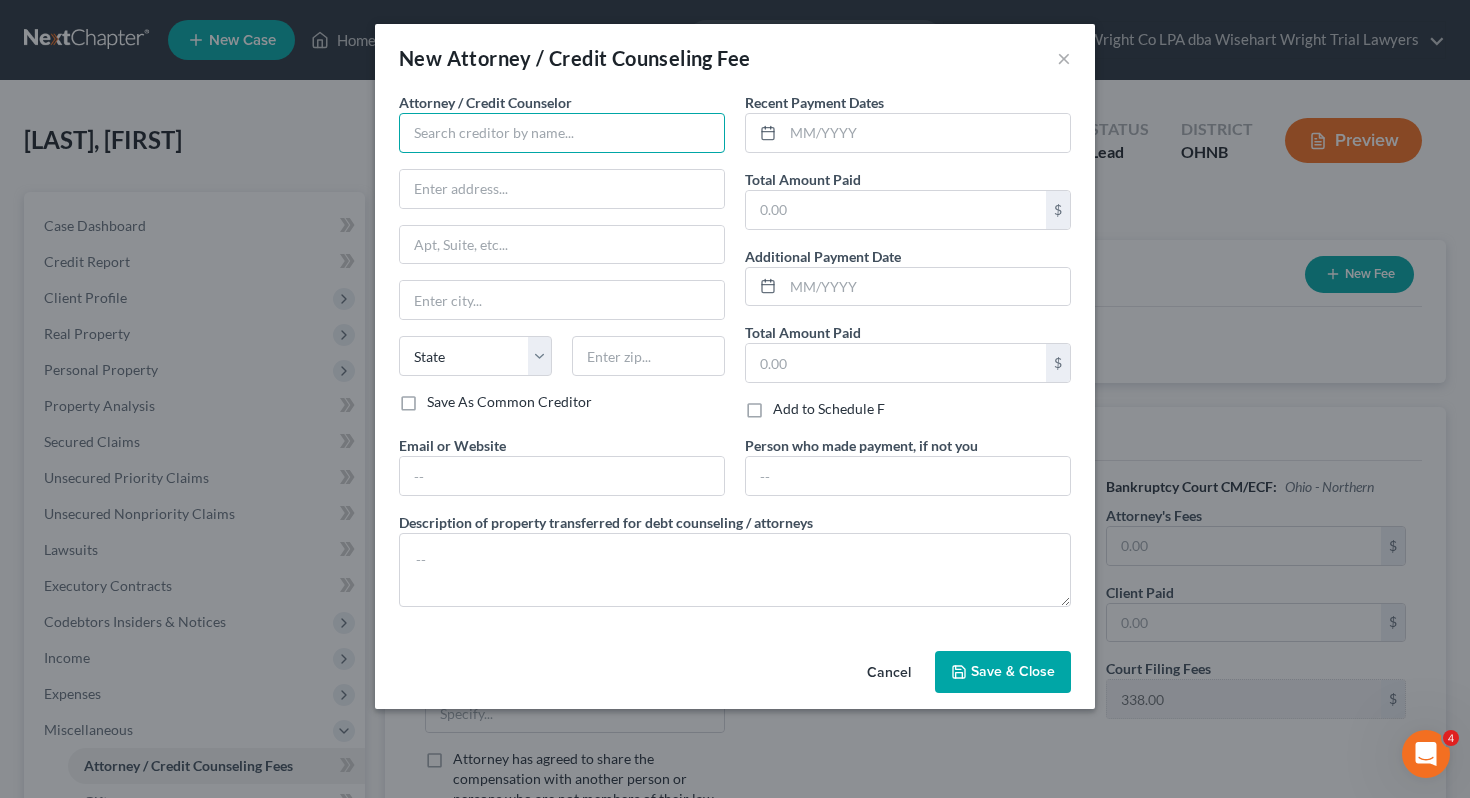 click at bounding box center [562, 133] 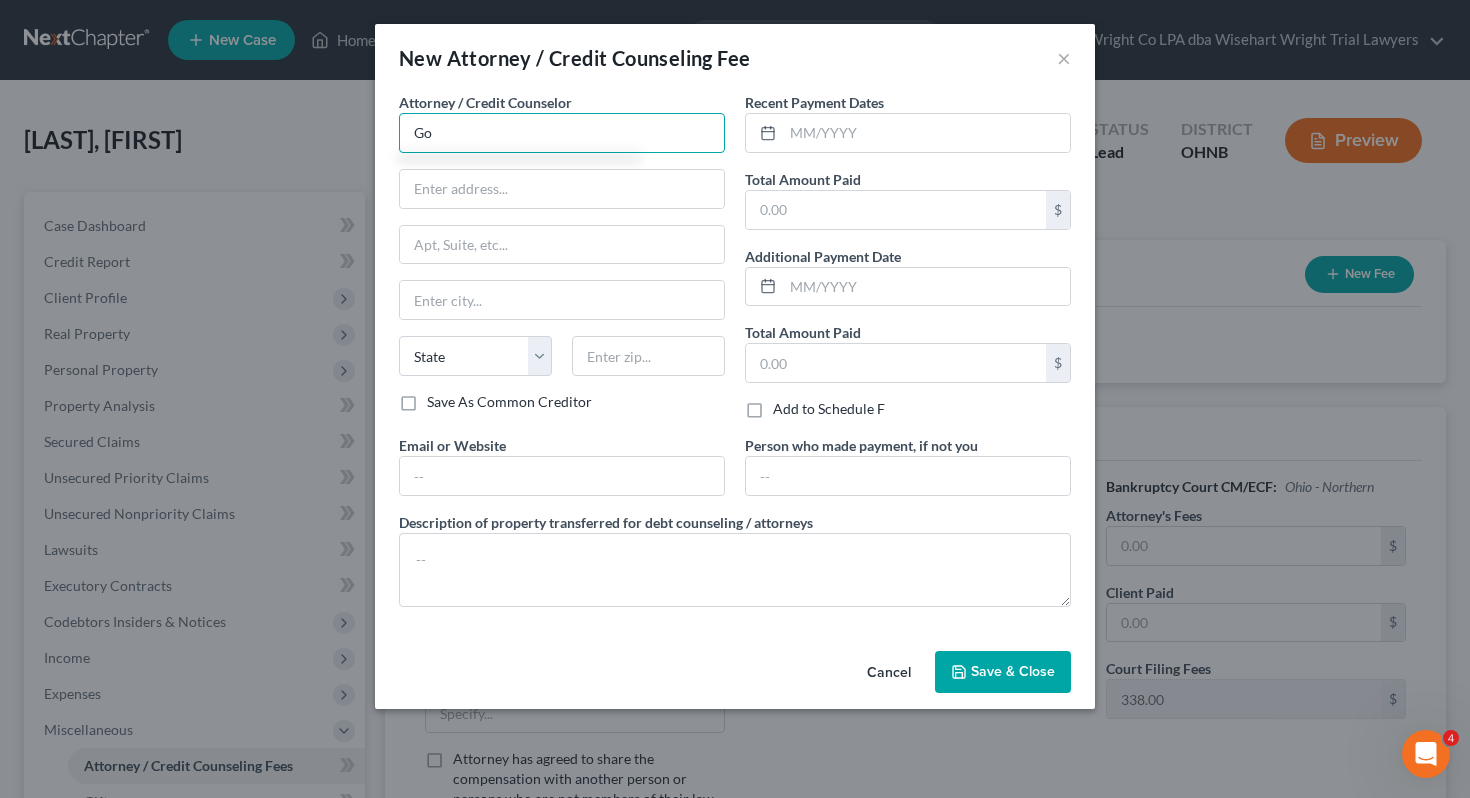 type on "G" 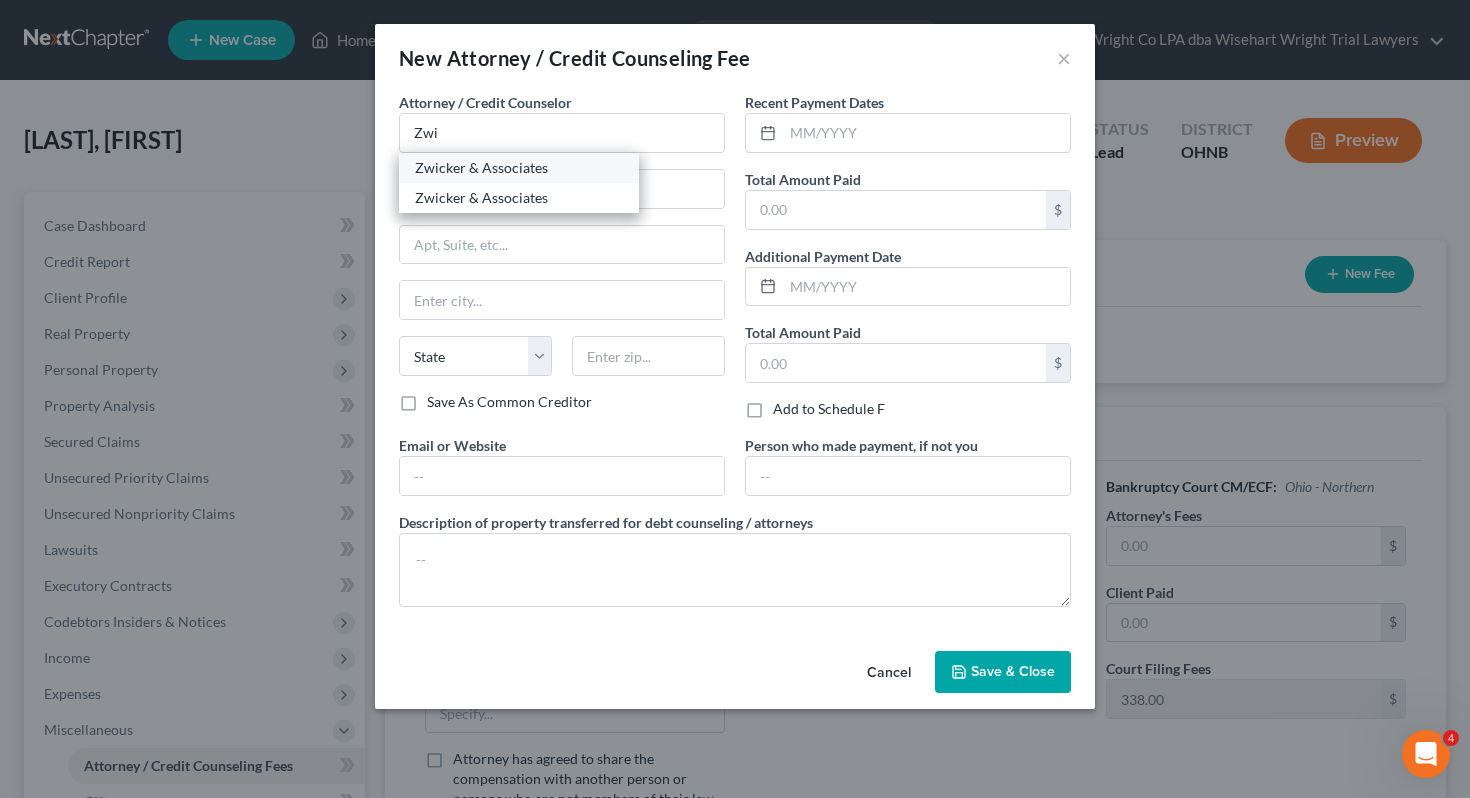 click on "Zwicker & Associates" at bounding box center (519, 168) 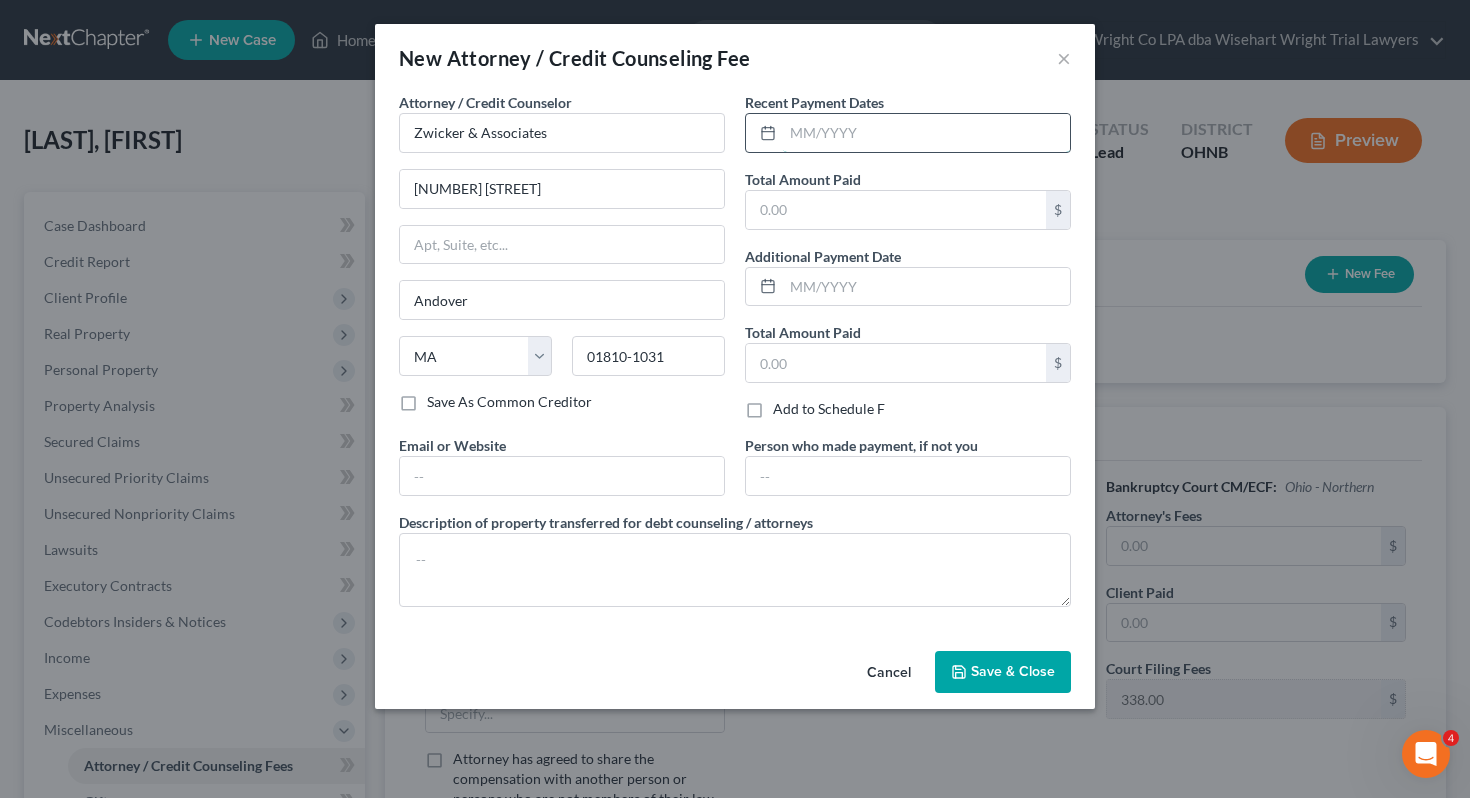 click at bounding box center (926, 133) 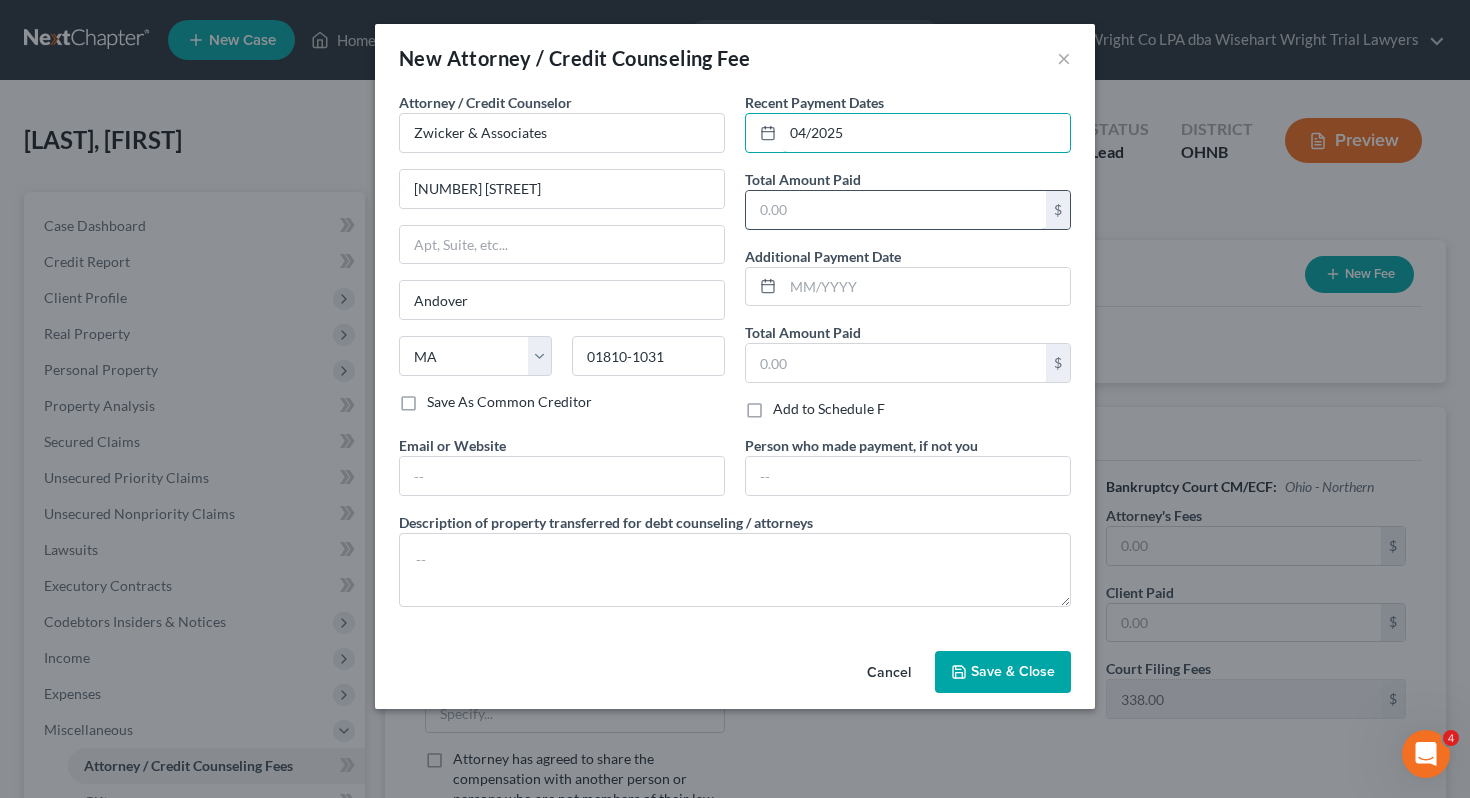 type on "04/2025" 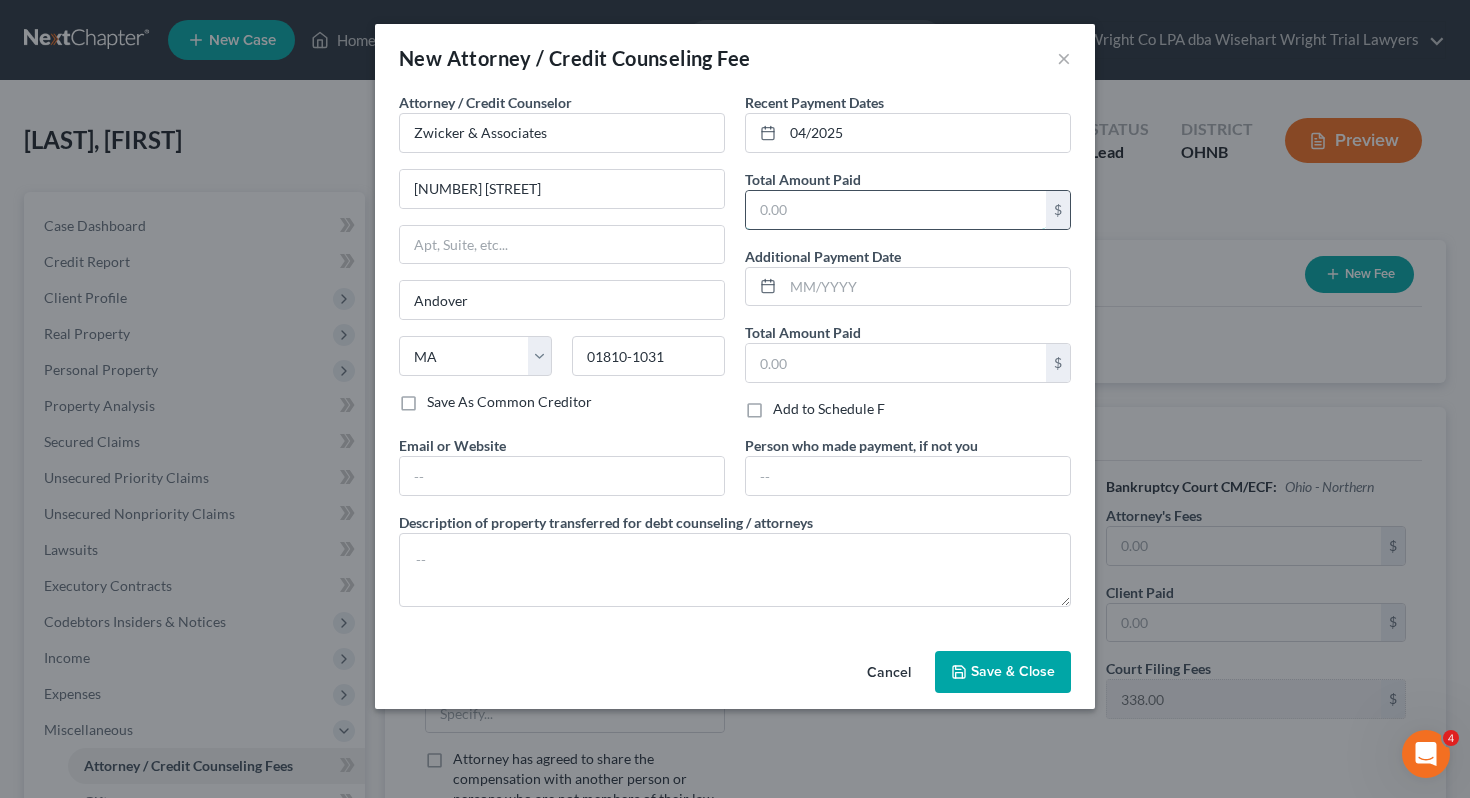 click at bounding box center [896, 210] 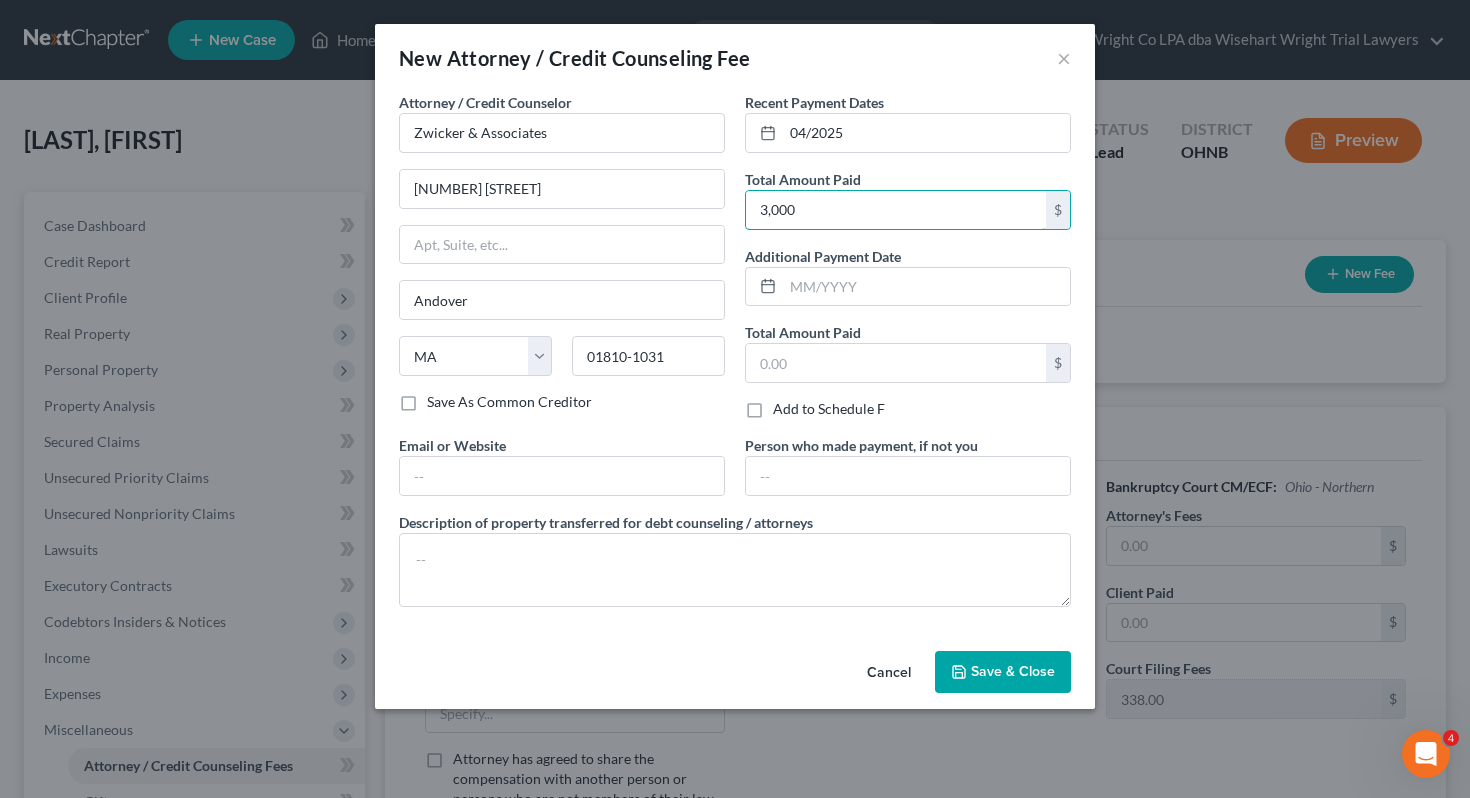 type on "3,000" 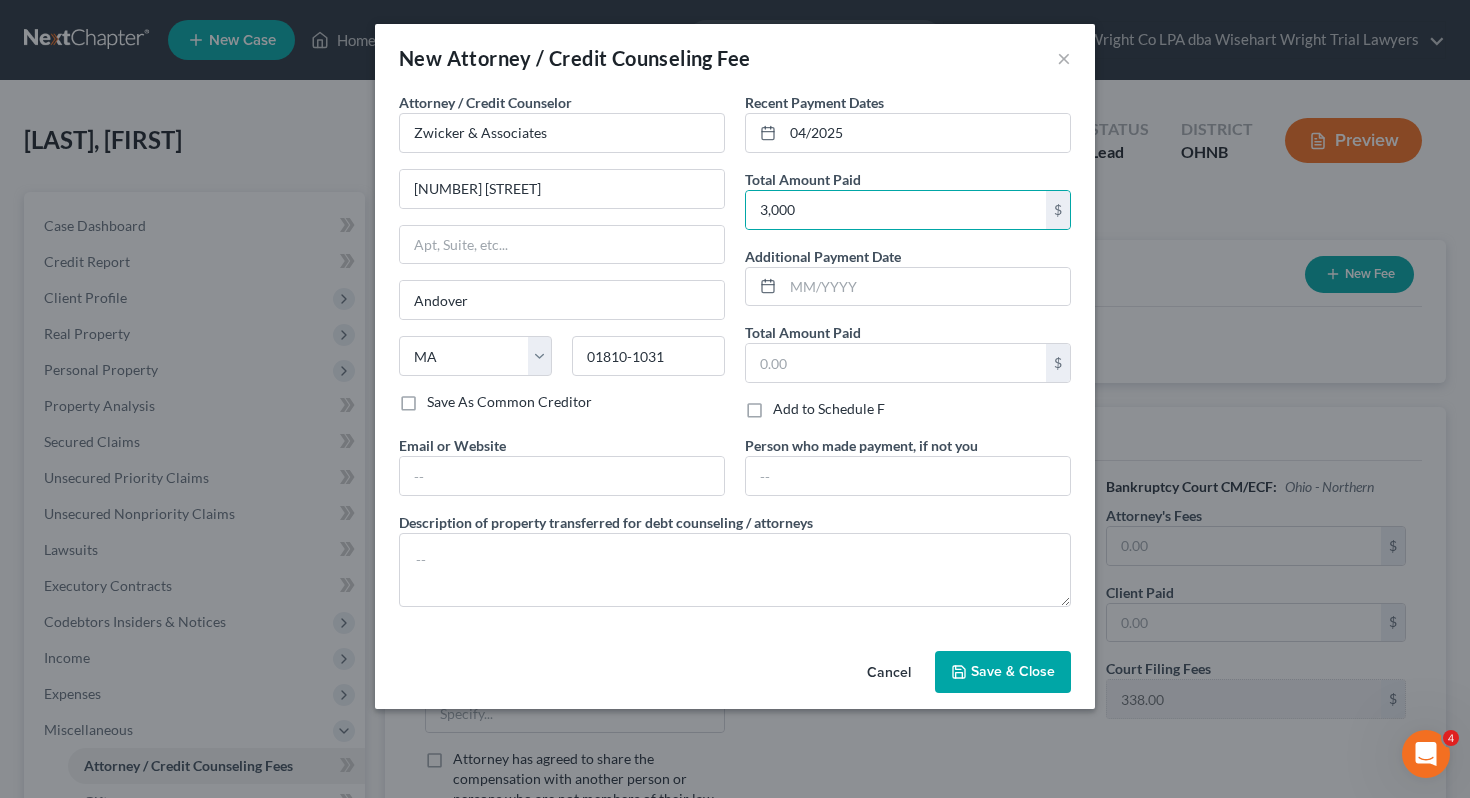 click on "Save & Close" at bounding box center [1013, 671] 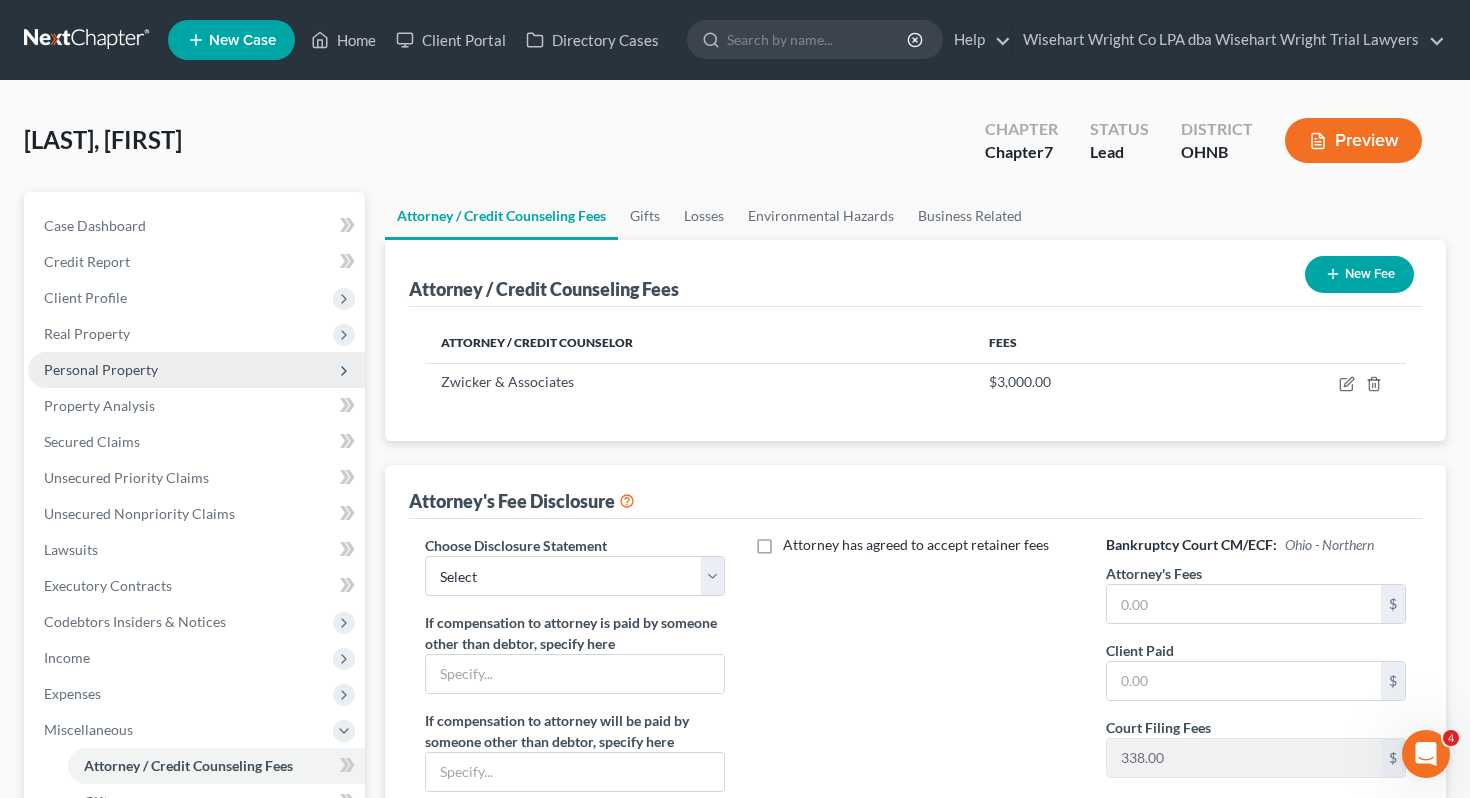 click on "Personal Property" at bounding box center [196, 370] 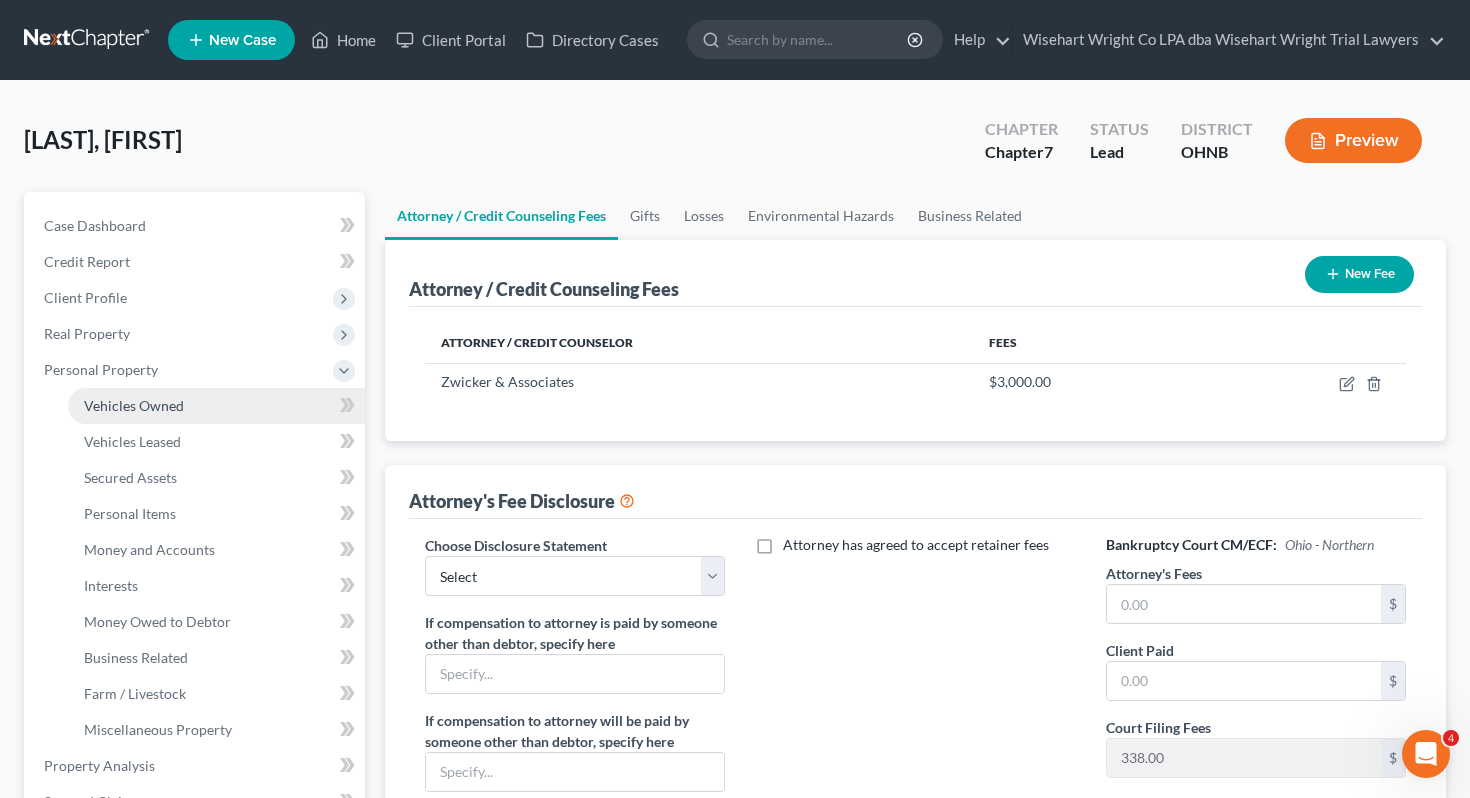click on "Vehicles Owned" at bounding box center [216, 406] 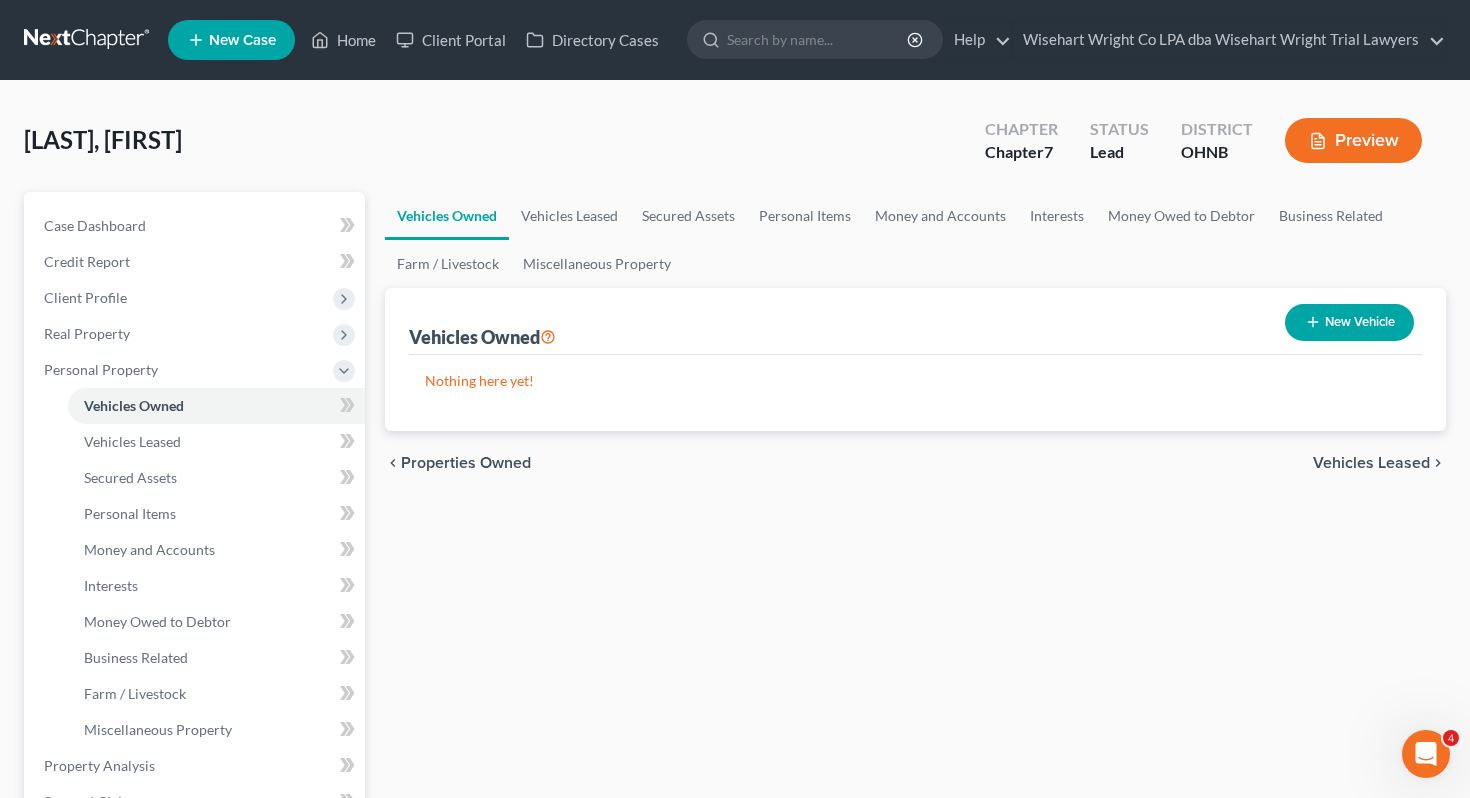 click on "New Vehicle" at bounding box center (1349, 322) 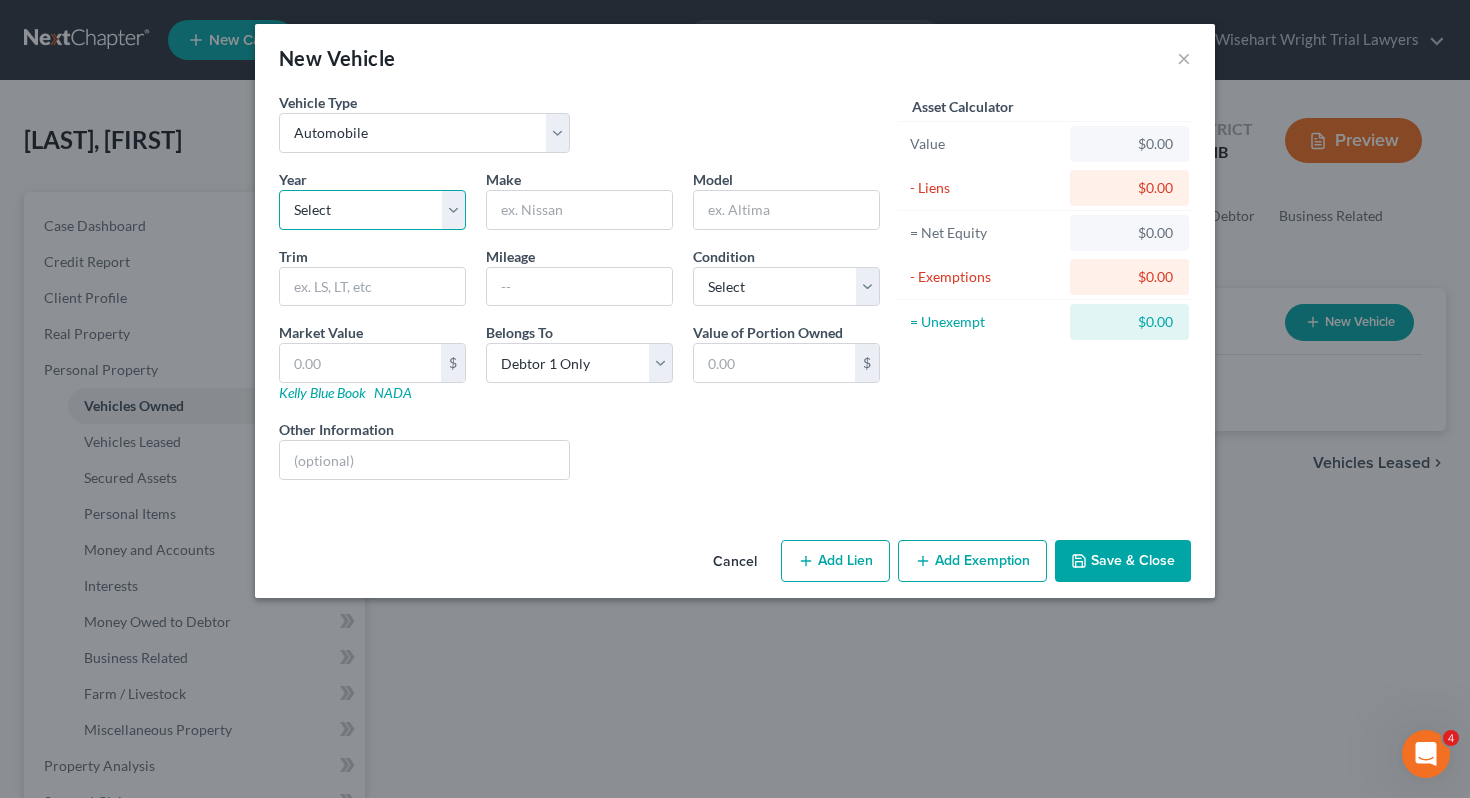 click on "Select 2026 2025 2024 2023 2022 2021 2020 2019 2018 2017 2016 2015 2014 2013 2012 2011 2010 2009 2008 2007 2006 2005 2004 2003 2002 2001 2000 1999 1998 1997 1996 1995 1994 1993 1992 1991 1990 1989 1988 1987 1986 1985 1984 1983 1982 1981 1980 1979 1978 1977 1976 1975 1974 1973 1972 1971 1970 1969 1968 1967 1966 1965 1964 1963 1962 1961 1960 1959 1958 1957 1956 1955 1954 1953 1952 1951 1950 1949 1948 1947 1946 1945 1944 1943 1942 1941 1940 1939 1938 1937 1936 1935 1934 1933 1932 1931 1930 1929 1928 1927 1926 1925 1924 1923 1922 1921 1920 1919 1918 1917 1916 1915 1914 1913 1912 1911 1910 1909 1908 1907 1906 1905 1904 1903 1902 1901" at bounding box center [372, 210] 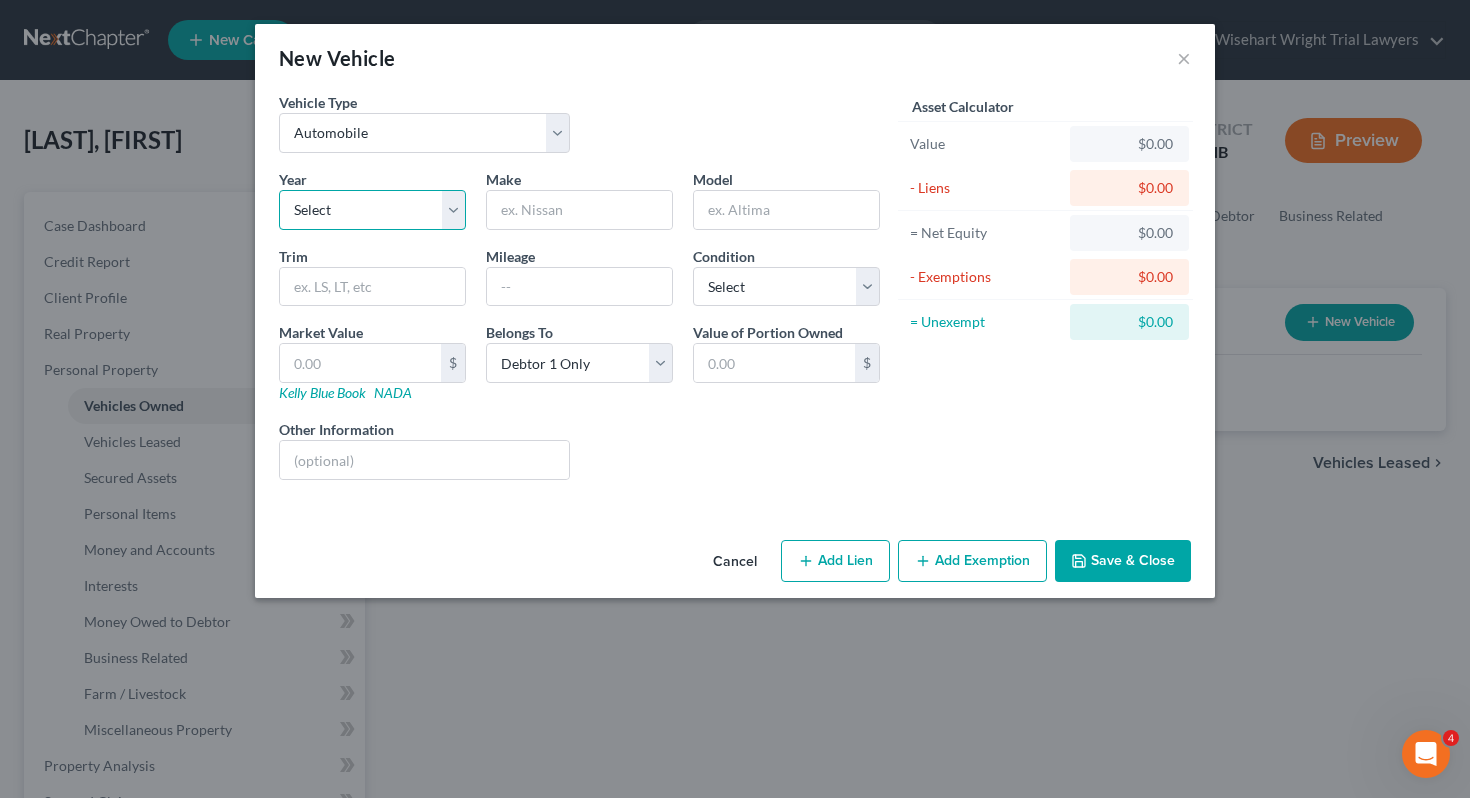 select on "15" 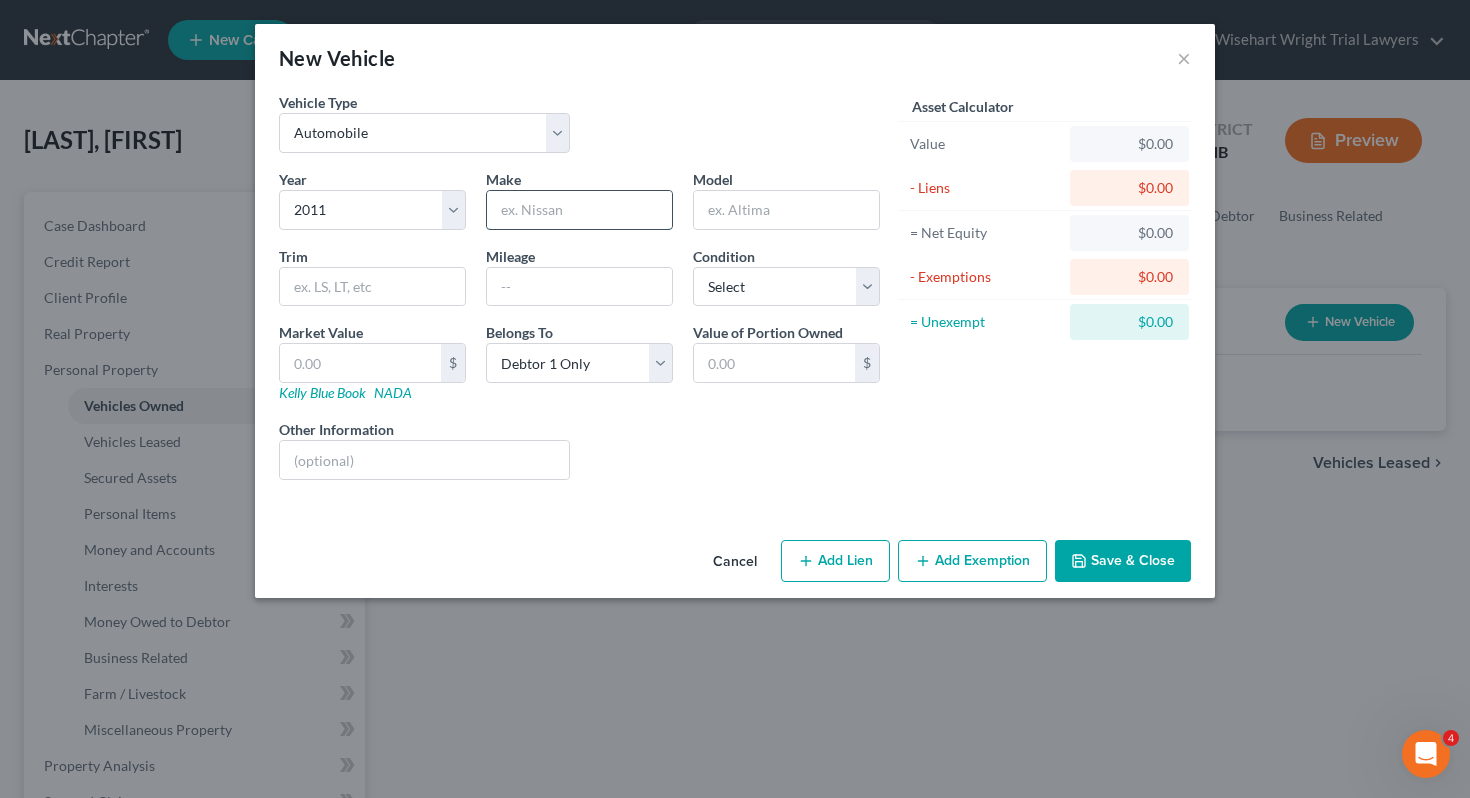 click at bounding box center (579, 210) 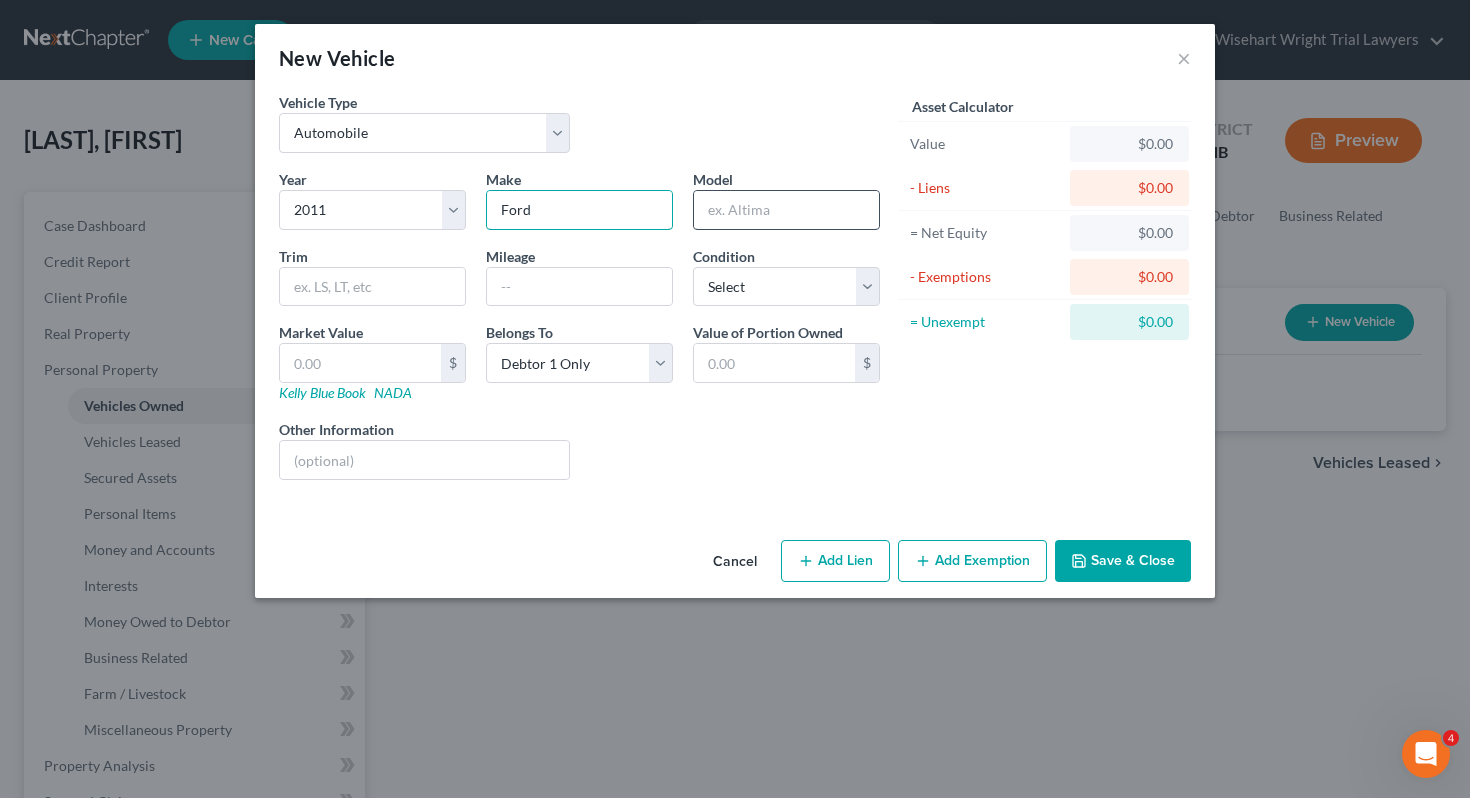 type on "Ford" 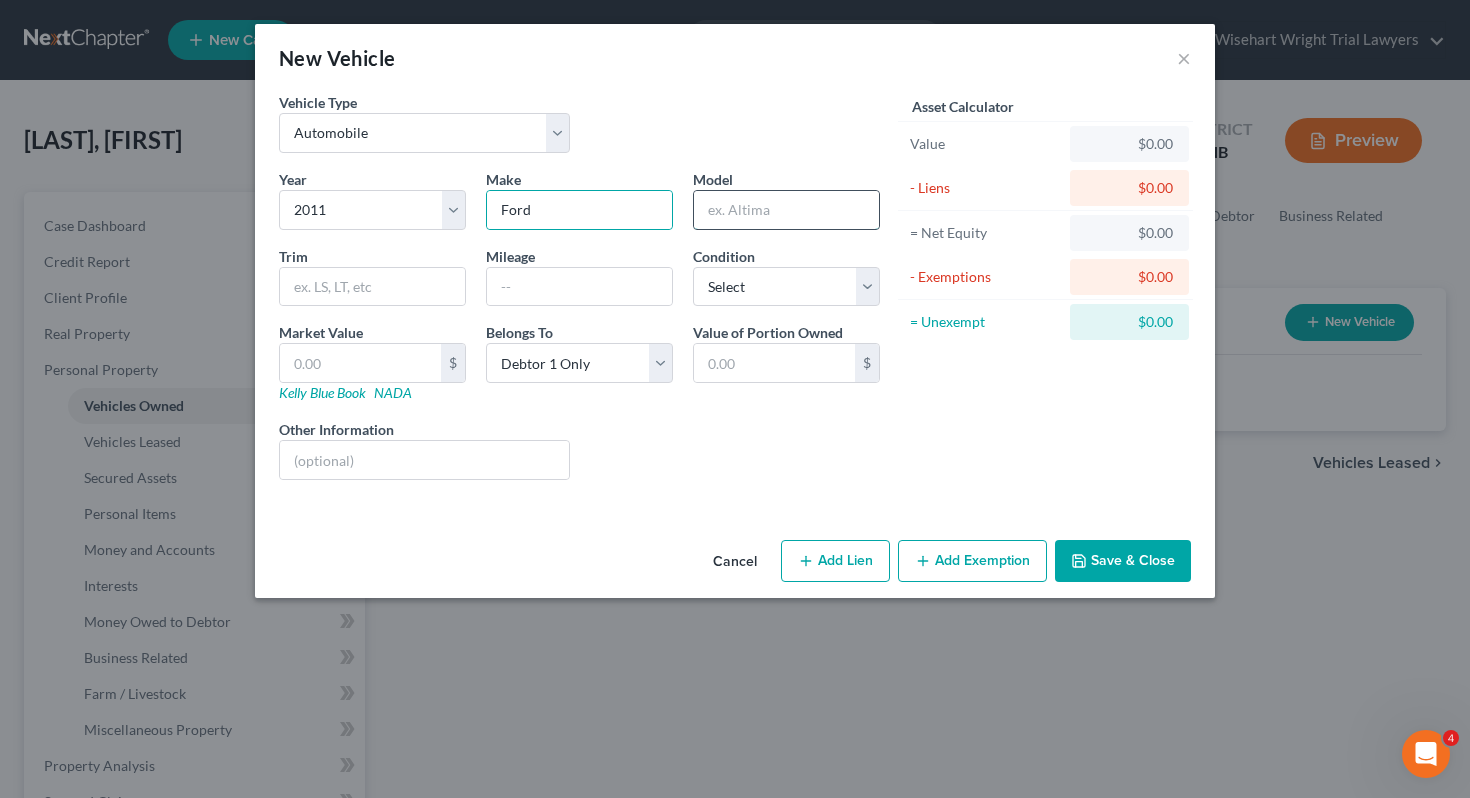 click at bounding box center (786, 210) 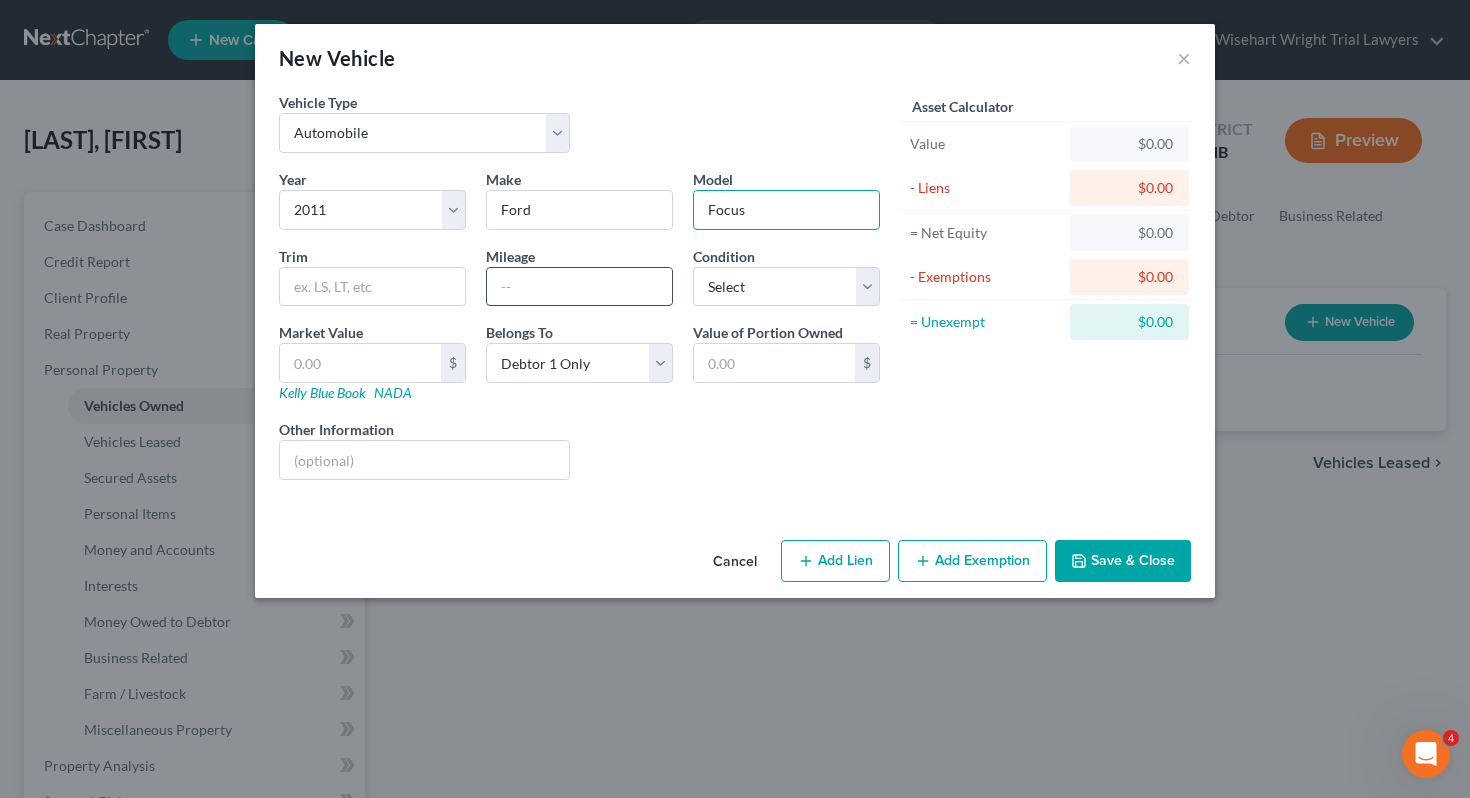 type on "Focus" 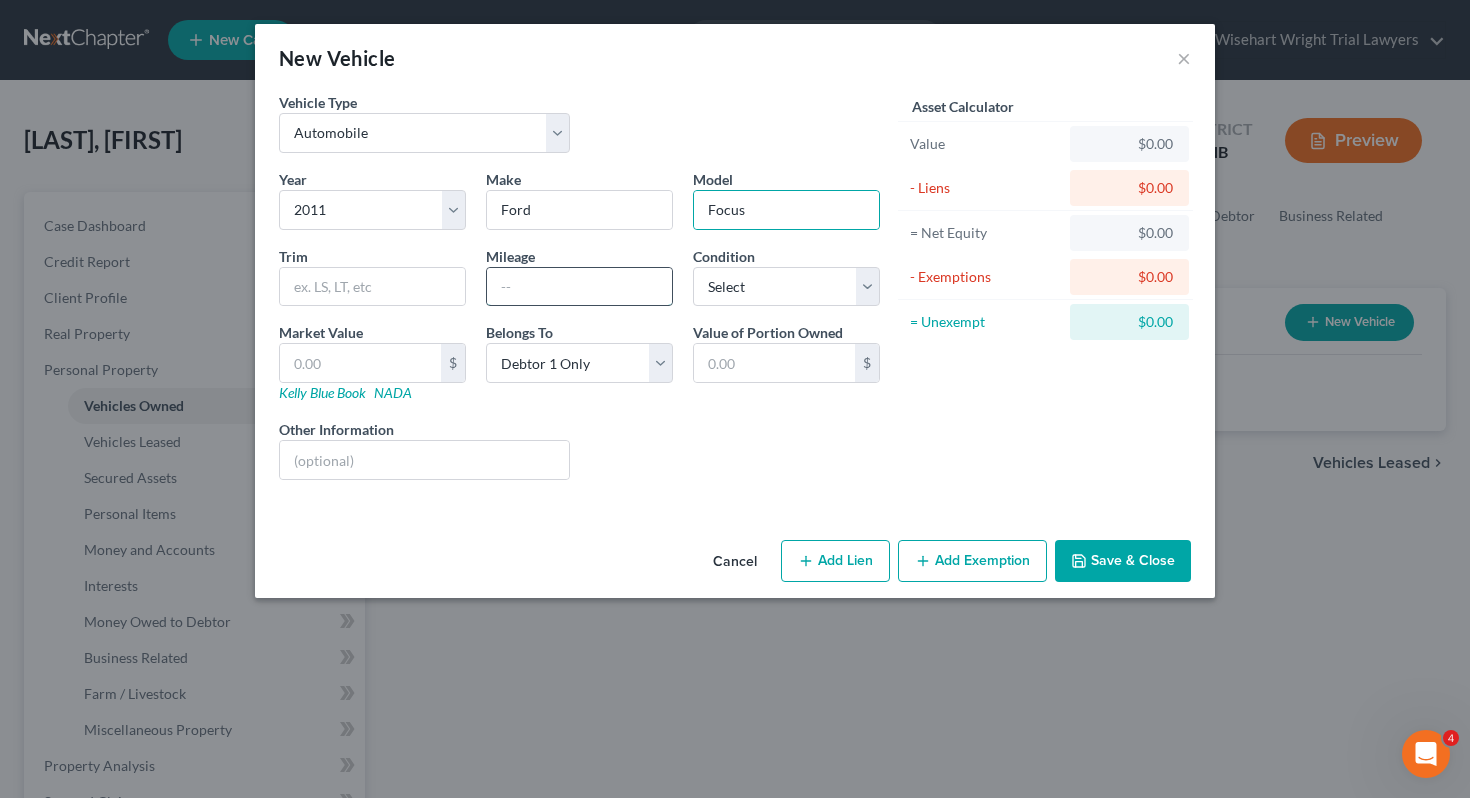 click at bounding box center [579, 287] 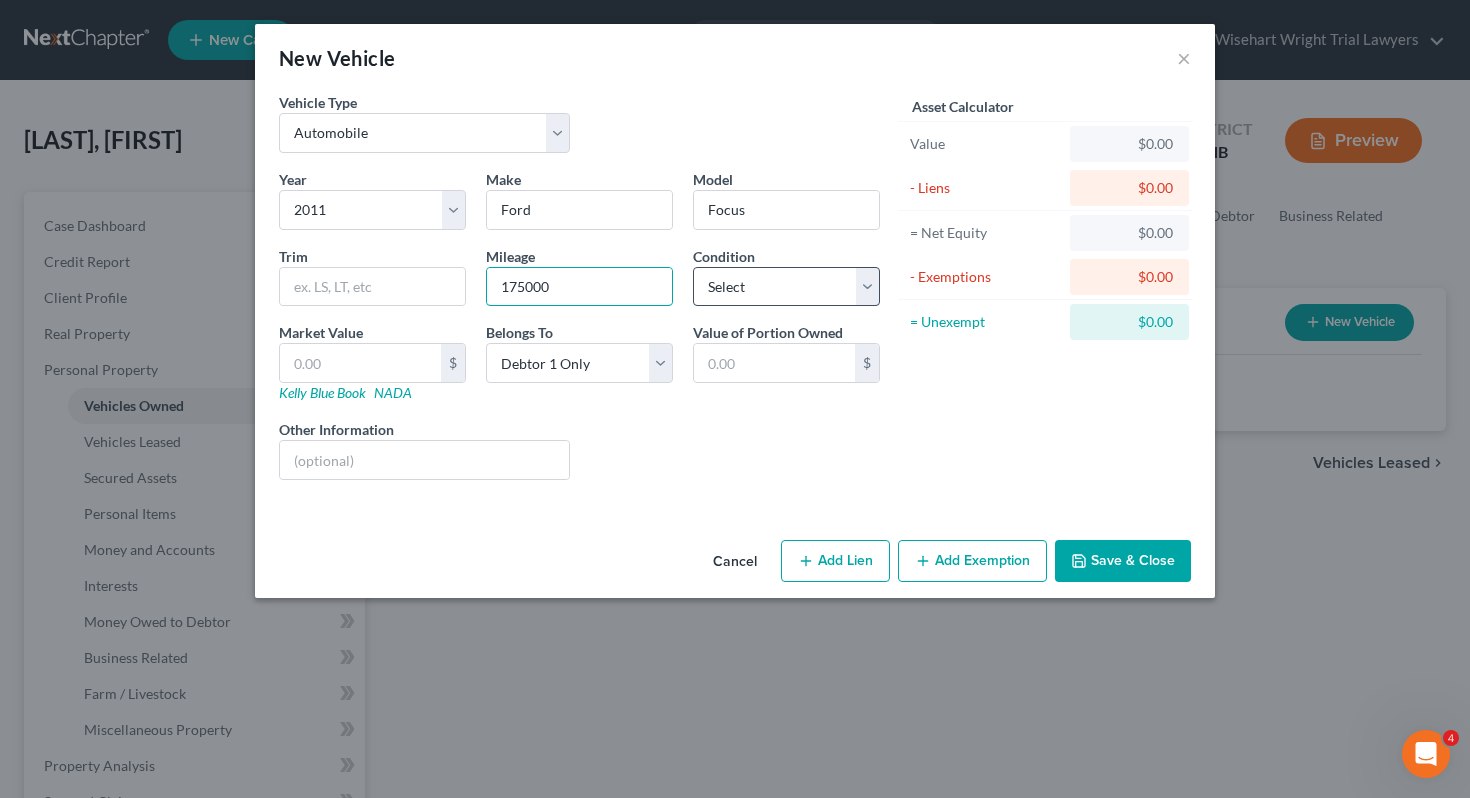 type on "175000" 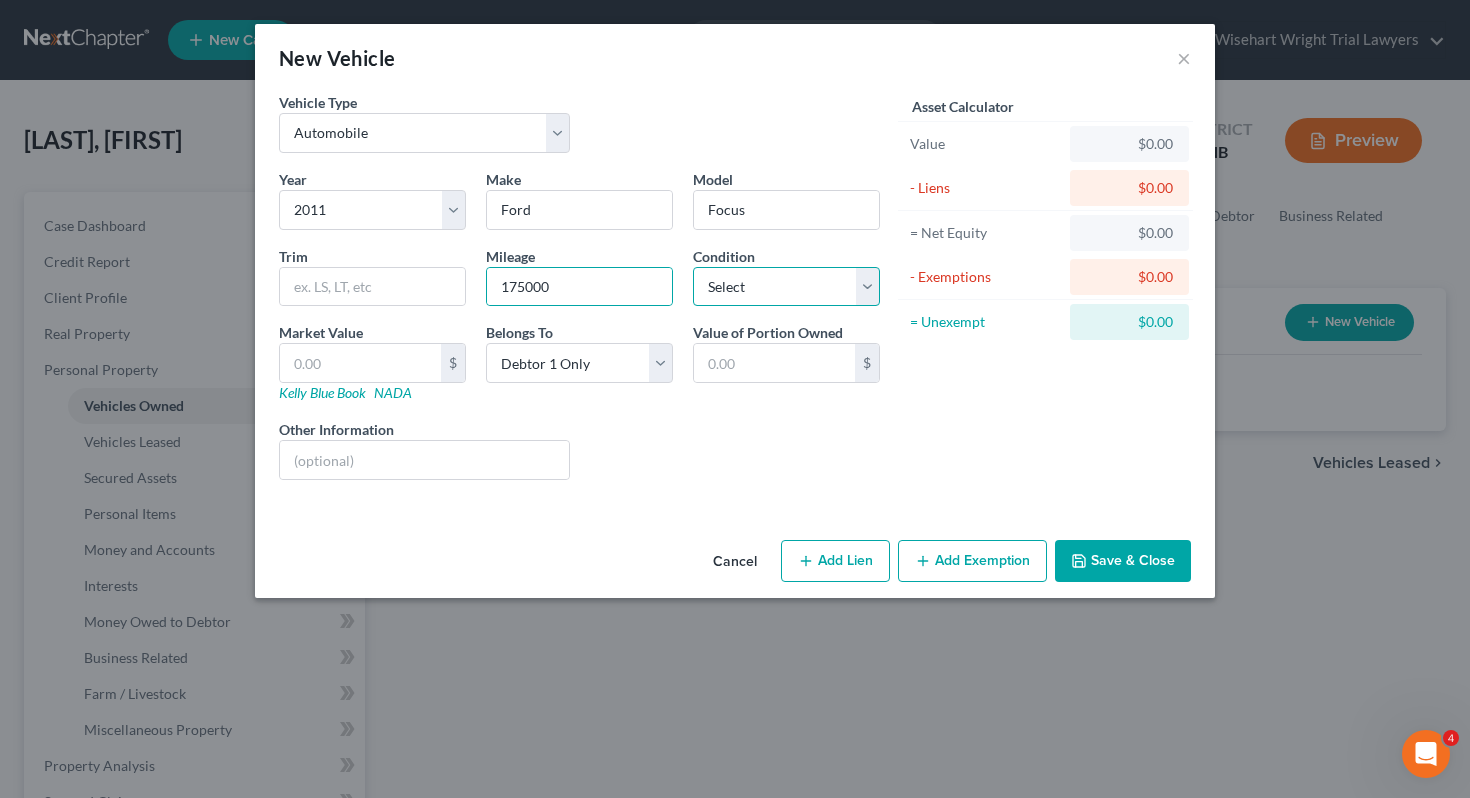 click on "Select Excellent Very Good Good Fair Poor" at bounding box center [786, 287] 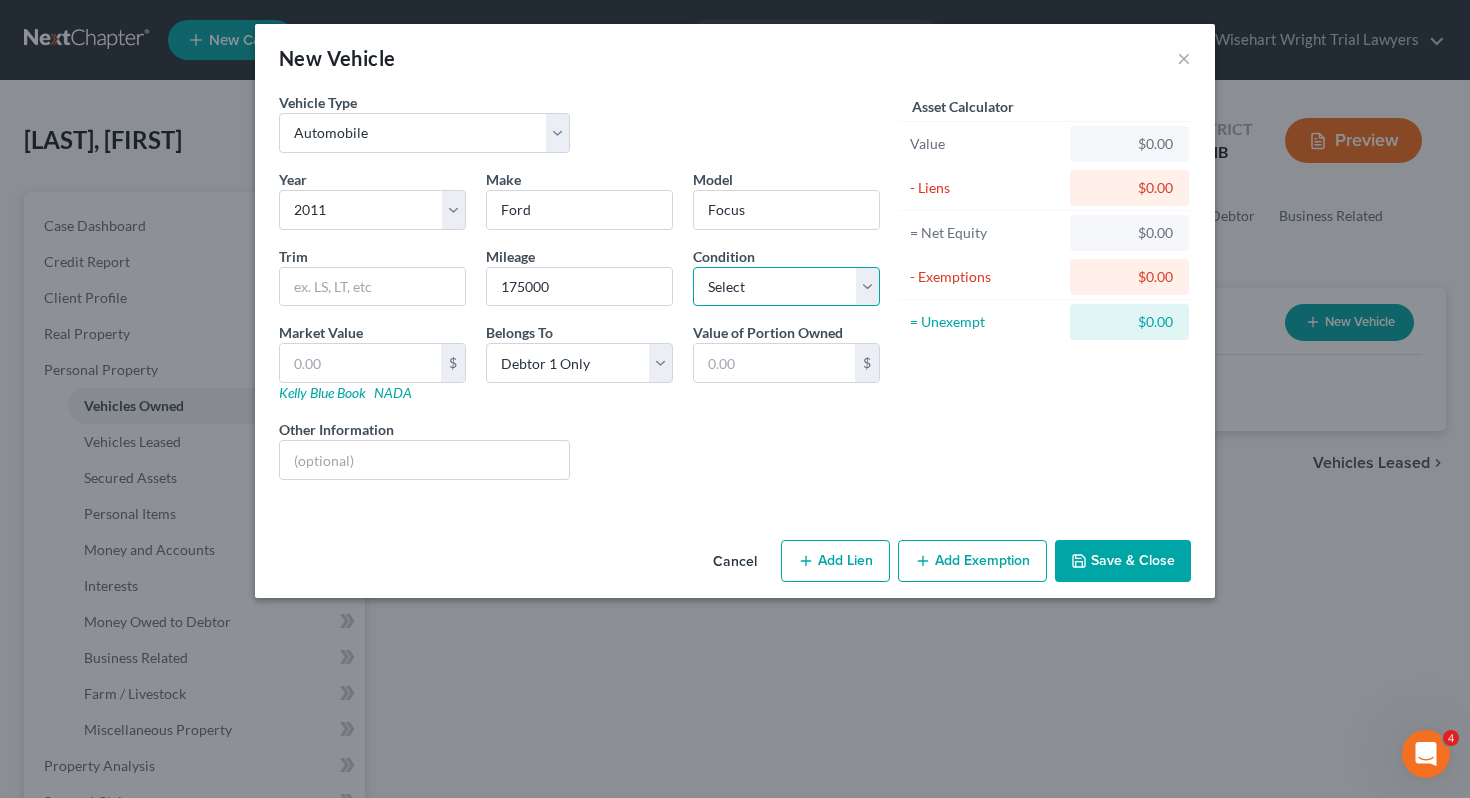 select on "3" 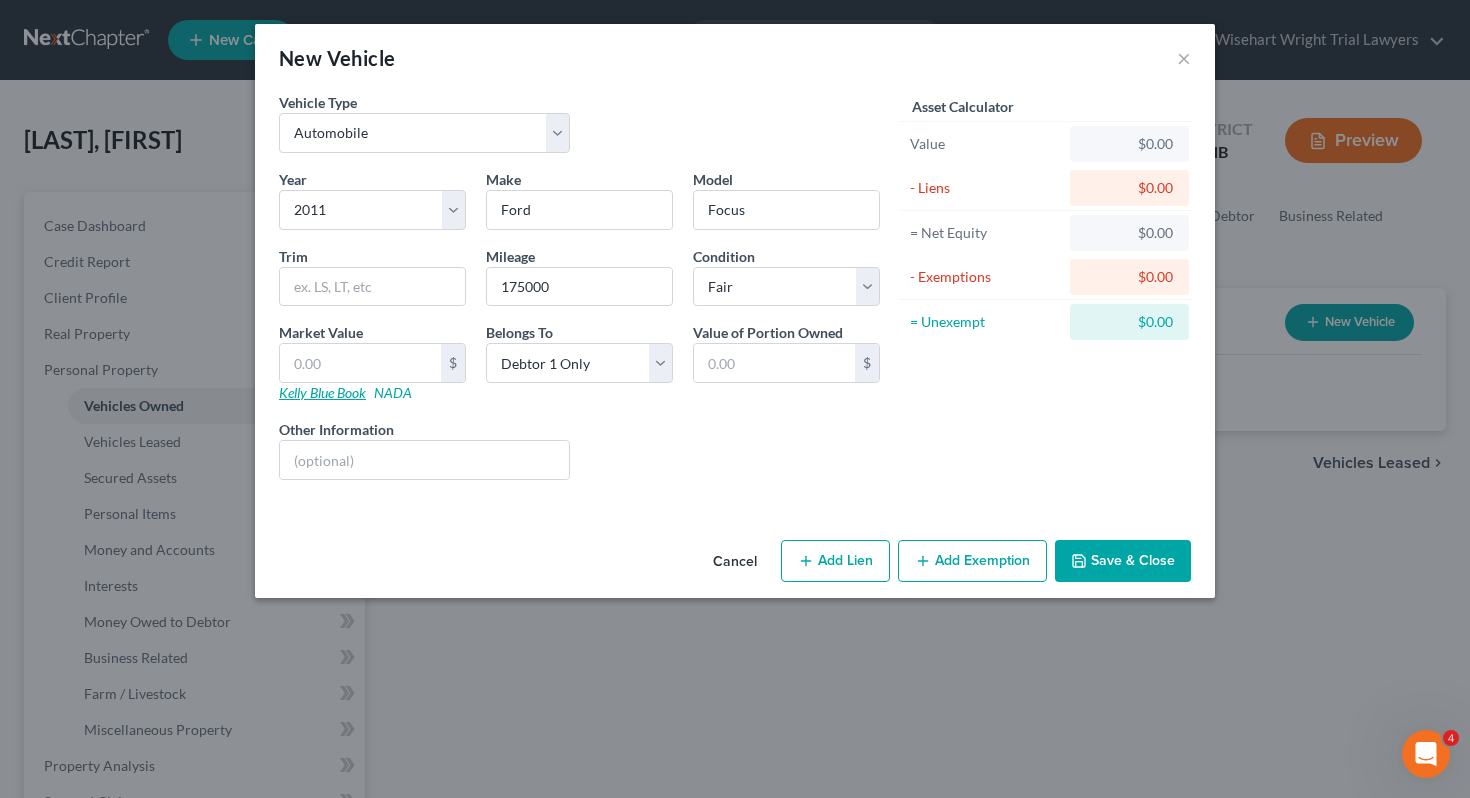 click on "Kelly Blue Book" at bounding box center [322, 392] 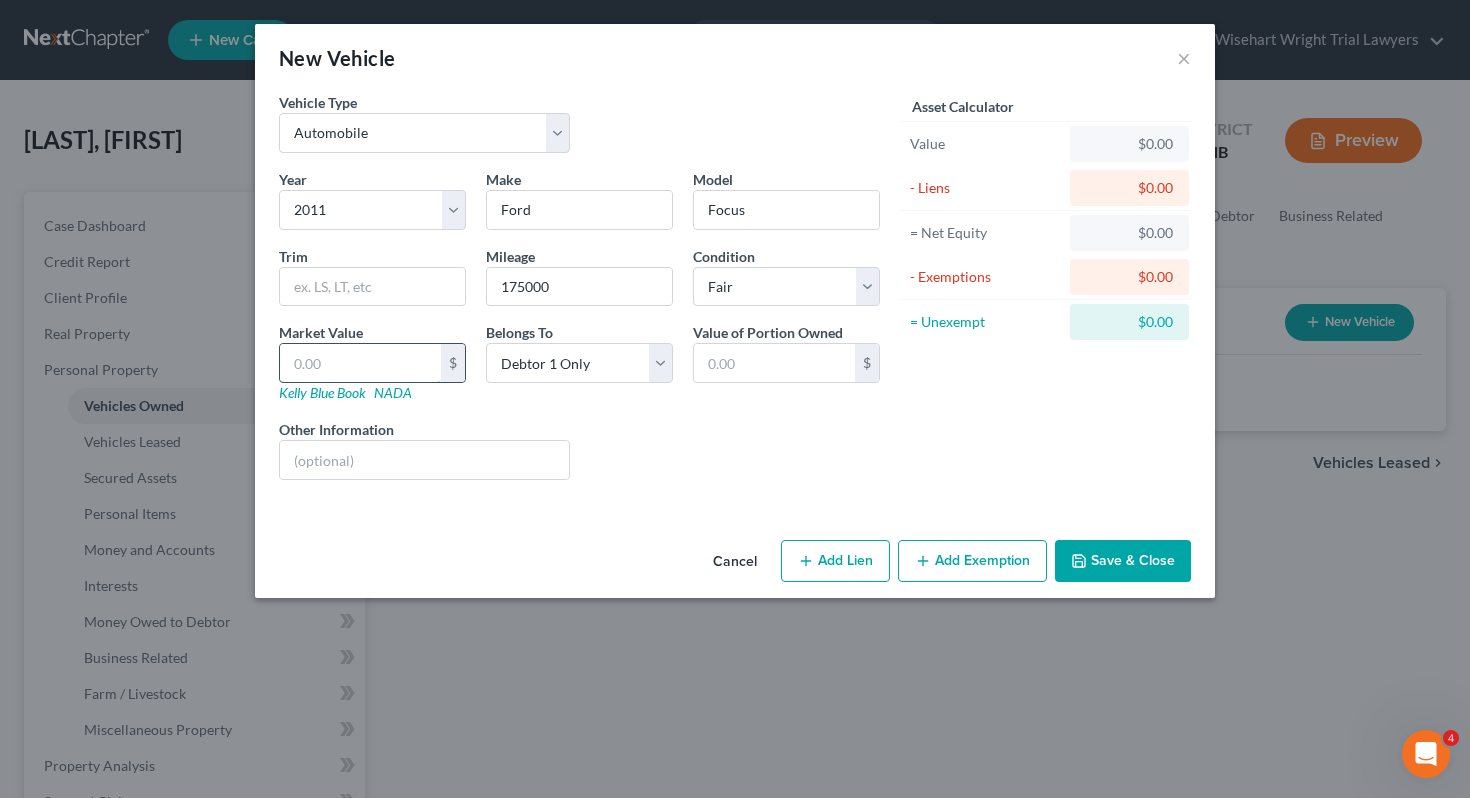 click at bounding box center (360, 363) 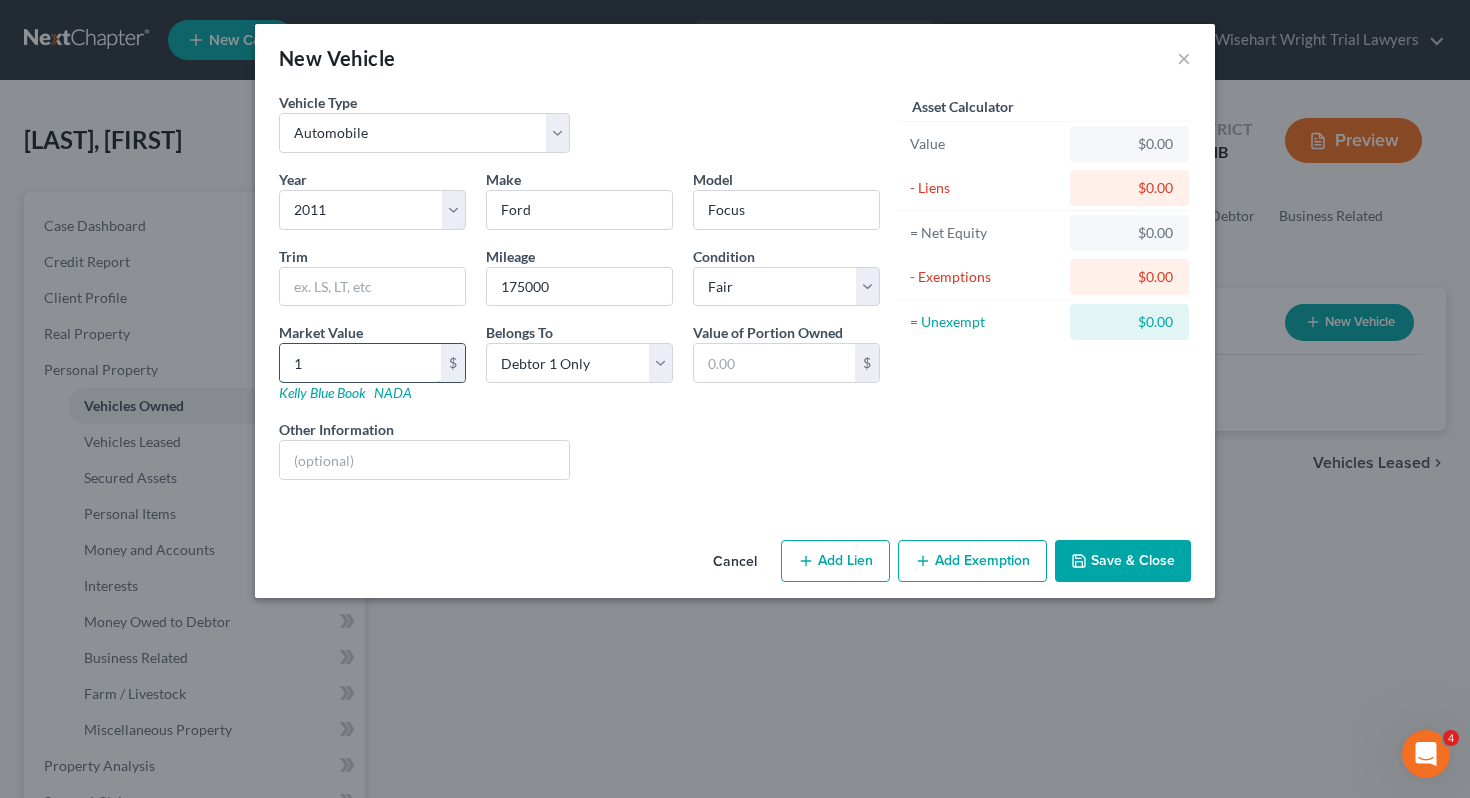 type on "18" 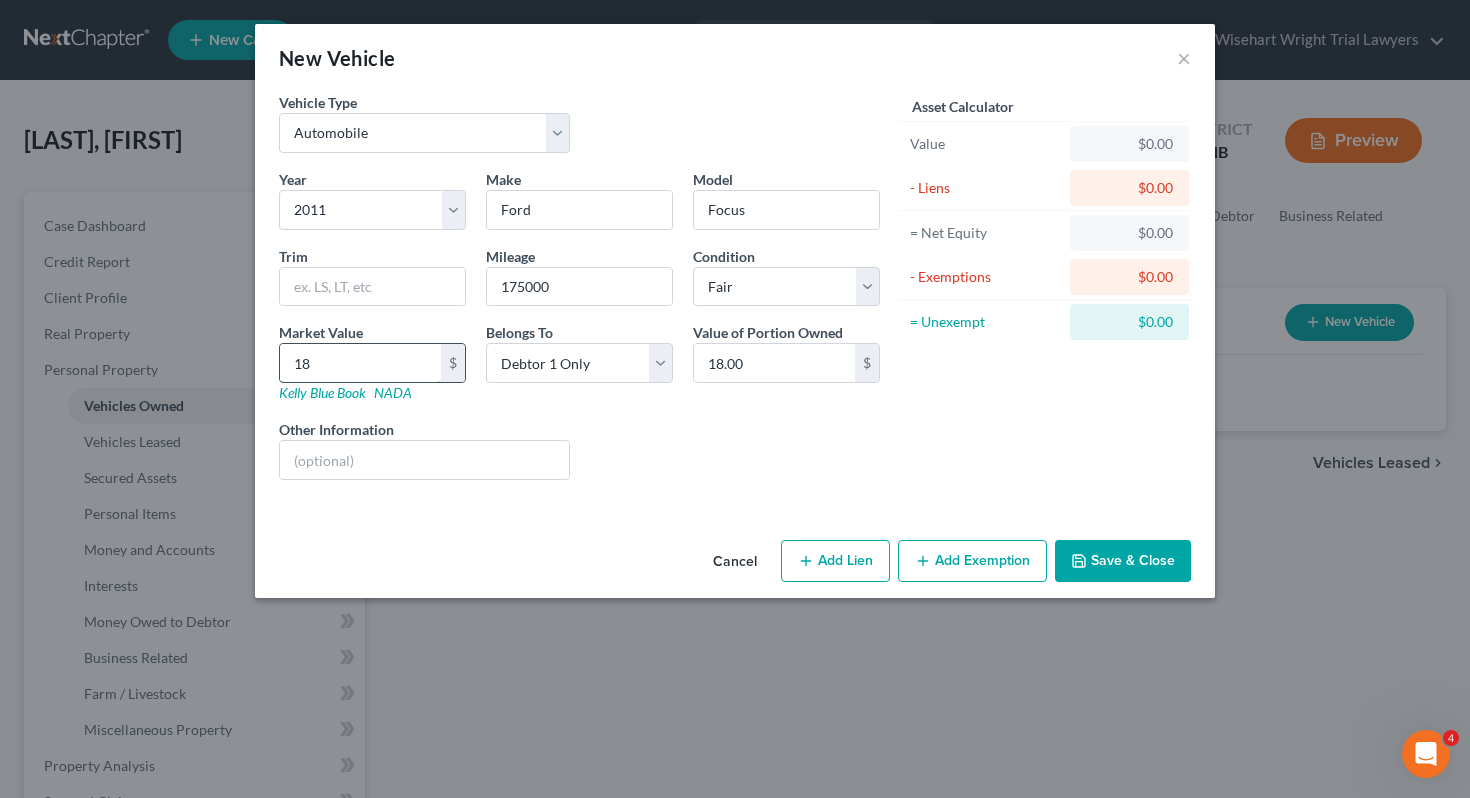 type on "184" 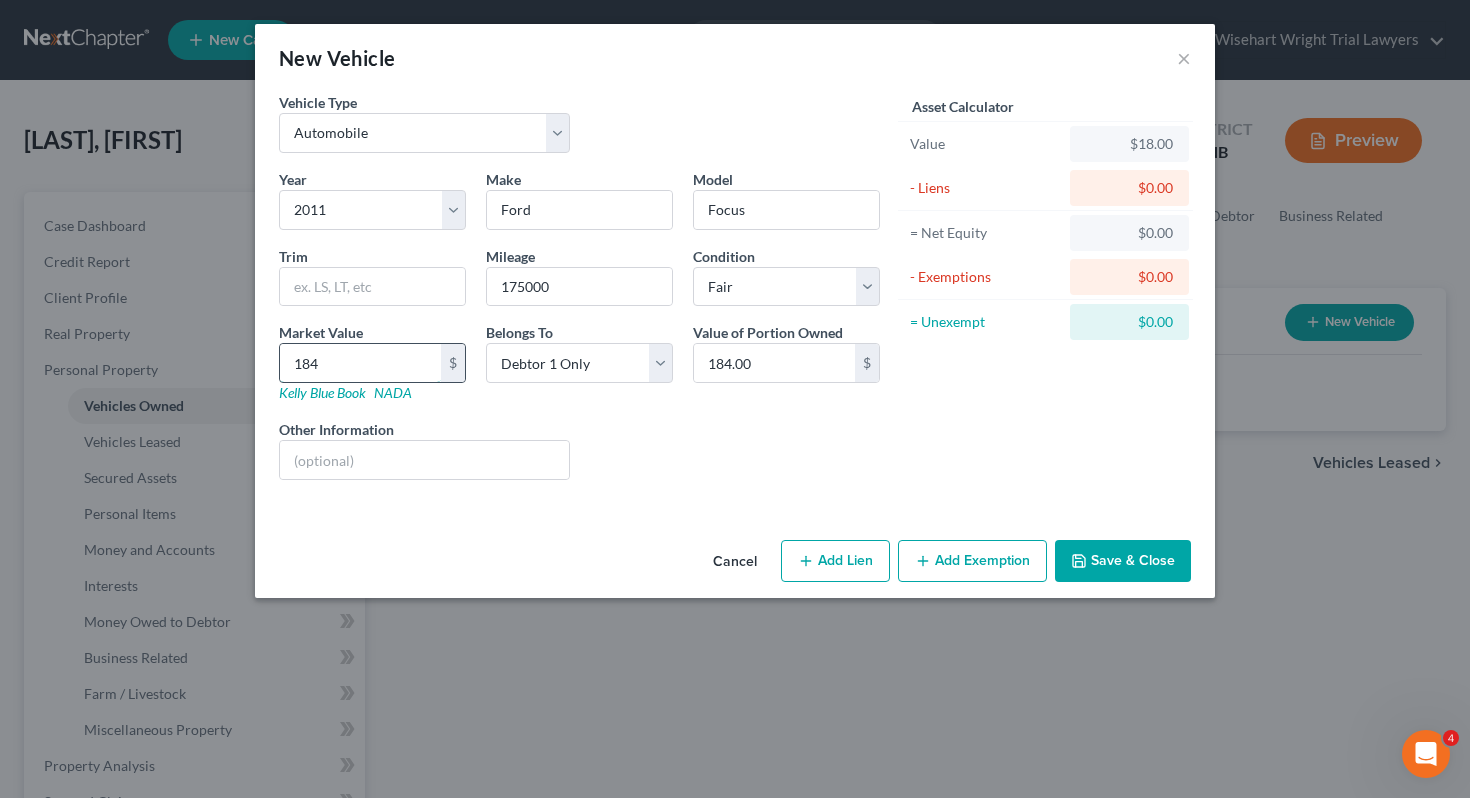 type on "1840" 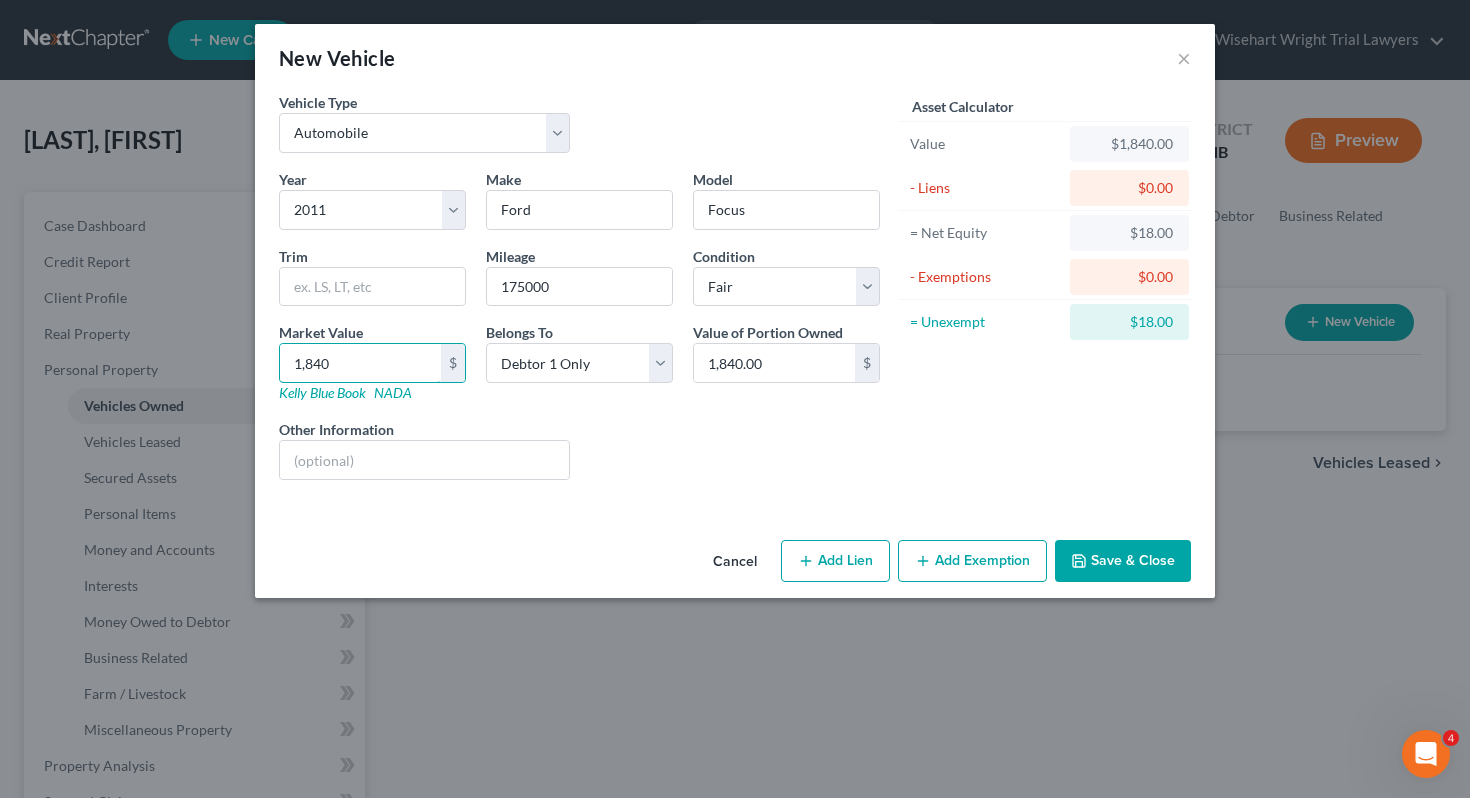type on "1,840" 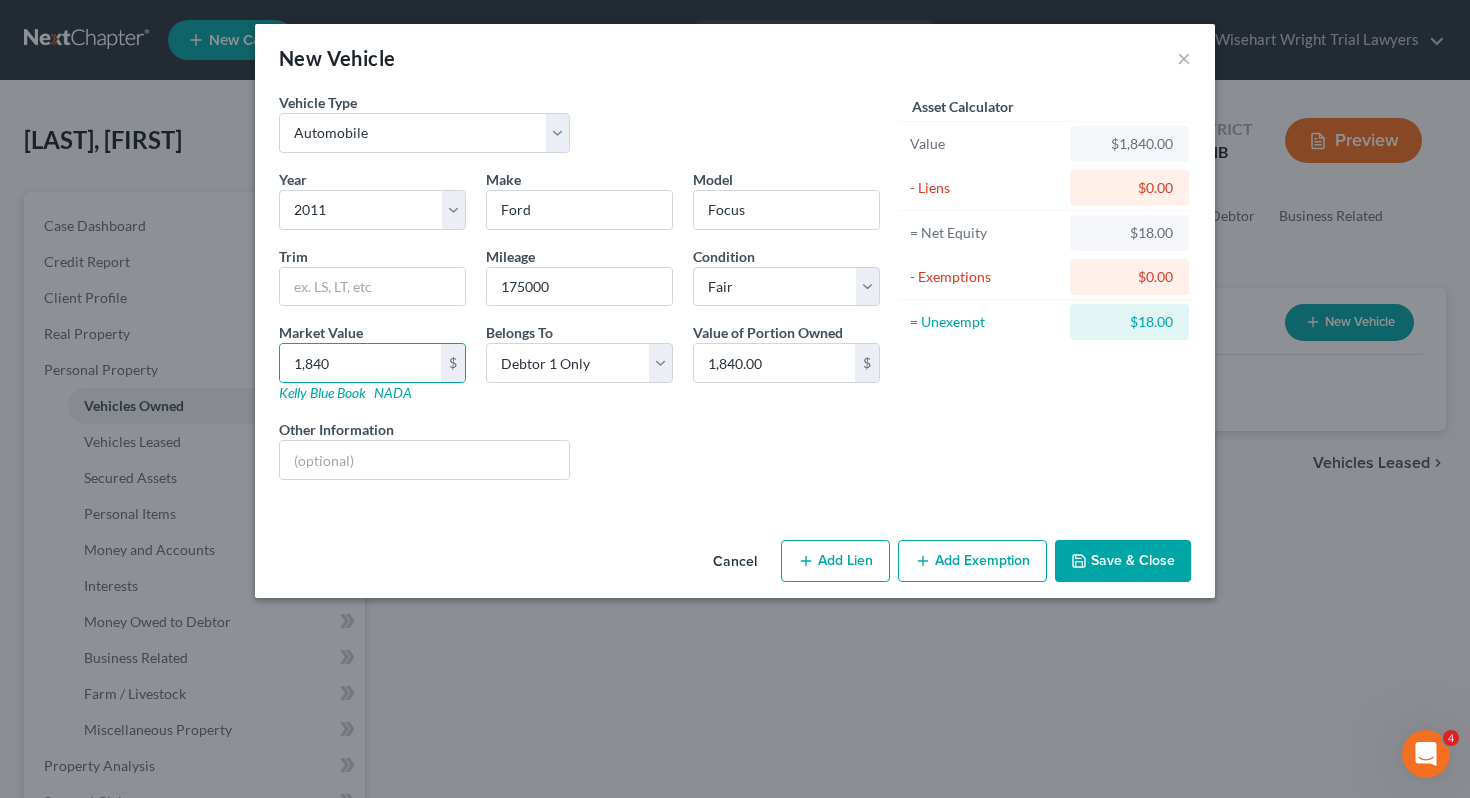 click on "Add Exemption" at bounding box center [972, 561] 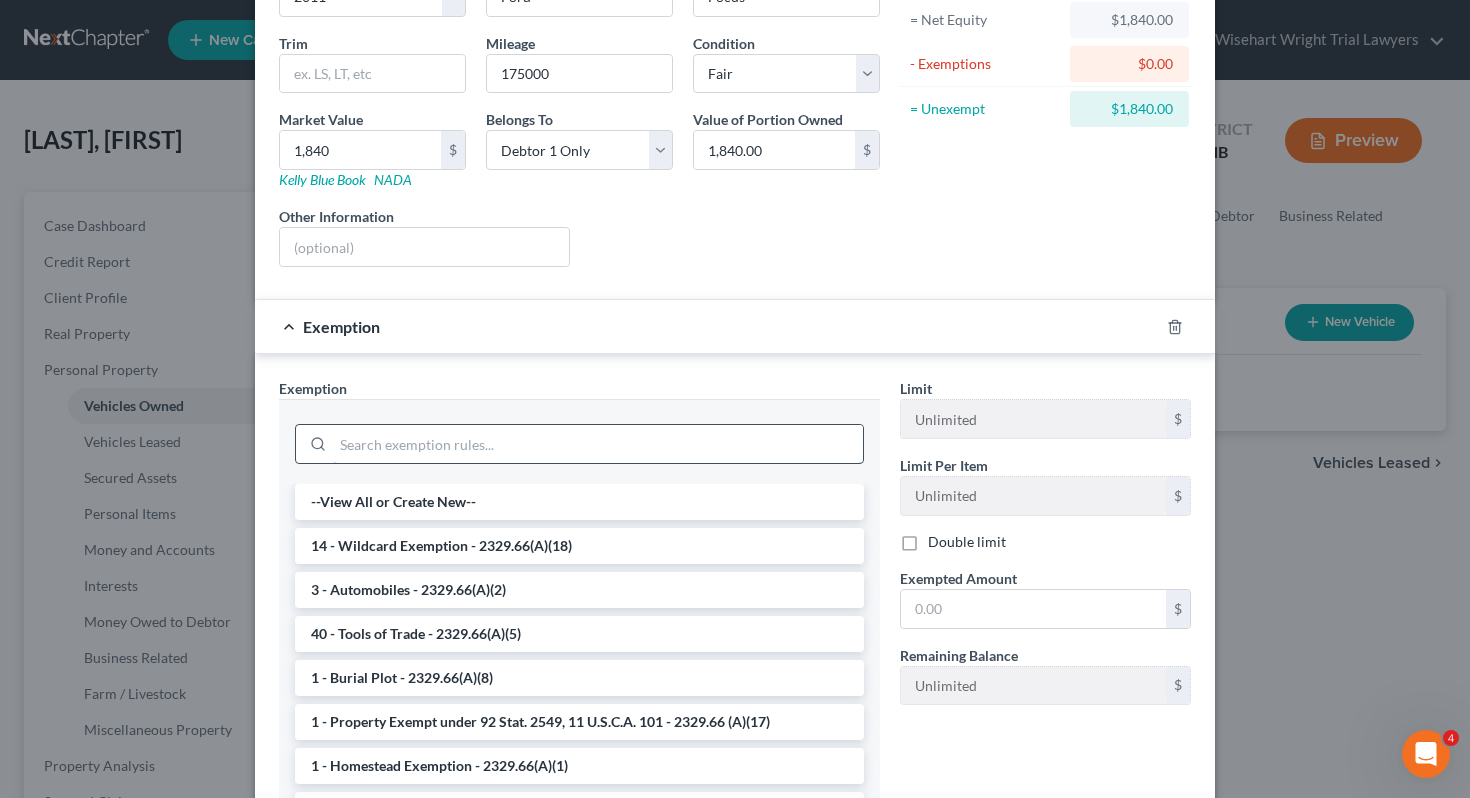 scroll, scrollTop: 216, scrollLeft: 0, axis: vertical 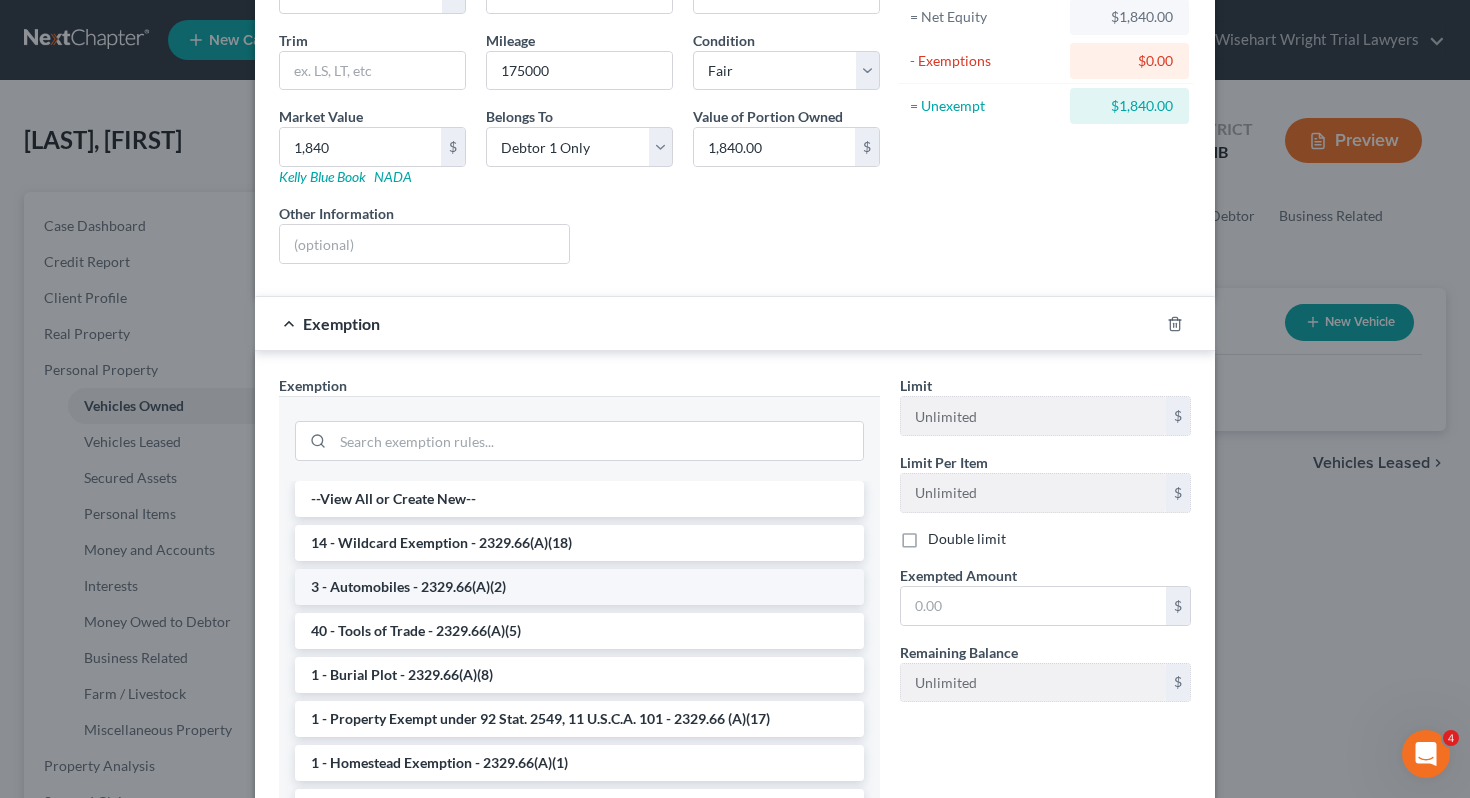 click on "3 - Automobiles - 2329.66(A)(2)" at bounding box center (579, 587) 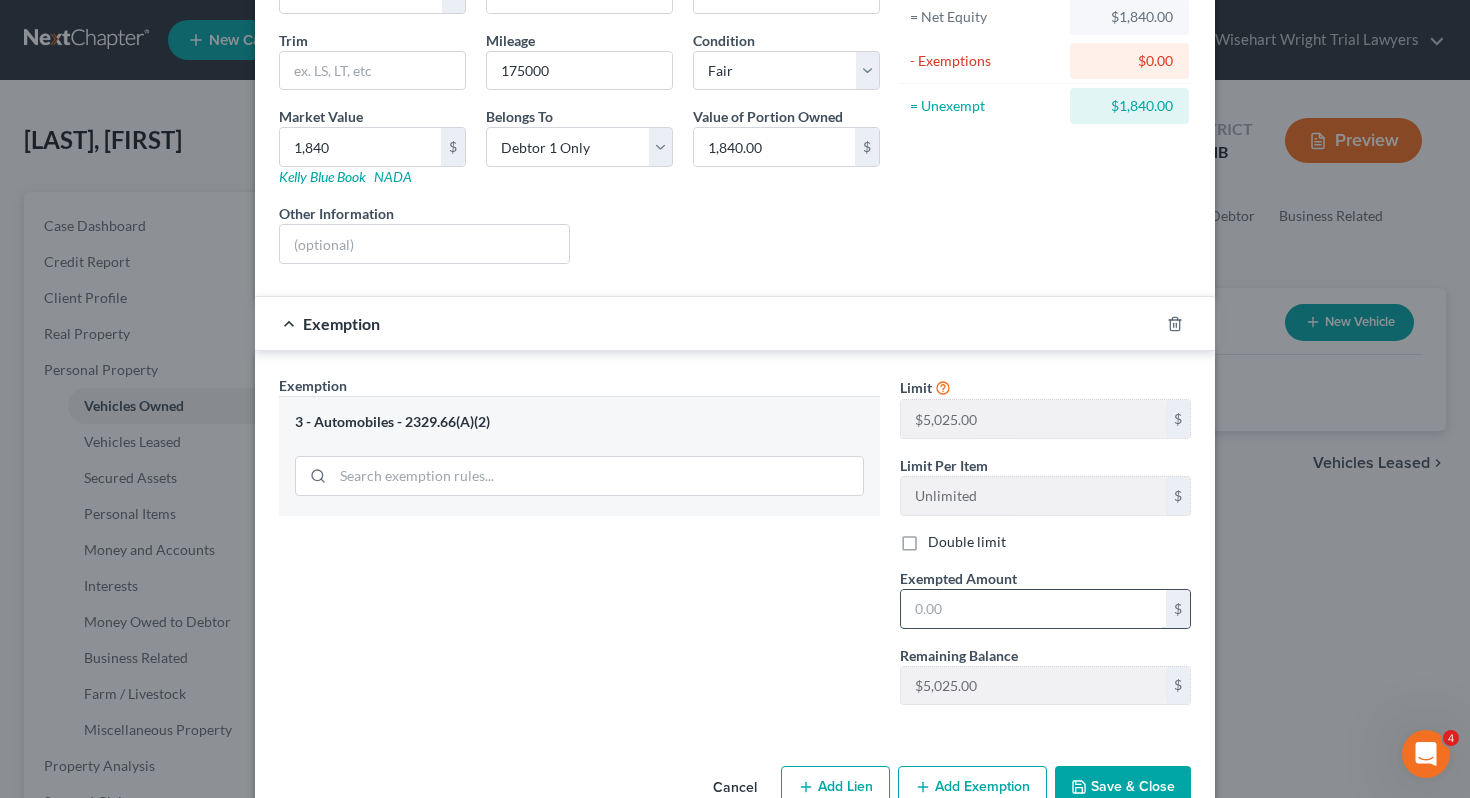 click at bounding box center [1033, 609] 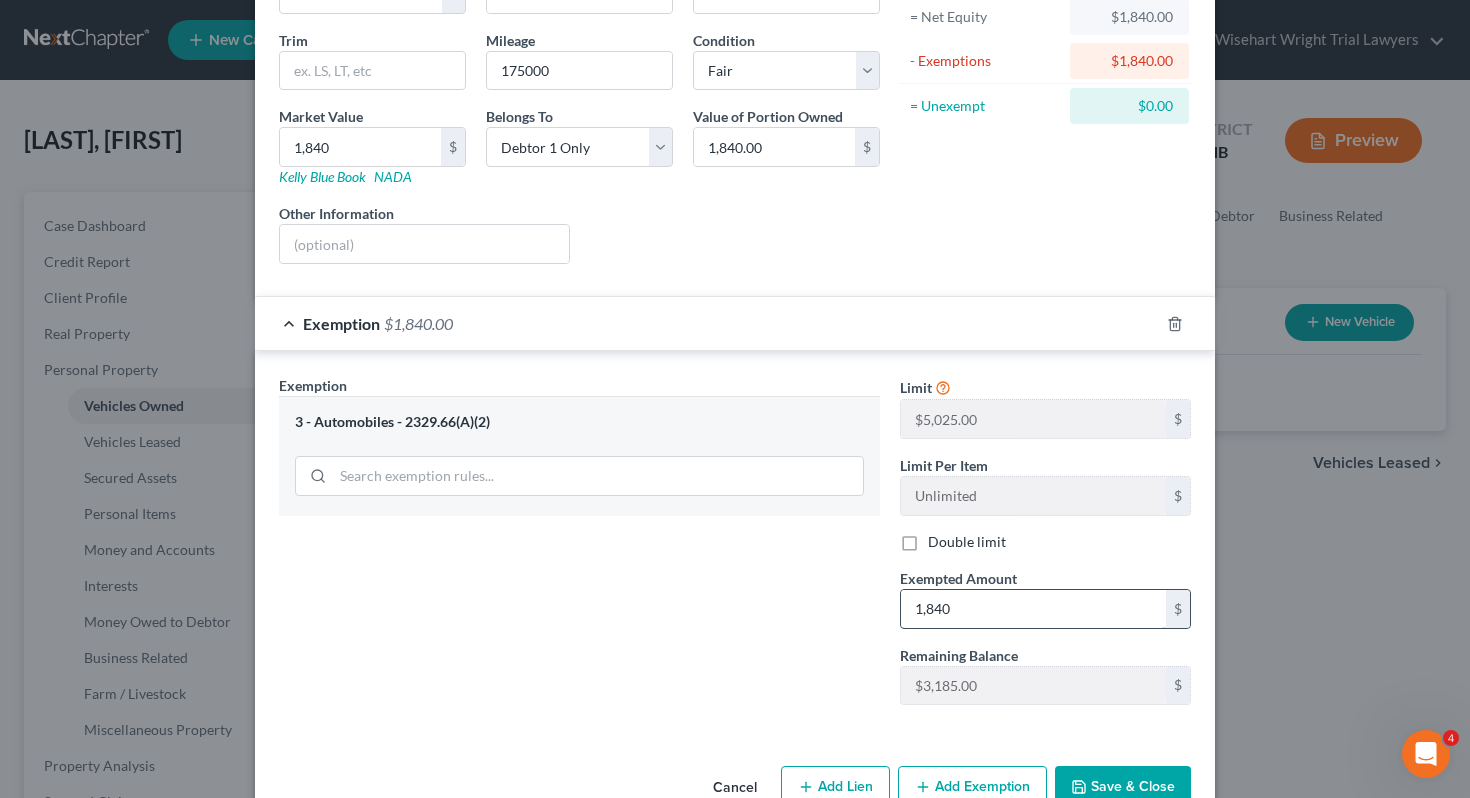 scroll, scrollTop: 266, scrollLeft: 0, axis: vertical 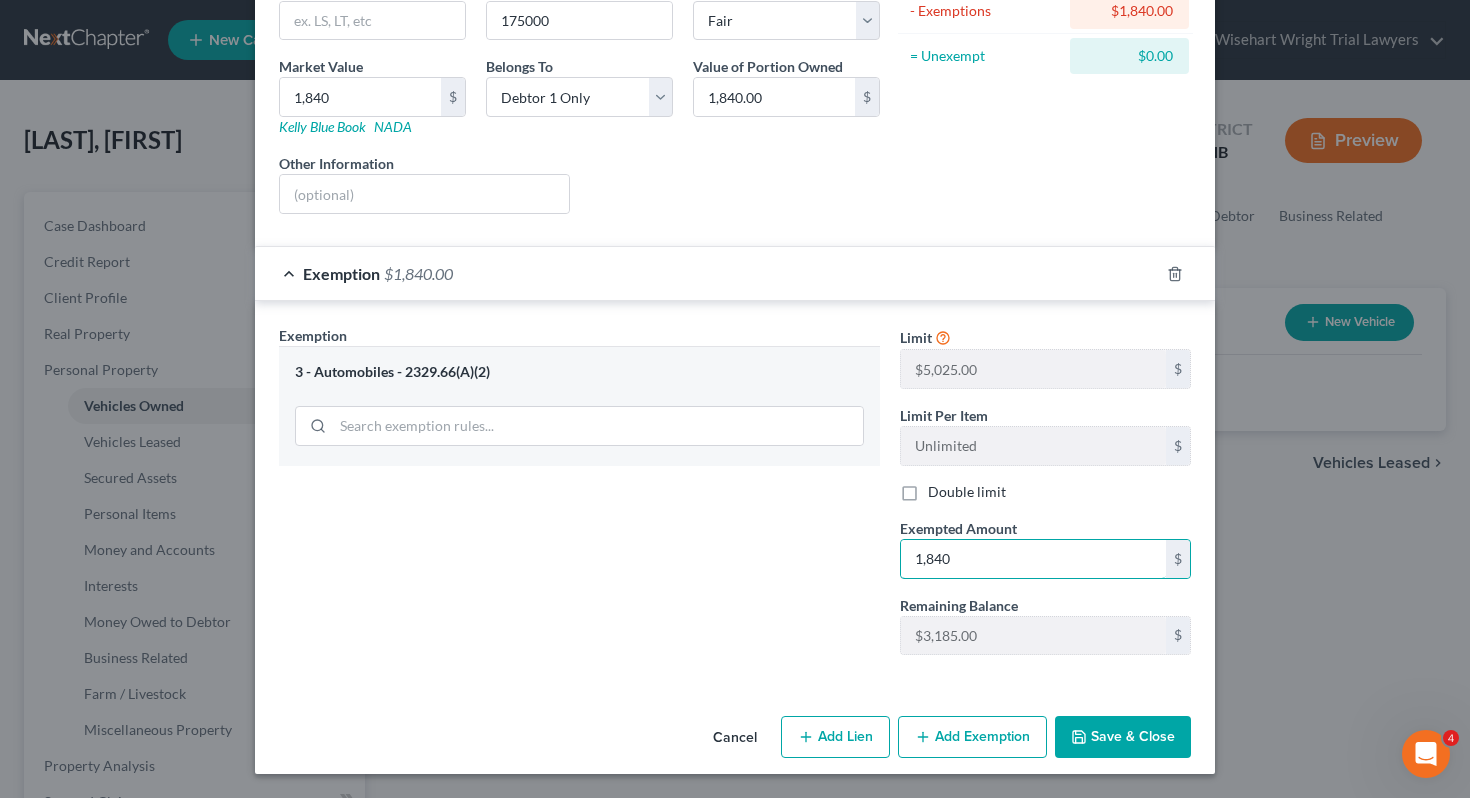 type on "1,840" 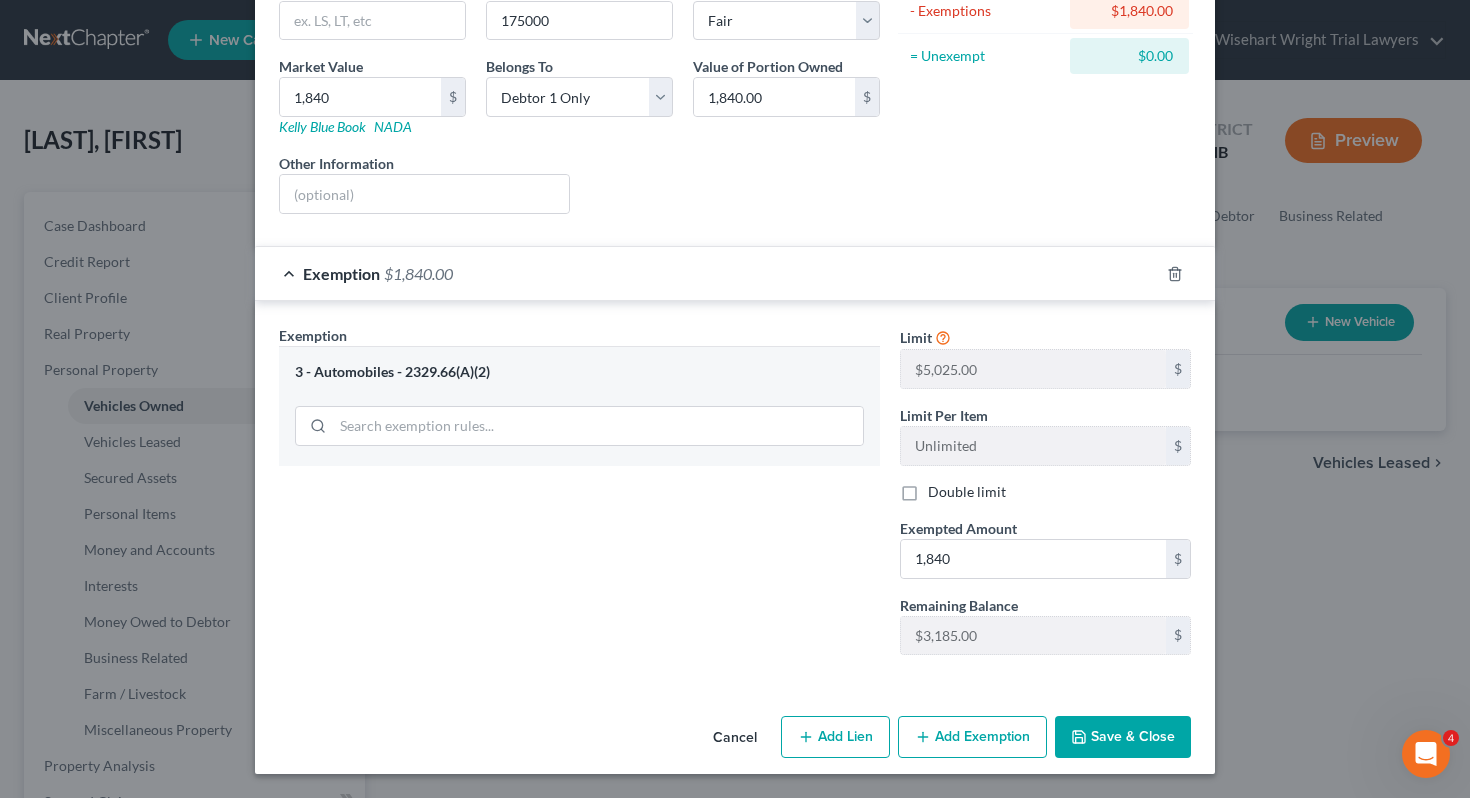 click on "Save & Close" at bounding box center (1123, 737) 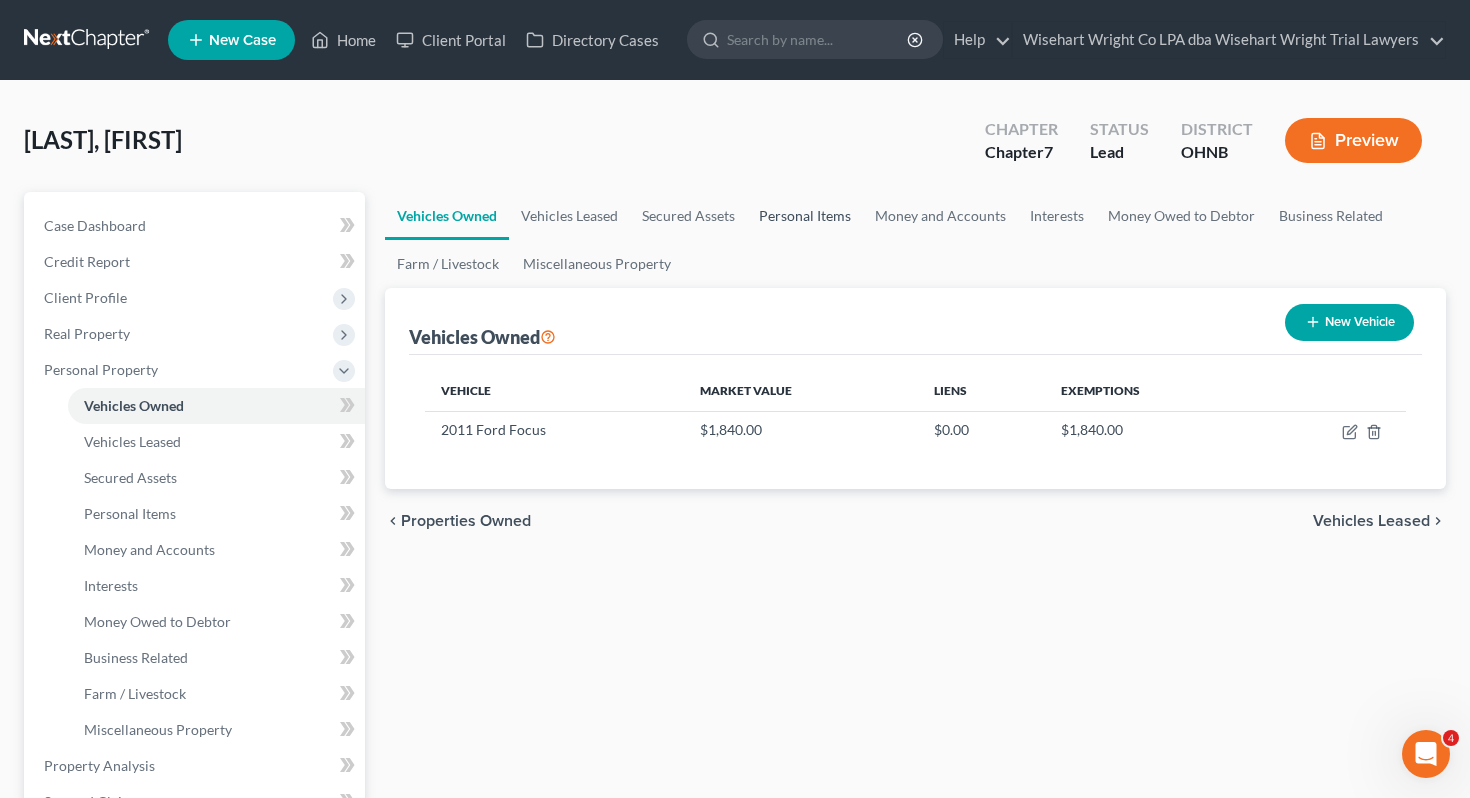 click on "Personal Items" at bounding box center [805, 216] 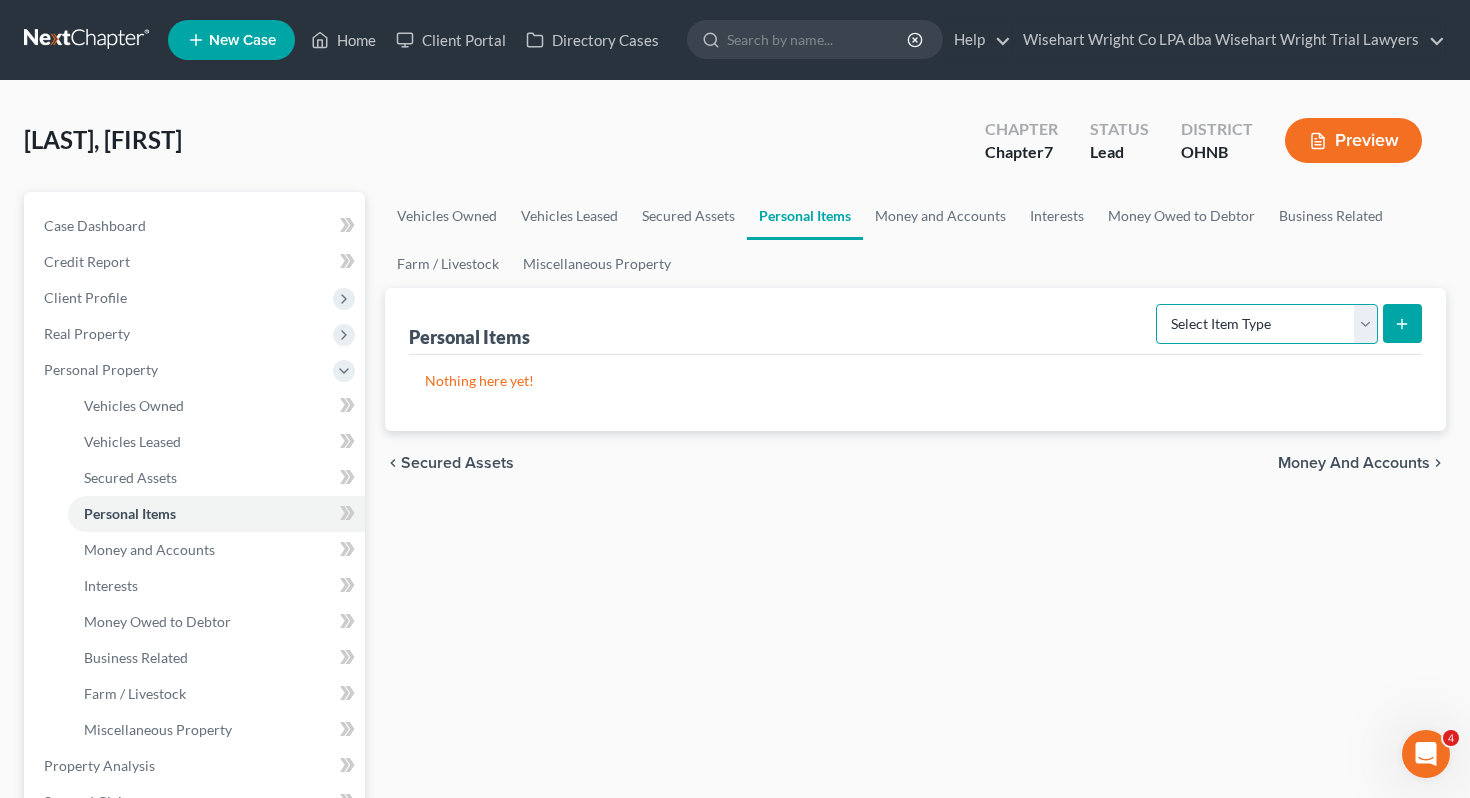 click on "Select Item Type Clothing Collectibles Of Value Electronics Firearms Household Goods Jewelry Other Pet(s) Sports & Hobby Equipment" at bounding box center (1267, 324) 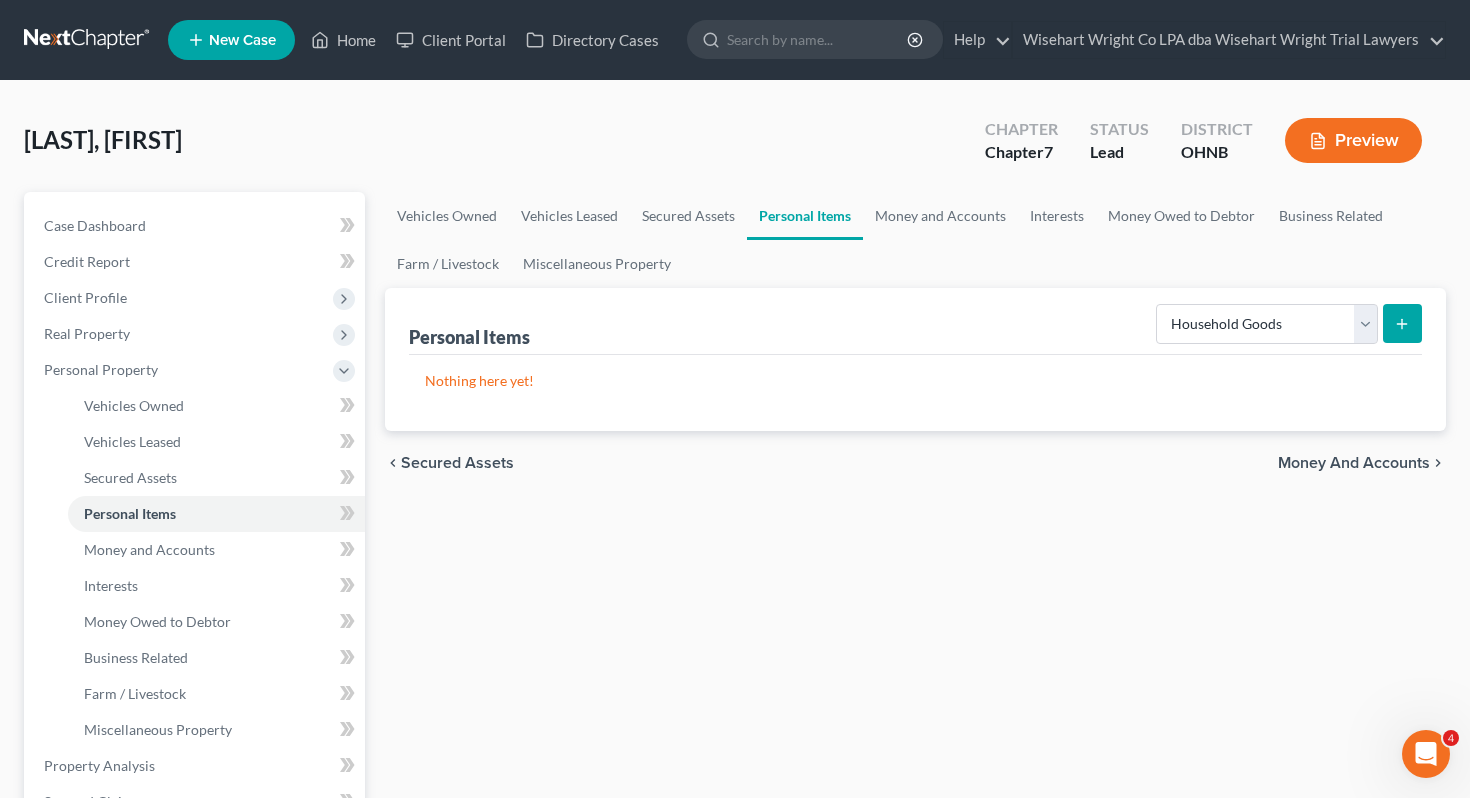 click at bounding box center [1402, 323] 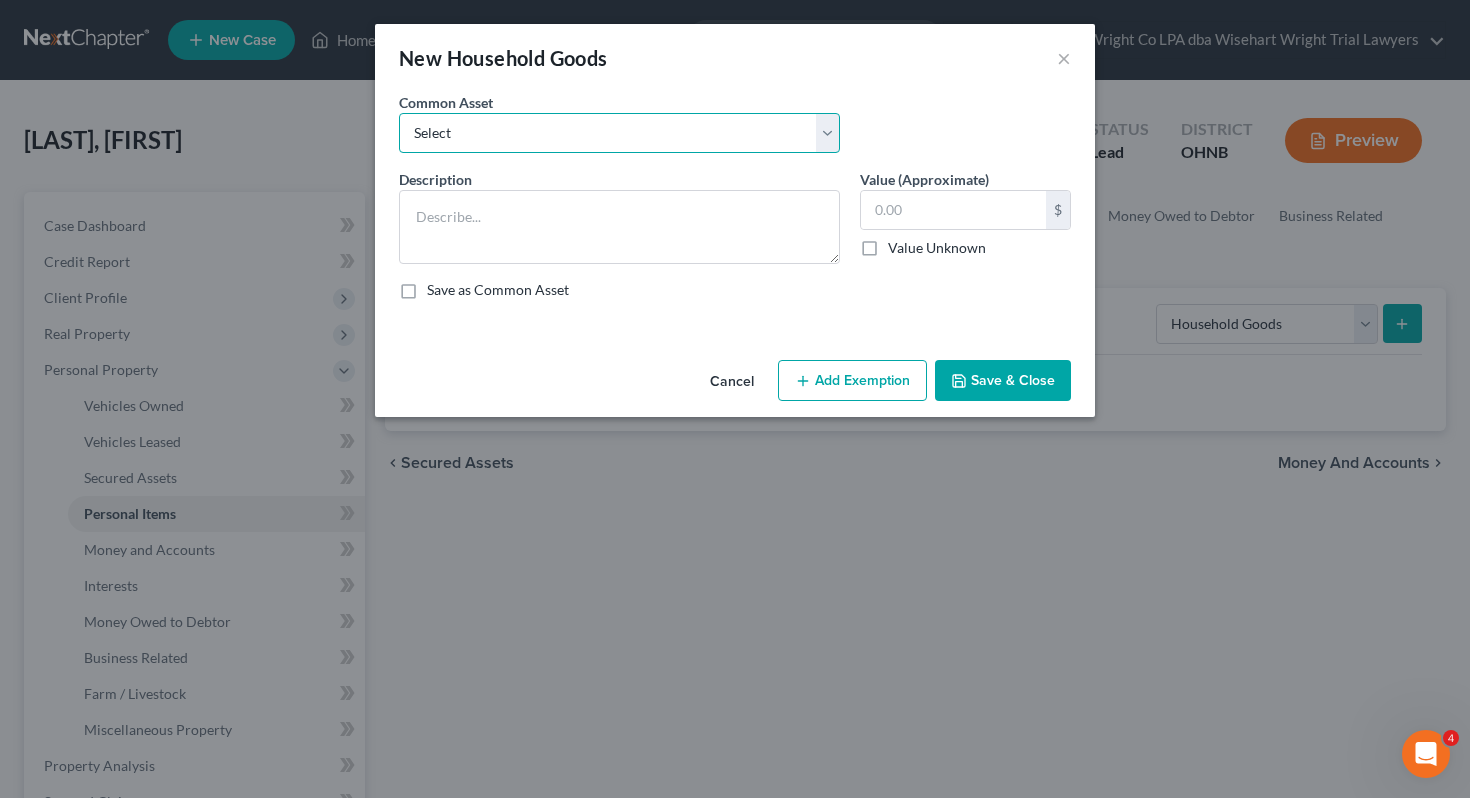 click on "Select Household goods including but not limited to: Kitchen table & chairs, dishes, utensils, fridge, stove, couch, chairs, coffee & end tables, lamps, beds, dressers, & linens. Household goods including but not limited to: Kitchen table & chairs, dishes, utensils, fridge, stove, couch, chairs, coffee & end tables, lamps, beds, dressers, & linens. Household goods including but not limited to: Kitchen table & chairs, dishes, utensils, fridge, stove, couch, chairs, coffee & end tables, lamps, beds, dressers, & linens. Household goods including but not limited to: Kitchen table & chairs, dishes, utensils, fridge, stove, couch, chairs, coffee & end tables, lamps, beds, dressers, & linens. Household goods including but not limited to: Kitchen table & chairs, dishes, utensils, fridge, stove, couch, chairs, coffee & end tables, lamps, beds, dressers, & linens." at bounding box center (619, 133) 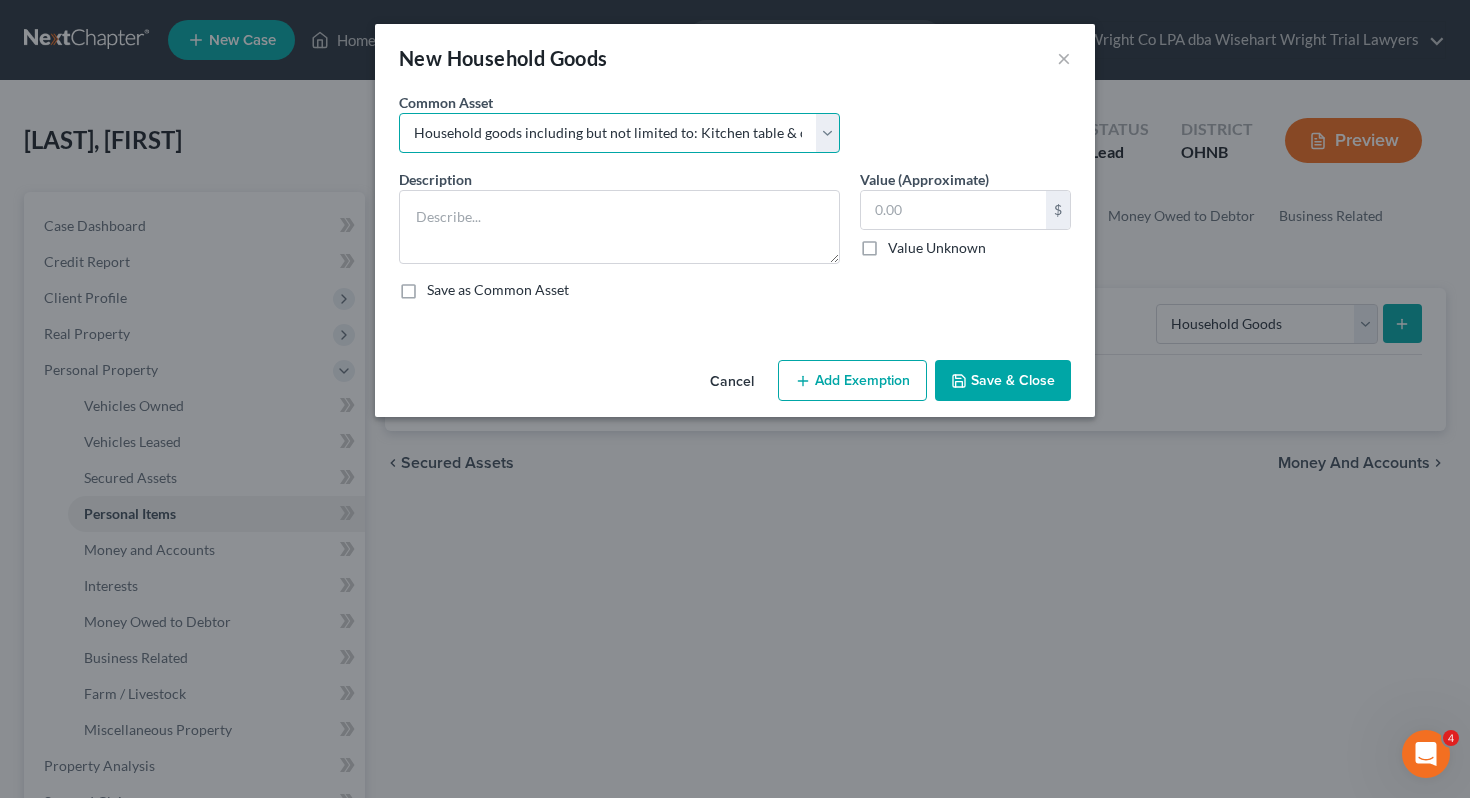 type on "Household goods including but not limited to: Kitchen table & chairs, dishes, utensils, fridge, stove, couch, chairs, coffee & end tables, lamps, beds, dressers, & linens." 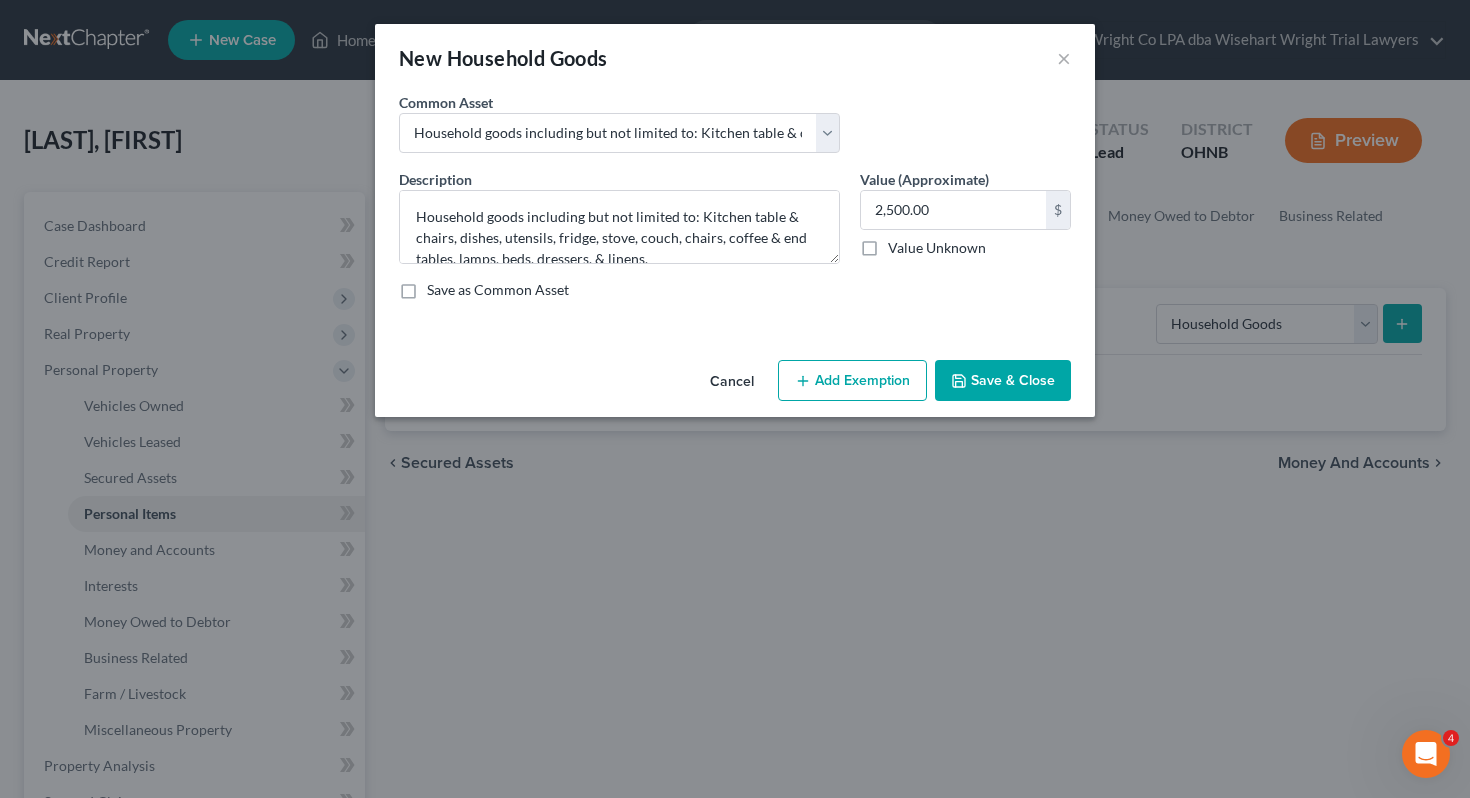 click on "Add Exemption" at bounding box center [852, 381] 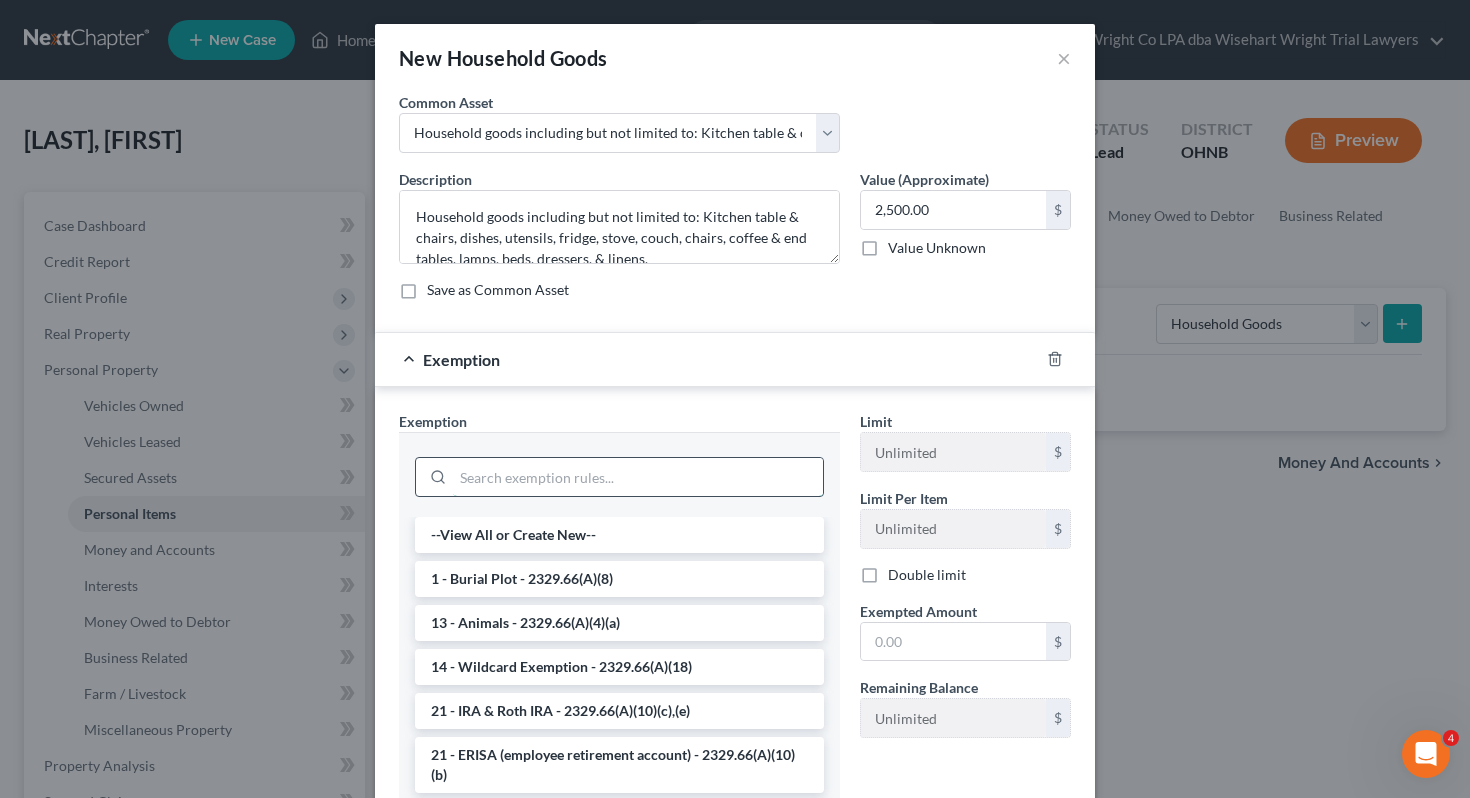 click at bounding box center [638, 477] 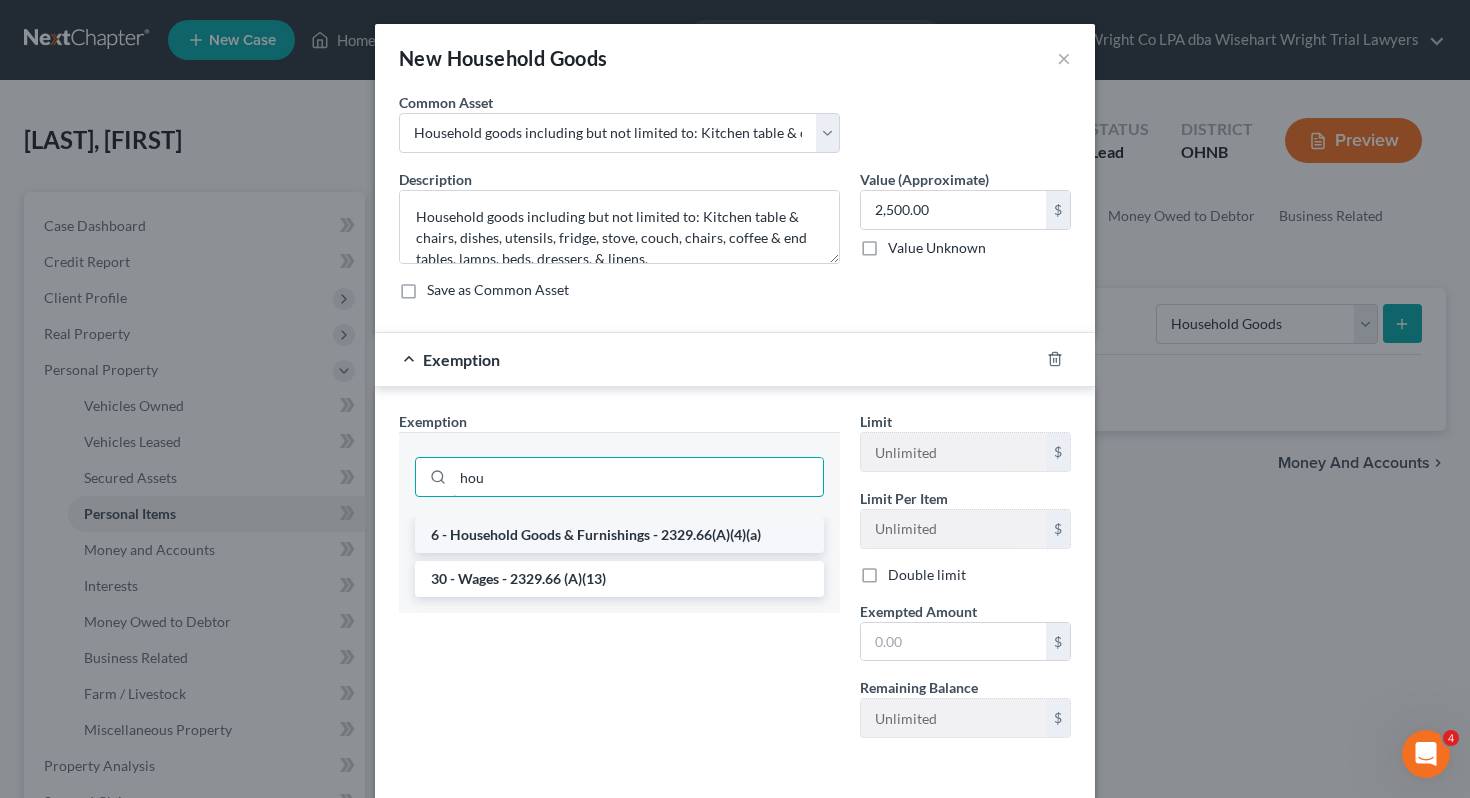 type on "hou" 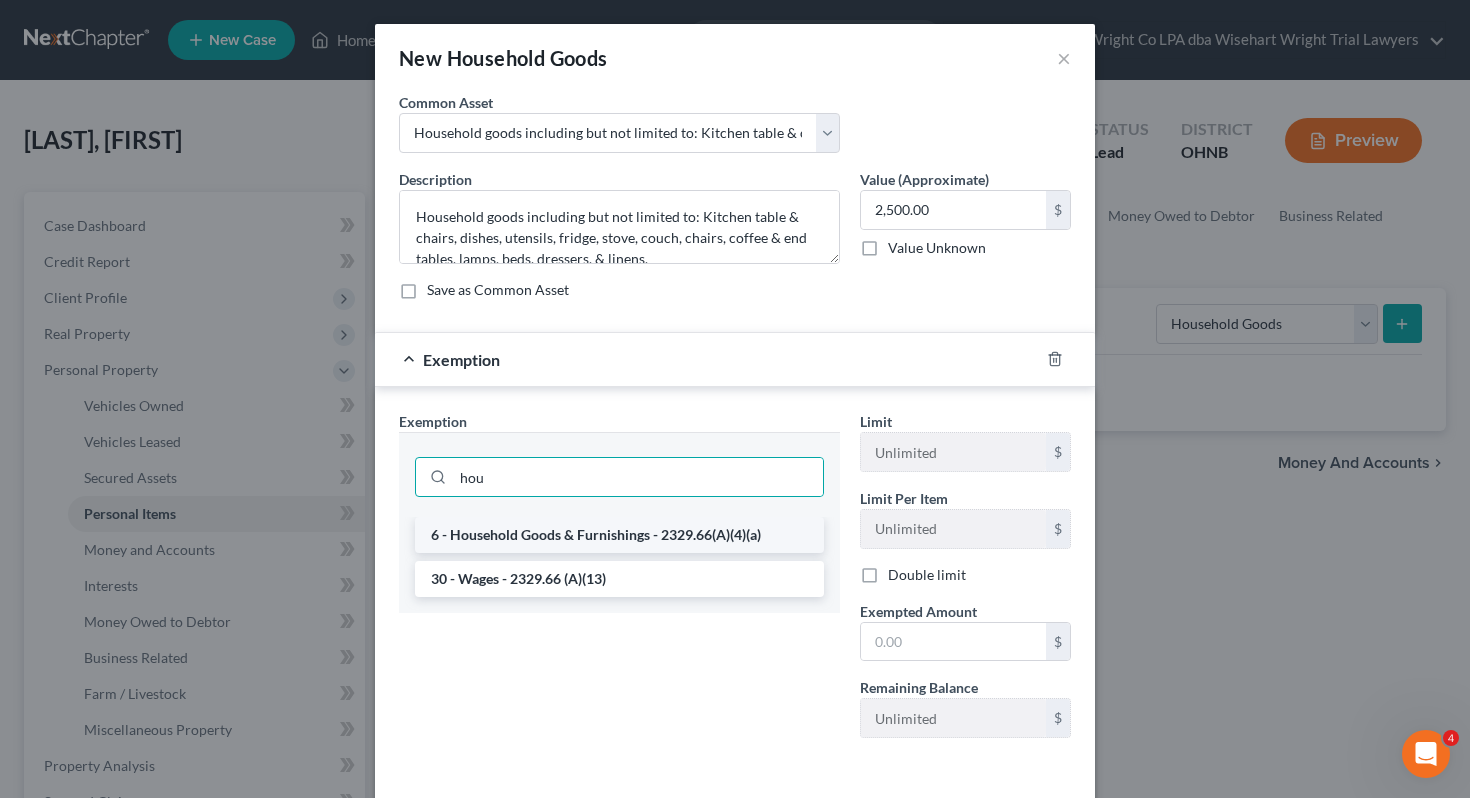 click on "6 - Household Goods & Furnishings - 2329.66(A)(4)(a)" at bounding box center [619, 535] 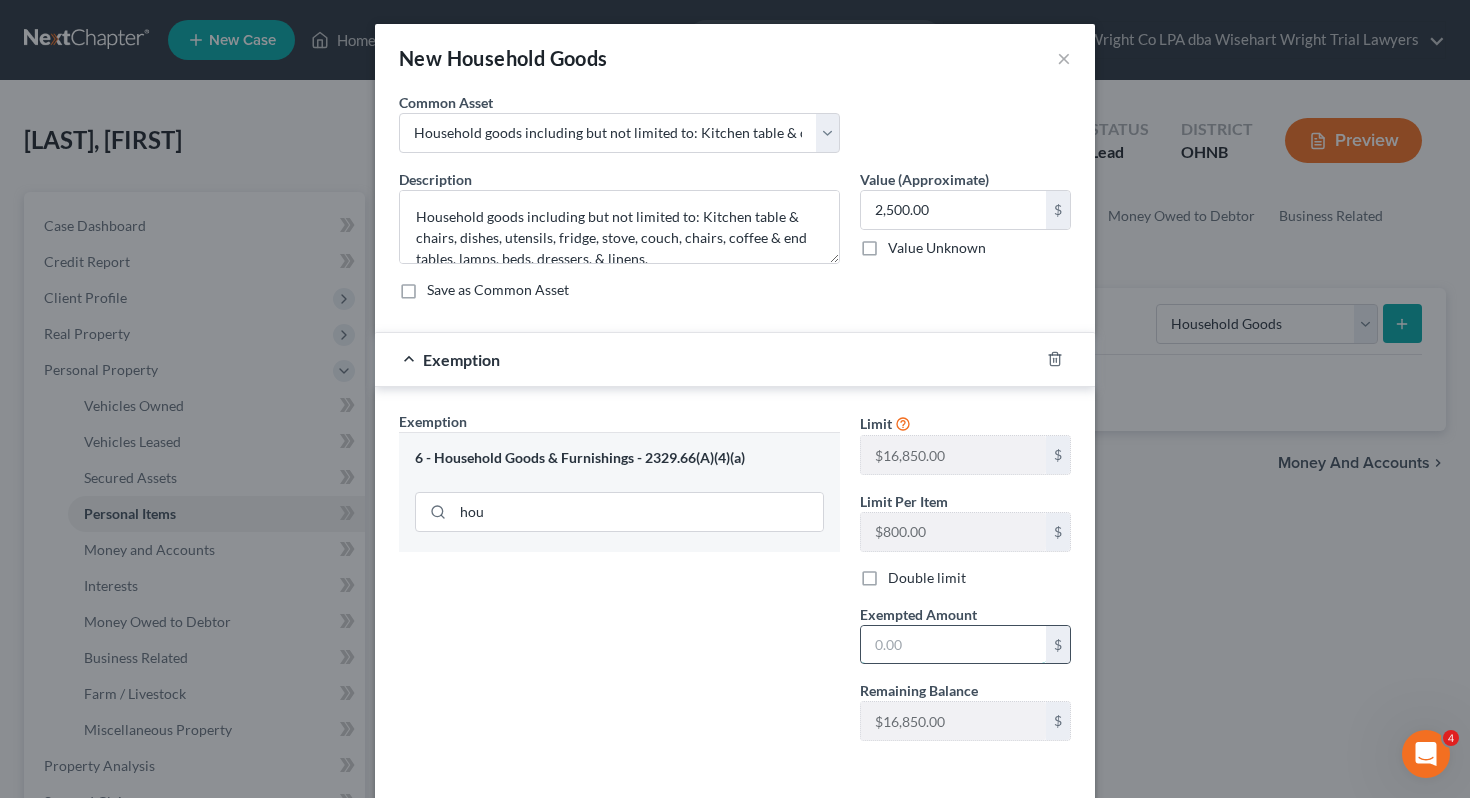 click at bounding box center (953, 645) 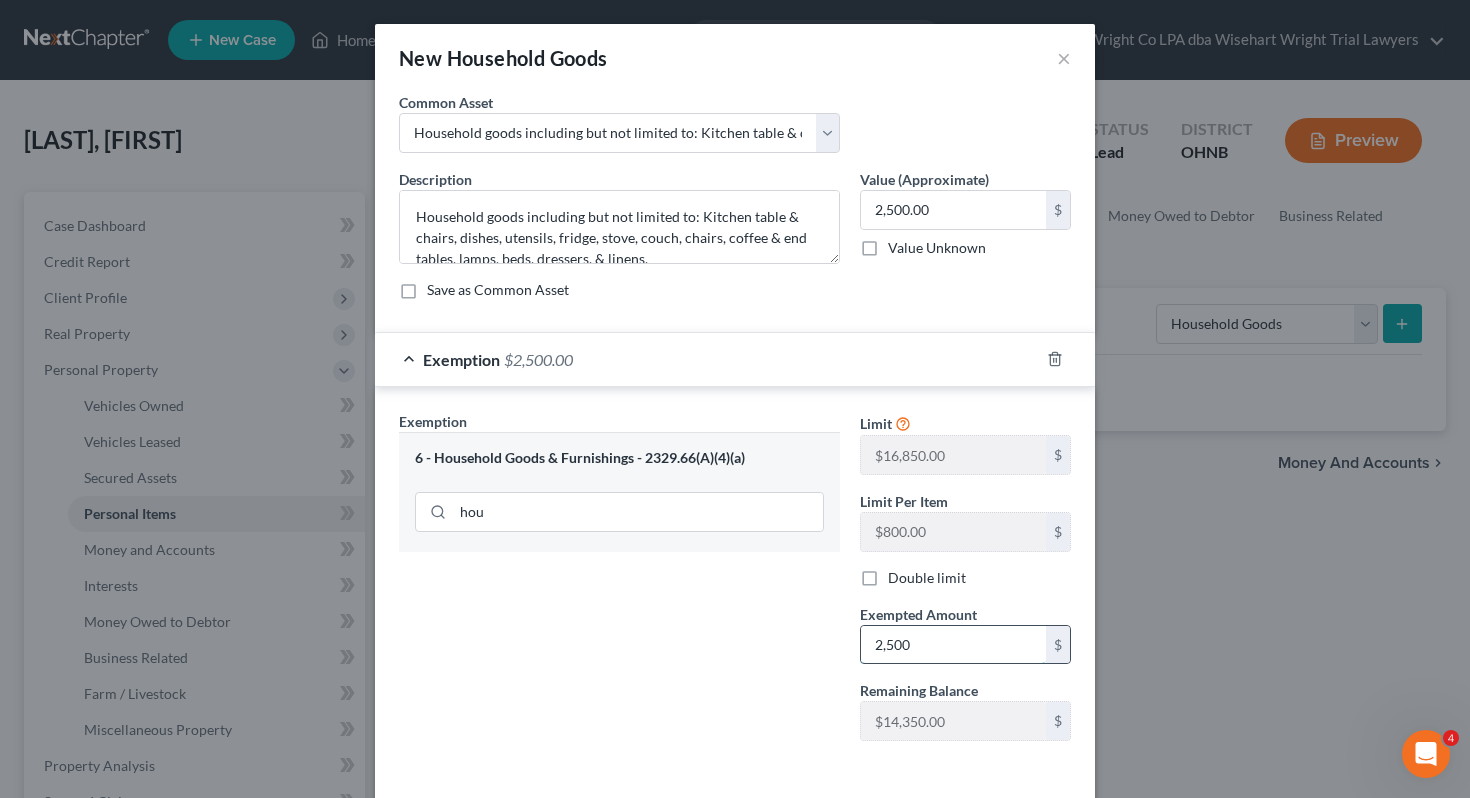 scroll, scrollTop: 86, scrollLeft: 0, axis: vertical 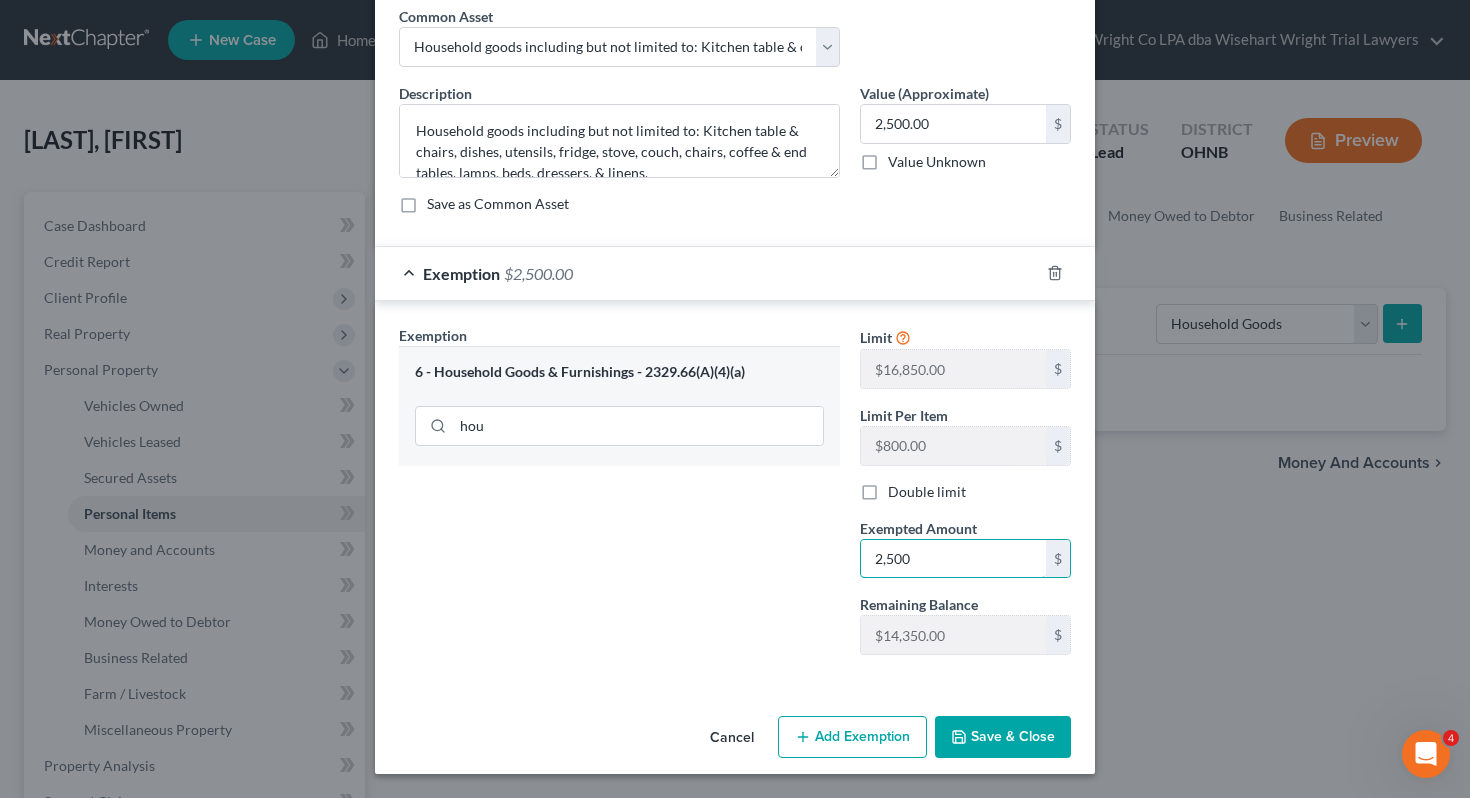 type on "2,500" 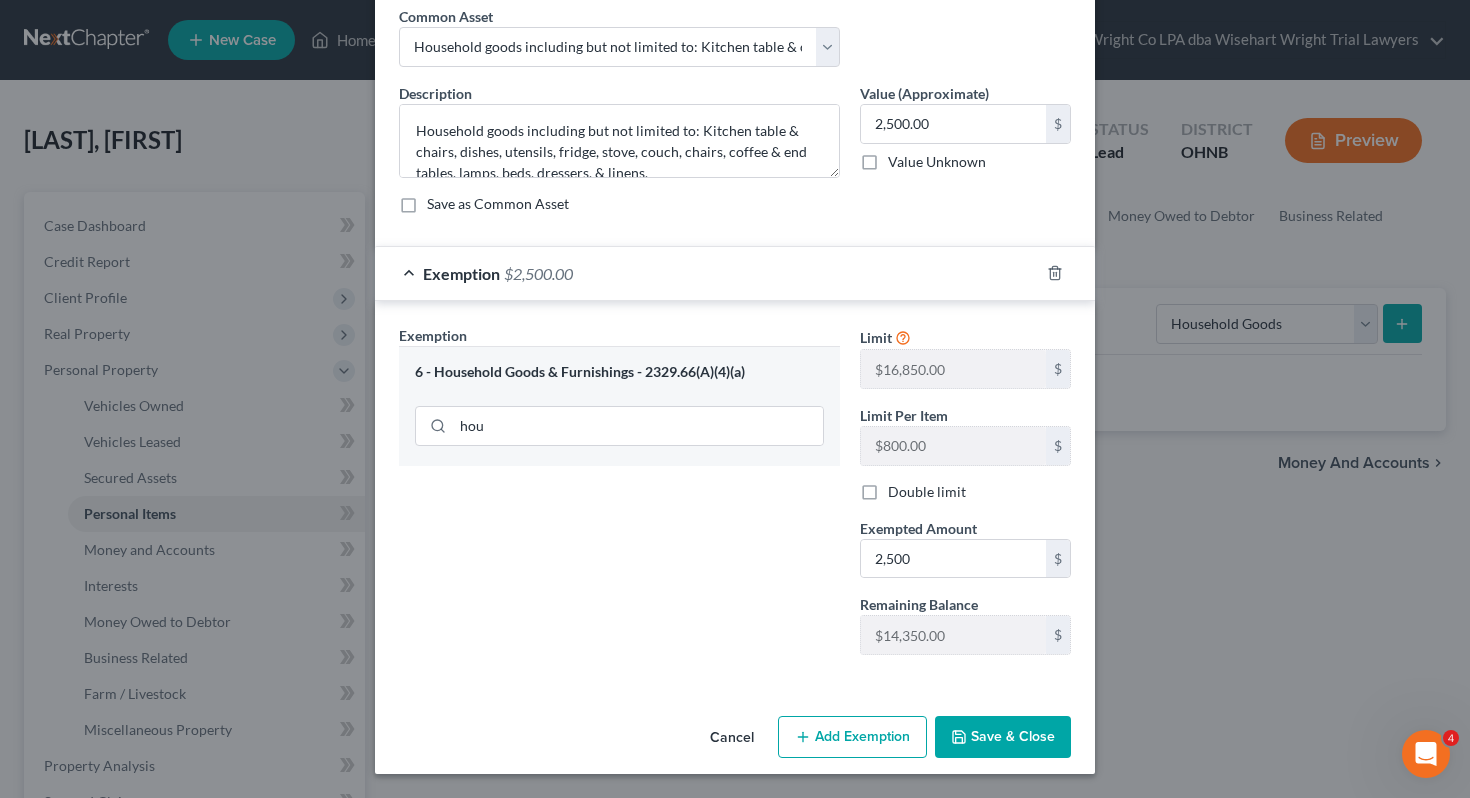 click on "Save & Close" at bounding box center (1003, 737) 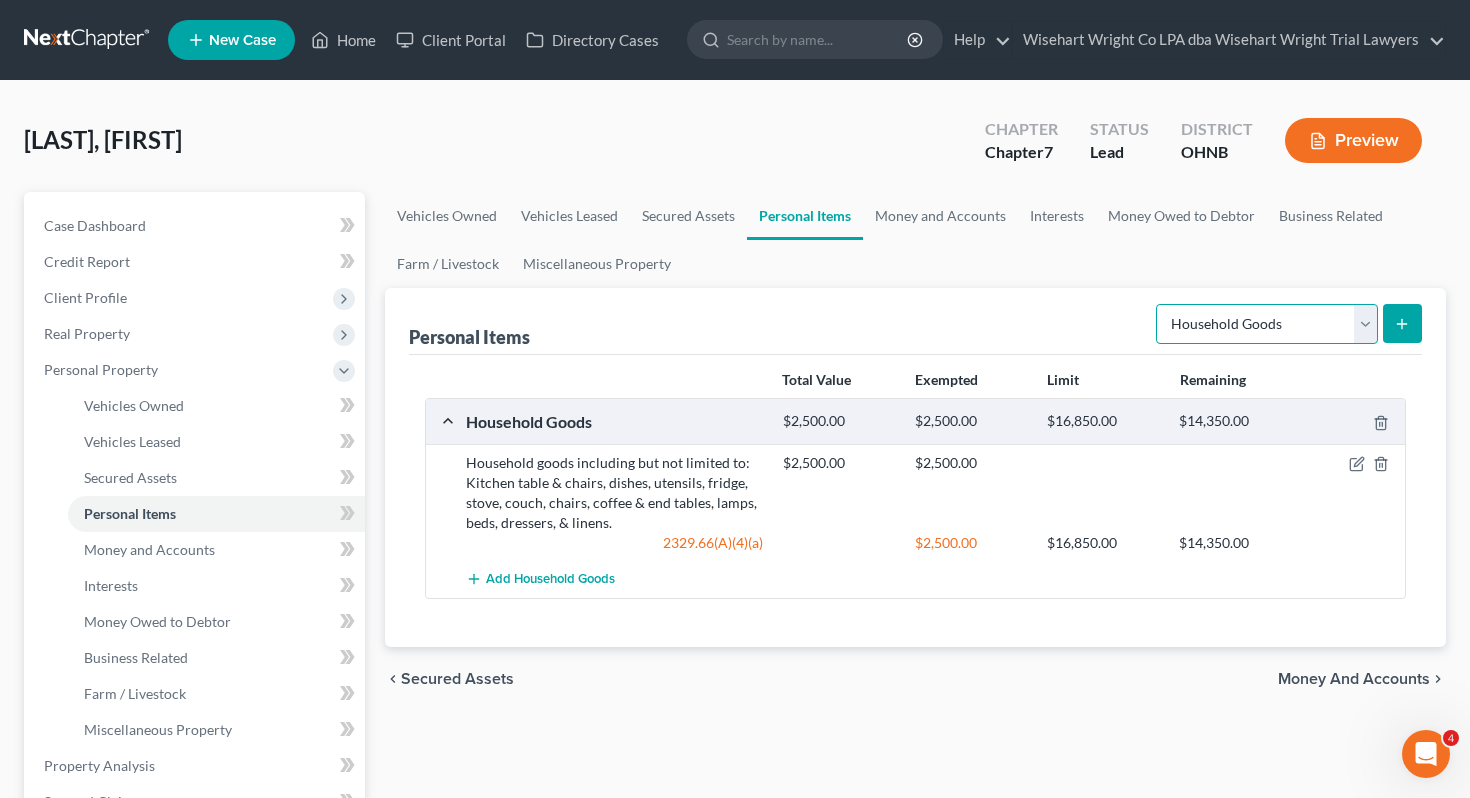 click on "Select Item Type Clothing Collectibles Of Value Electronics Firearms Household Goods Jewelry Other Pet(s) Sports & Hobby Equipment" at bounding box center [1267, 324] 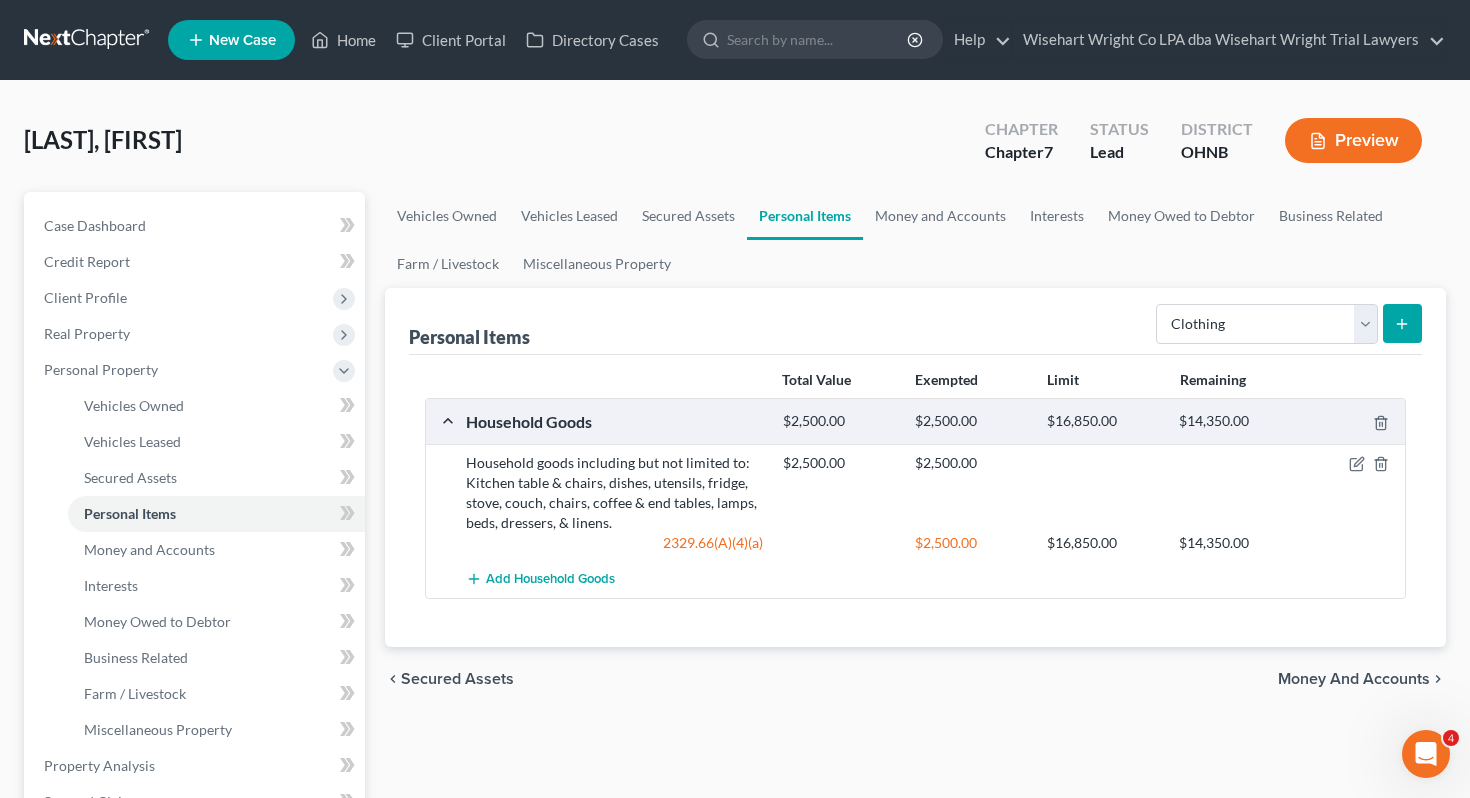 click 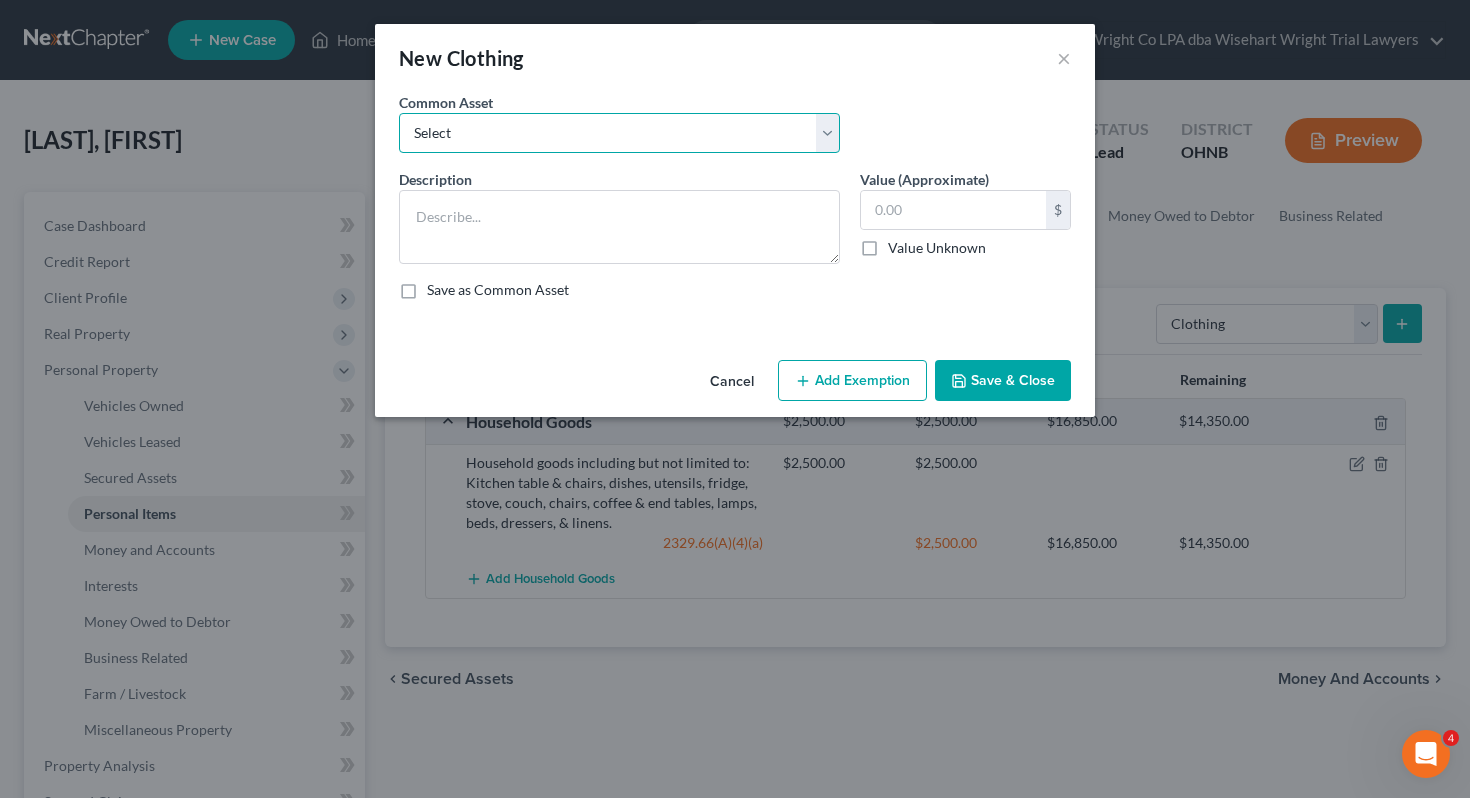 click on "Select Normal work & daily wearing apparel" at bounding box center [619, 133] 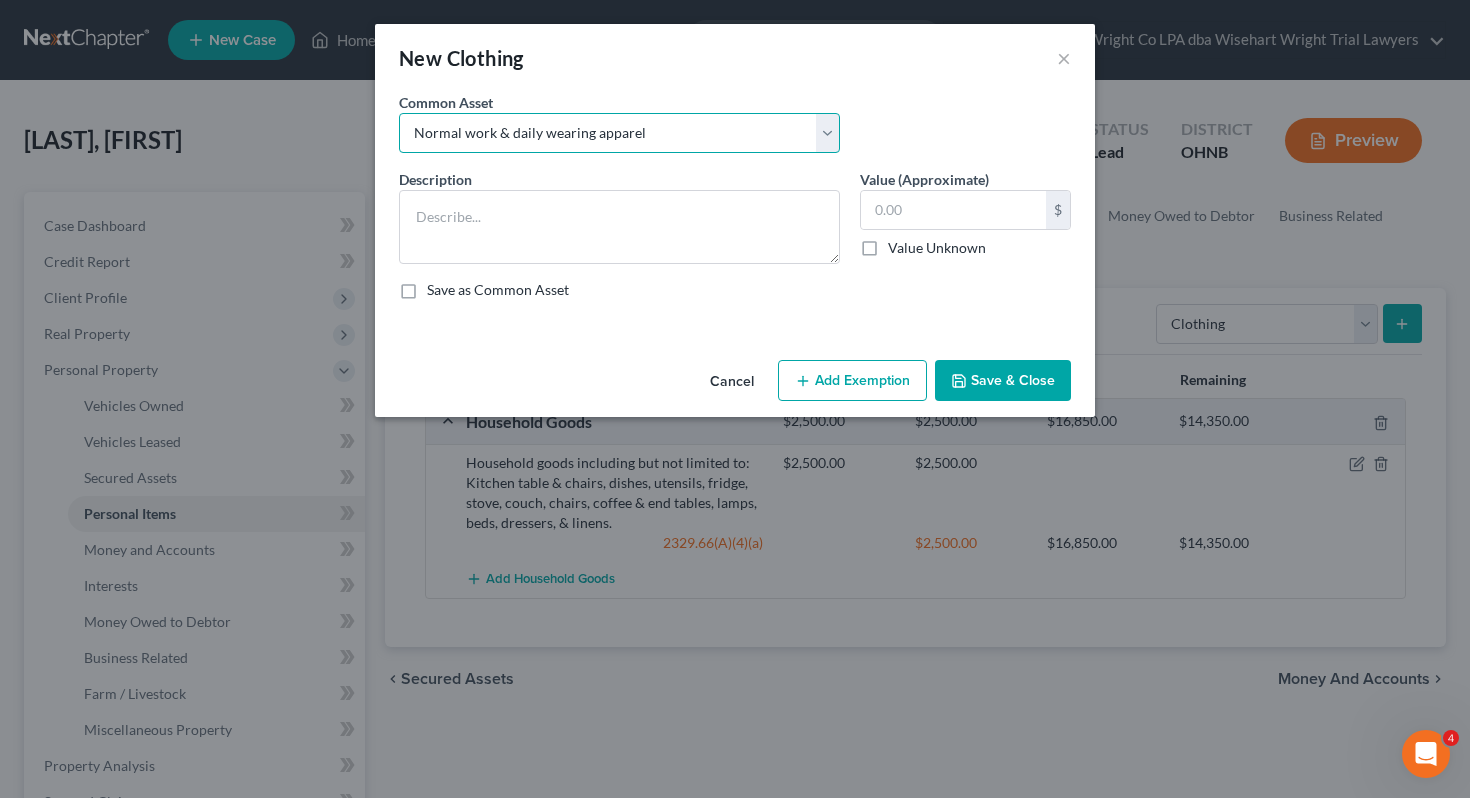 type on "Normal work & daily wearing apparel" 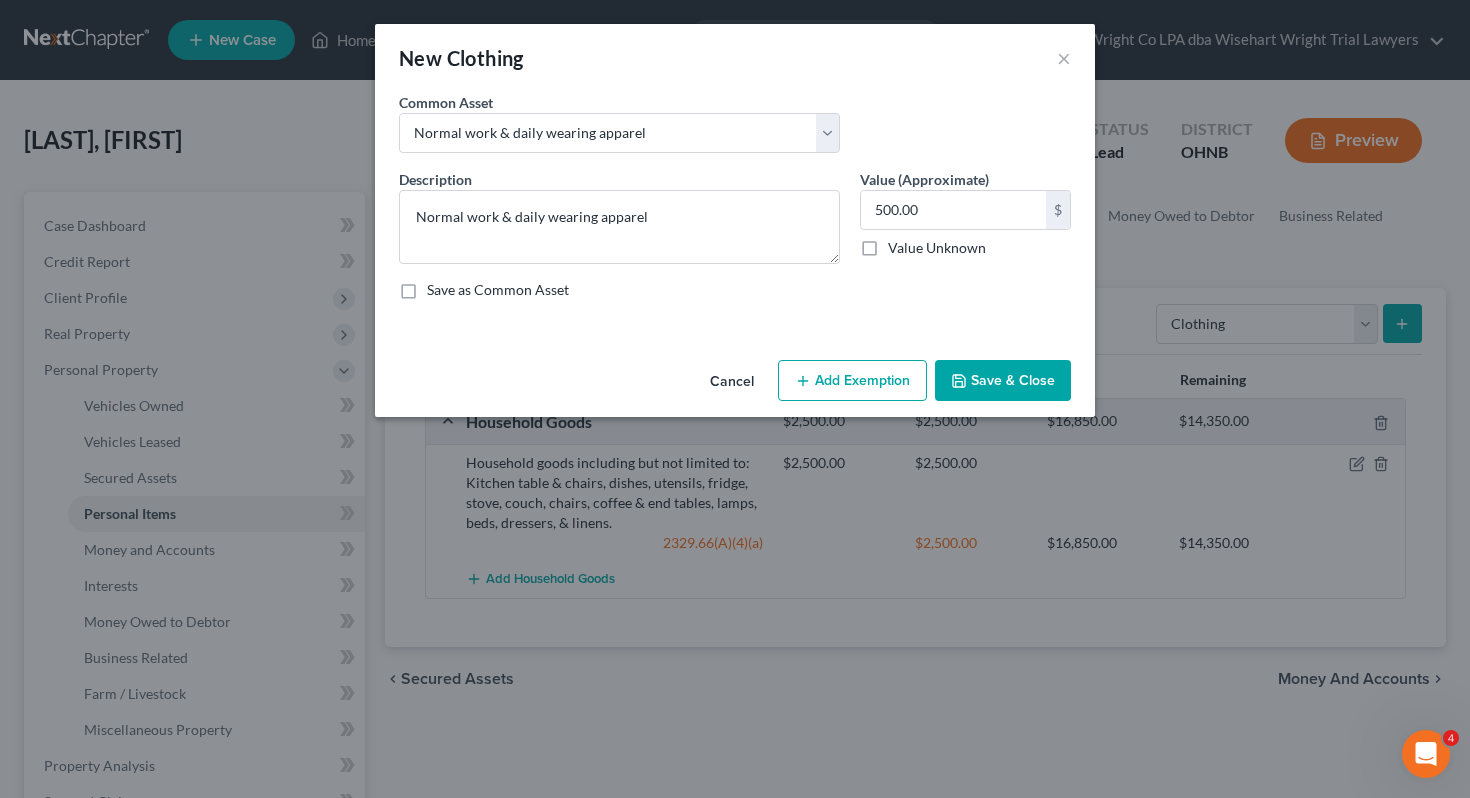click on "Add Exemption" at bounding box center [852, 381] 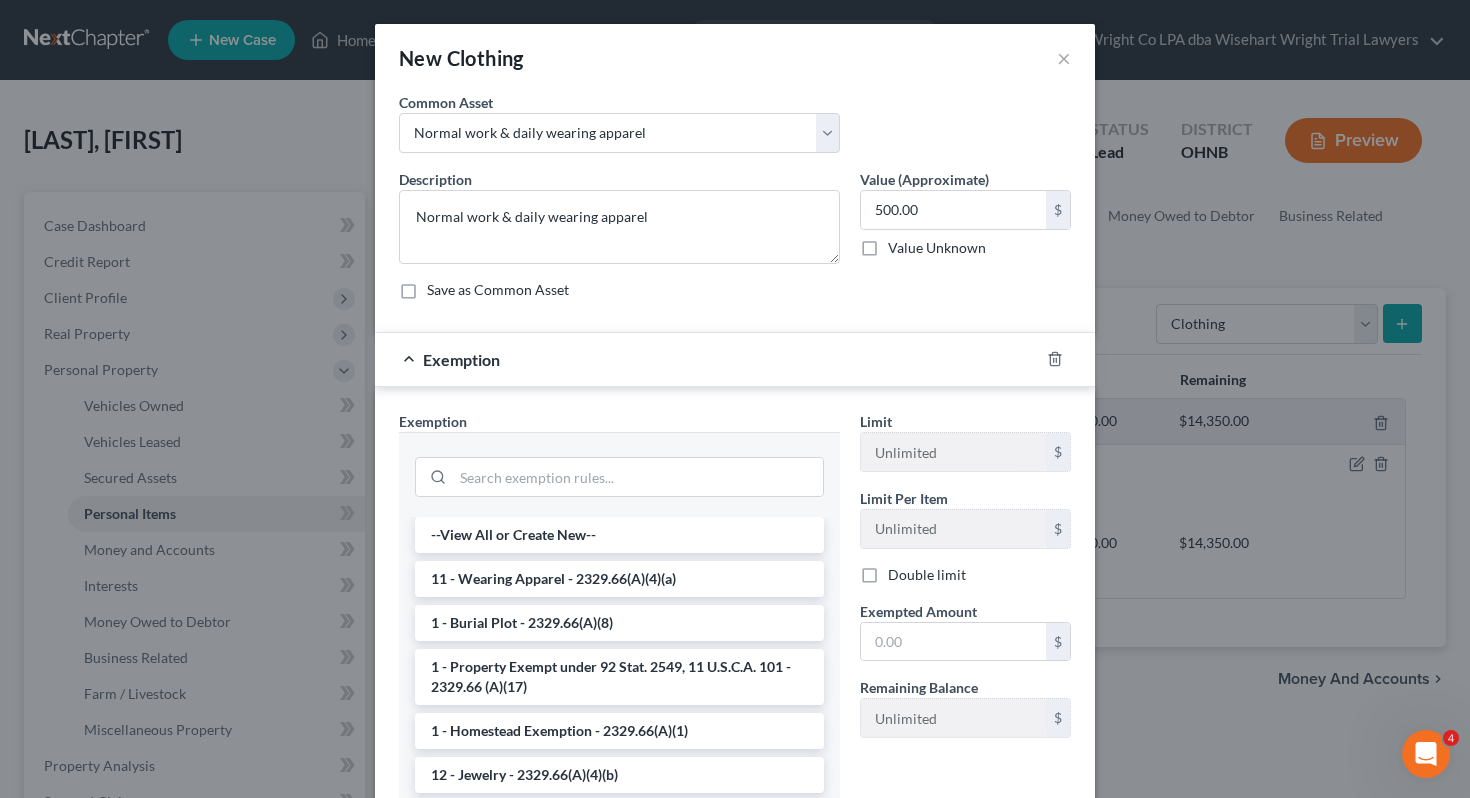 click on "11 - Wearing Apparel - 2329.66(A)(4)(a)" at bounding box center (619, 579) 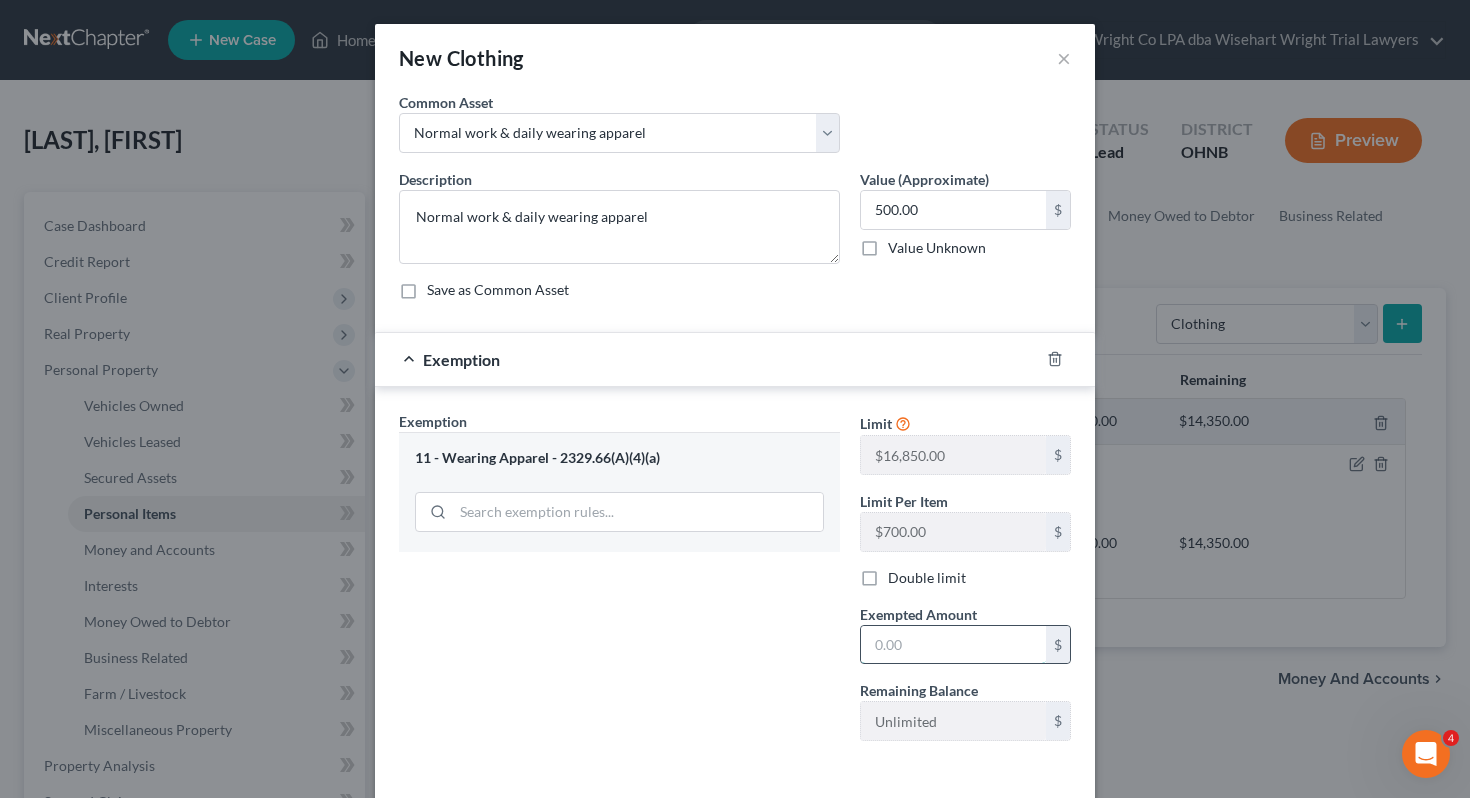 click at bounding box center [953, 645] 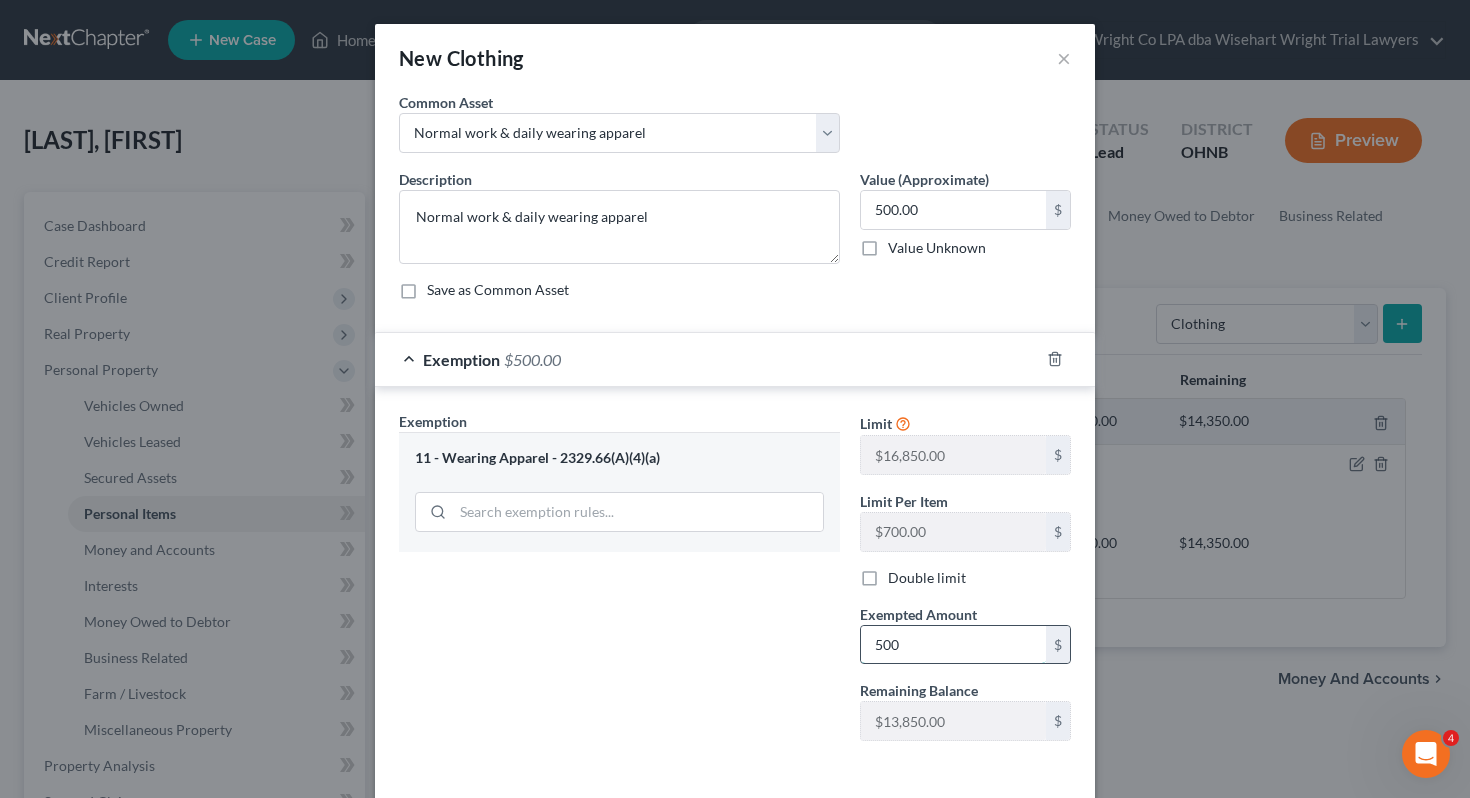 scroll, scrollTop: 86, scrollLeft: 0, axis: vertical 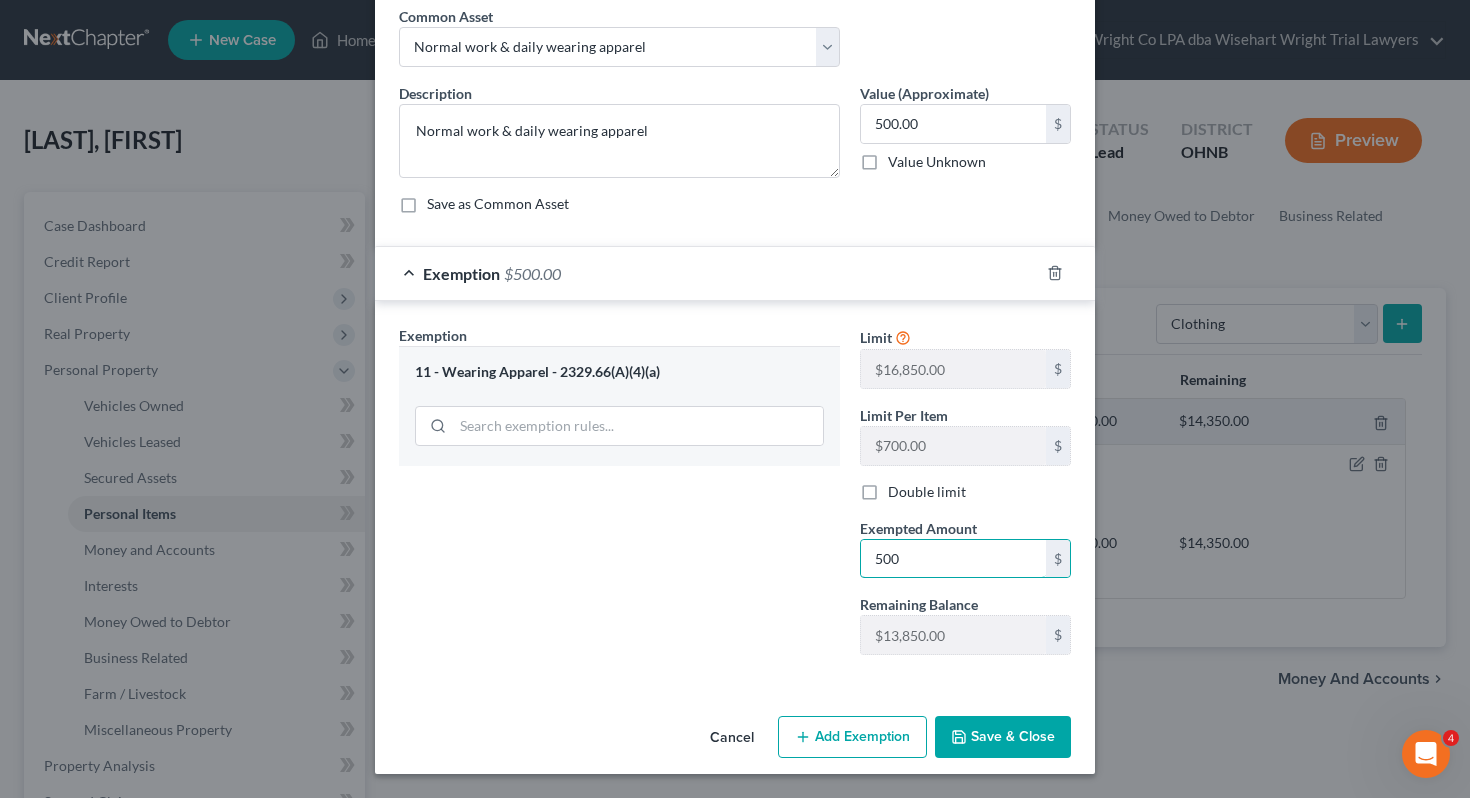 type on "500" 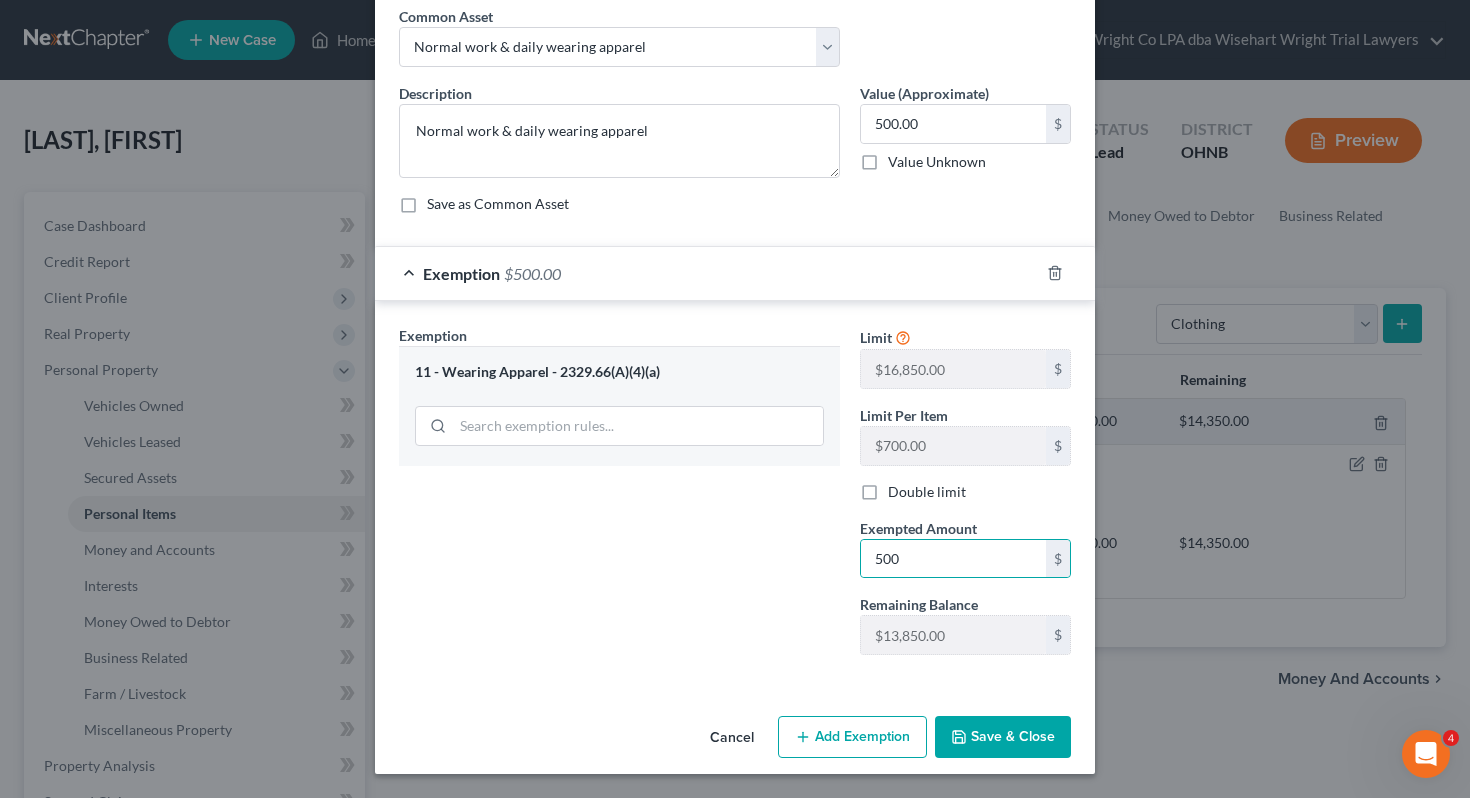 click on "Exemption Set must be selected for CA.
Exemption
*
11 - Wearing Apparel - 2329.66(A)(4)(a)" at bounding box center (619, 498) 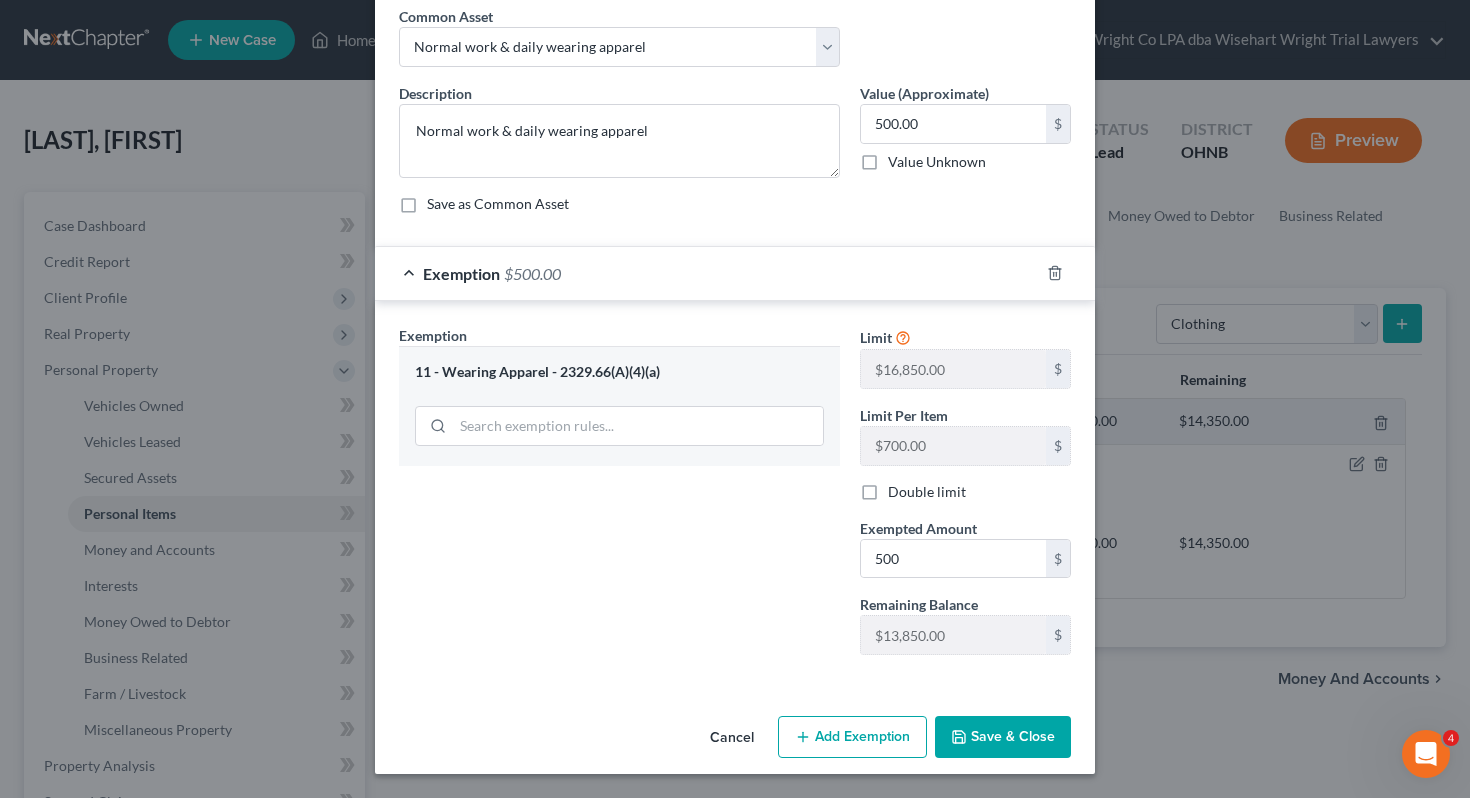 click 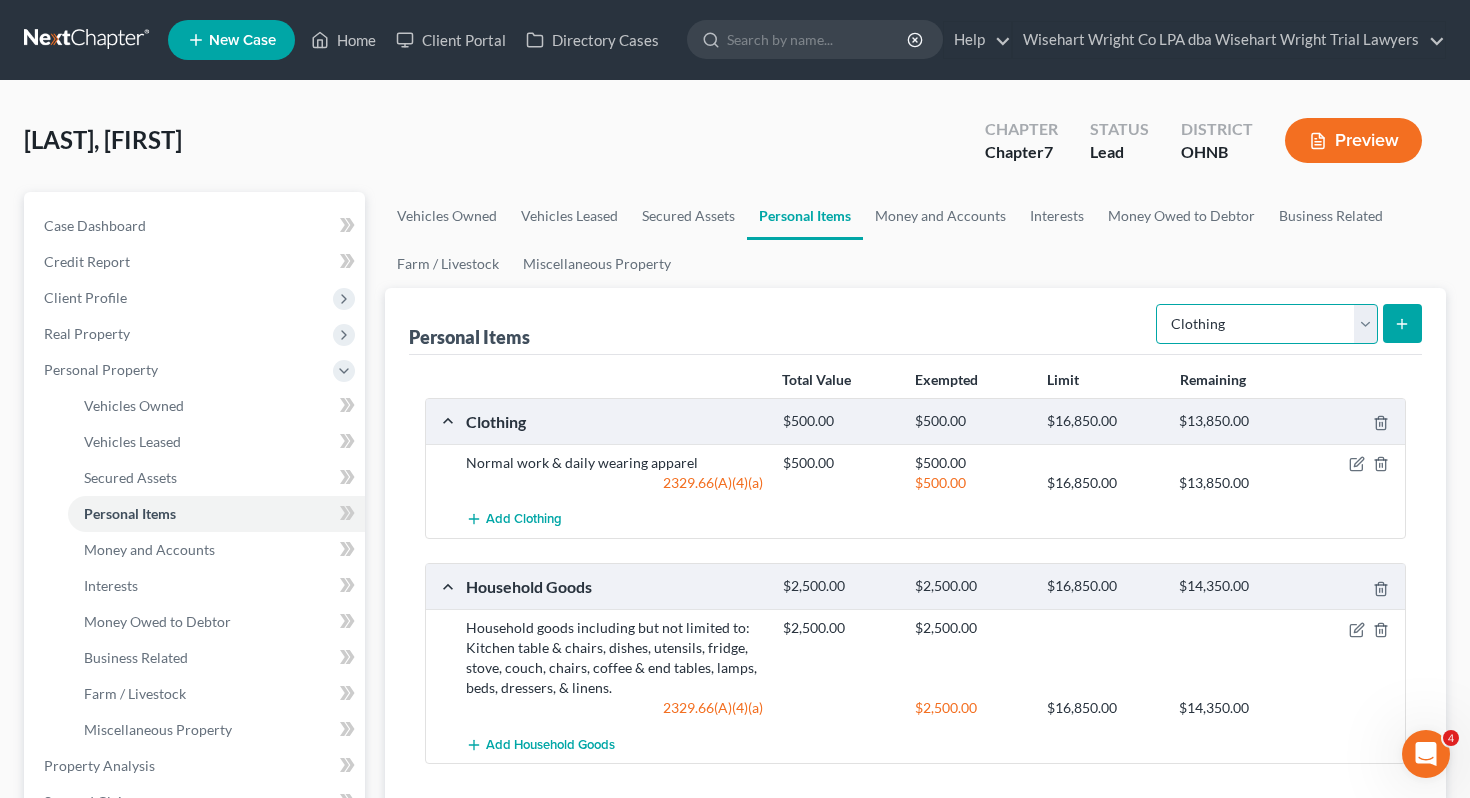 click on "Select Item Type Clothing Collectibles Of Value Electronics Firearms Household Goods Jewelry Other Pet(s) Sports & Hobby Equipment" at bounding box center [1267, 324] 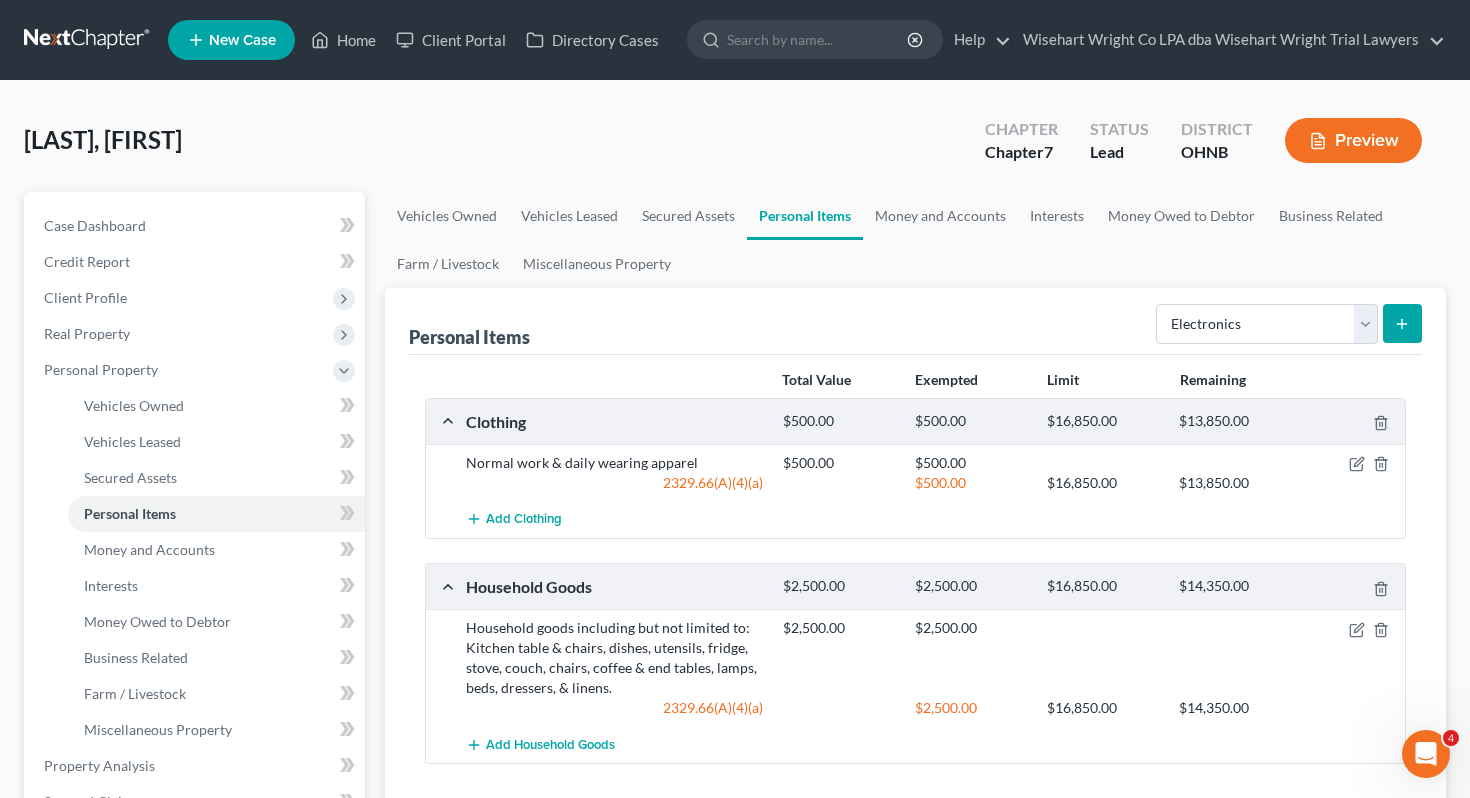 click at bounding box center [1402, 323] 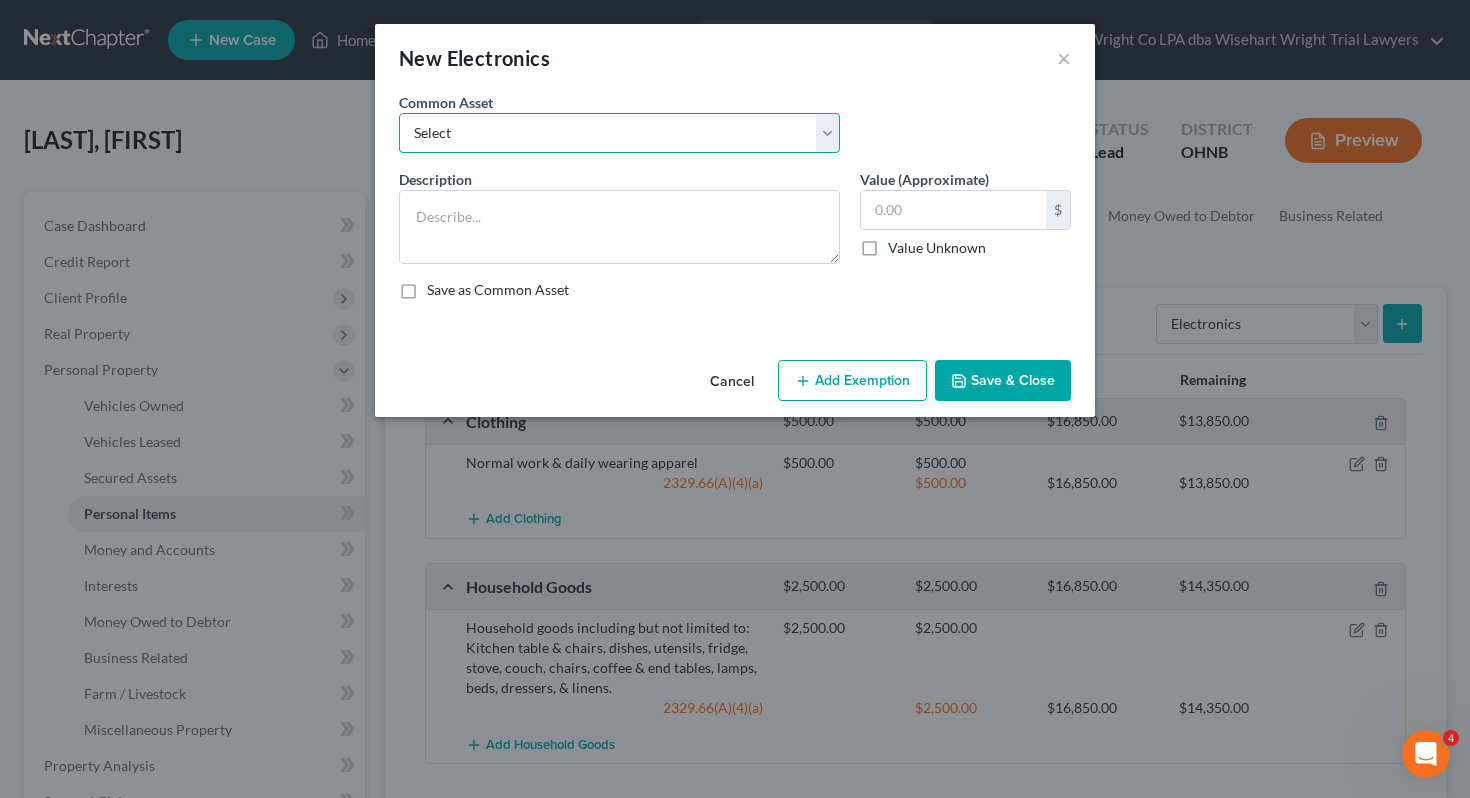 click on "Select # Televisions & # Computers 1 Television & 1 Computer" at bounding box center [619, 133] 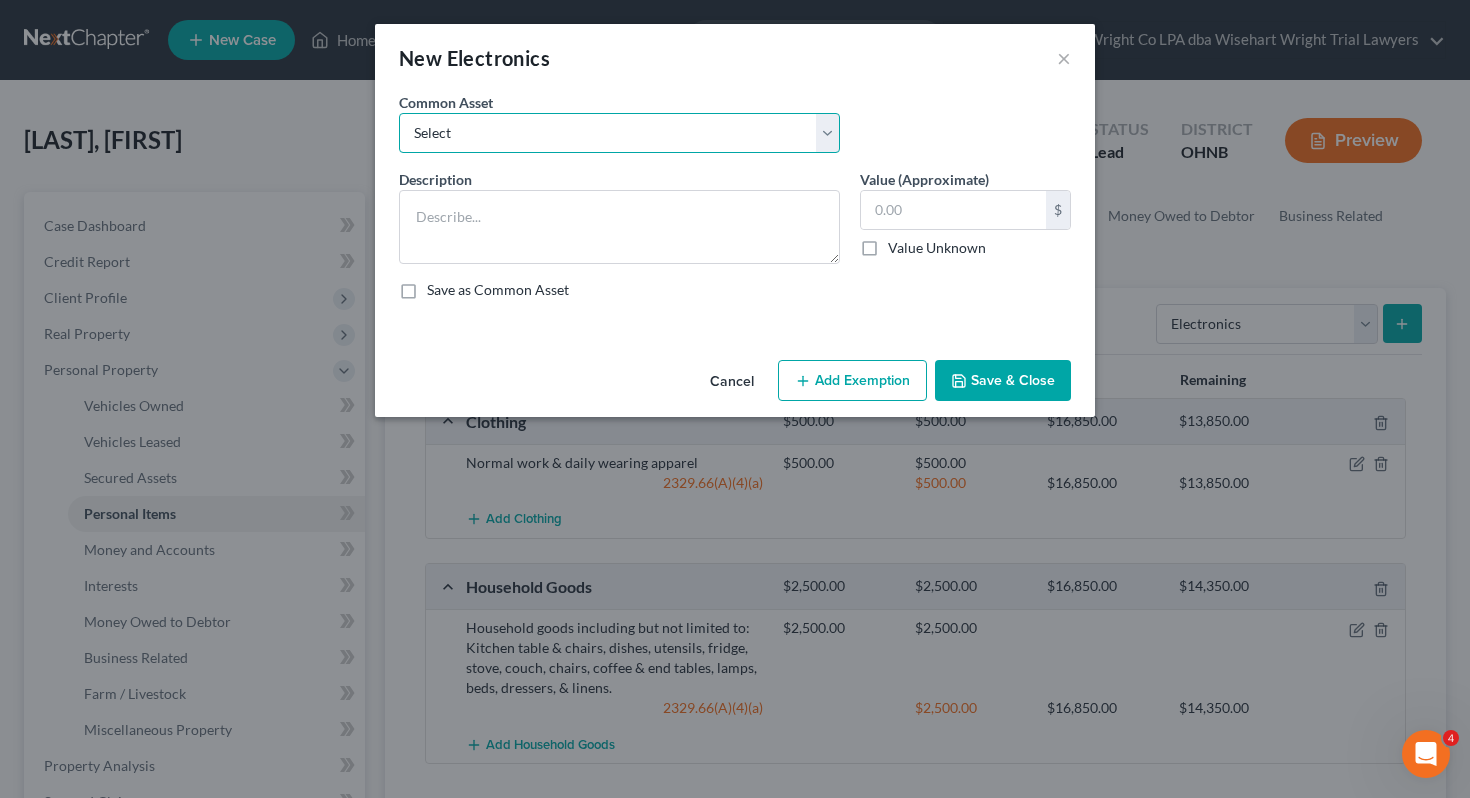 select on "0" 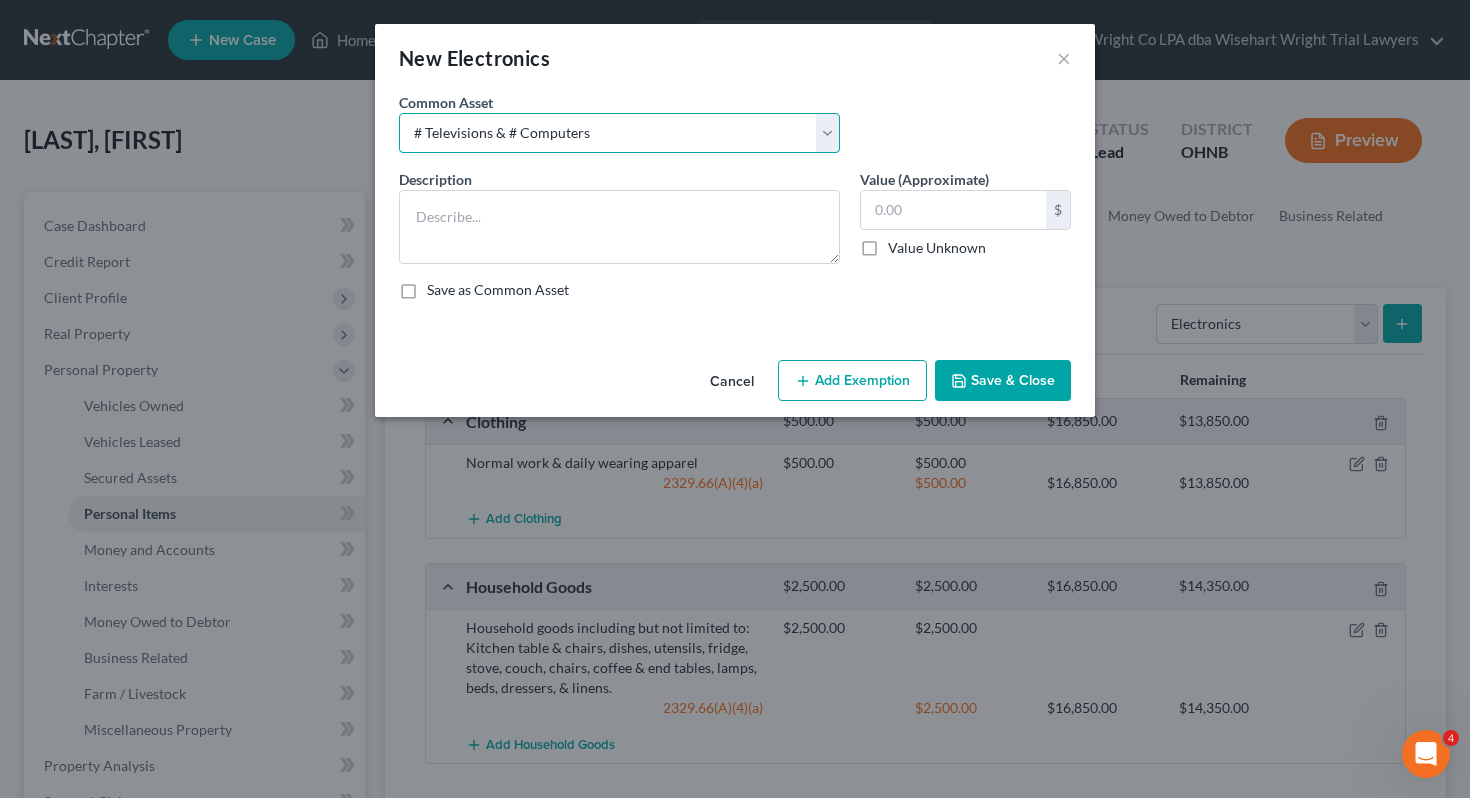 type on "# Televisions & # Computers" 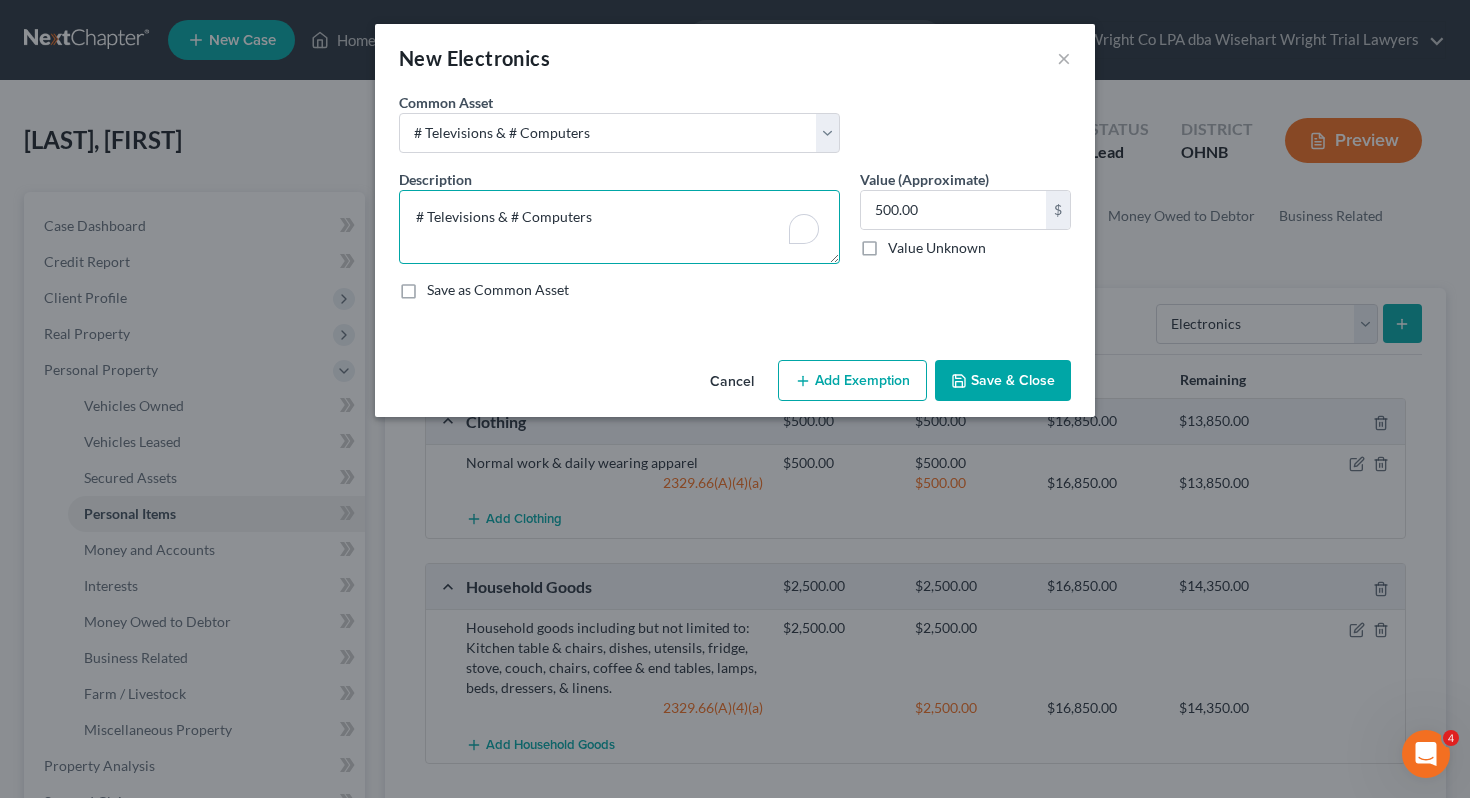 drag, startPoint x: 490, startPoint y: 219, endPoint x: 641, endPoint y: 211, distance: 151.21178 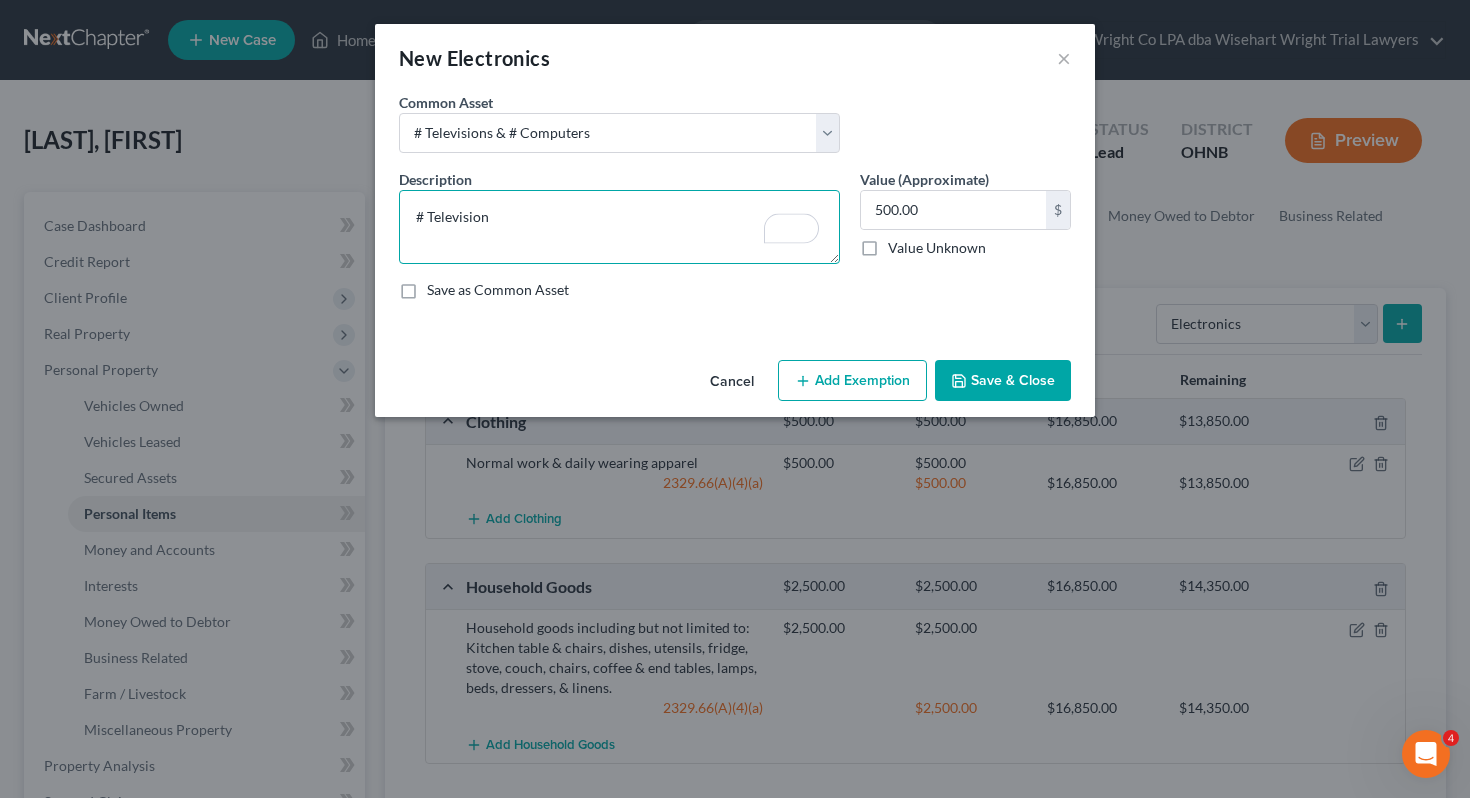 click on "# Television" at bounding box center [619, 227] 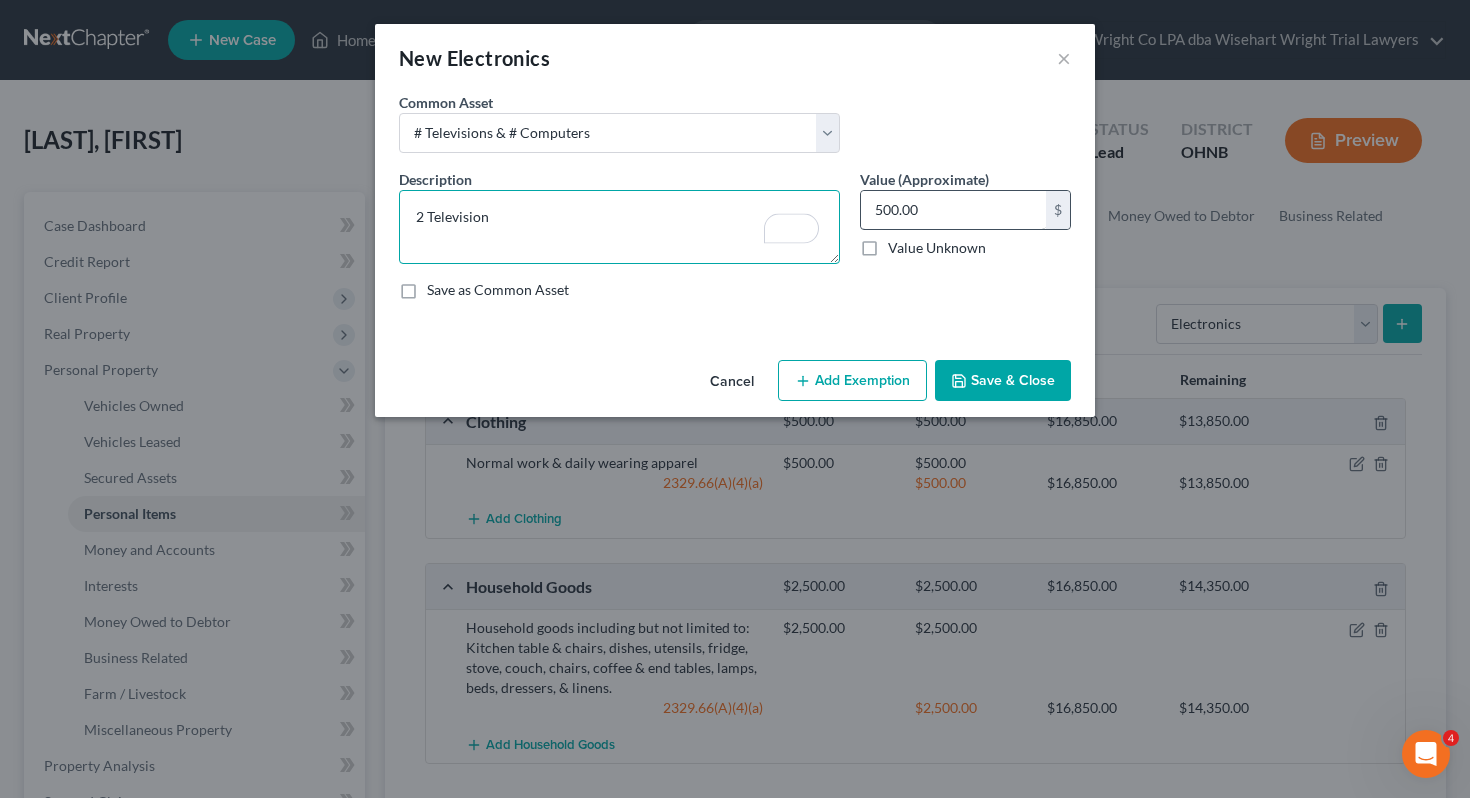 type on "2 Television" 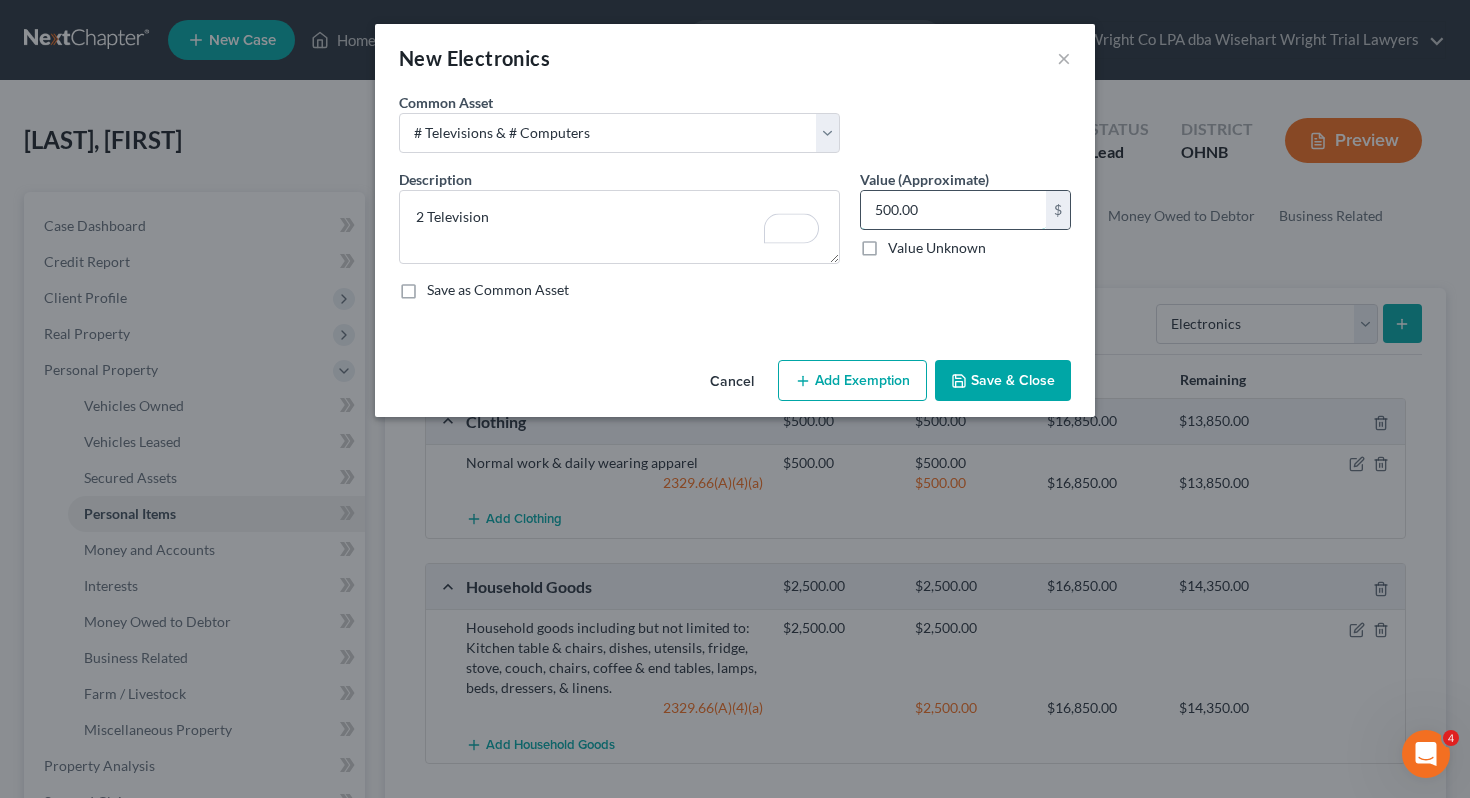 click on "500.00" at bounding box center [953, 210] 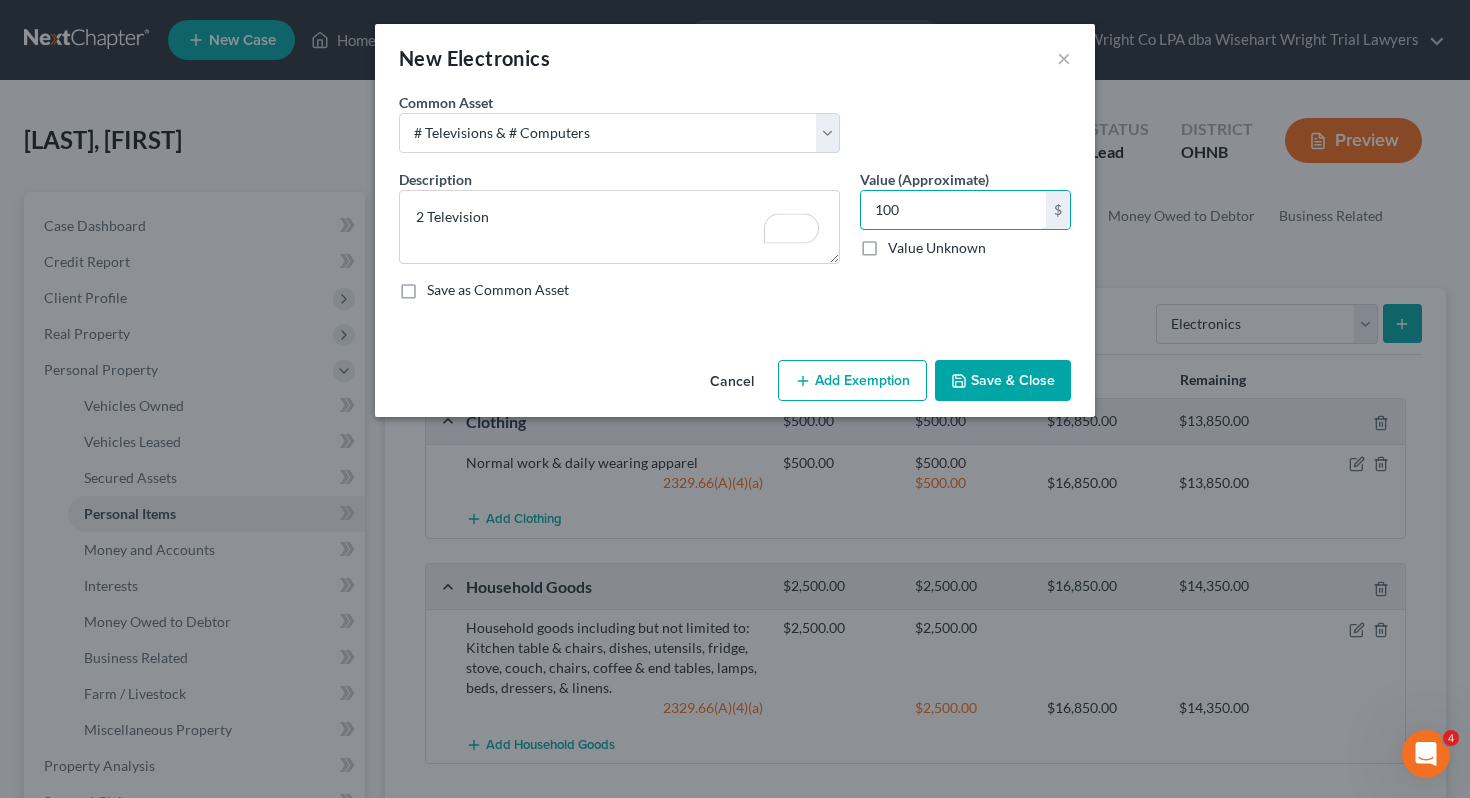 type on "100" 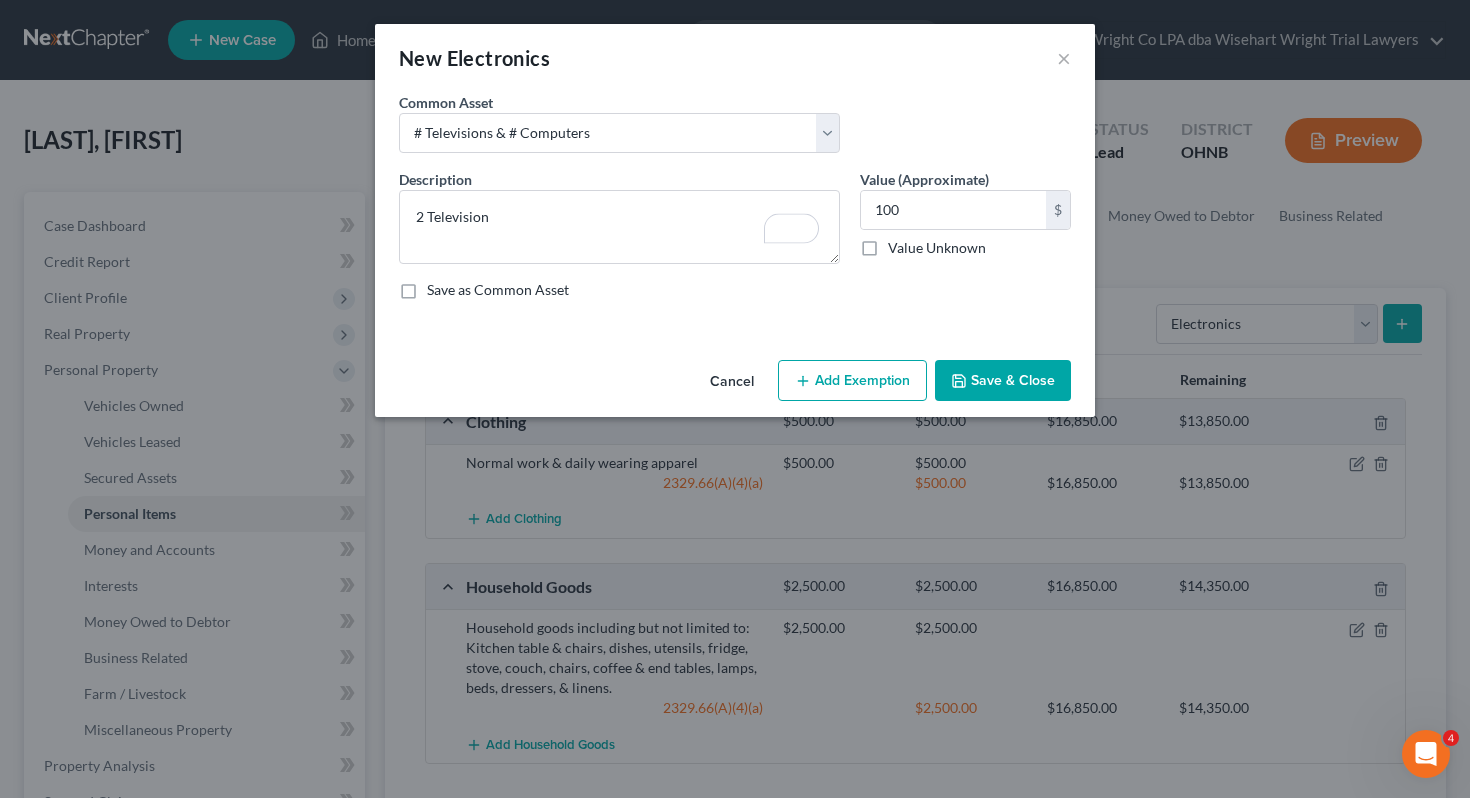 click on "Add Exemption" at bounding box center (852, 381) 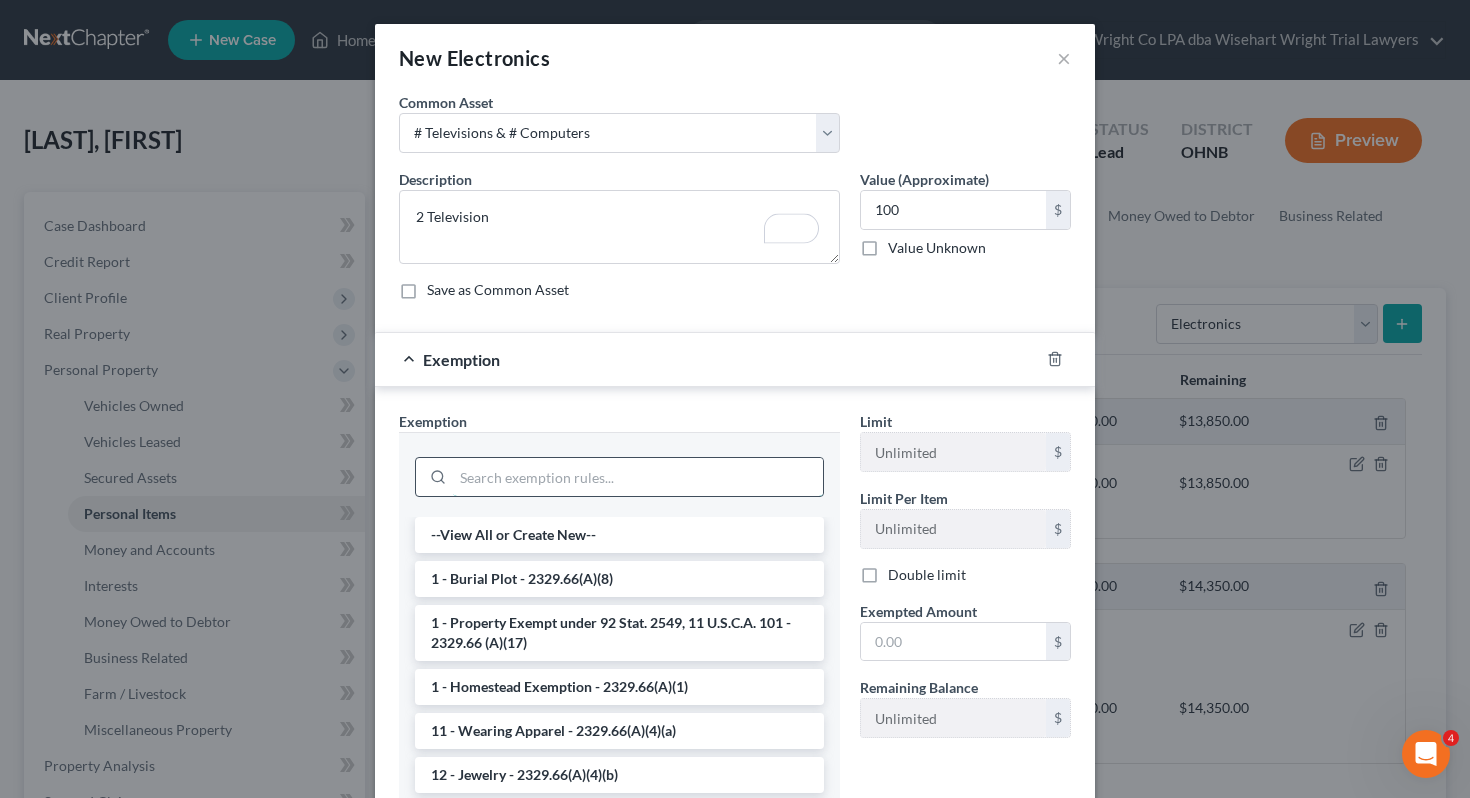 click at bounding box center (638, 477) 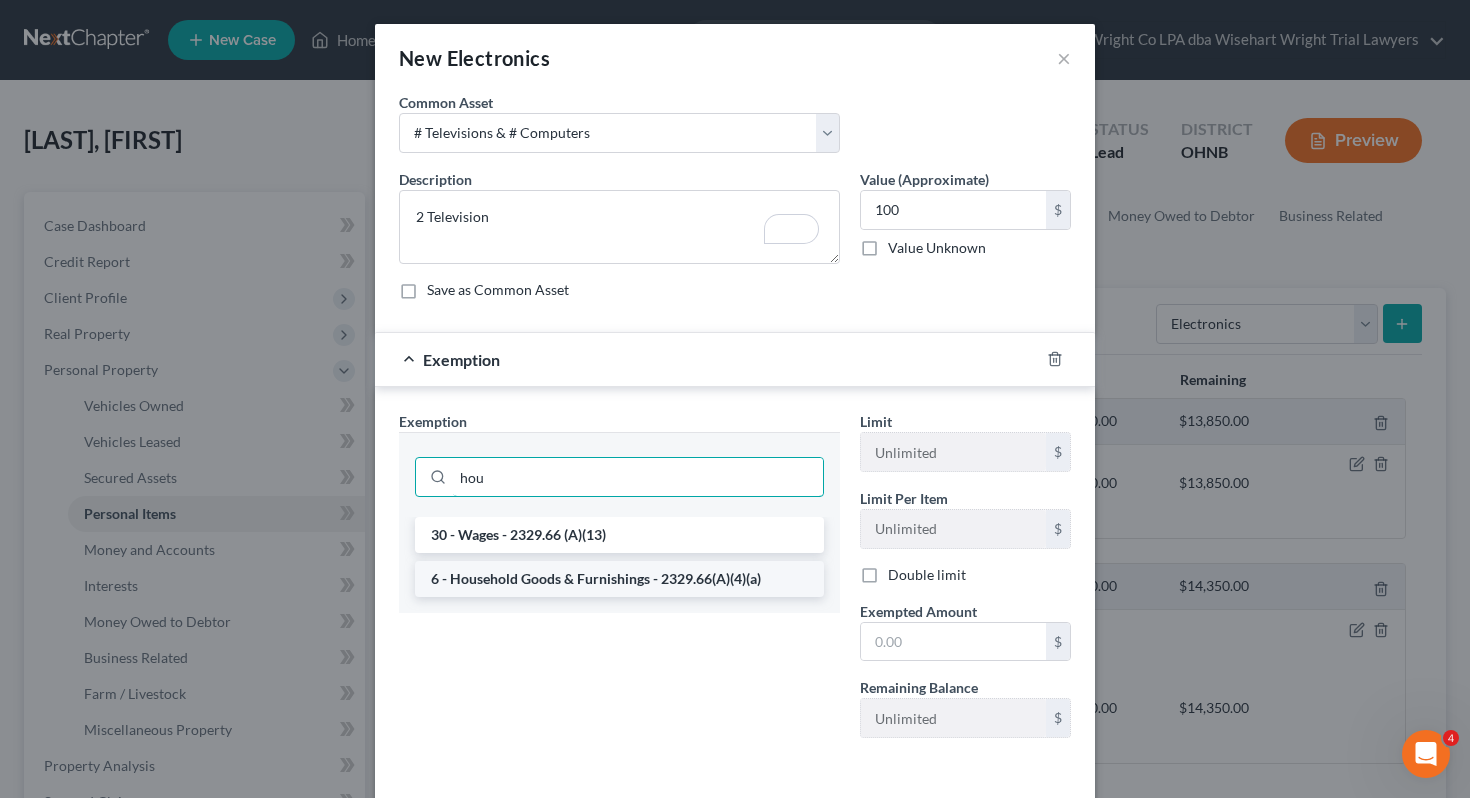 type on "hou" 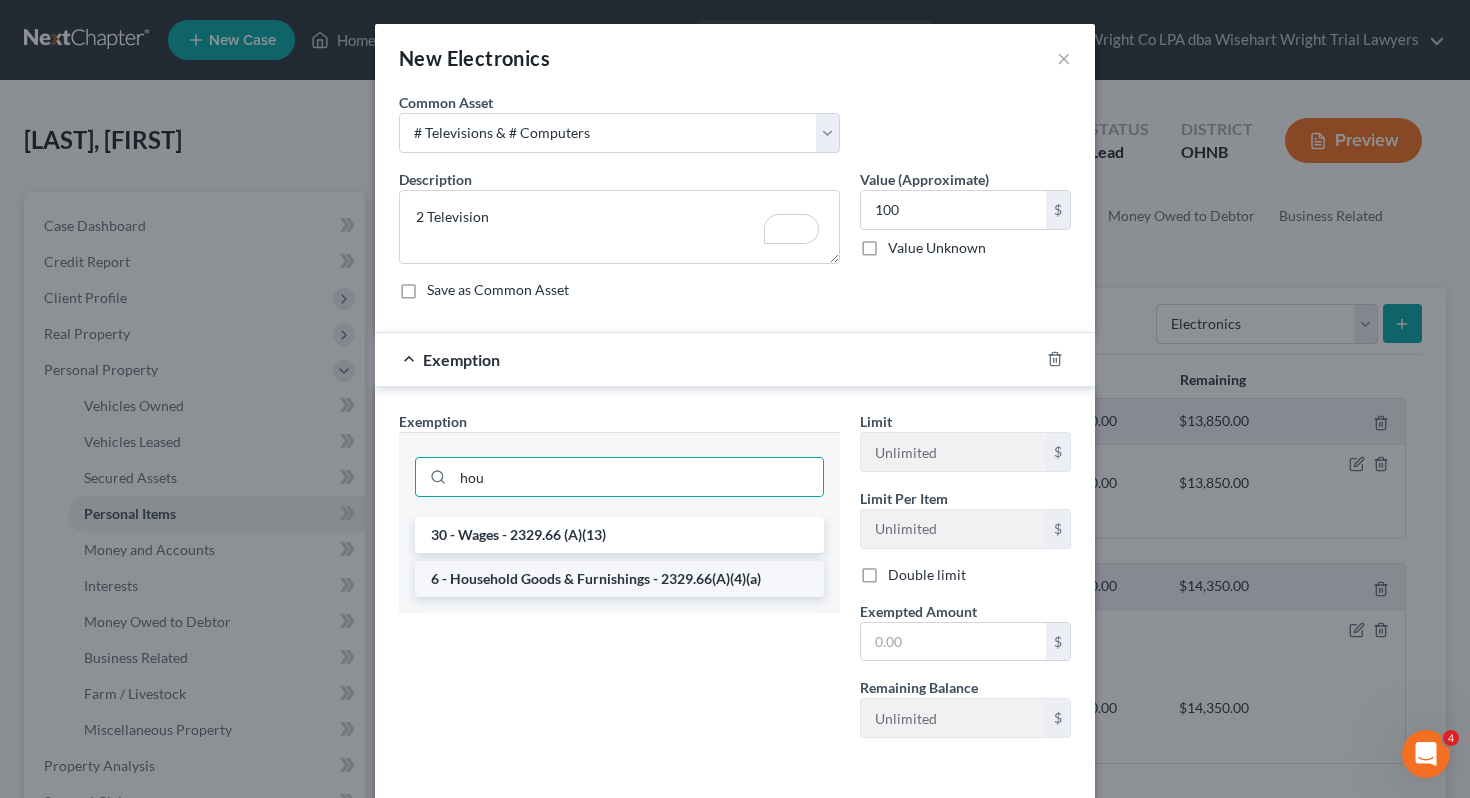 click on "6 - Household Goods & Furnishings - 2329.66(A)(4)(a)" at bounding box center [619, 579] 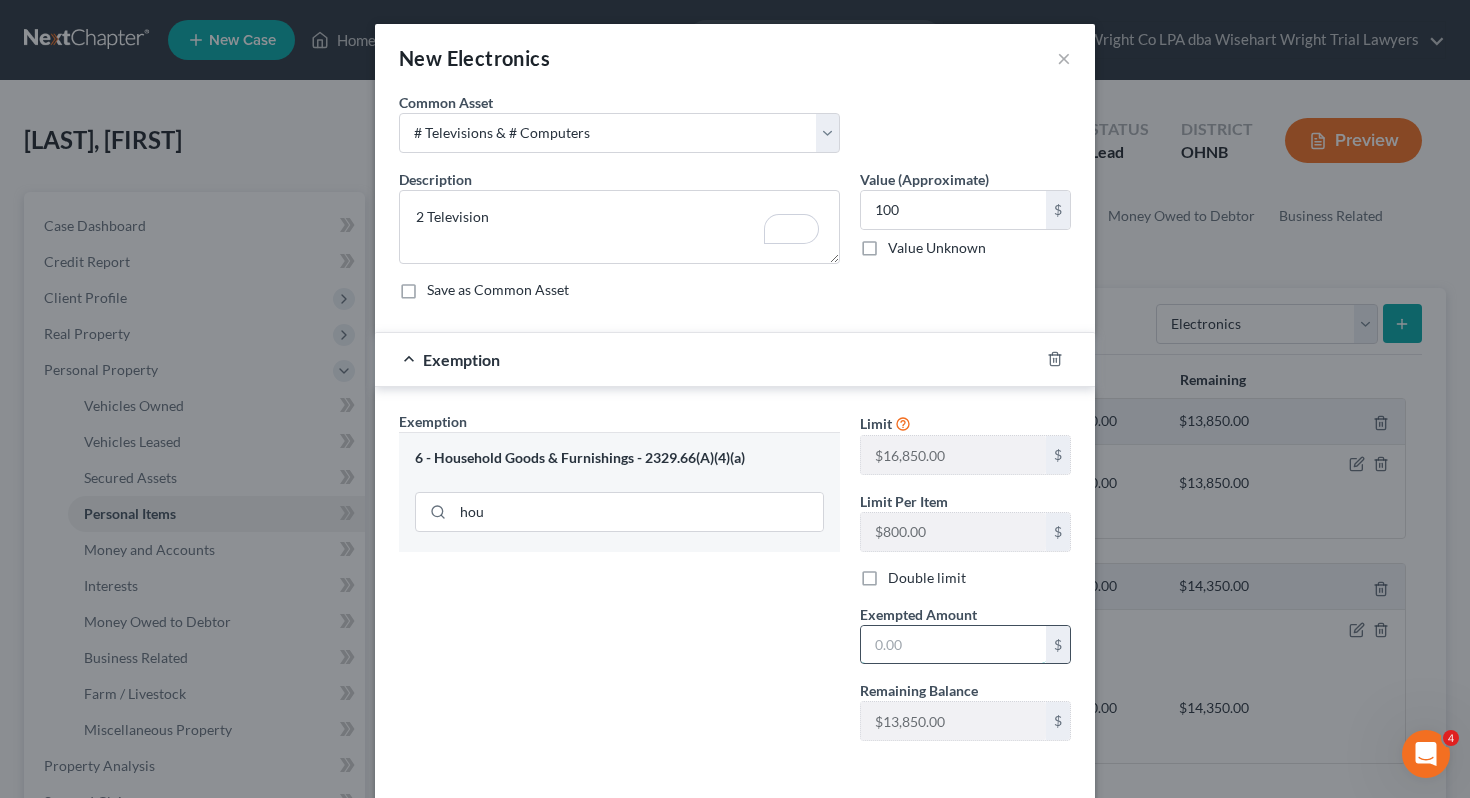 click at bounding box center (953, 645) 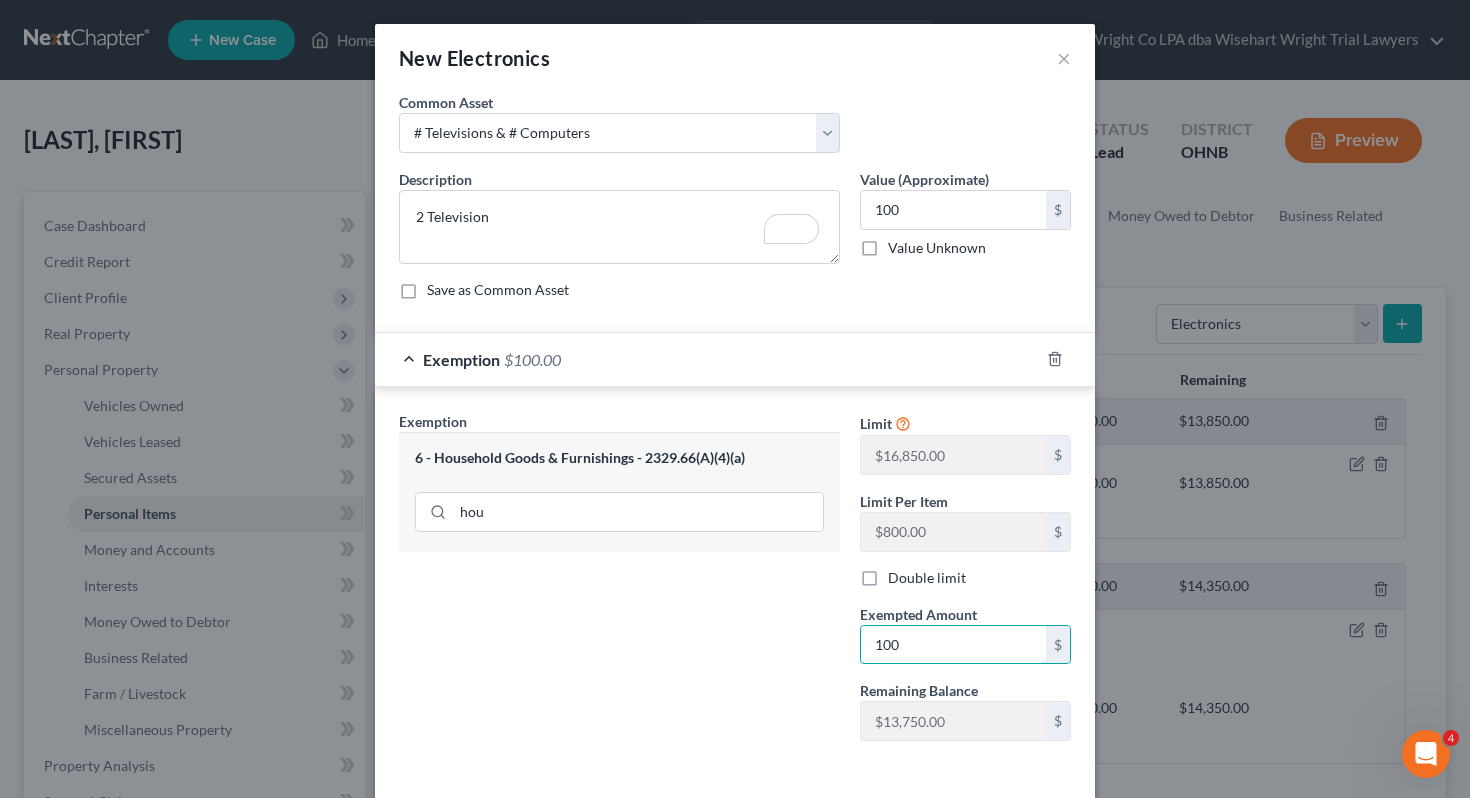 type on "100" 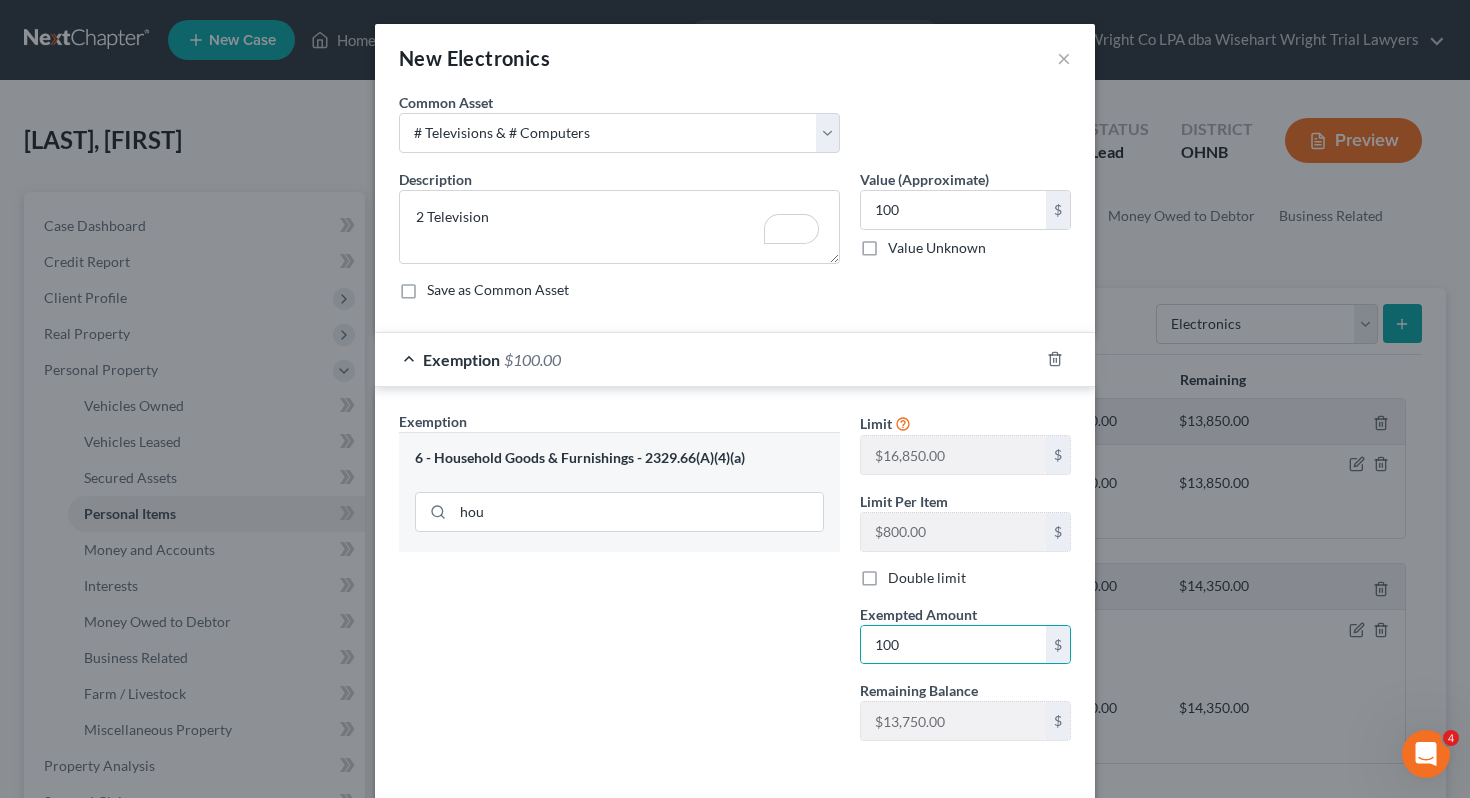 click on "Exemption Set must be selected for CA.
Exemption
*
6 - Household Goods & Furnishings - 2329.66(A)(4)(a)         hou" at bounding box center (619, 584) 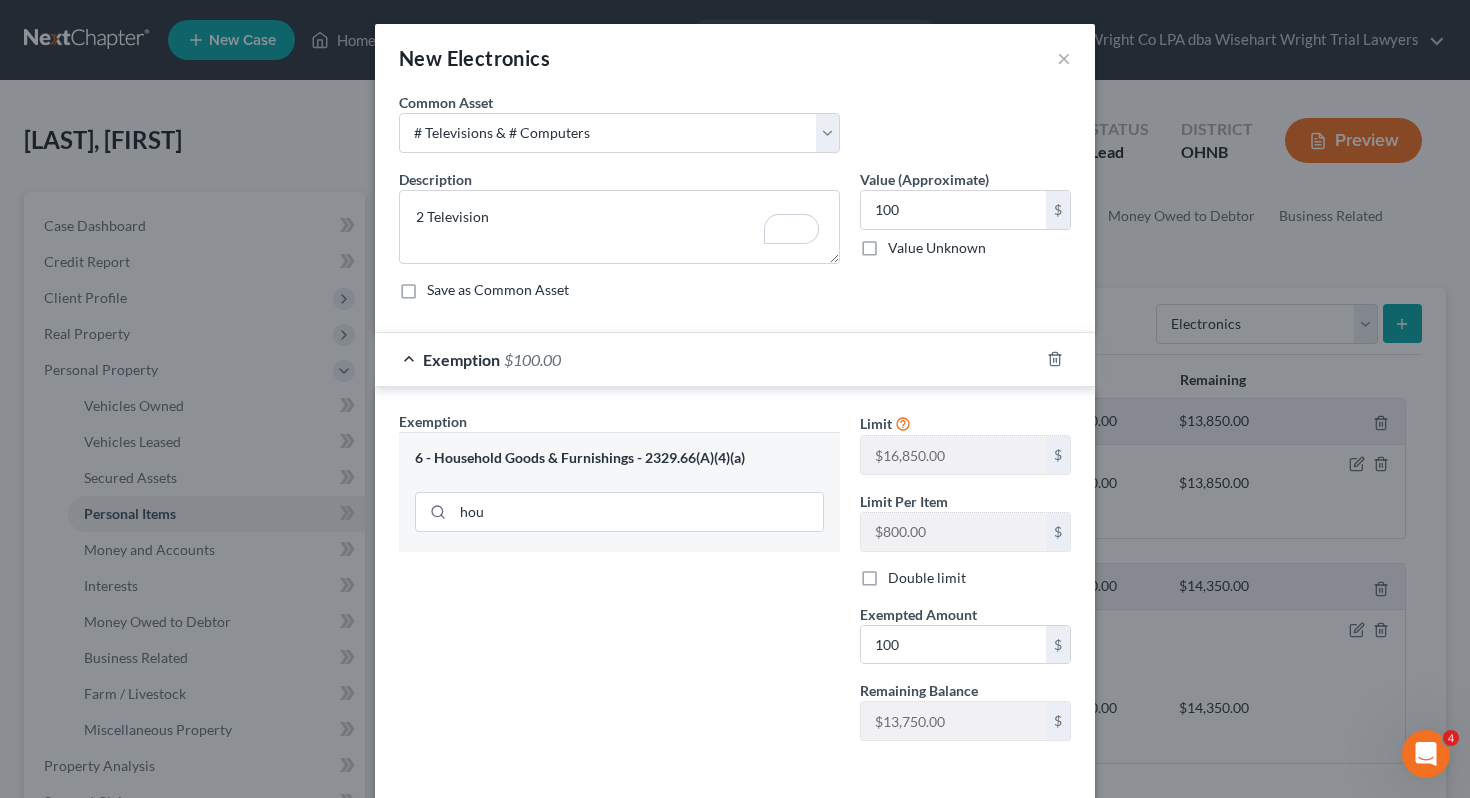 scroll, scrollTop: 86, scrollLeft: 0, axis: vertical 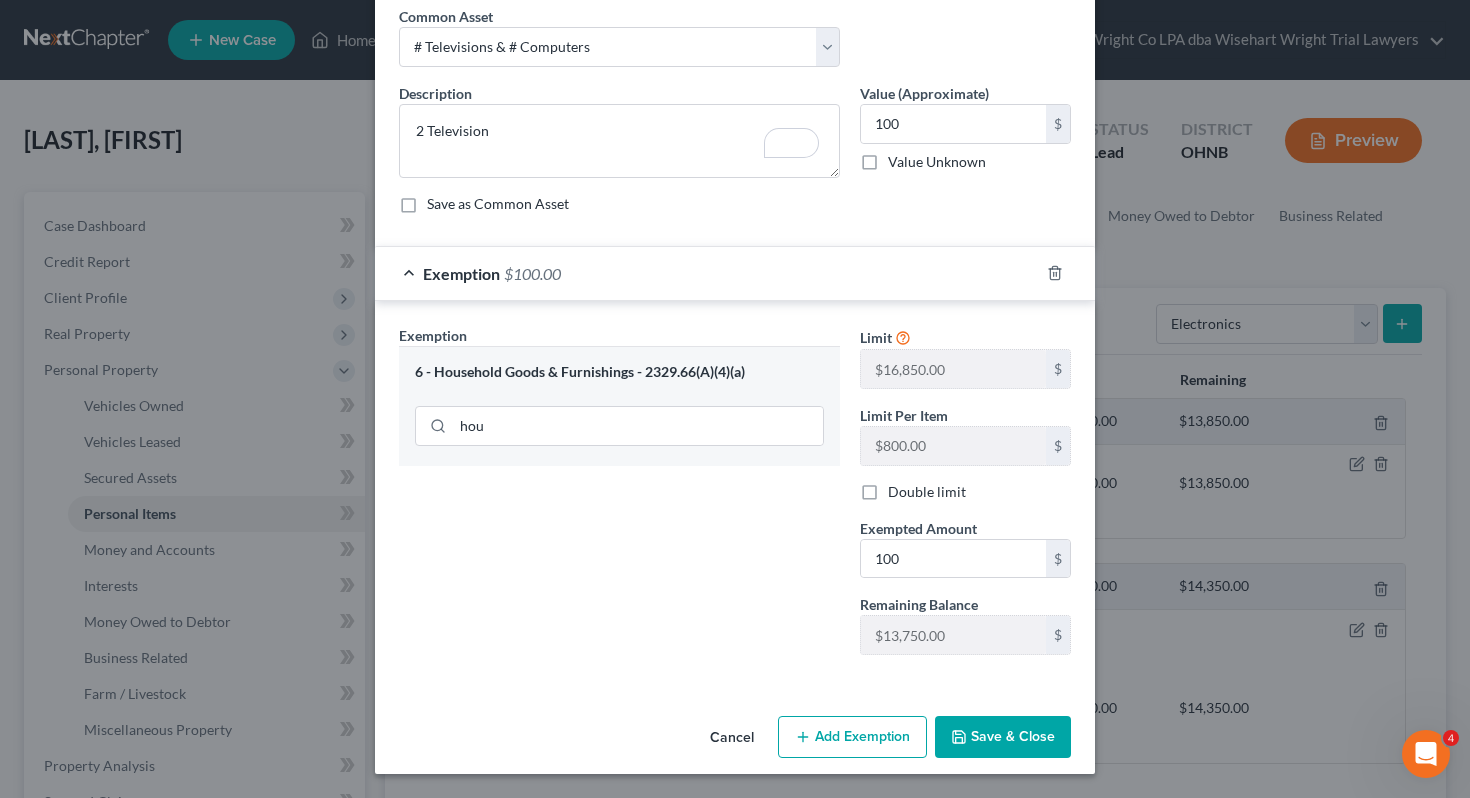 click on "Save & Close" at bounding box center (1003, 737) 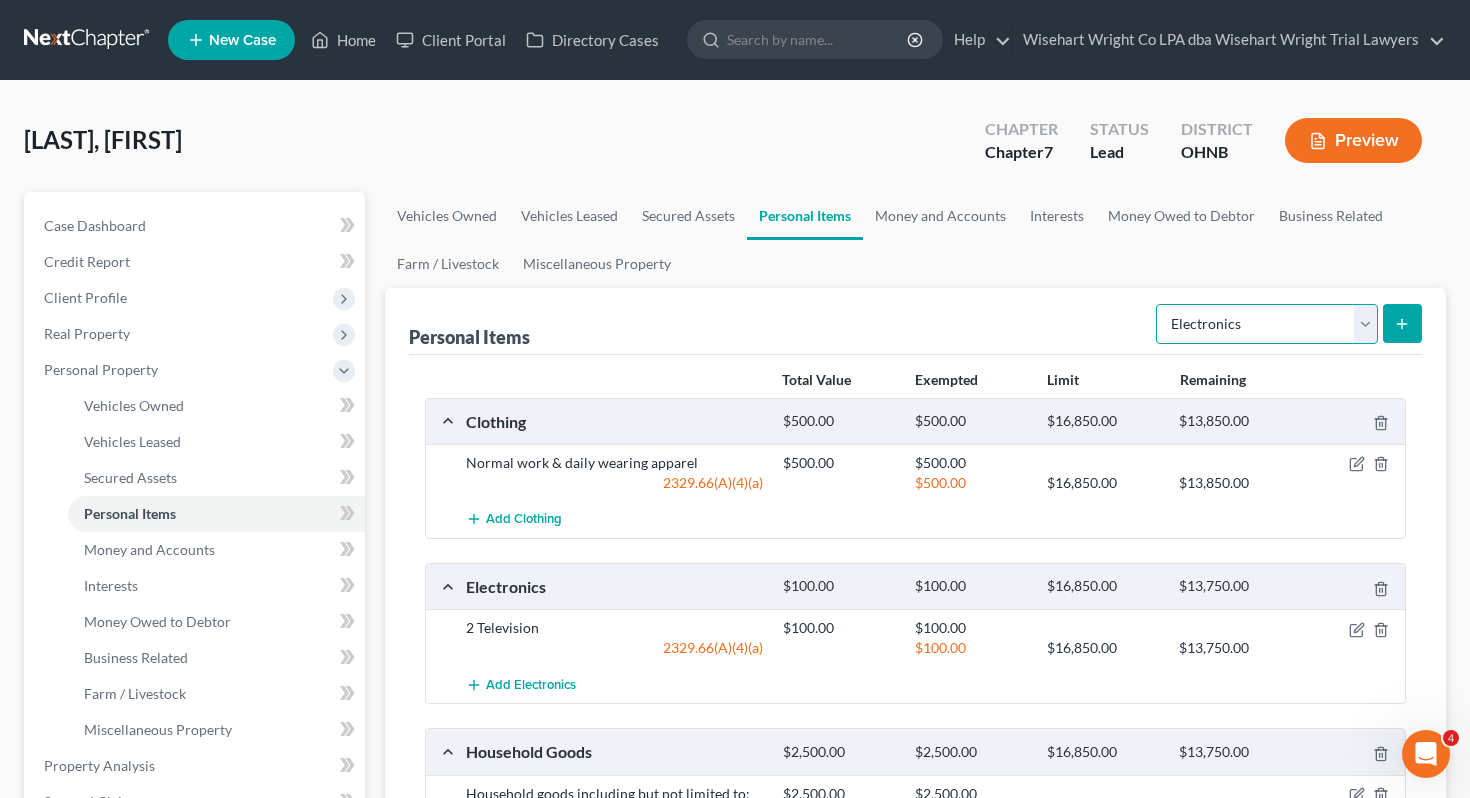 click on "Select Item Type Clothing Collectibles Of Value Electronics Firearms Household Goods Jewelry Other Pet(s) Sports & Hobby Equipment" at bounding box center (1267, 324) 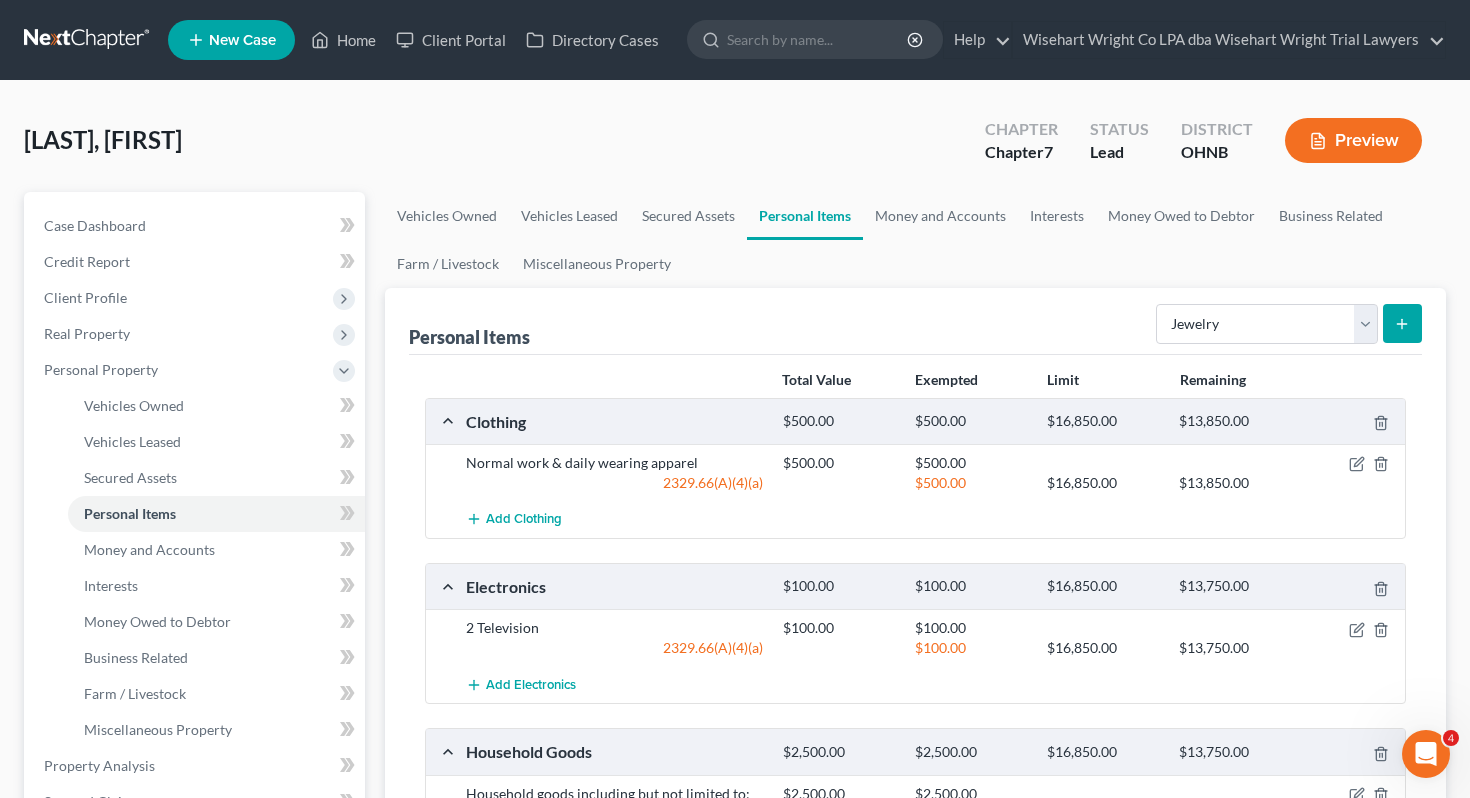 click 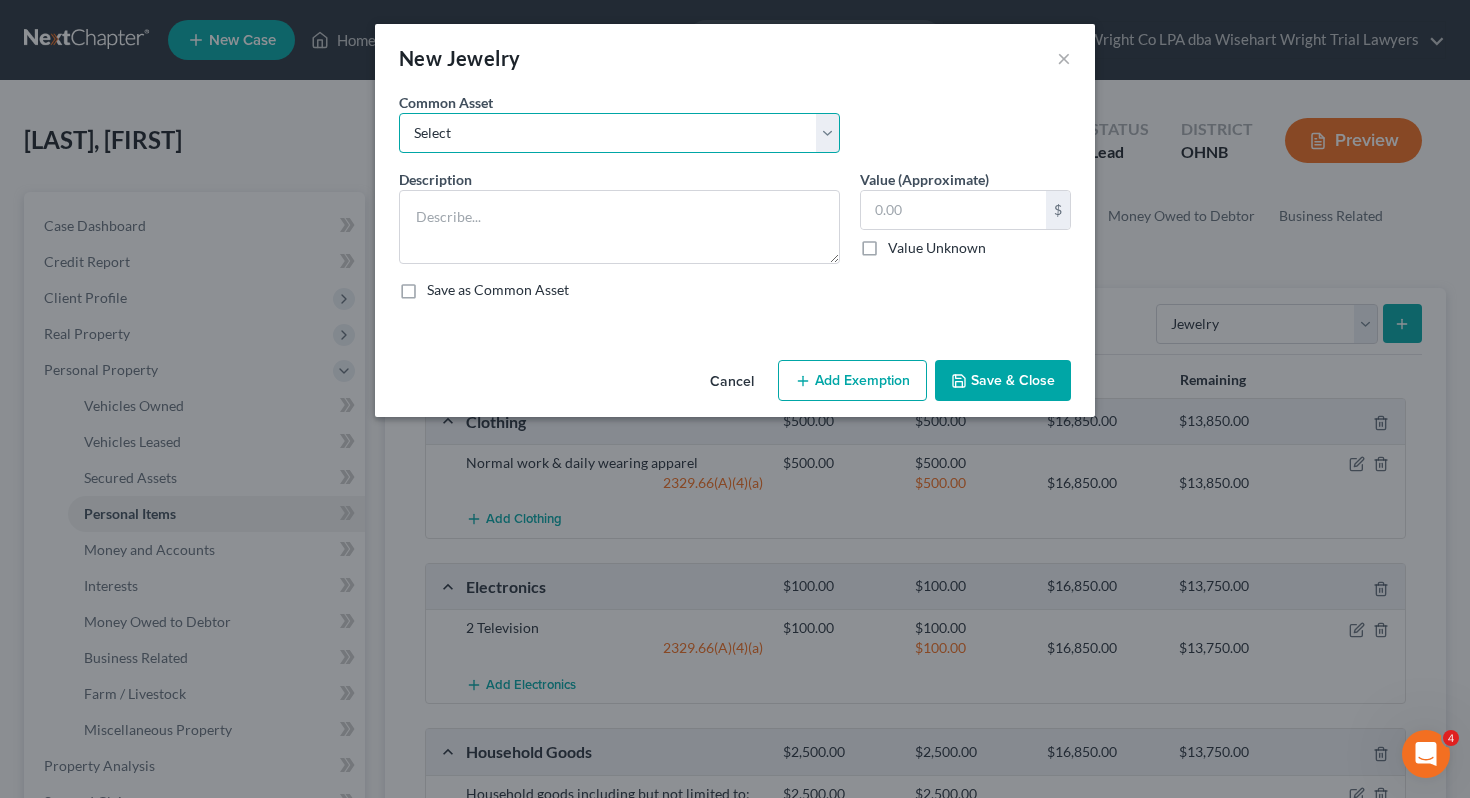 click on "Select Assorted items of inexpensive jewelry Wedding bands and assorted items of inexpensive/costume jewelry Assorted items of inexpensive jewelry" at bounding box center (619, 133) 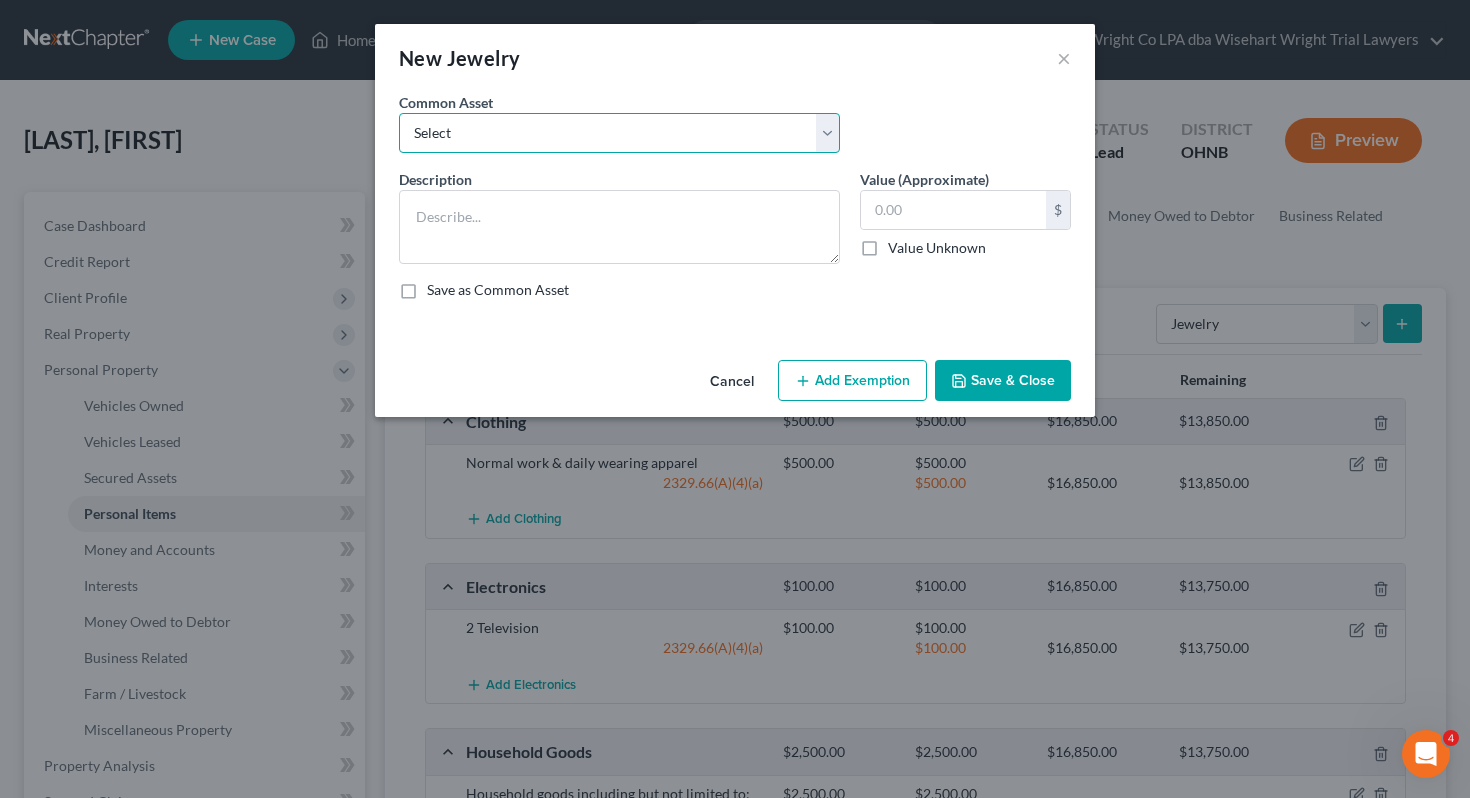 select on "0" 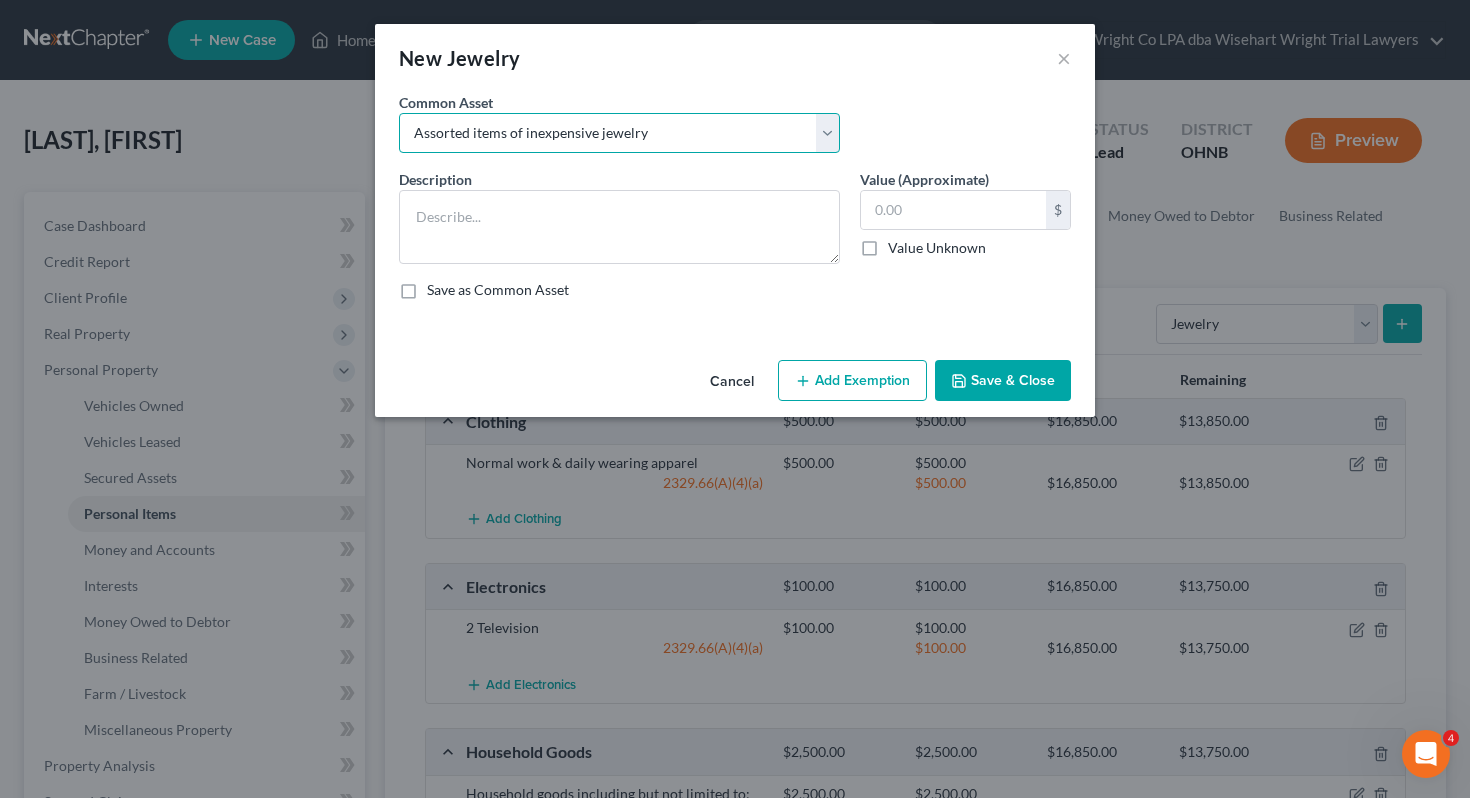 type on "Assorted items of inexpensive jewelry" 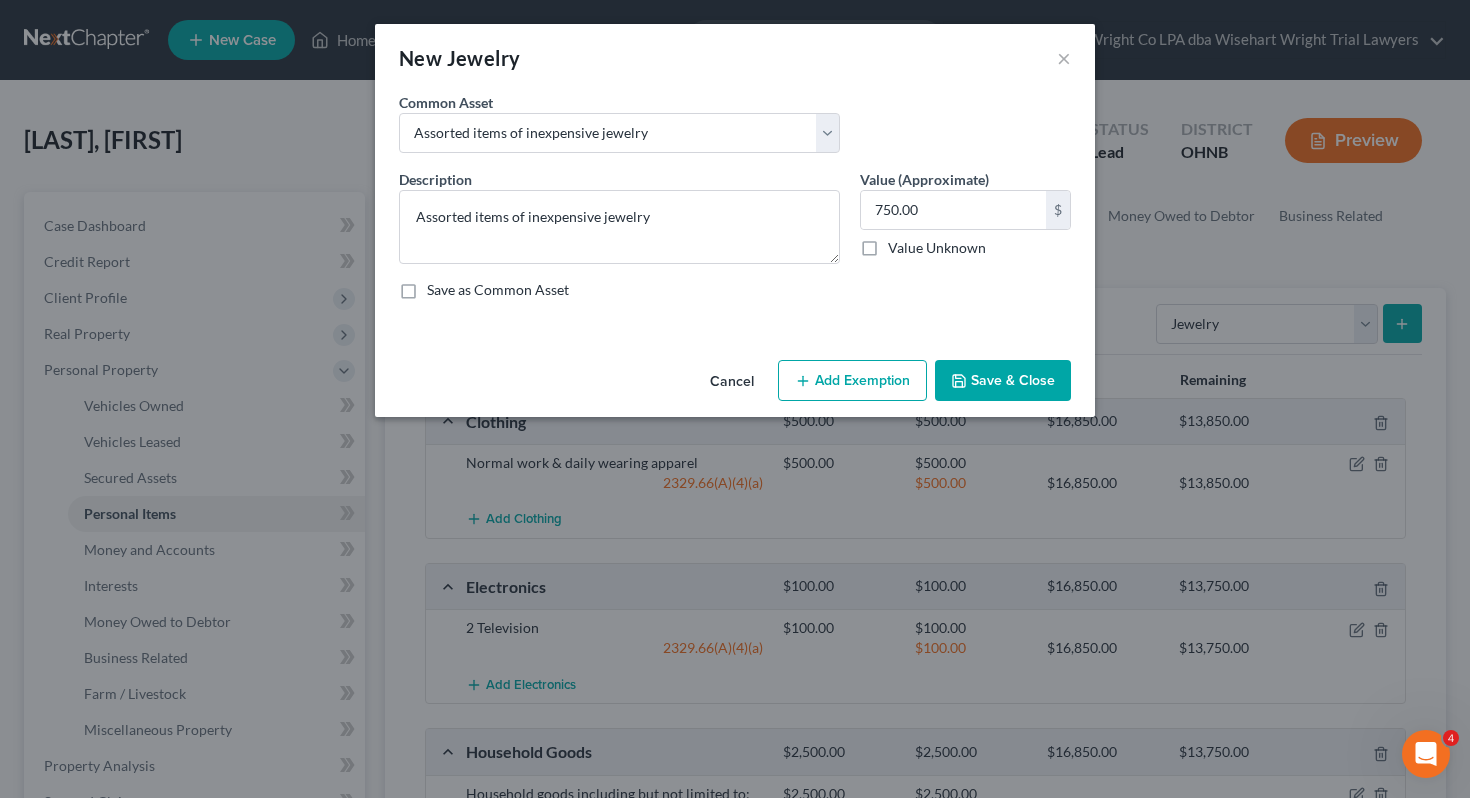 click on "An exemption set must first be selected from the Filing Information section. Common Asset Select Assorted items of inexpensive jewelry Wedding bands and assorted items of inexpensive/costume jewelry Assorted items of inexpensive jewelry
Description
*
Assorted items of inexpensive jewelry Value (Approximate)
750.00 $
Value Unknown
Balance Undetermined
750.00 $
Value Unknown
Save as Common Asset" at bounding box center (735, 222) 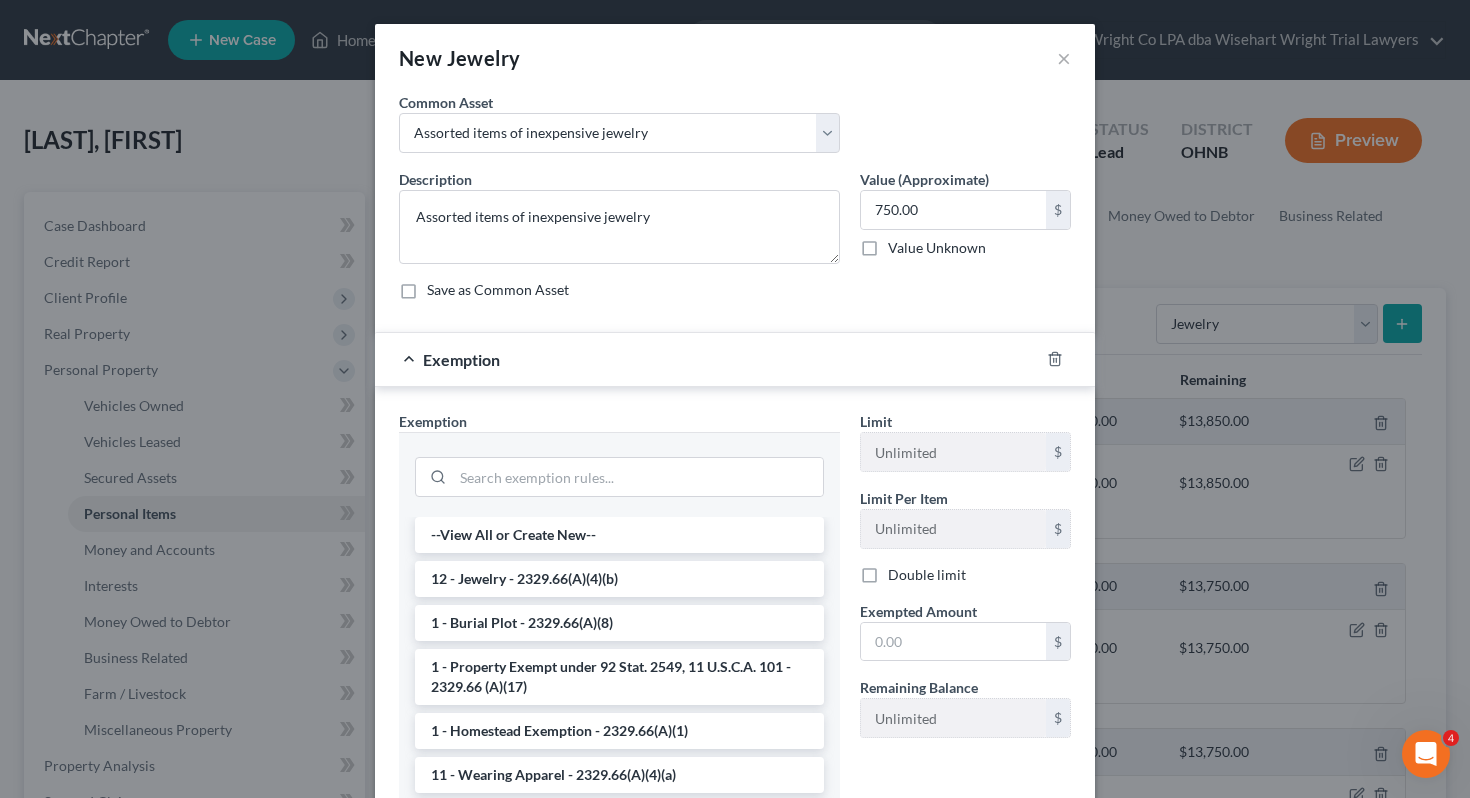 click on "12 - Jewelry  - 2329.66(A)(4)(b)" at bounding box center (619, 579) 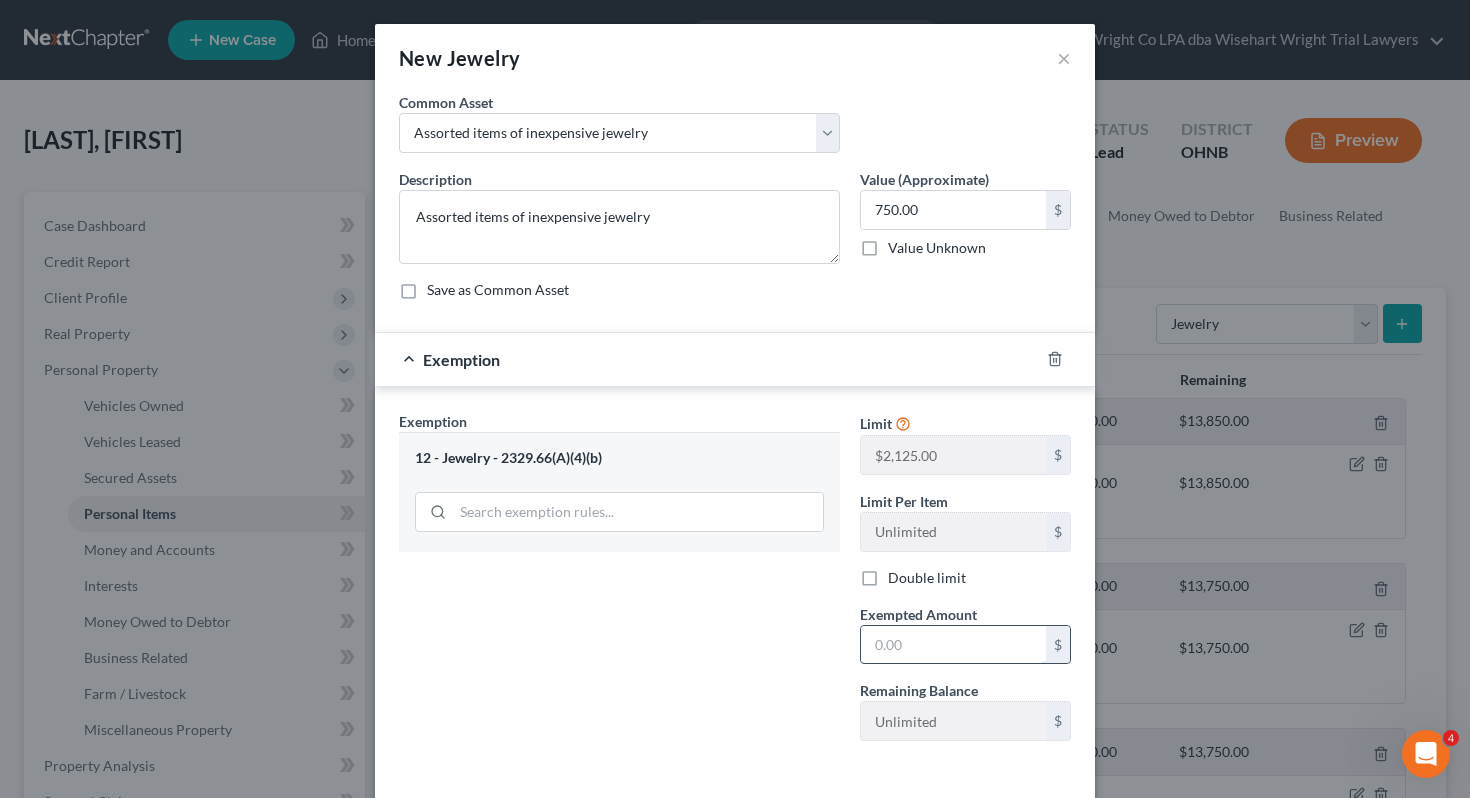 click at bounding box center (953, 645) 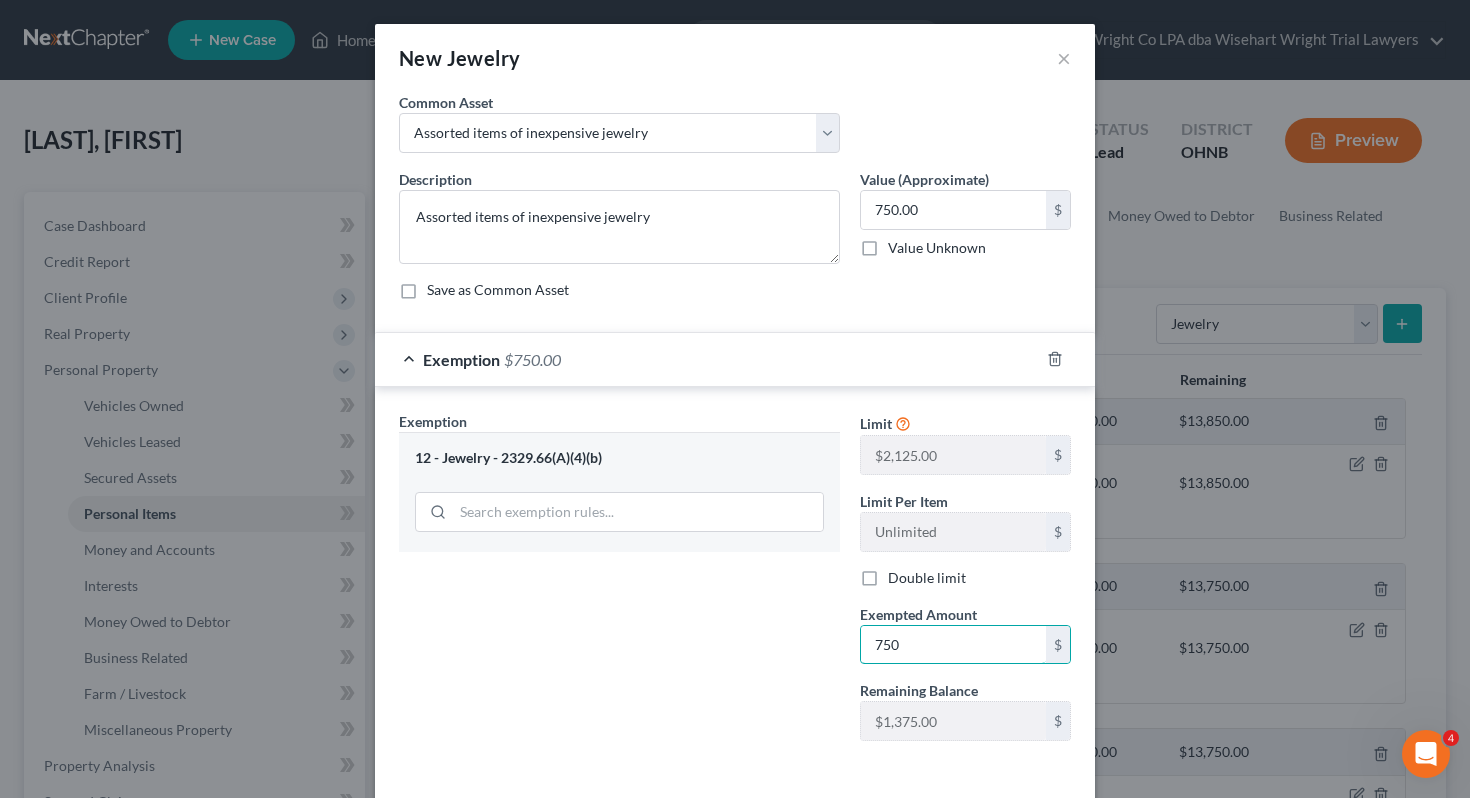 scroll, scrollTop: 86, scrollLeft: 0, axis: vertical 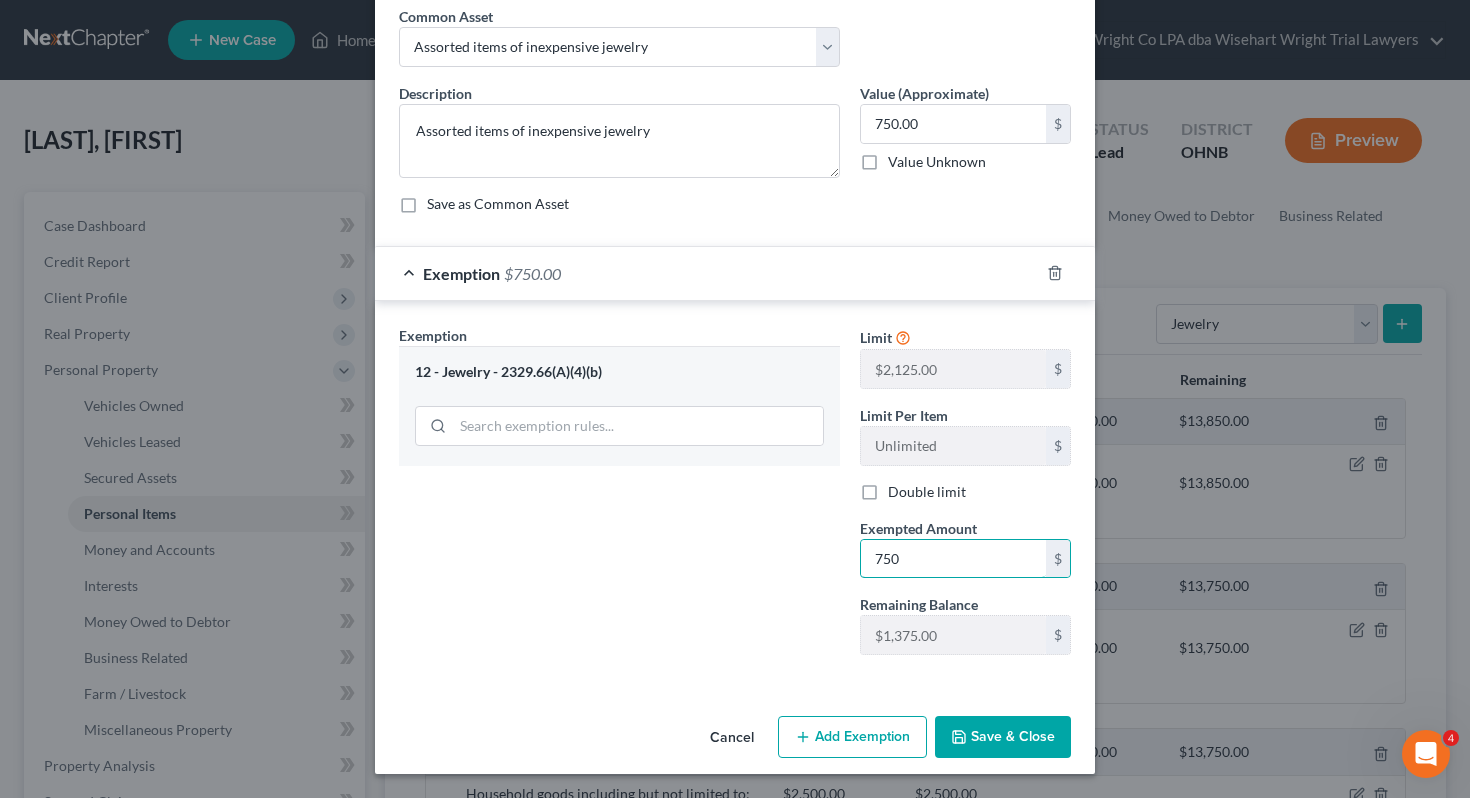 type on "750" 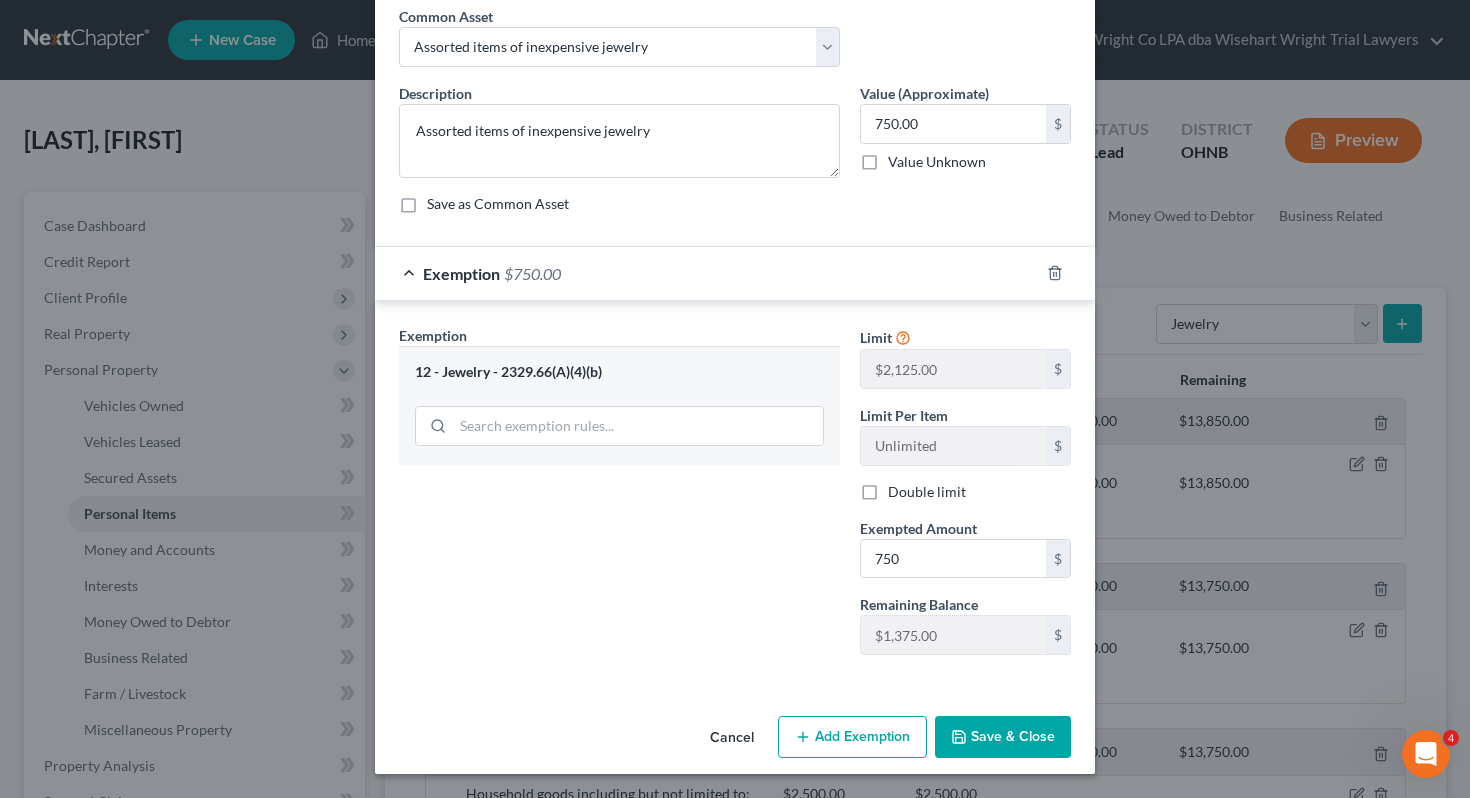 click on "Save & Close" at bounding box center [1003, 737] 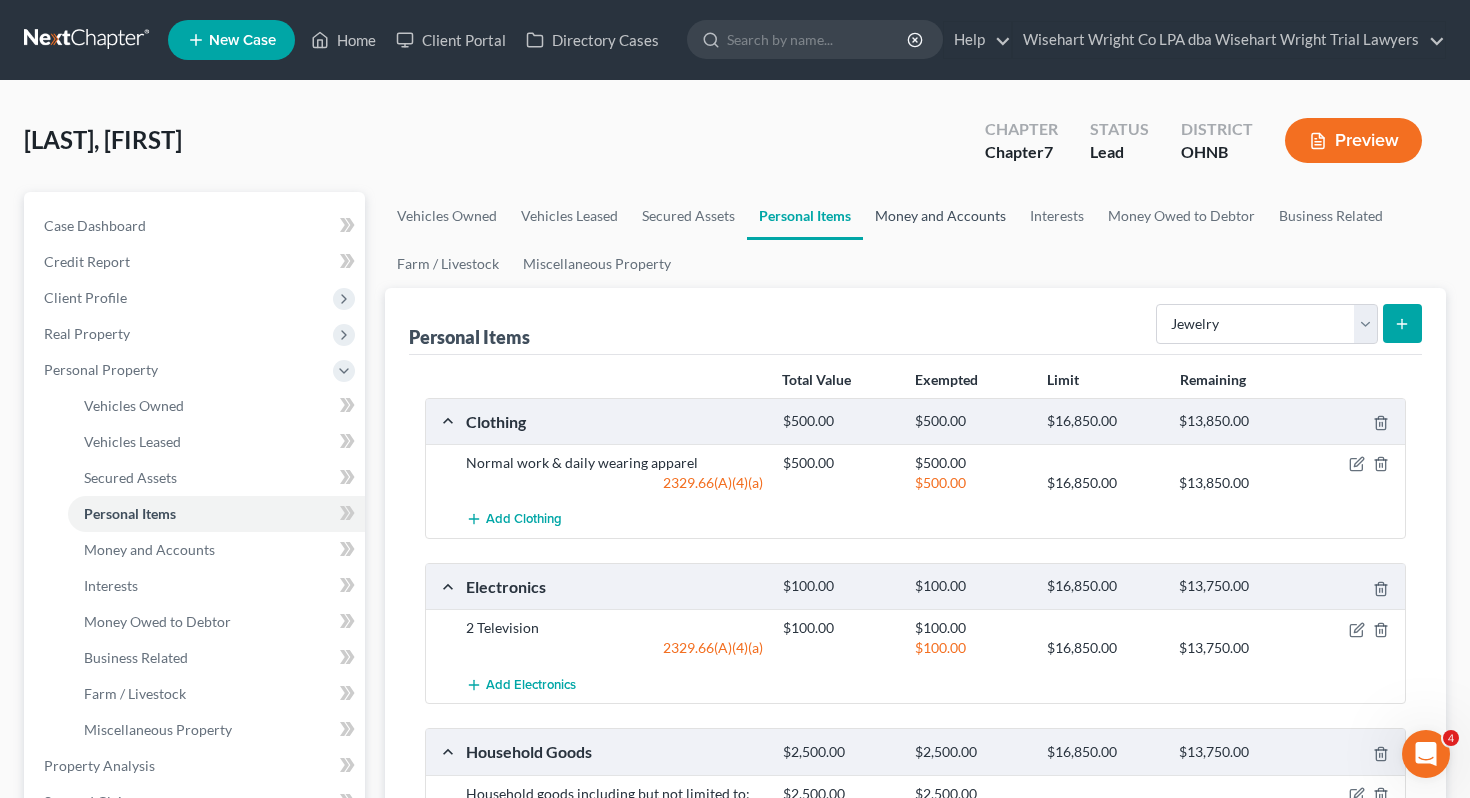 click on "Money and Accounts" at bounding box center [940, 216] 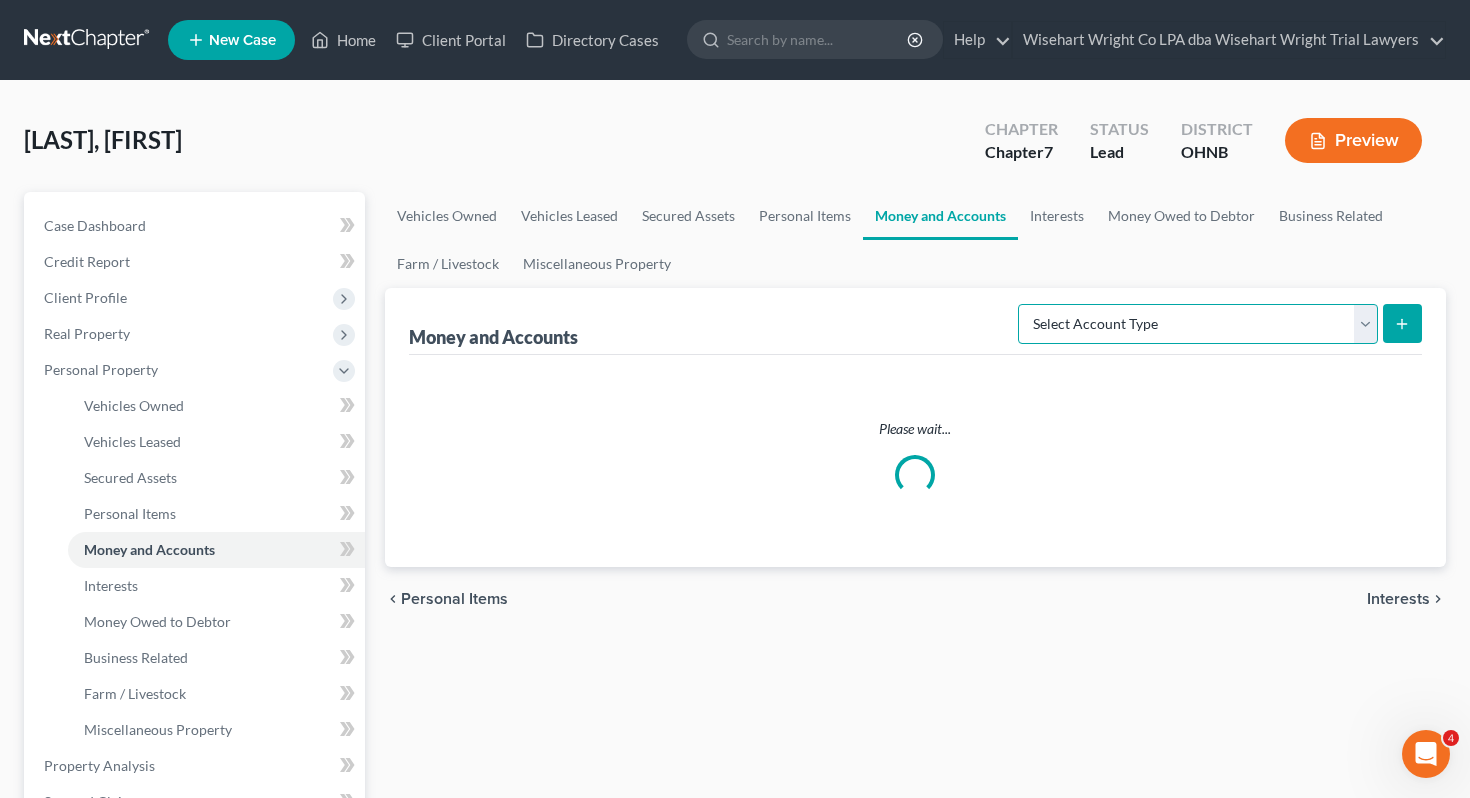 click on "Select Account Type Brokerage Cash on Hand Certificates of Deposit Checking Account Money Market Other (Credit Union, Health Savings Account, etc) Safe Deposit Box Savings Account Security Deposits or Prepayments" at bounding box center [1198, 324] 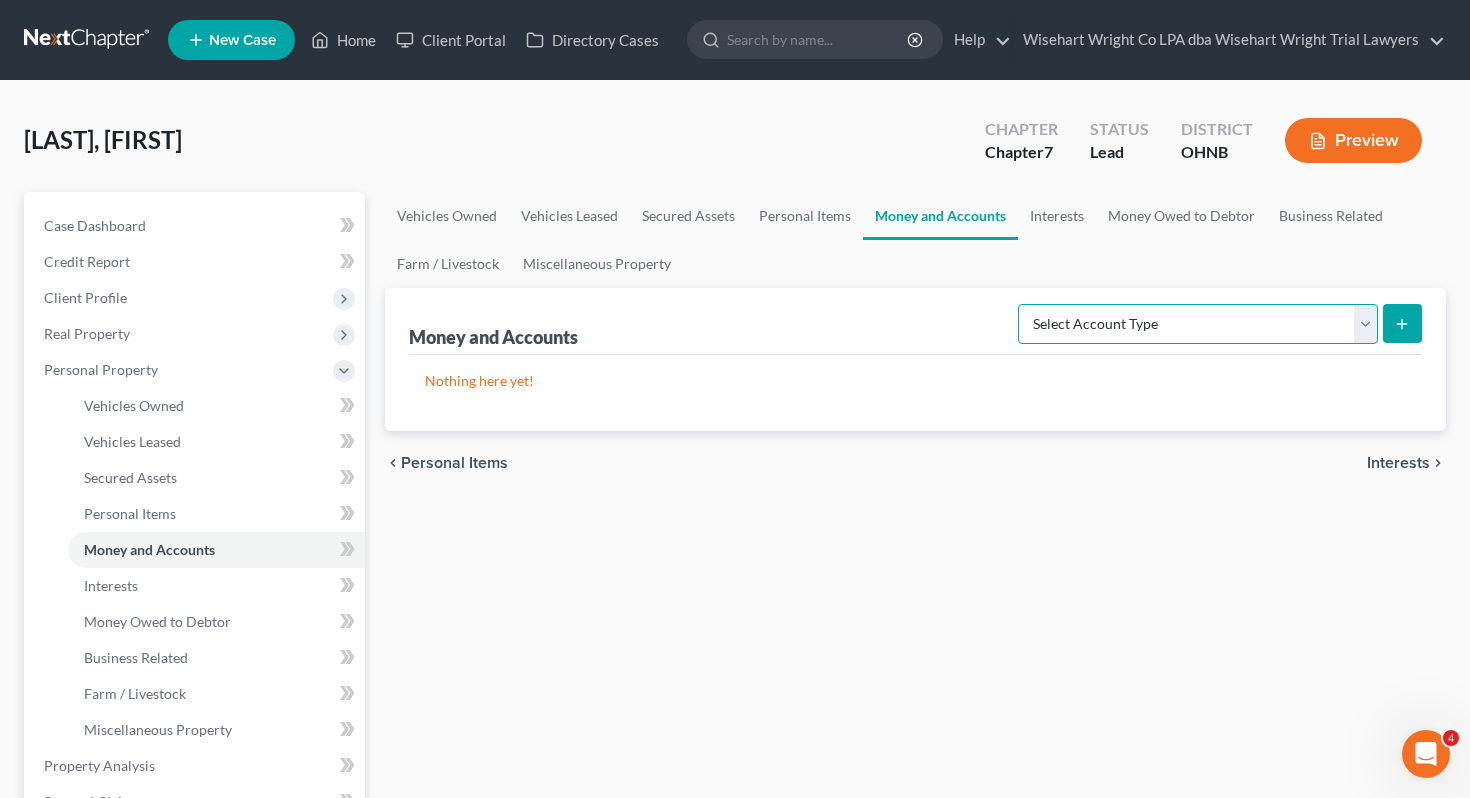 select on "cash_on_hand" 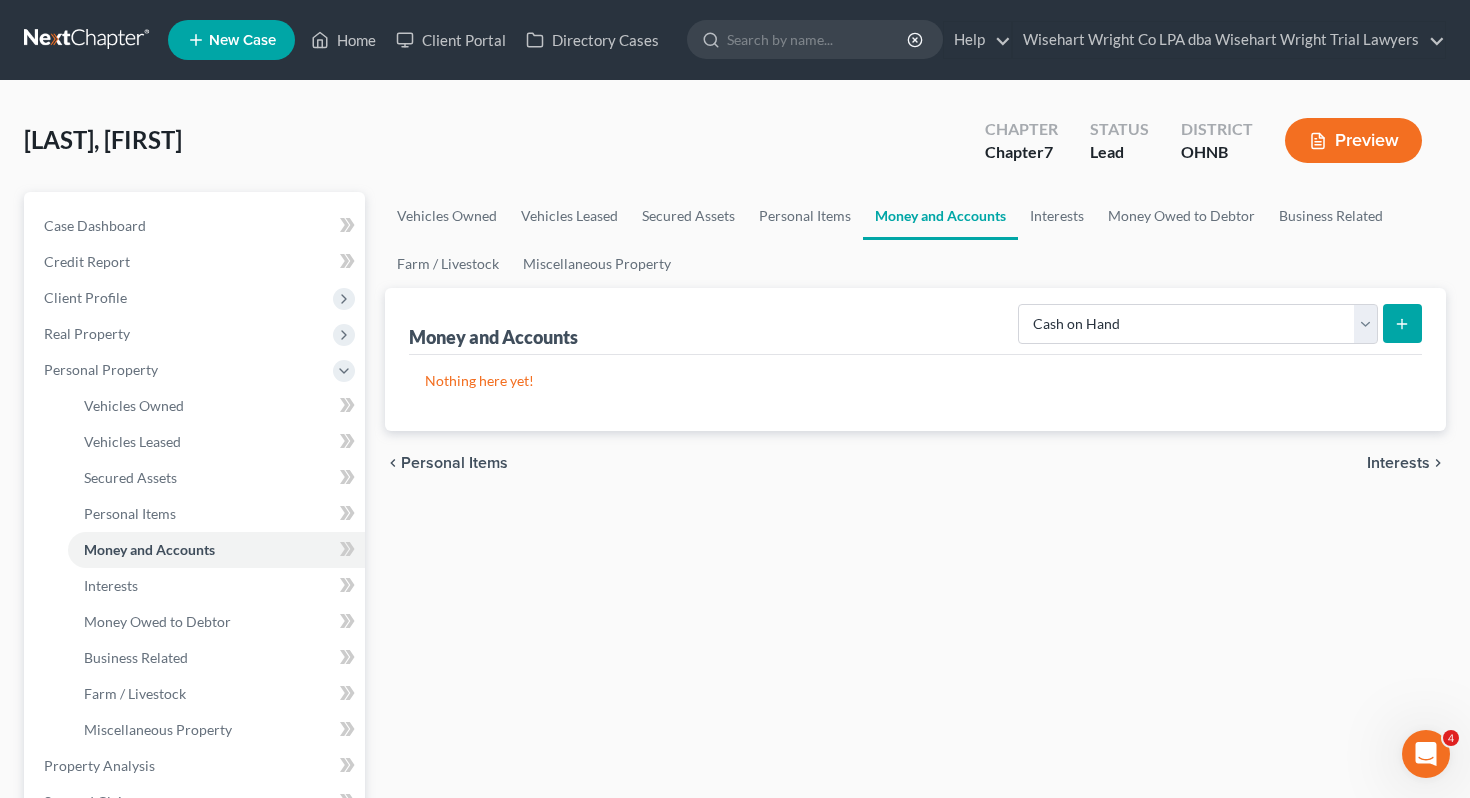 click at bounding box center [1402, 323] 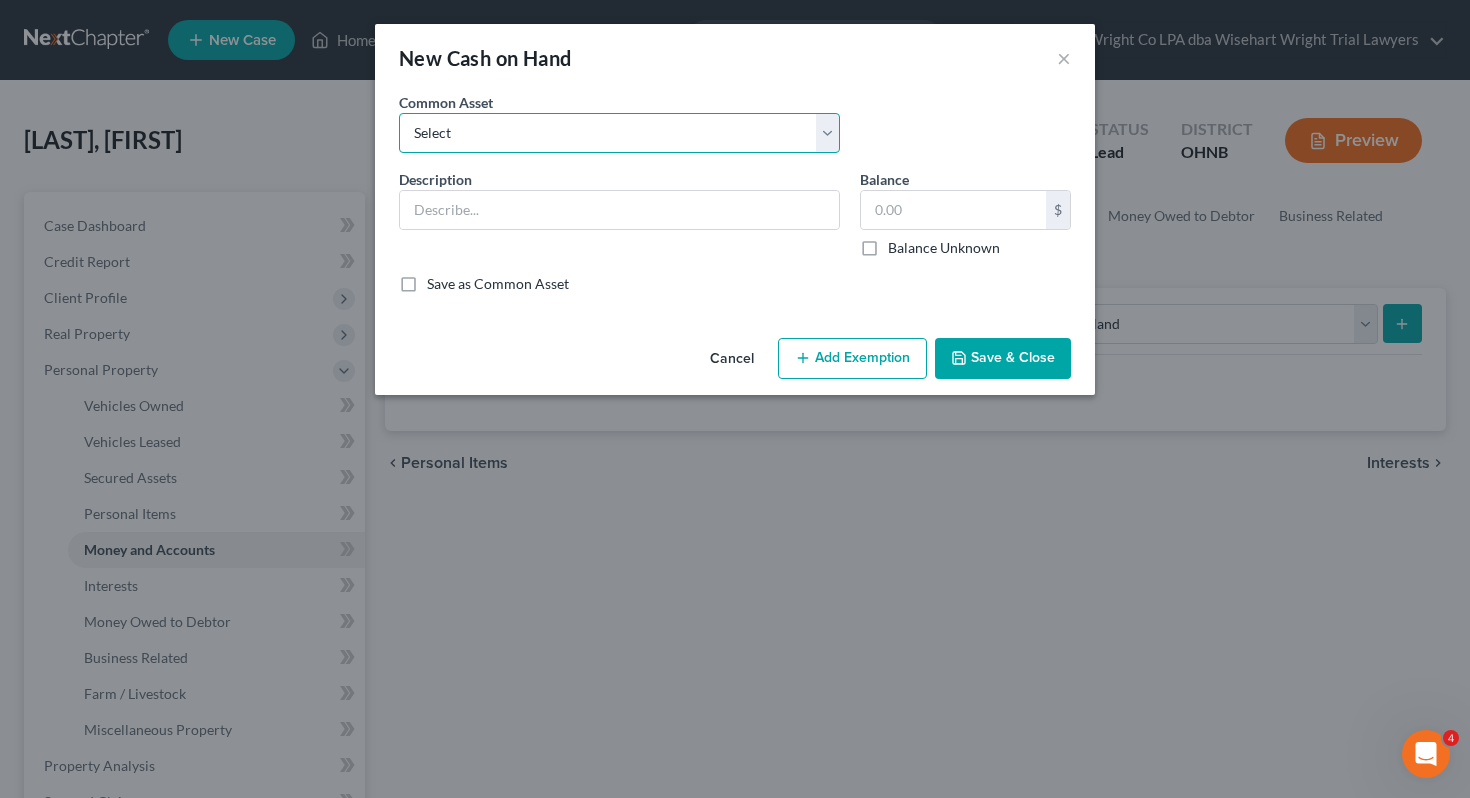 click on "Select Cash on hand, day of filing" at bounding box center [619, 133] 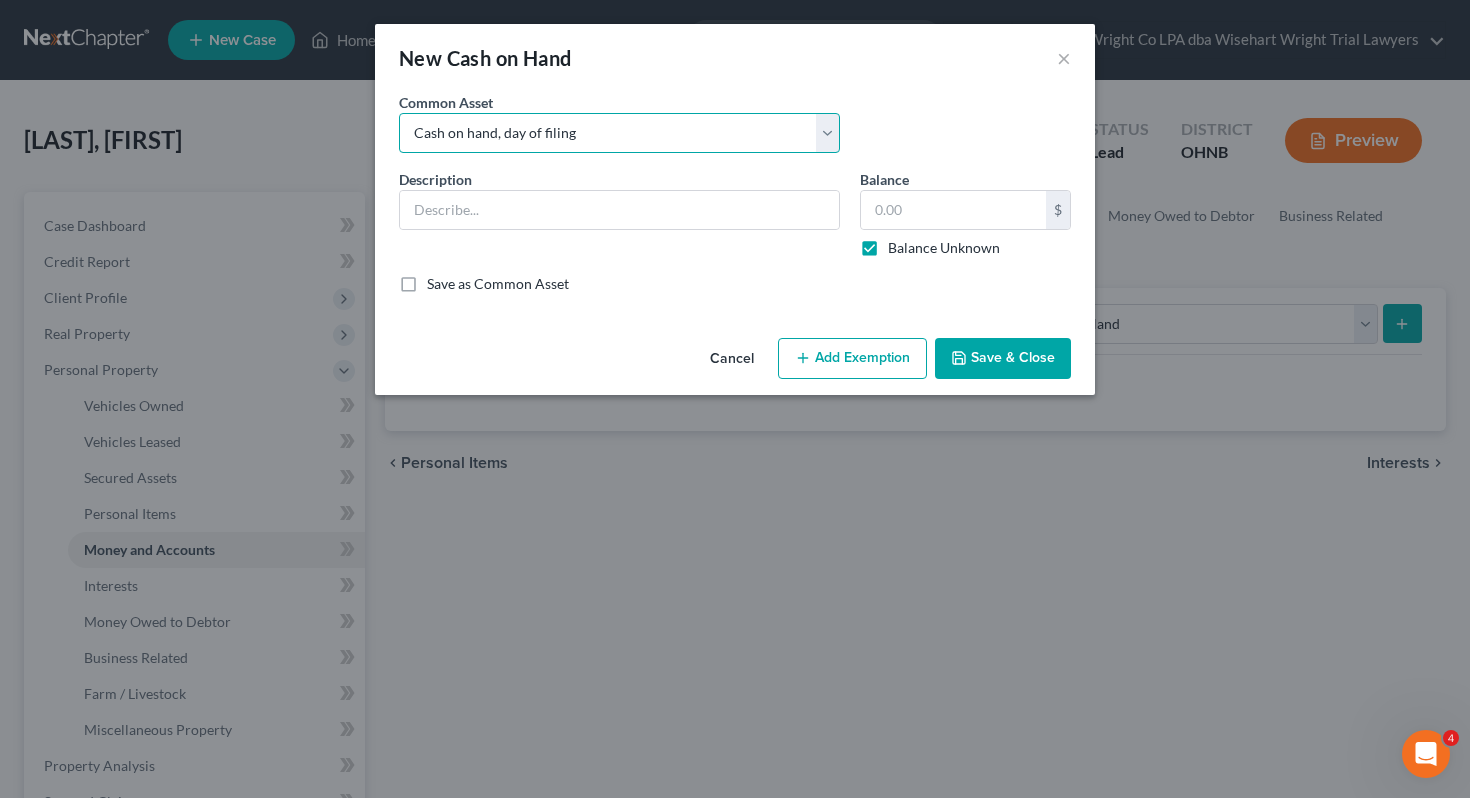 type on "Cash on hand, day of filing" 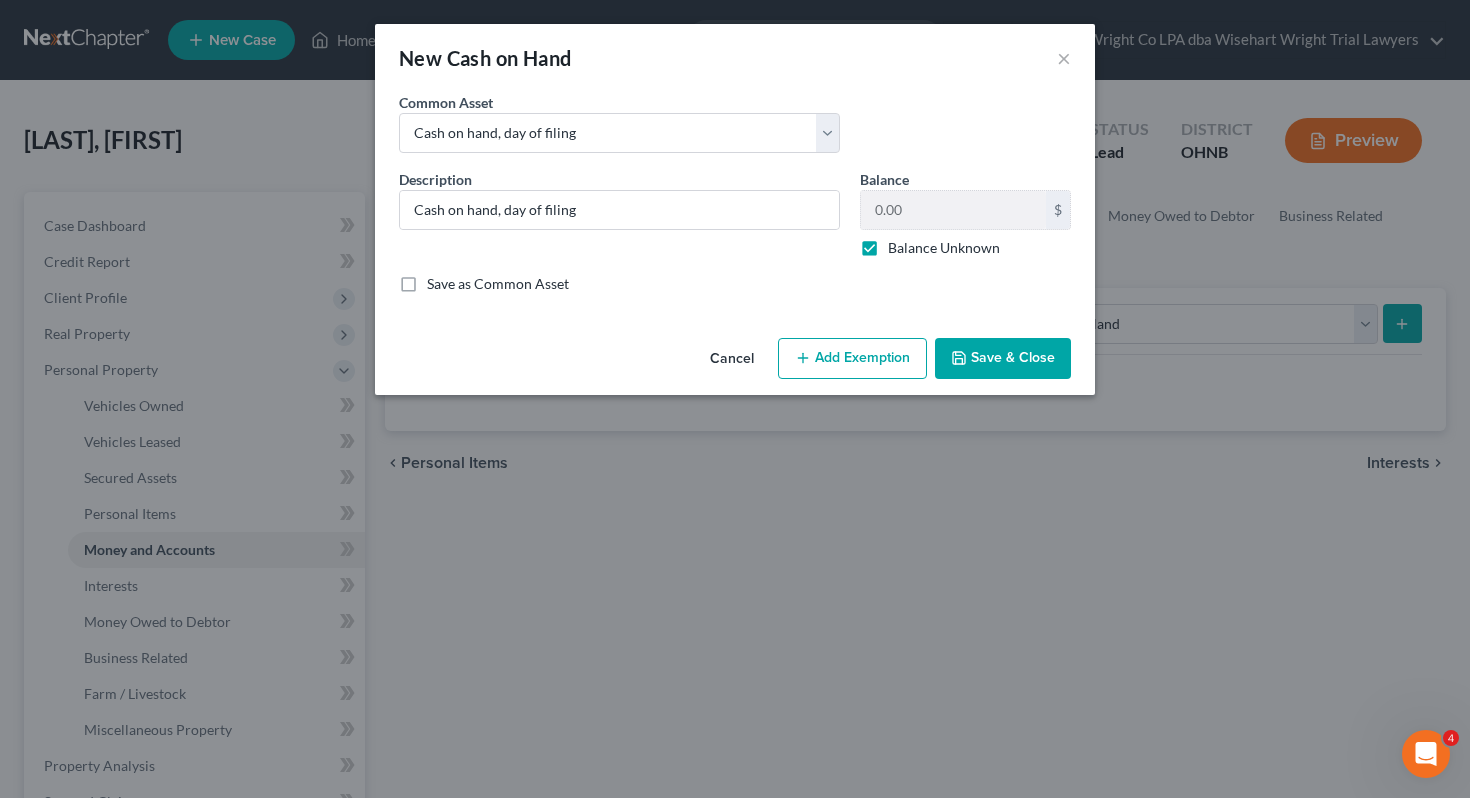 click on "Save & Close" at bounding box center [1003, 359] 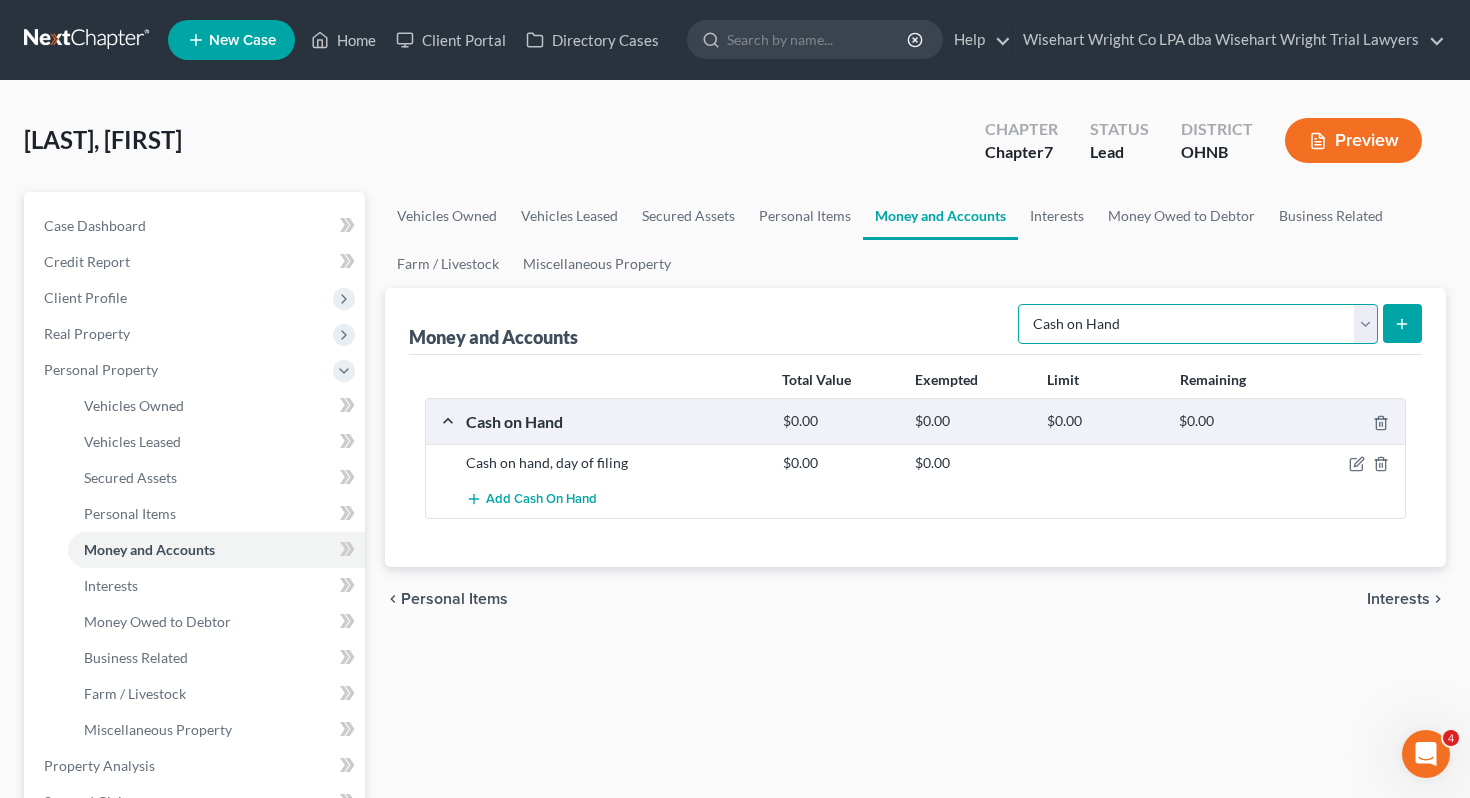 click on "Select Account Type Brokerage Cash on Hand Certificates of Deposit Checking Account Money Market Other (Credit Union, Health Savings Account, etc) Safe Deposit Box Savings Account Security Deposits or Prepayments" at bounding box center (1198, 324) 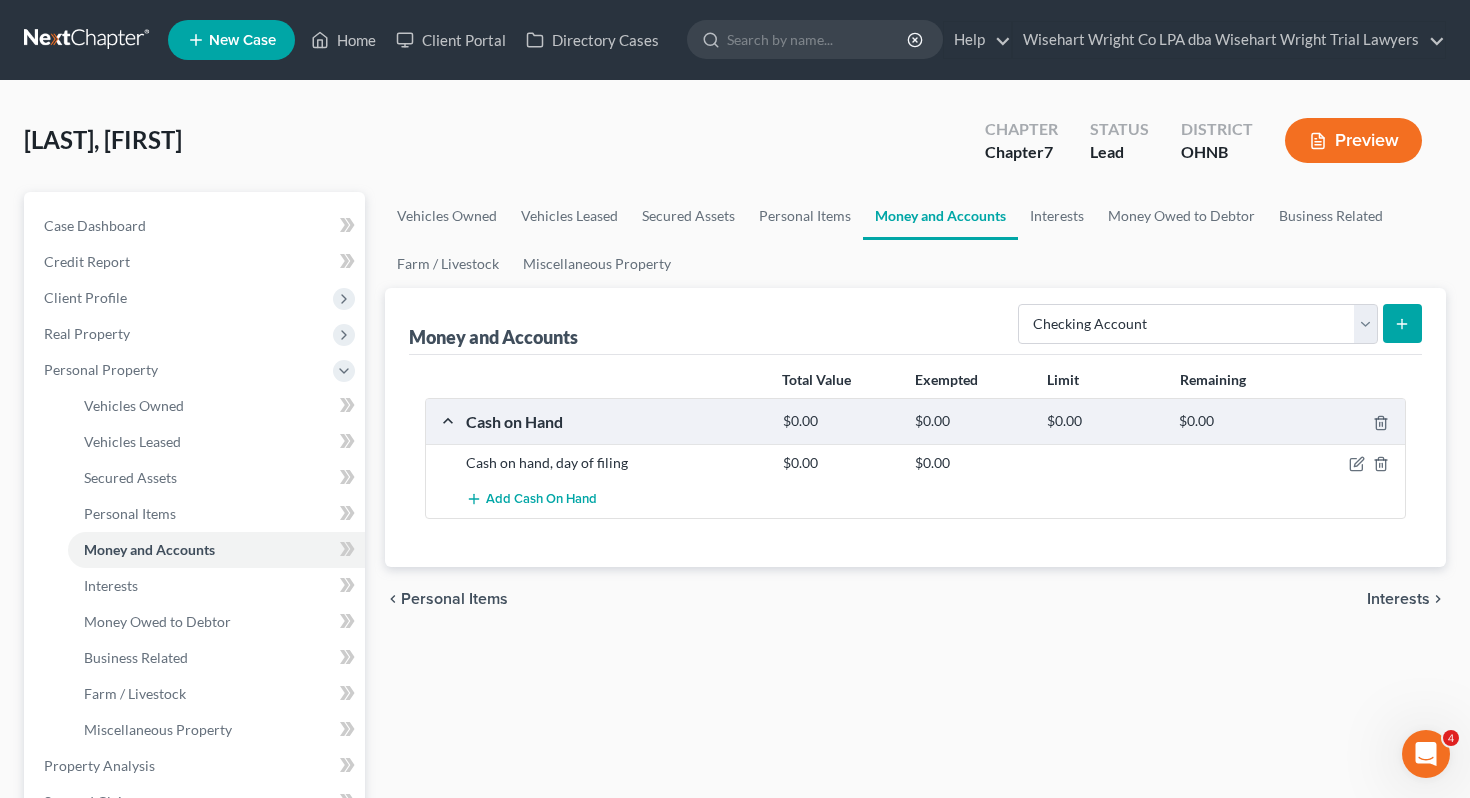 click 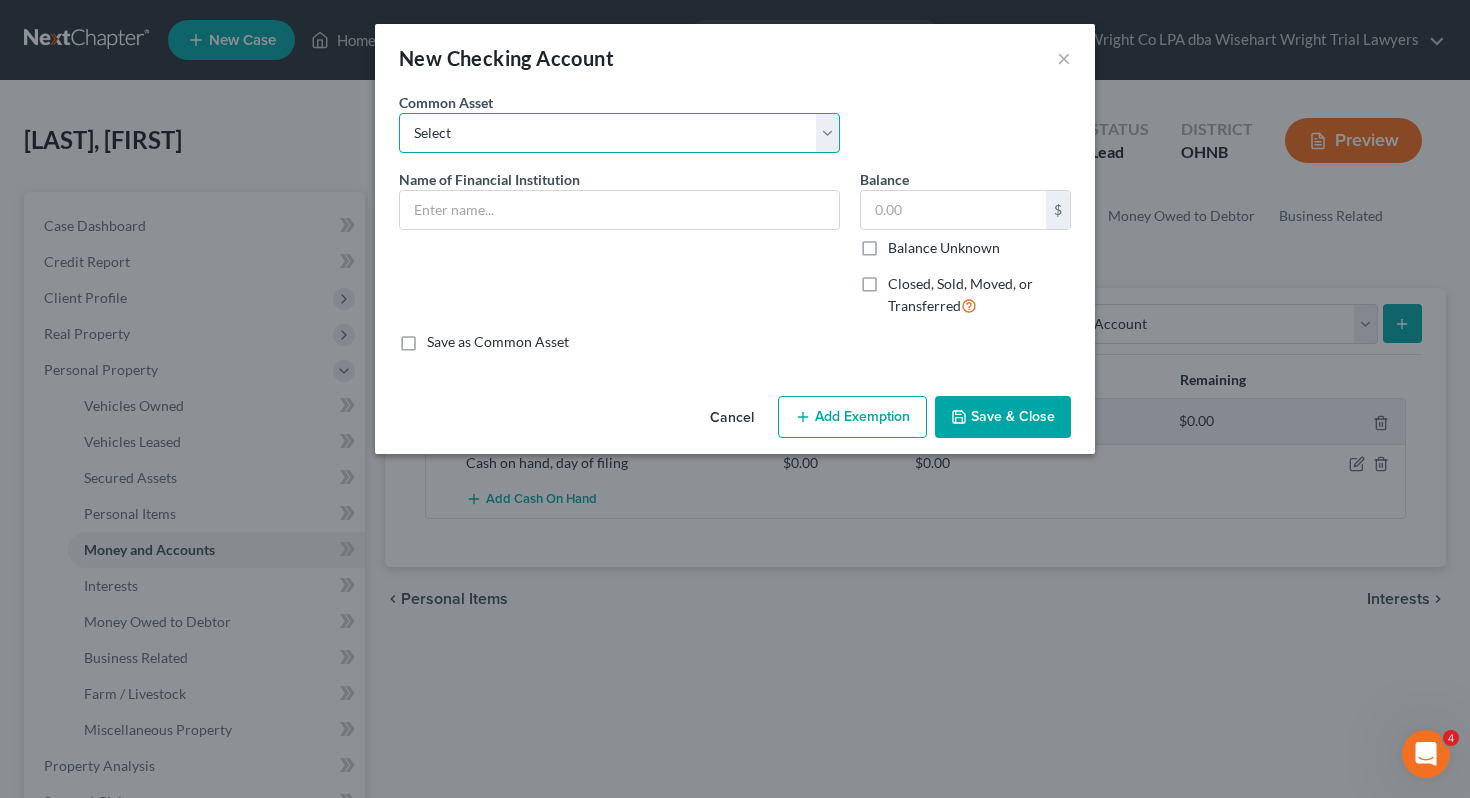 click on "Select ***NEED NAME OF BANK*** Huntington Bank Fifth Third Firelands Federal Credit Union Vactionland FCU Commodore Perry FCU Key Bank PNC Huntington Bank Woodforest National Bank Key Bank Civista Erie Community Federal Credit Union First National Bank Premier Bank Materion Partners Federal Credit Union Sun Federal Credit Union Civista (Business)" at bounding box center [619, 133] 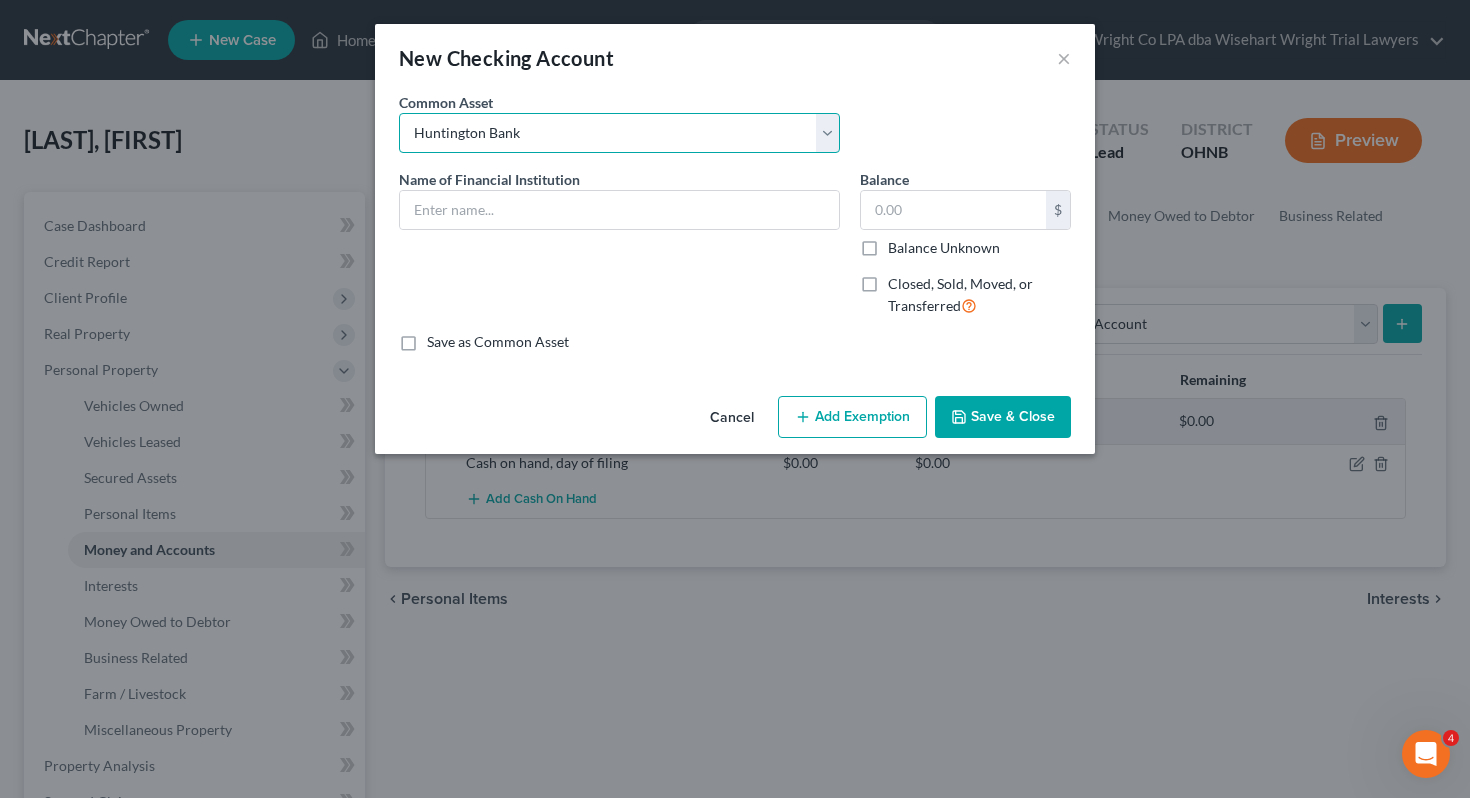 type on "Huntington Bank" 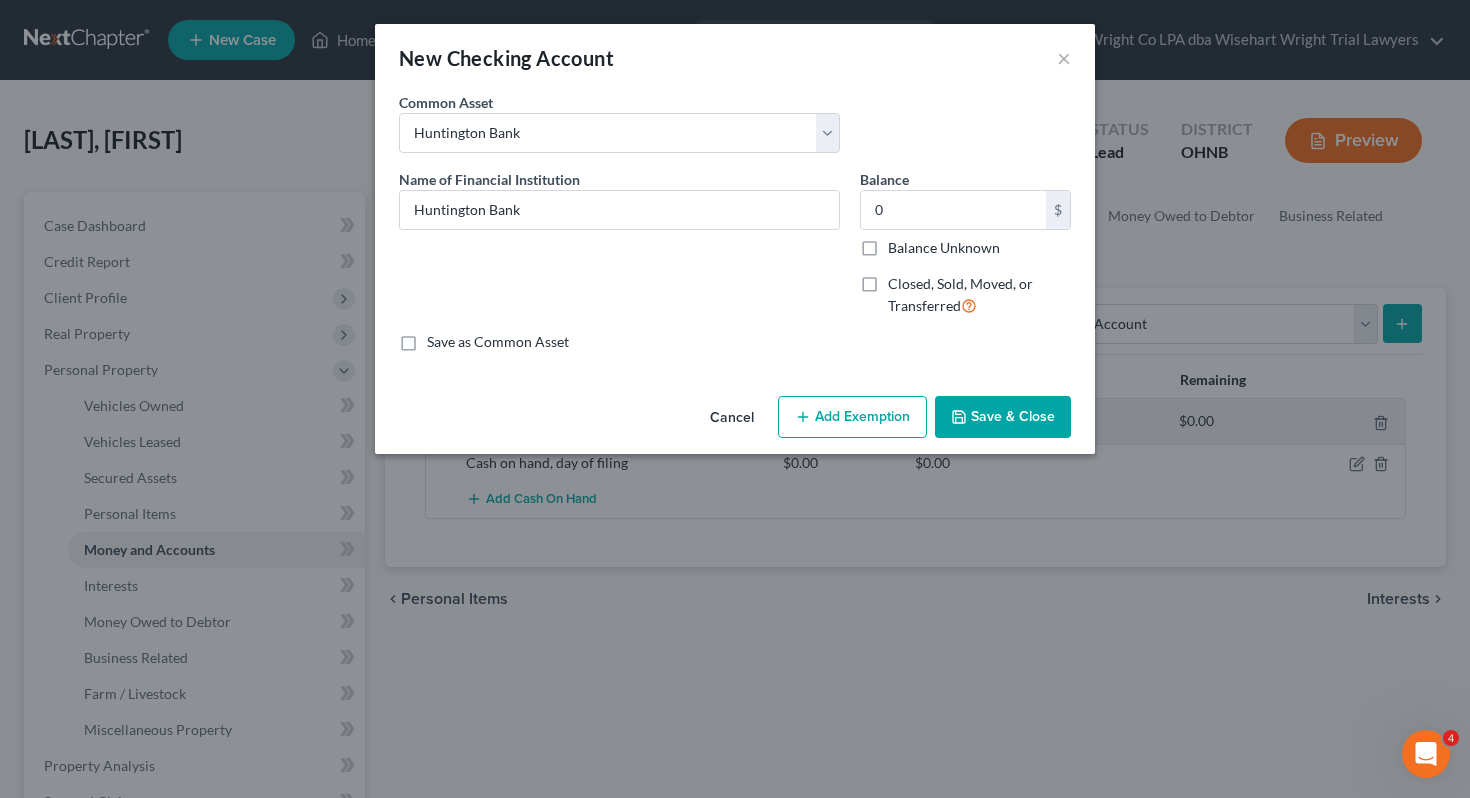 click on "Balance Unknown" at bounding box center (944, 248) 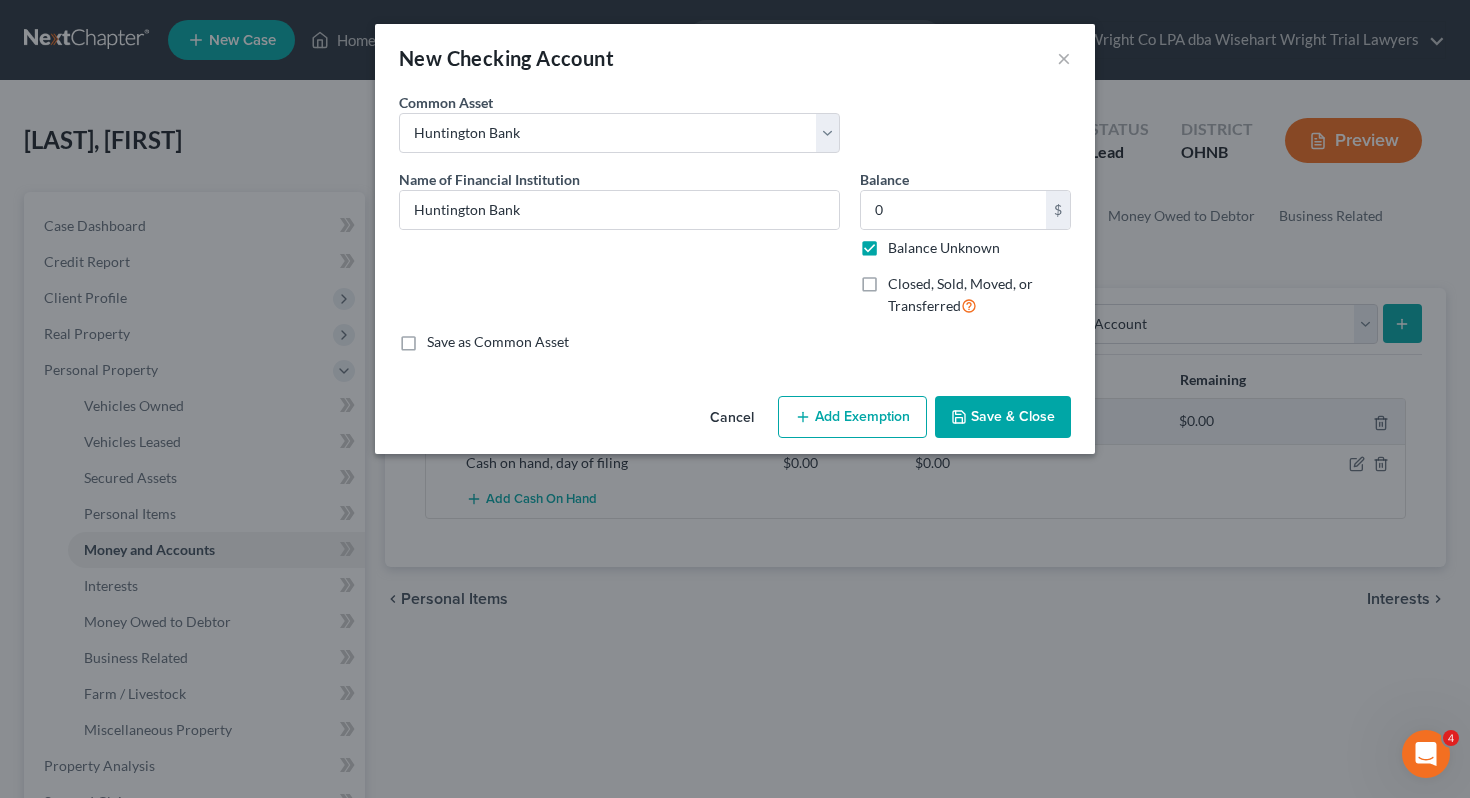 type on "0.00" 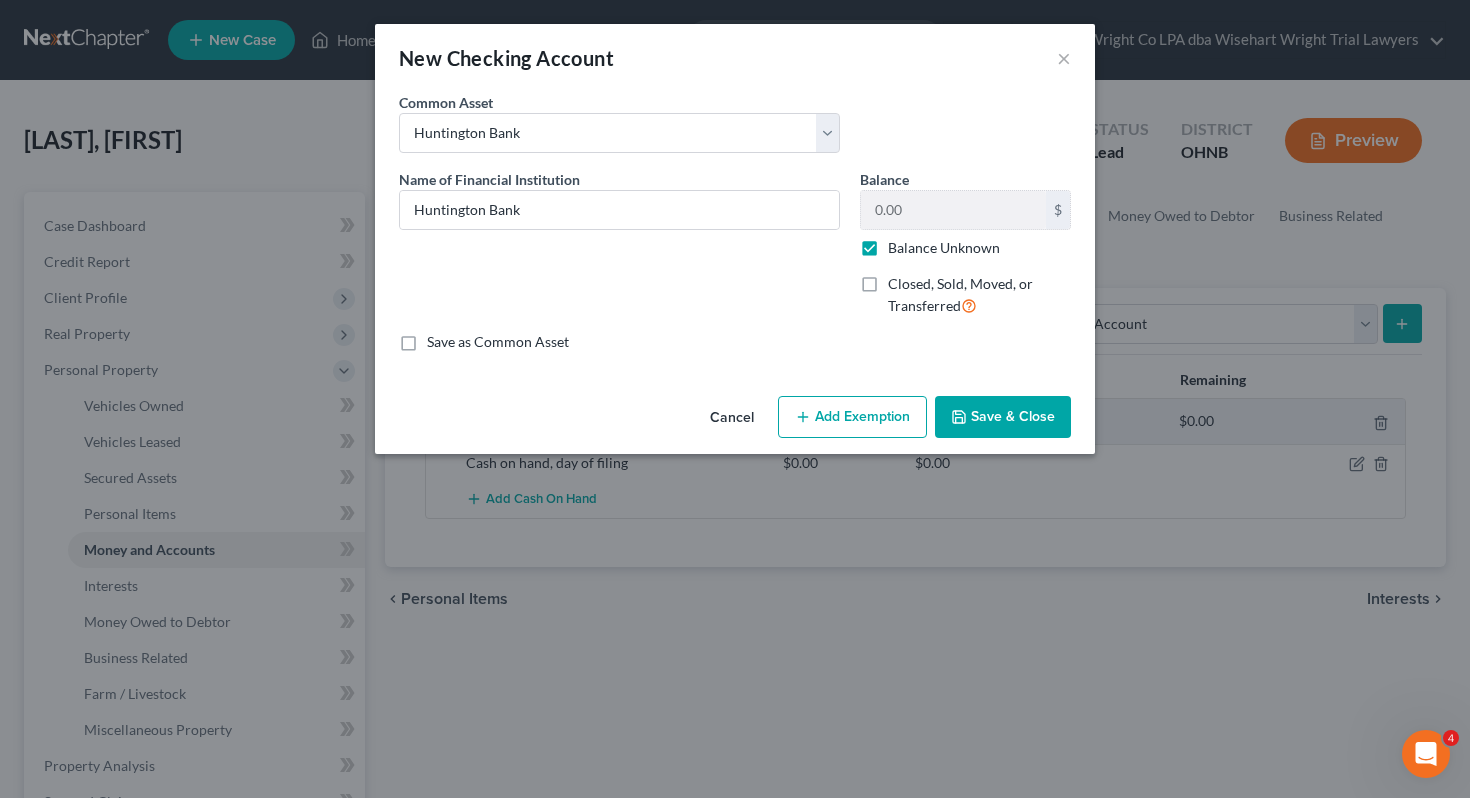 click on "Save & Close" at bounding box center (1003, 417) 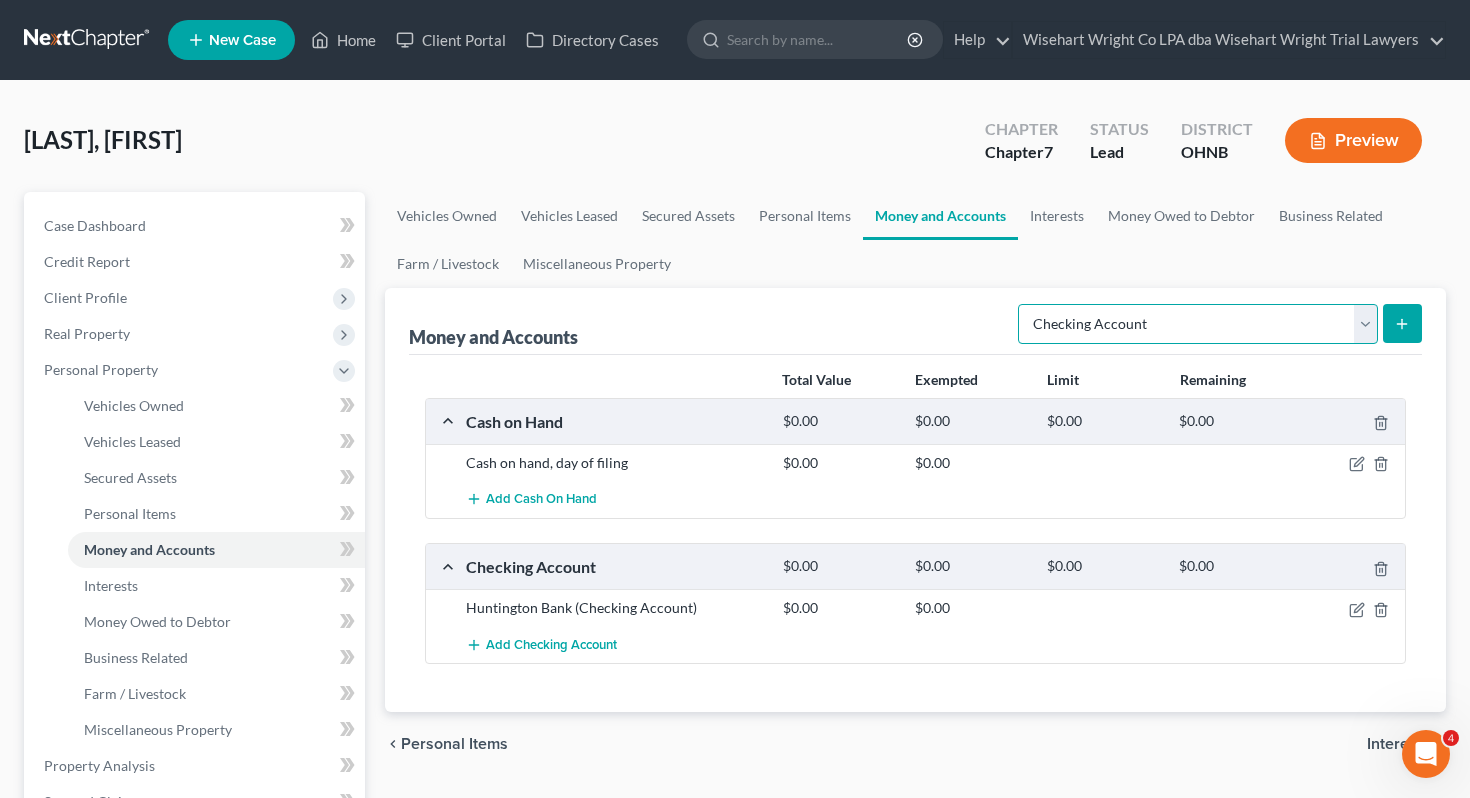 click on "Select Account Type Brokerage Cash on Hand Certificates of Deposit Checking Account Money Market Other (Credit Union, Health Savings Account, etc) Safe Deposit Box Savings Account Security Deposits or Prepayments" at bounding box center [1198, 324] 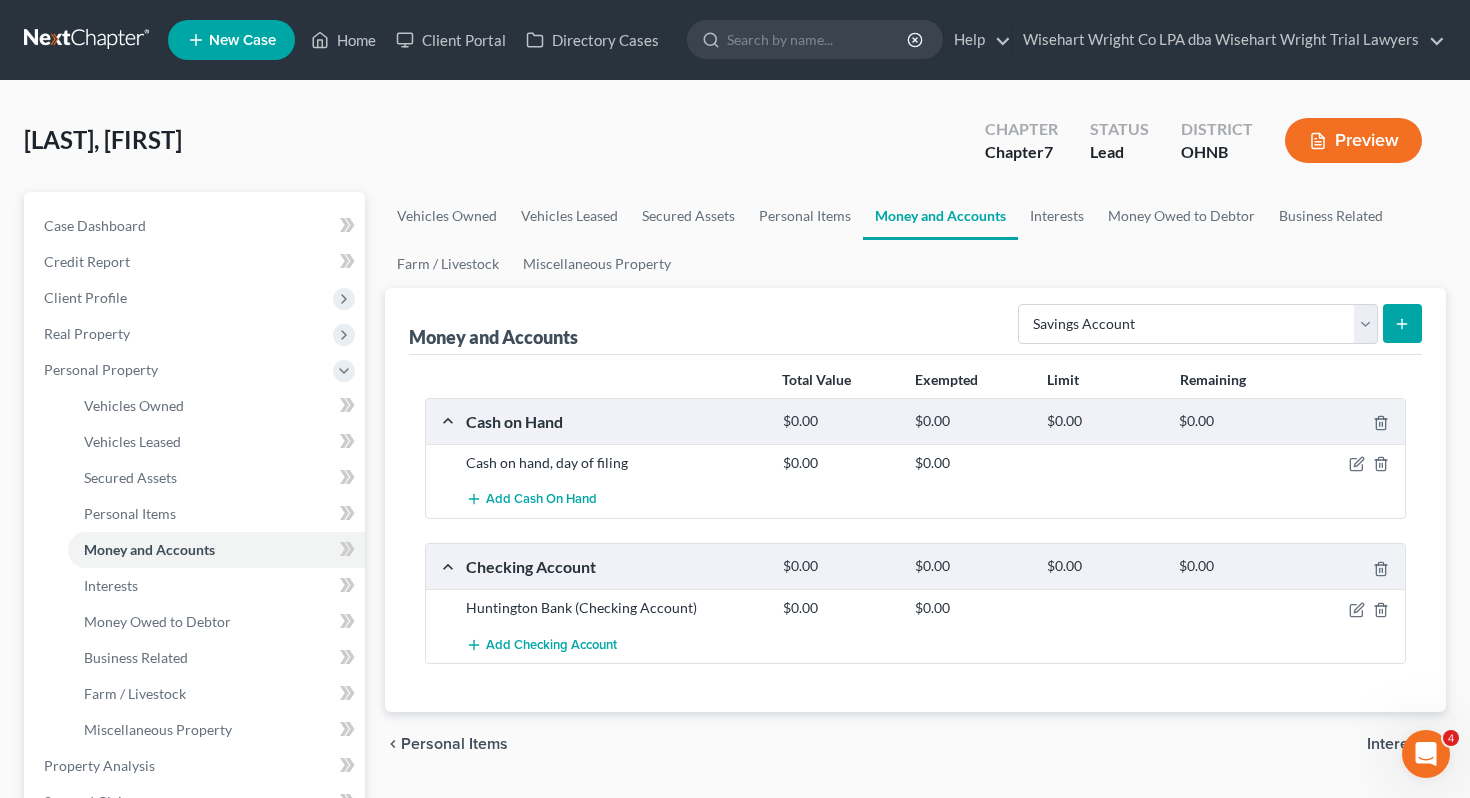click 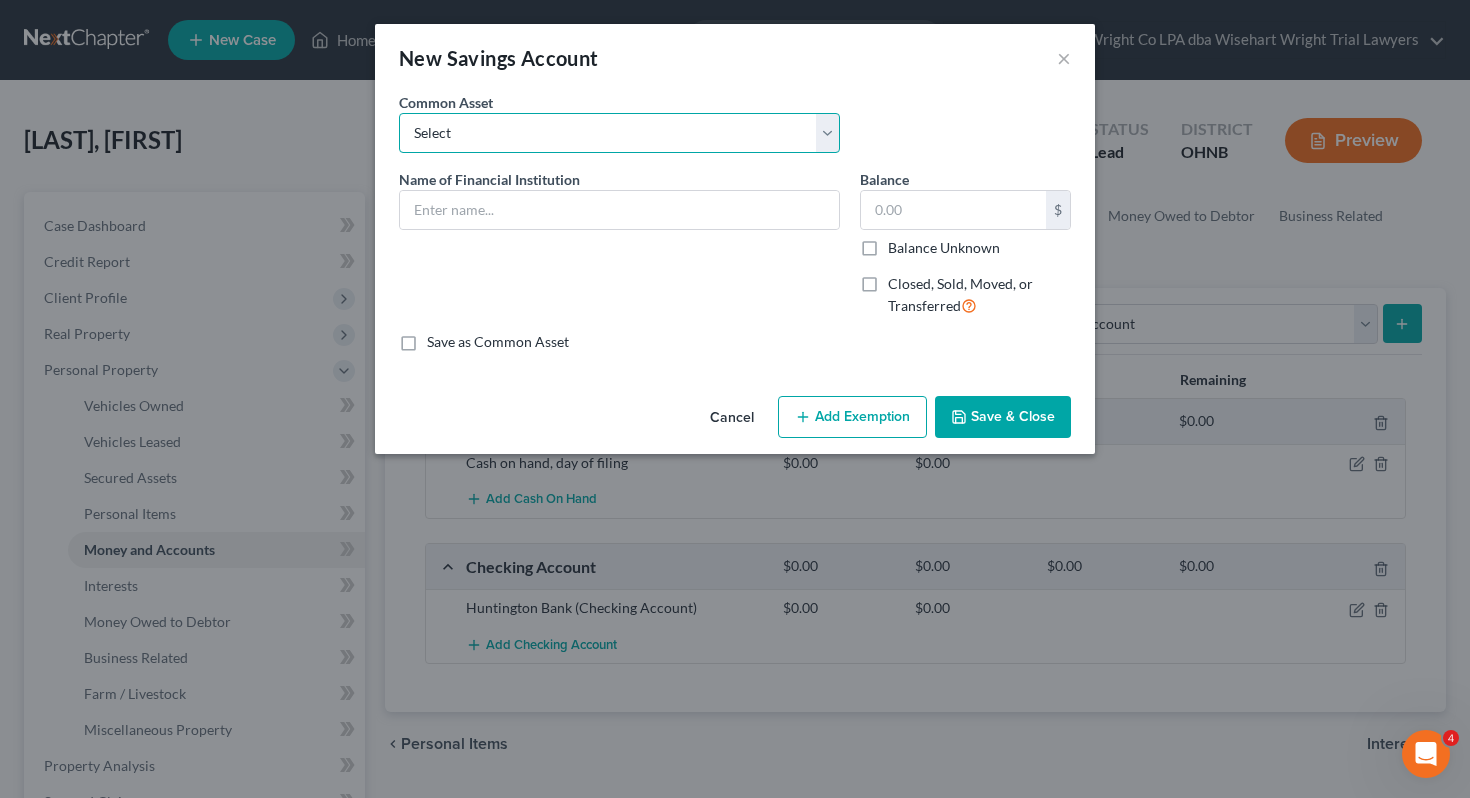 click on "Select Partners Federal Credit Union ***NEED NAME OF BANK*** Fifth Third Vactionland FCU Commodore Perry FCU Firelands Federal Credit Union Woodforest National Bank Key Bank" at bounding box center (619, 133) 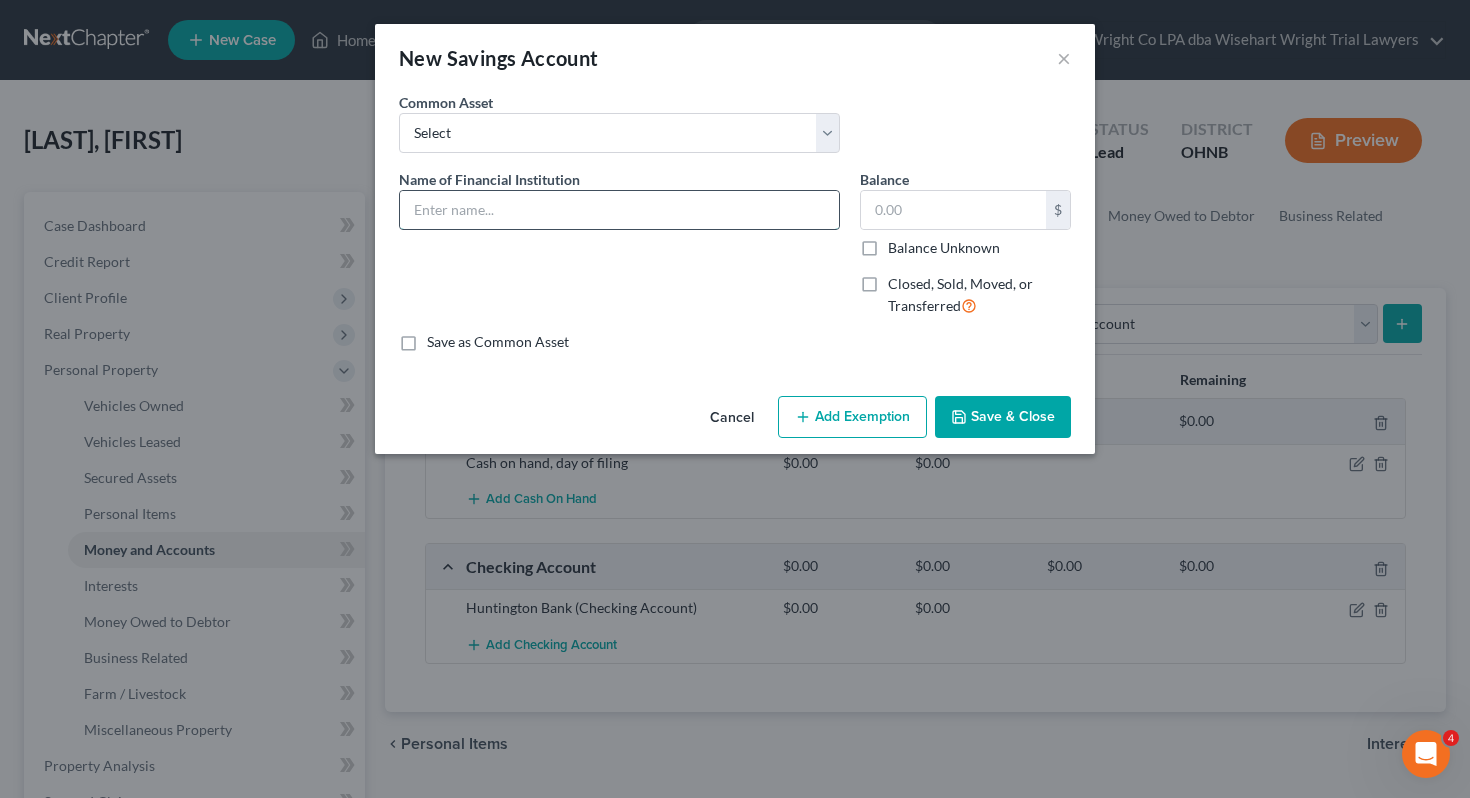 click at bounding box center (619, 210) 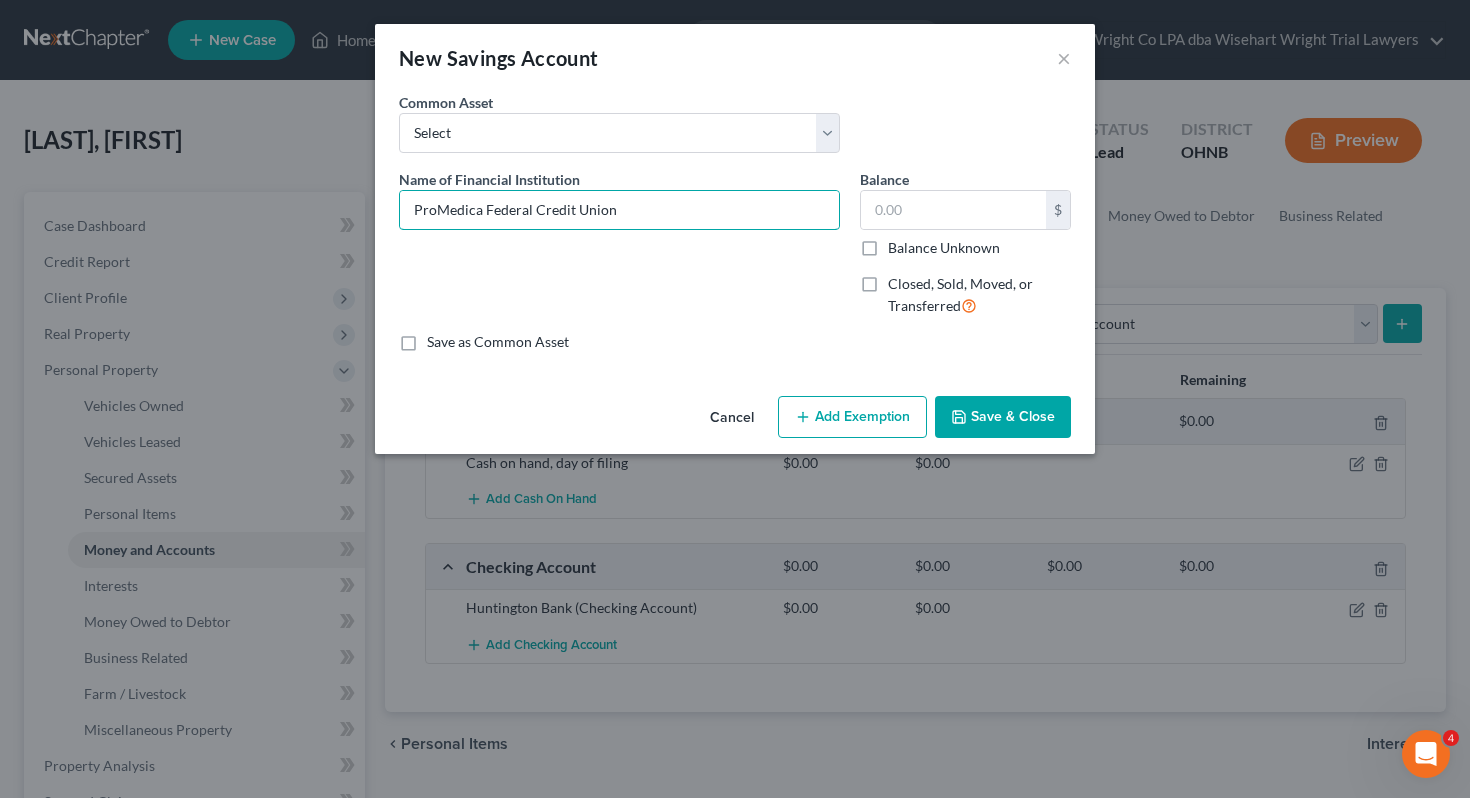 type on "ProMedica Federal Credit Union" 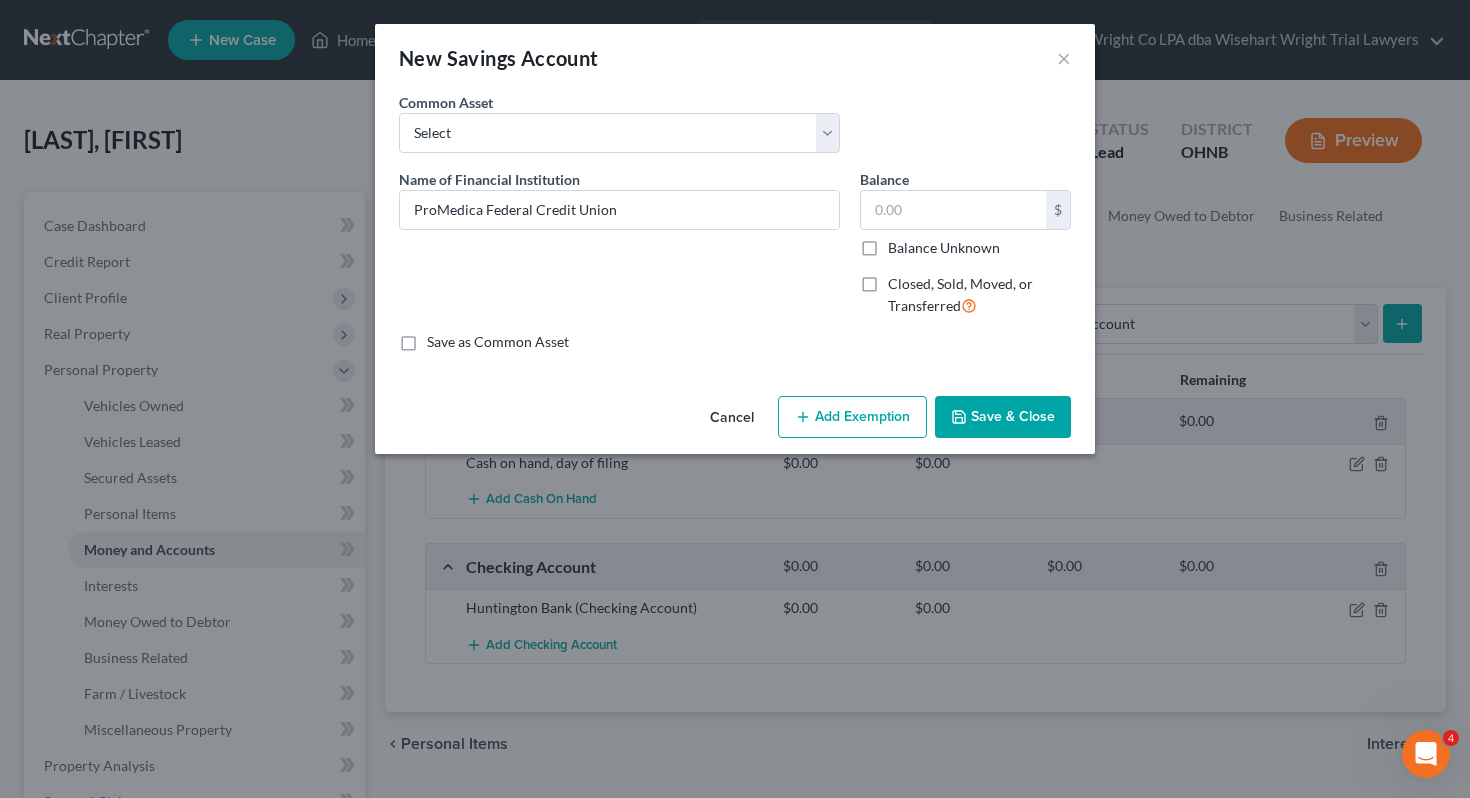 click on "Balance Unknown" at bounding box center (944, 248) 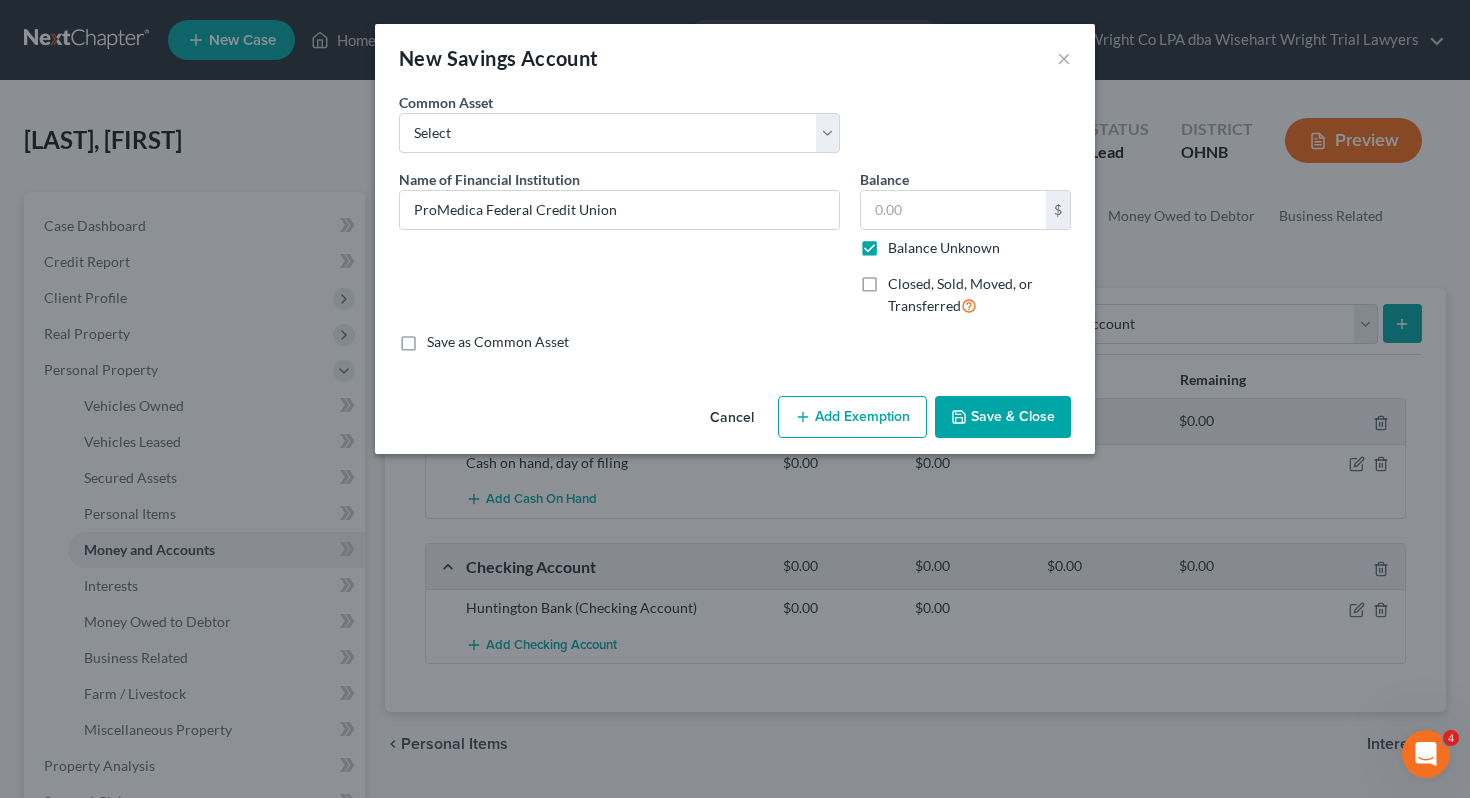 type on "0.00" 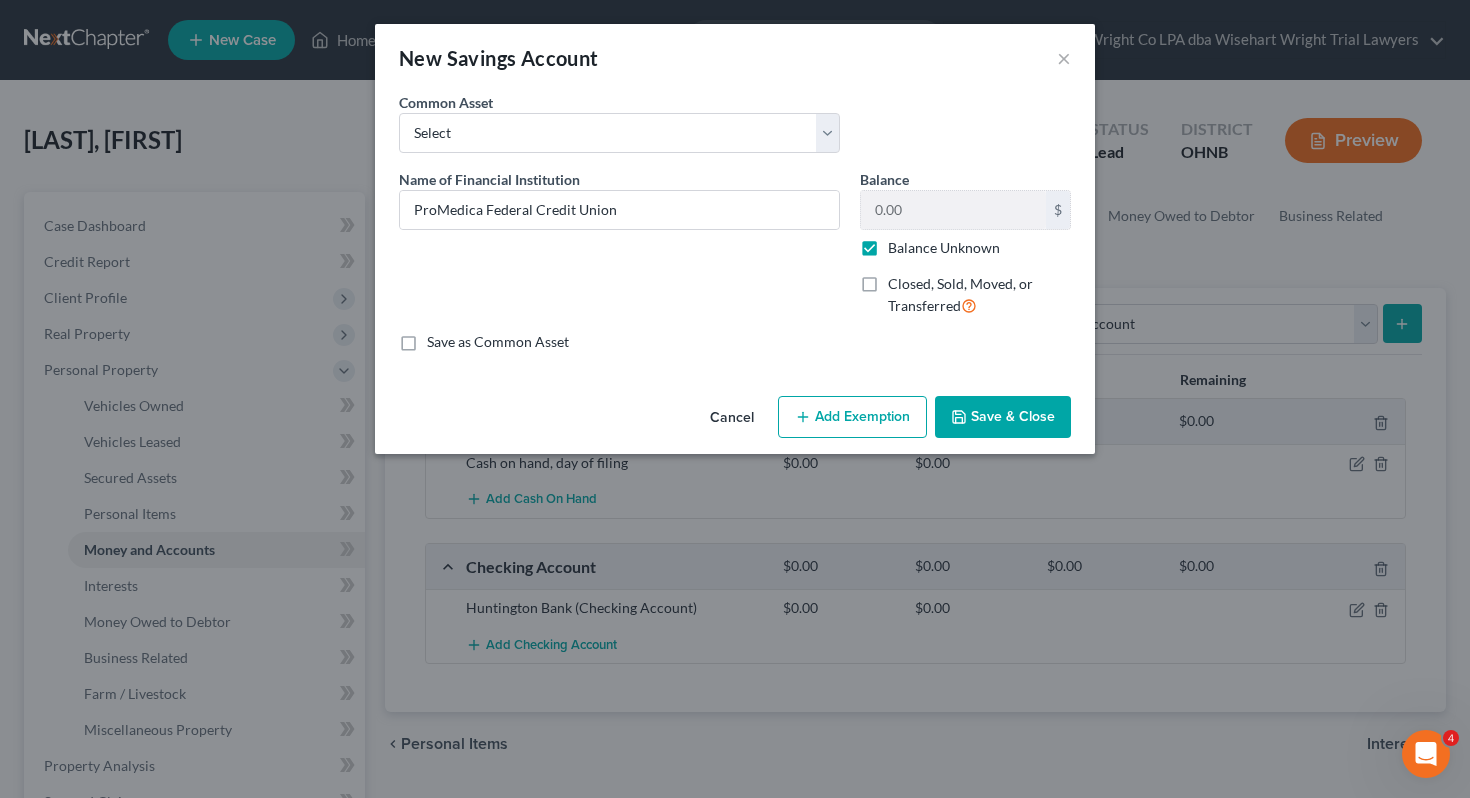 click on "Save & Close" at bounding box center (1003, 417) 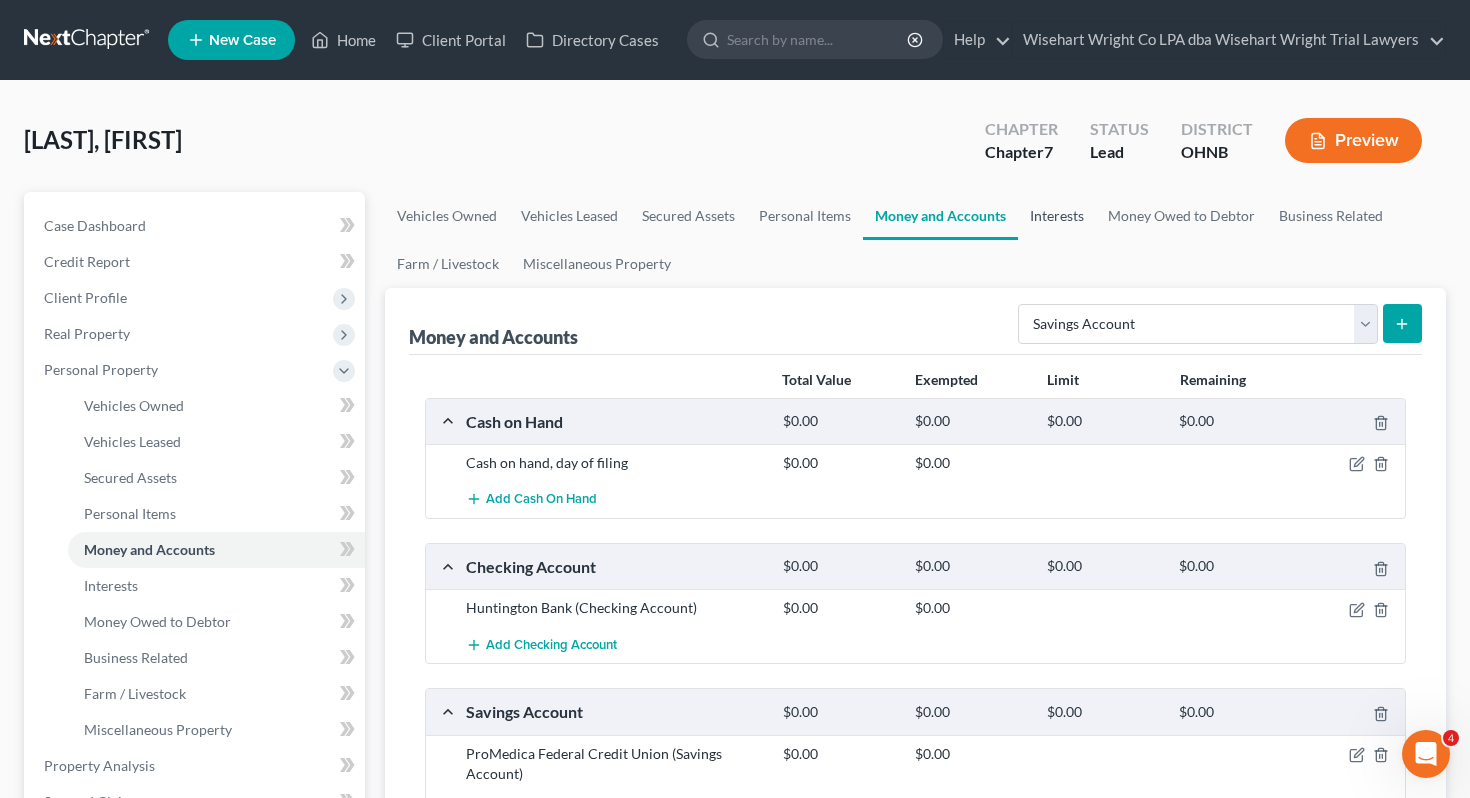 click on "Interests" at bounding box center (1057, 216) 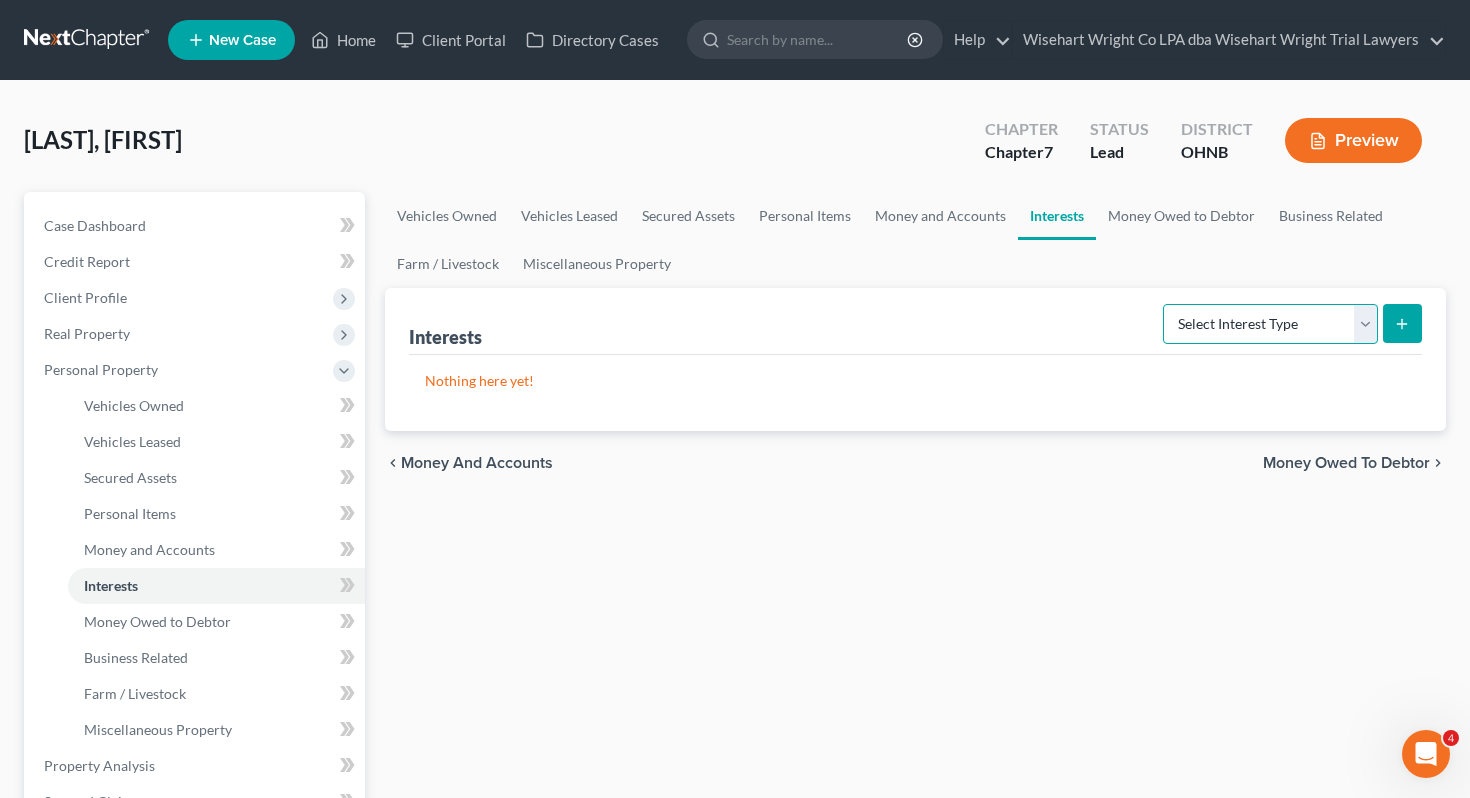 click on "Select Interest Type 401K Annuity Bond Education IRA Government Bond Government Pension Plan Incorporated Business IRA Joint Venture (Active) Joint Venture (Inactive) Keogh Mutual Fund Other Retirement Plan Partnership (Active) Partnership (Inactive) Pension Plan Stock Term Life Insurance Unincorporated Business Whole Life Insurance" at bounding box center [1270, 324] 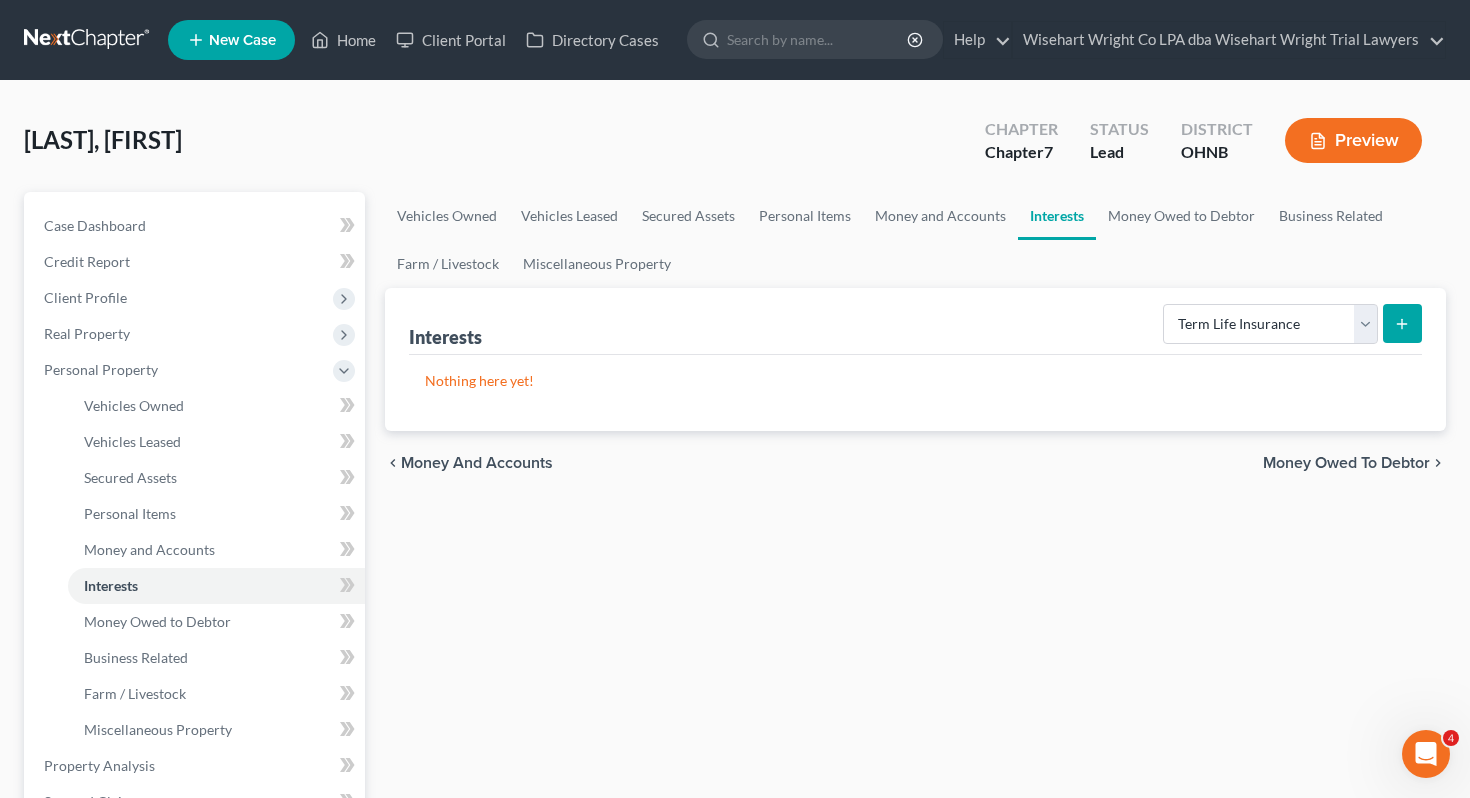 click 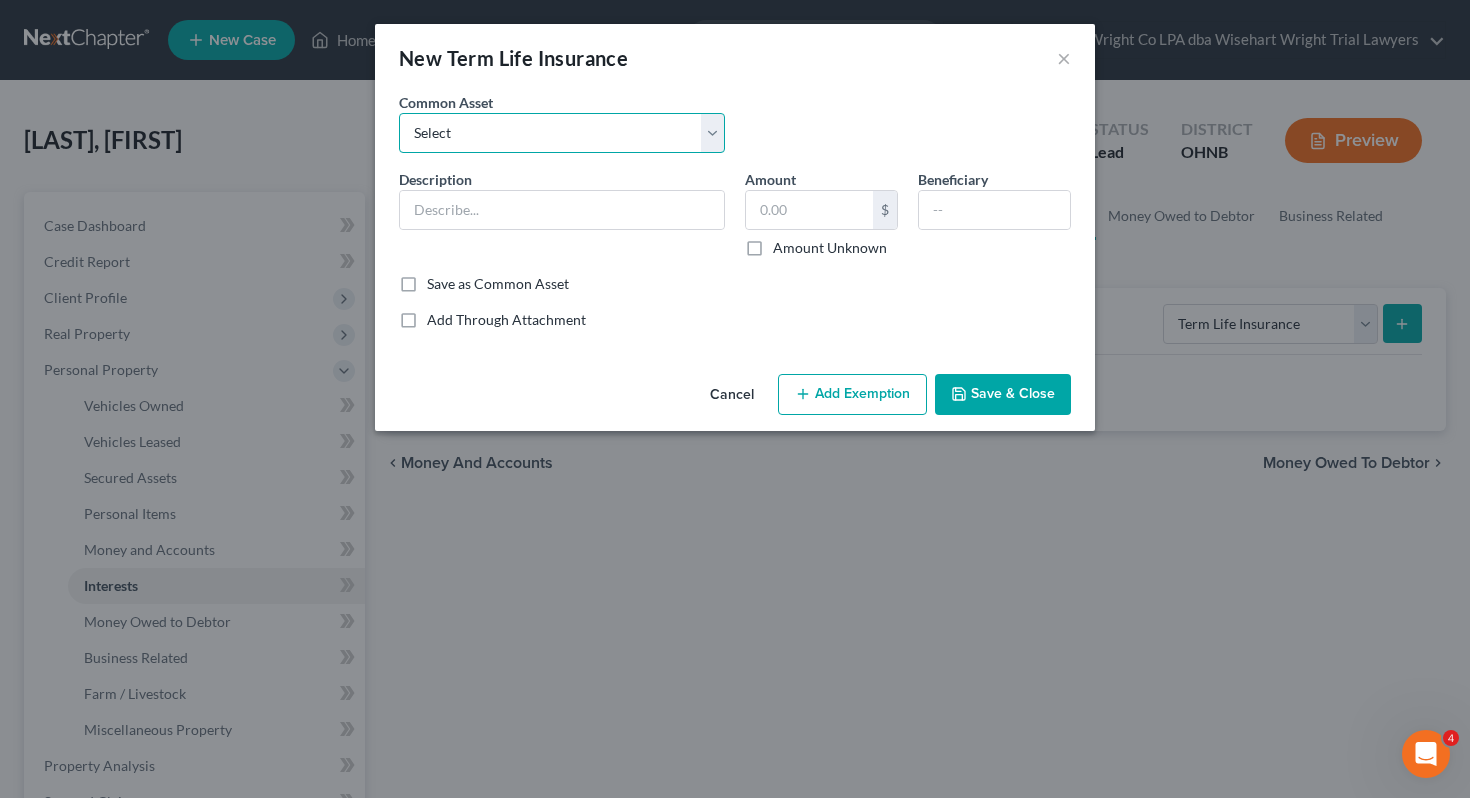 click on "Select Term Life, through employer." at bounding box center [562, 133] 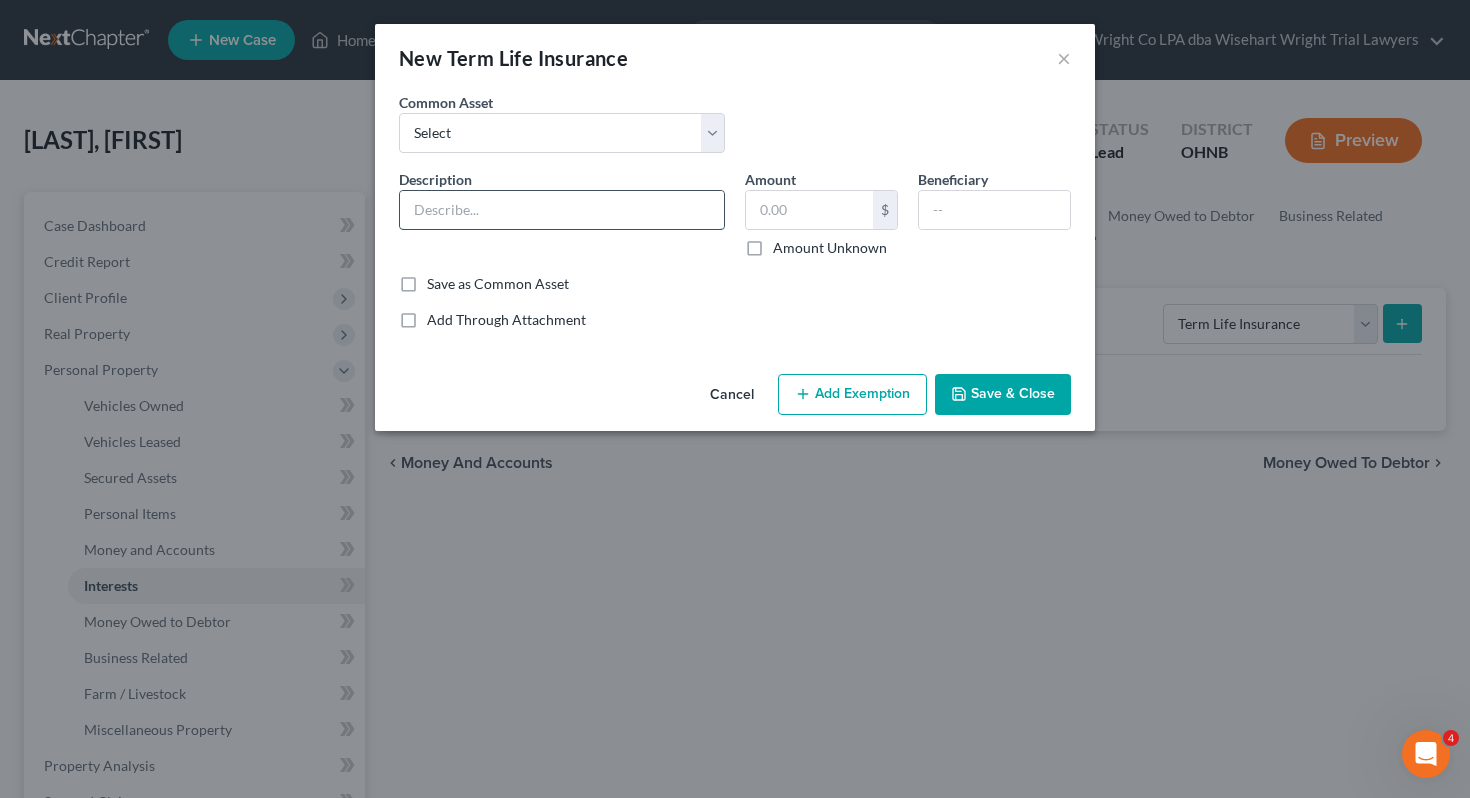 click at bounding box center [562, 210] 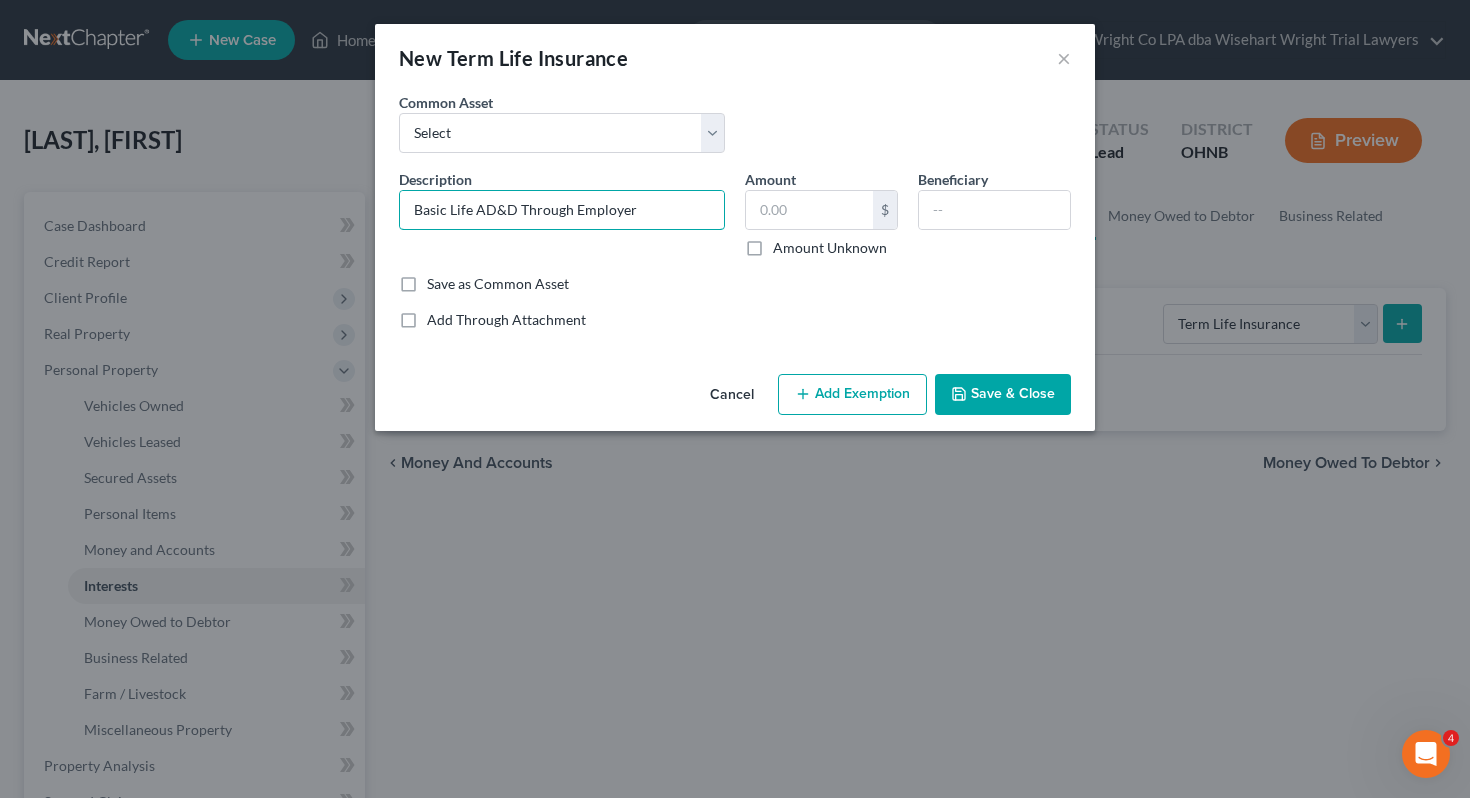 type on "Basic Life AD&D Through Employer" 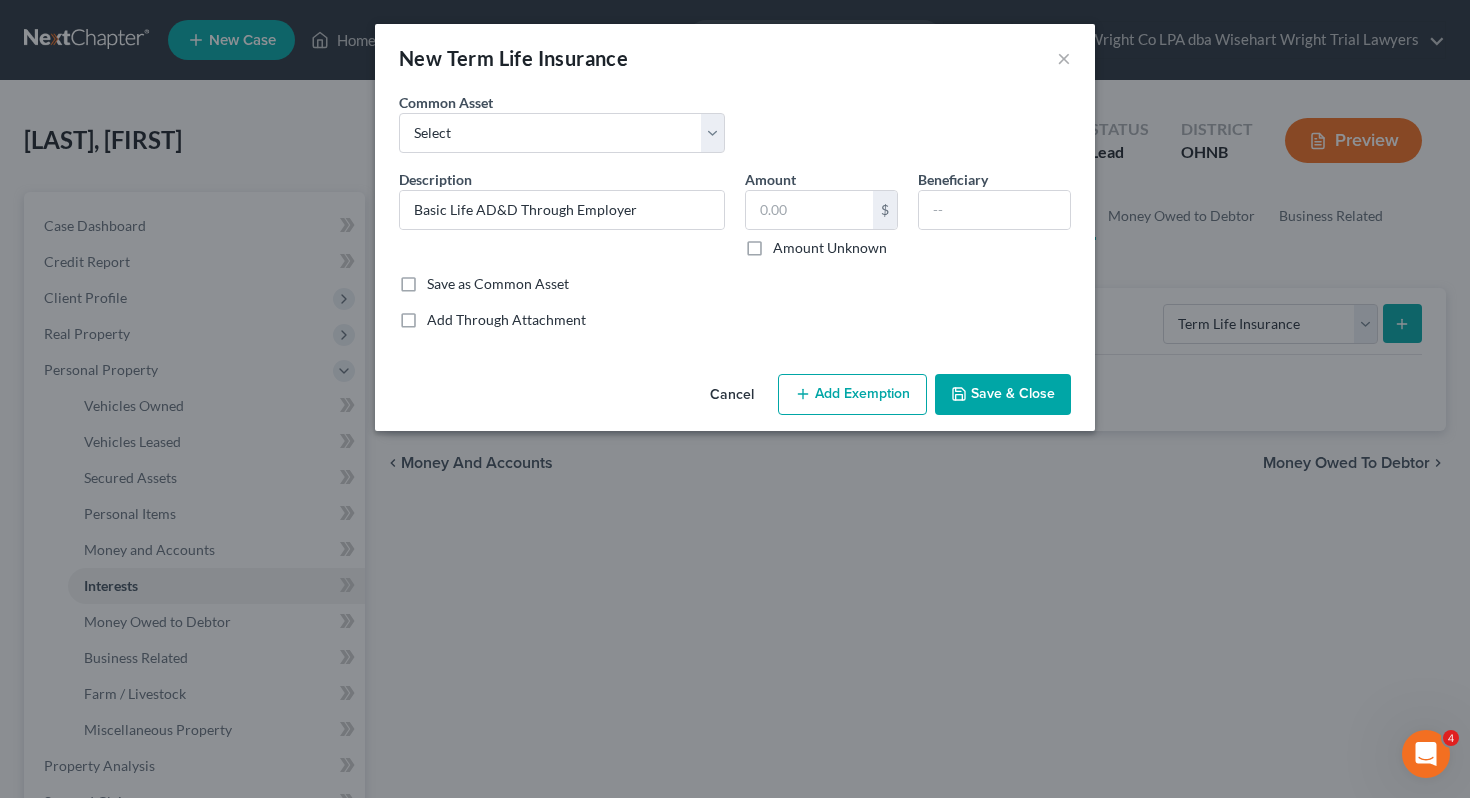 click on "Add Exemption" at bounding box center [852, 395] 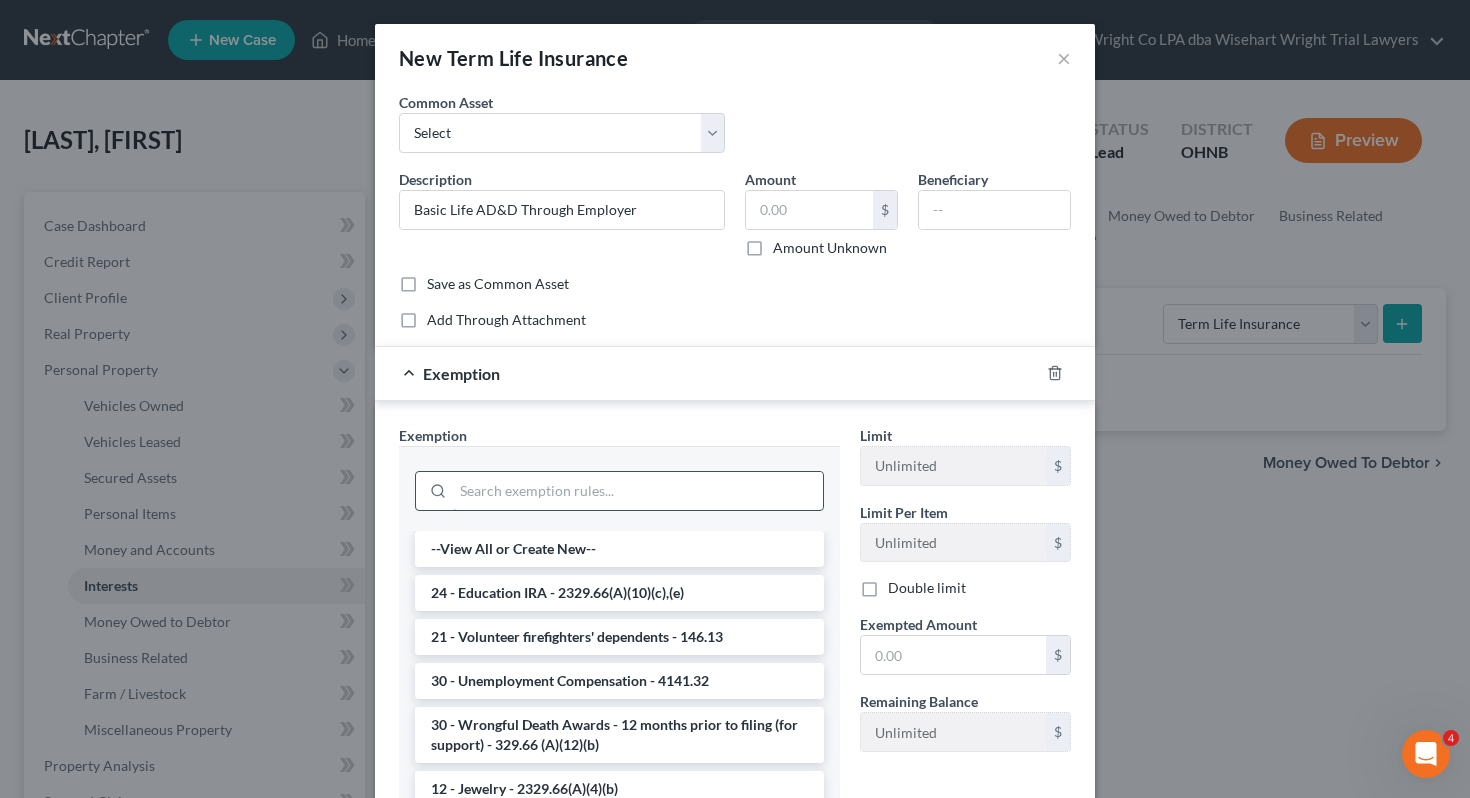 click at bounding box center [638, 491] 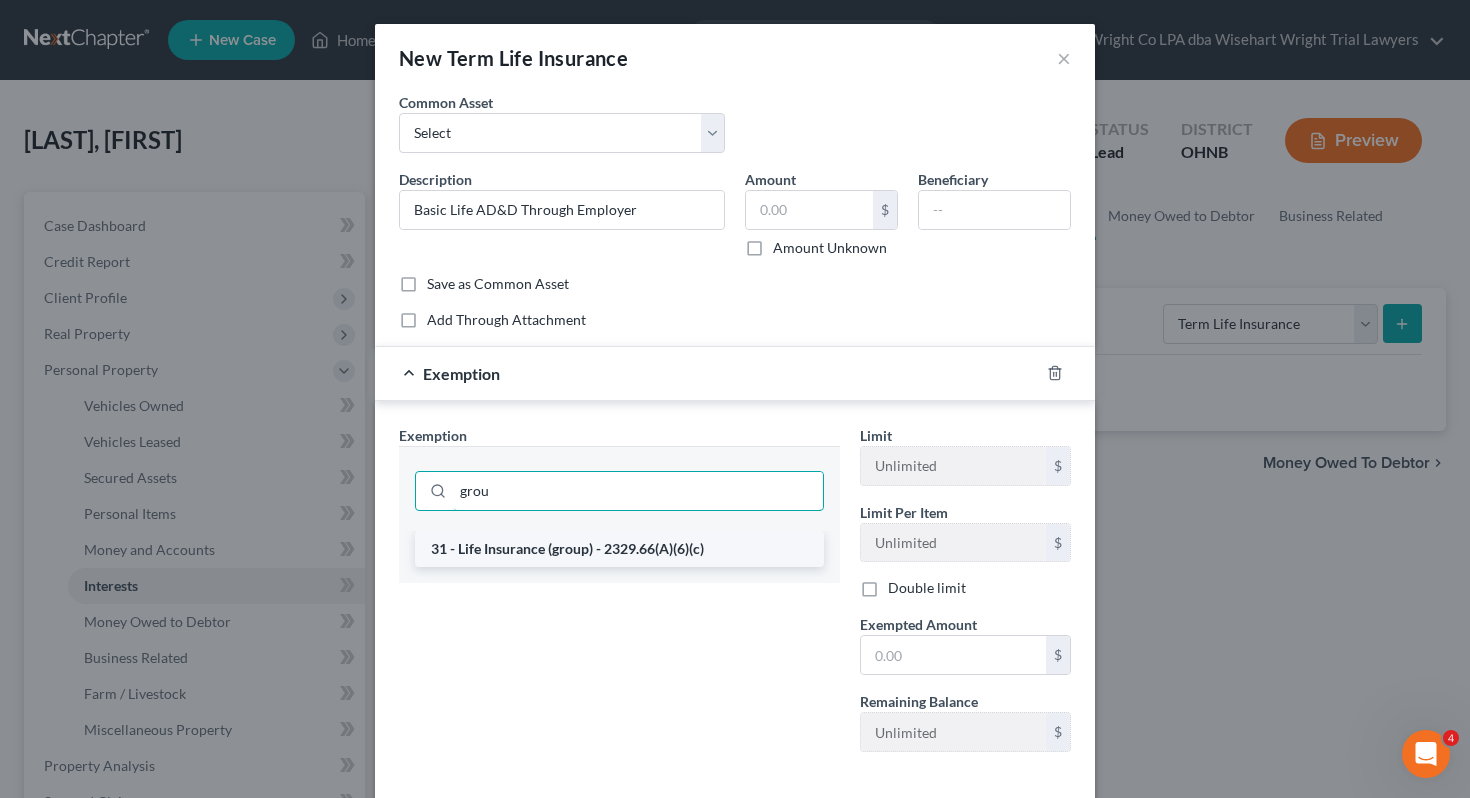type on "grou" 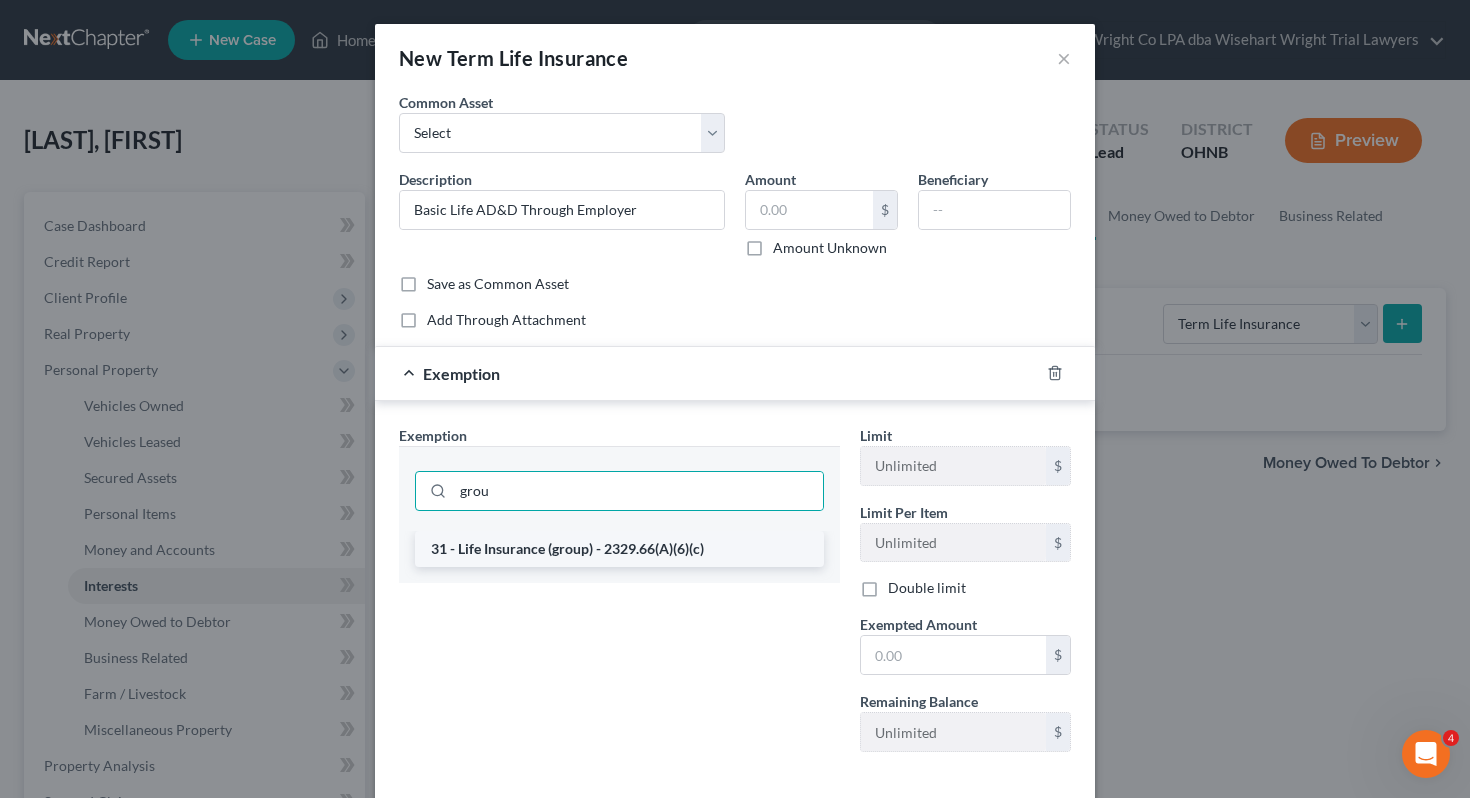 click on "31 - Life Insurance (group) - 2329.66(A)(6)(c)" at bounding box center (619, 549) 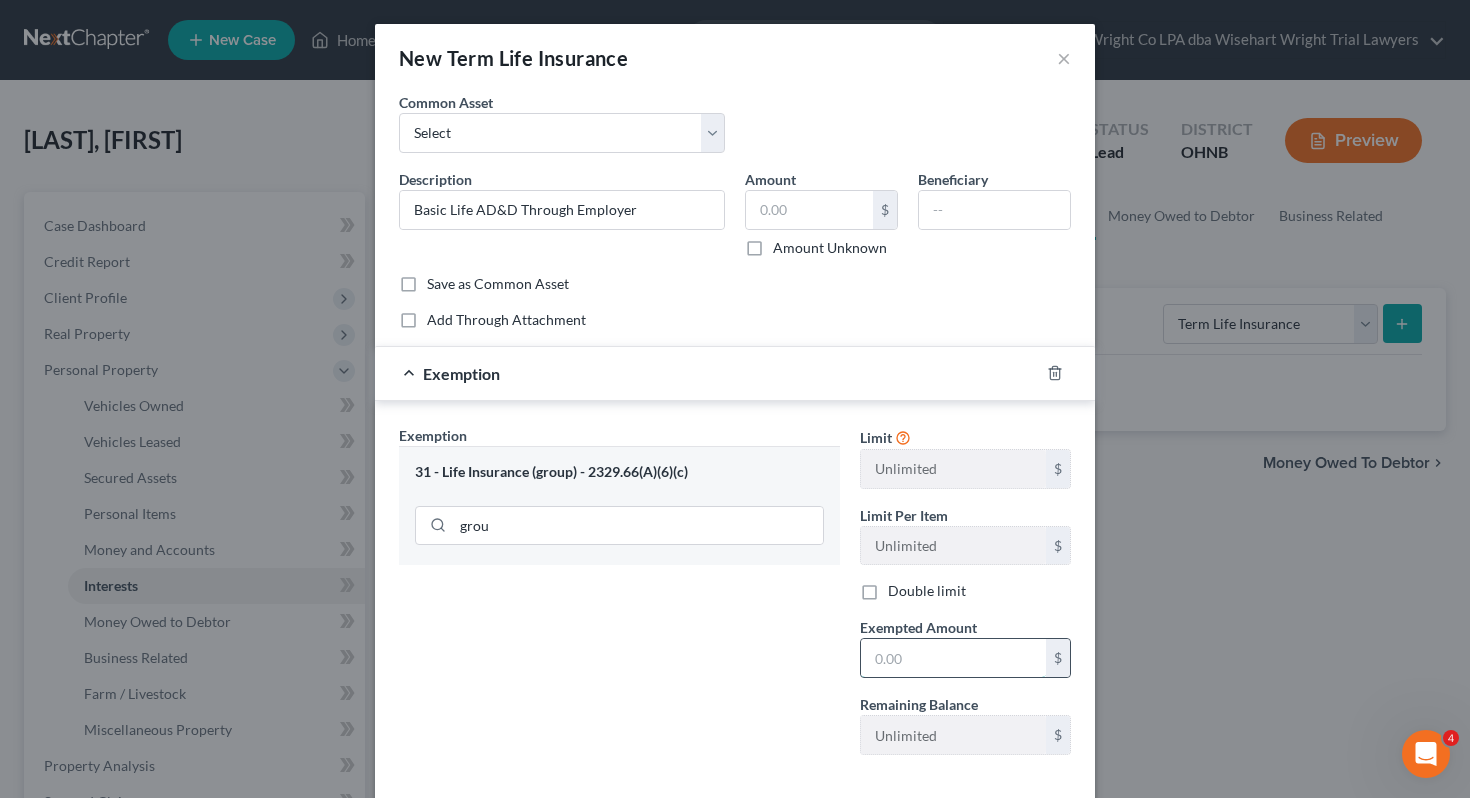 click at bounding box center (953, 658) 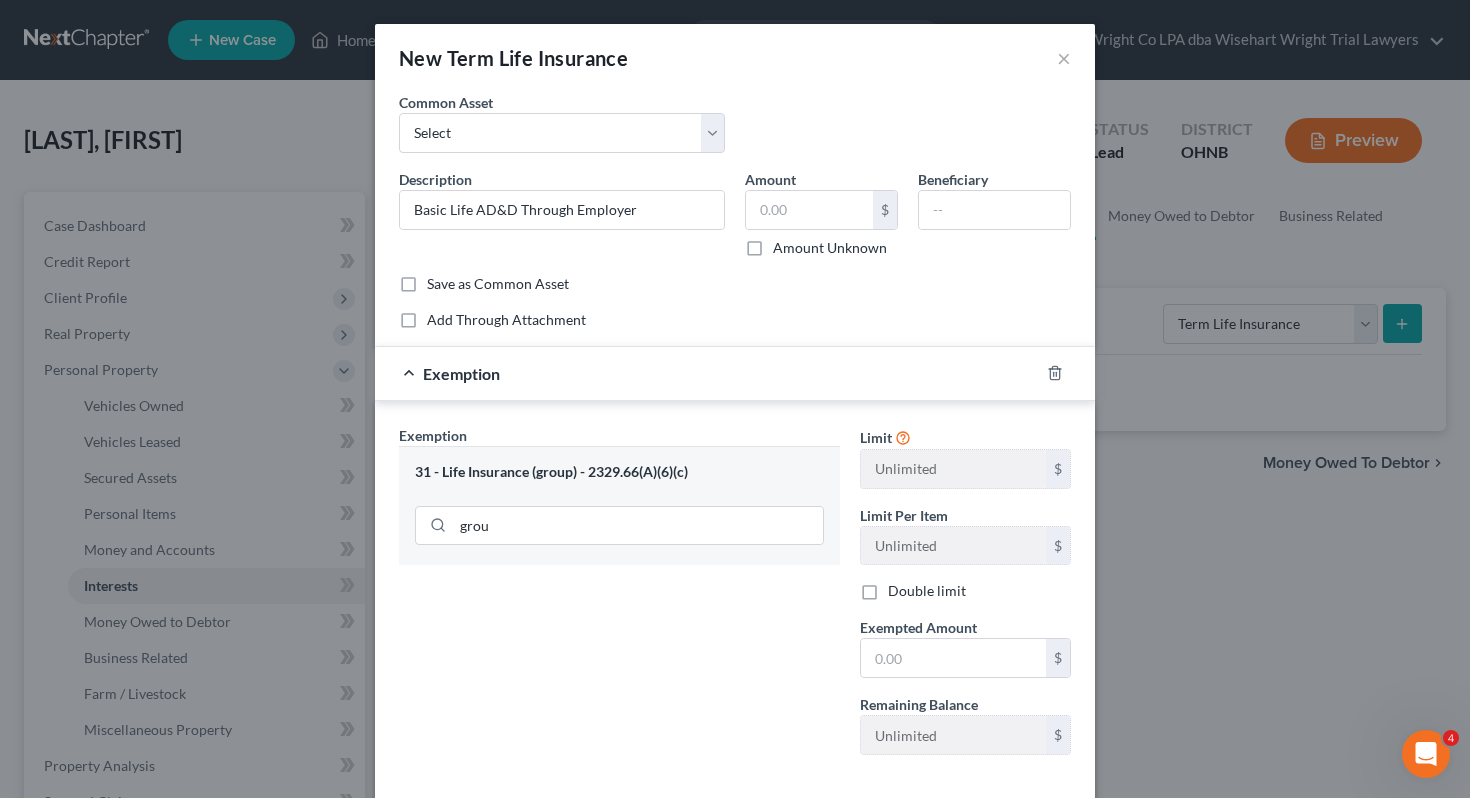 click on "Exemption Set must be selected for CA.
Exemption
*
31 - Life Insurance (group) - 2329.66(A)(6)(c)         grou" at bounding box center [619, 598] 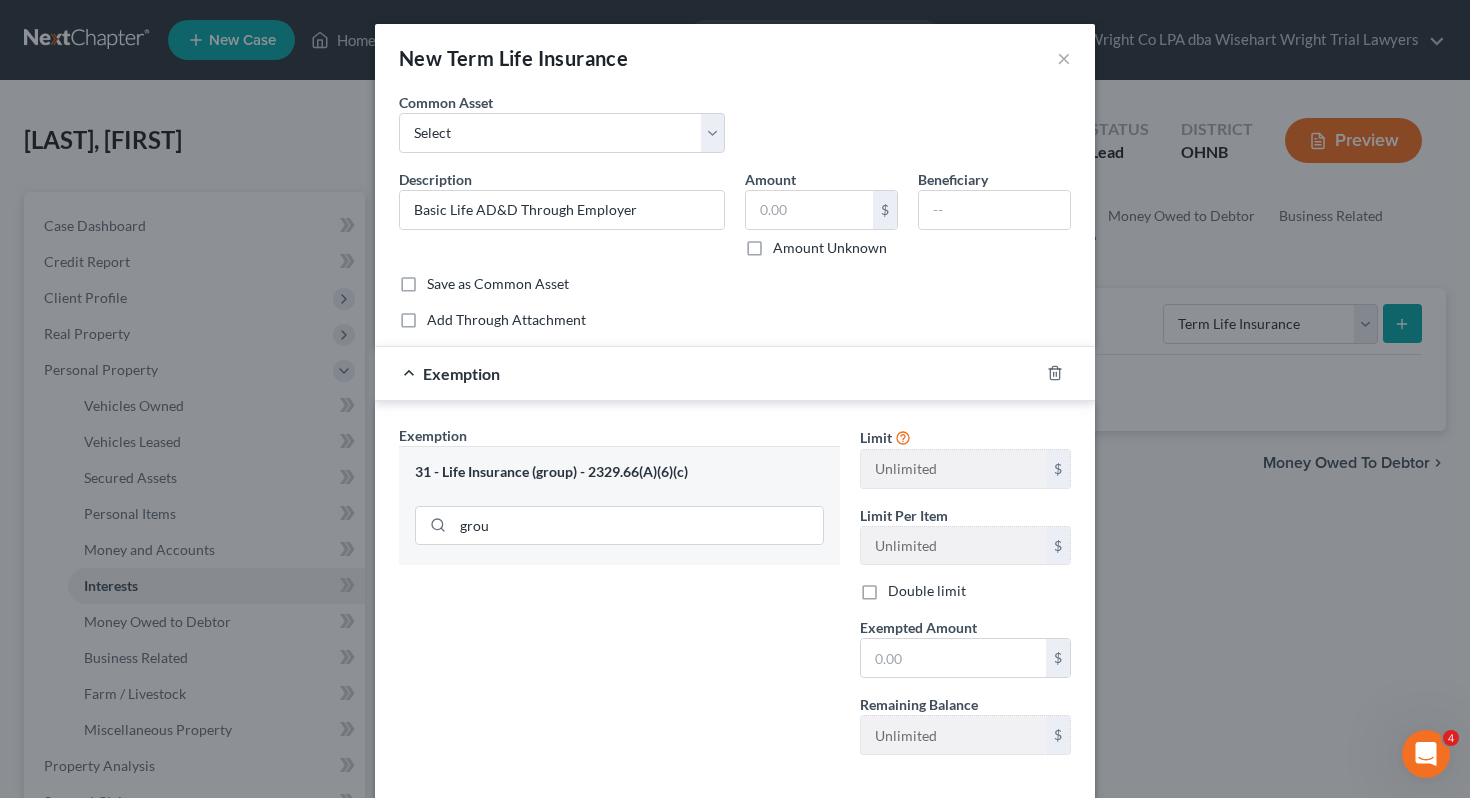 click on "Amount Unknown" at bounding box center (830, 248) 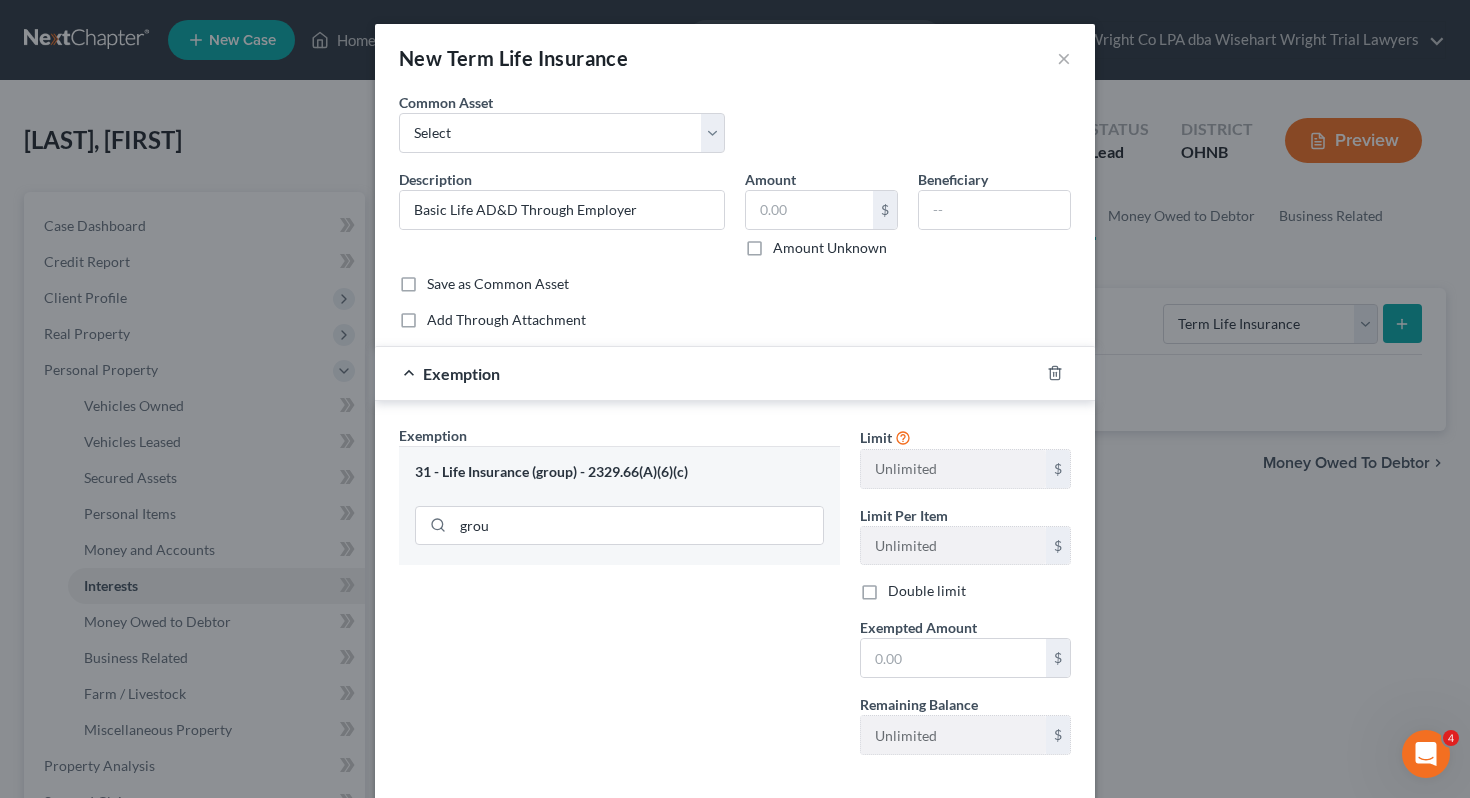 click on "Amount Unknown" at bounding box center [787, 244] 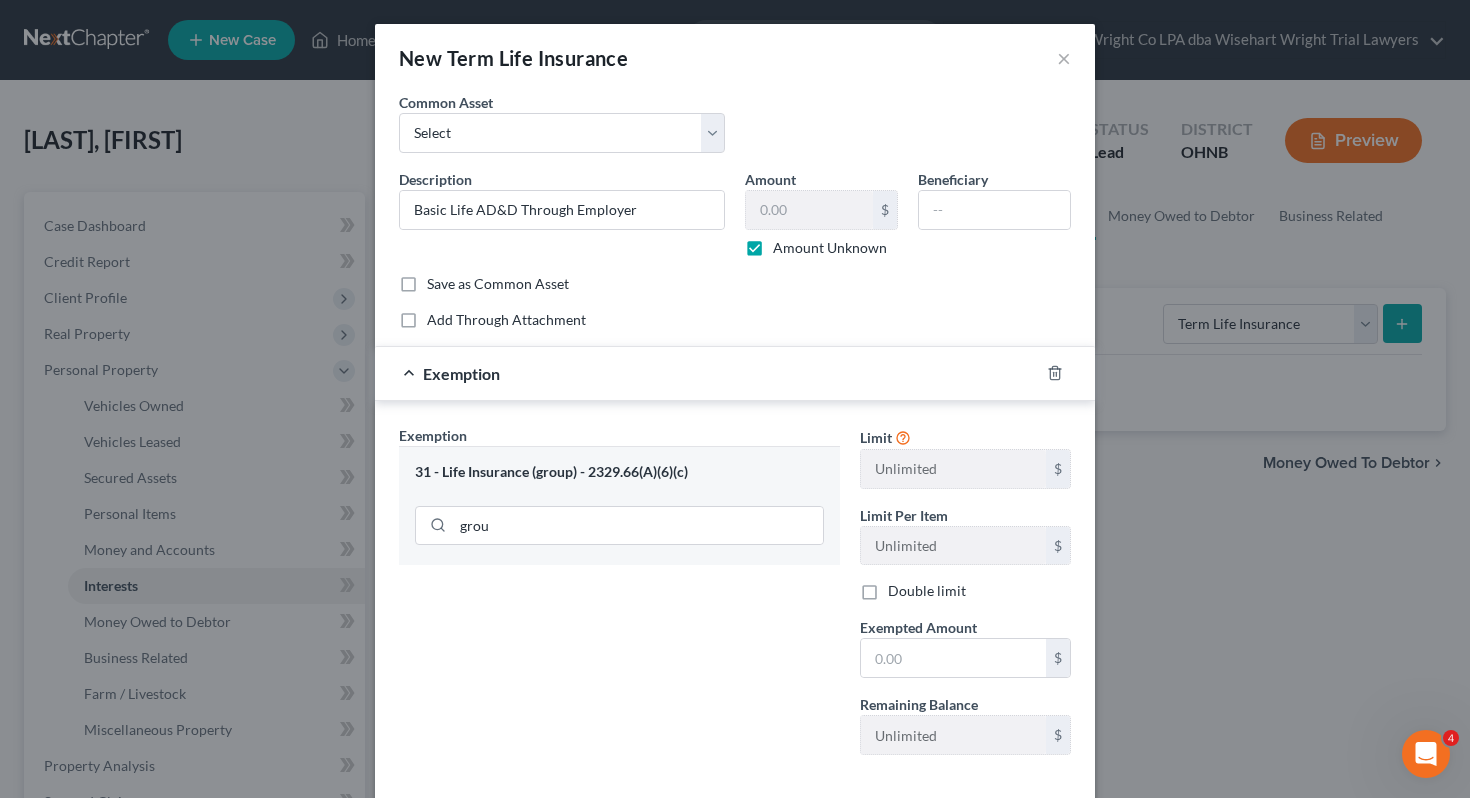 scroll, scrollTop: 99, scrollLeft: 0, axis: vertical 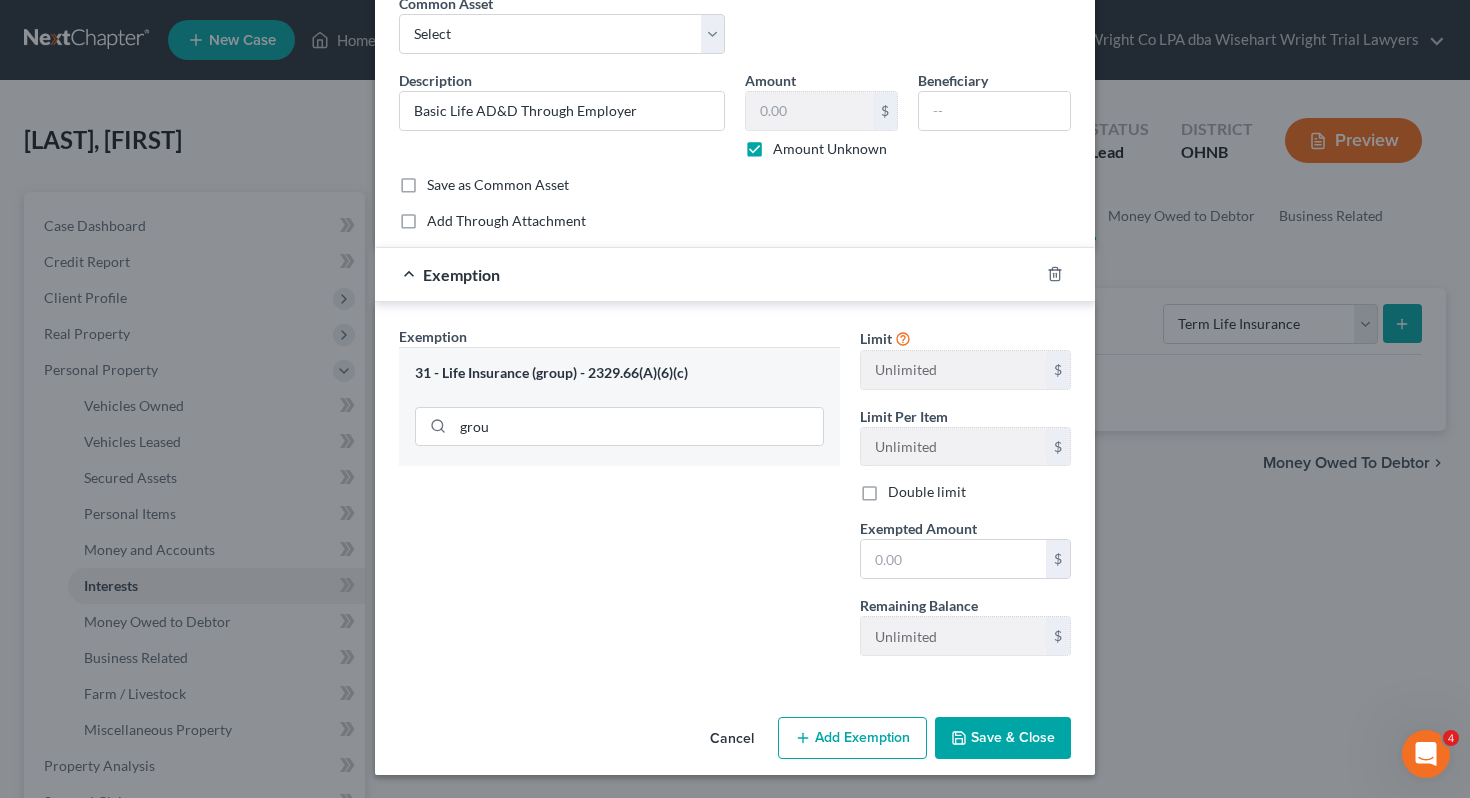 click on "Save & Close" at bounding box center (1003, 738) 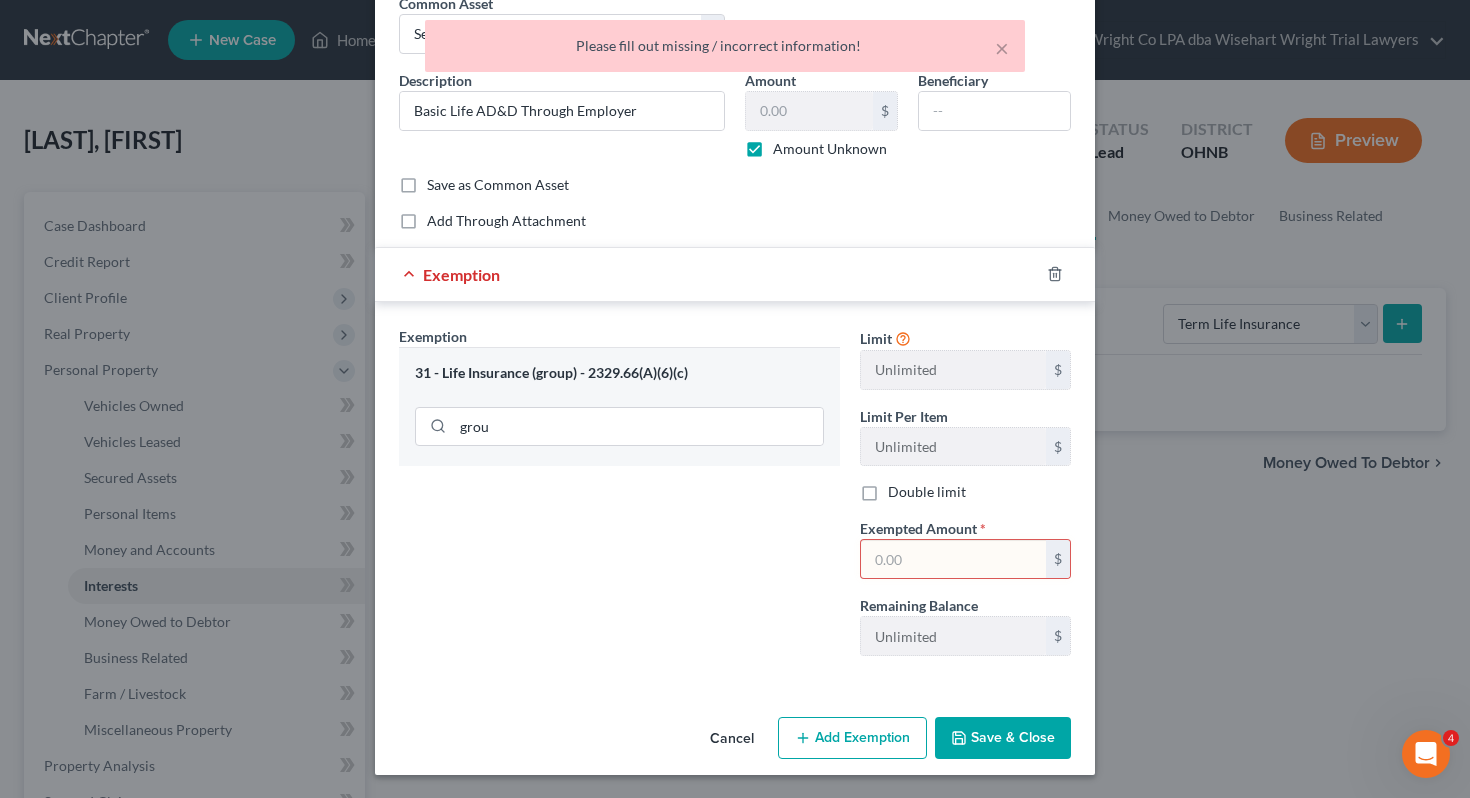 click at bounding box center (1067, 274) 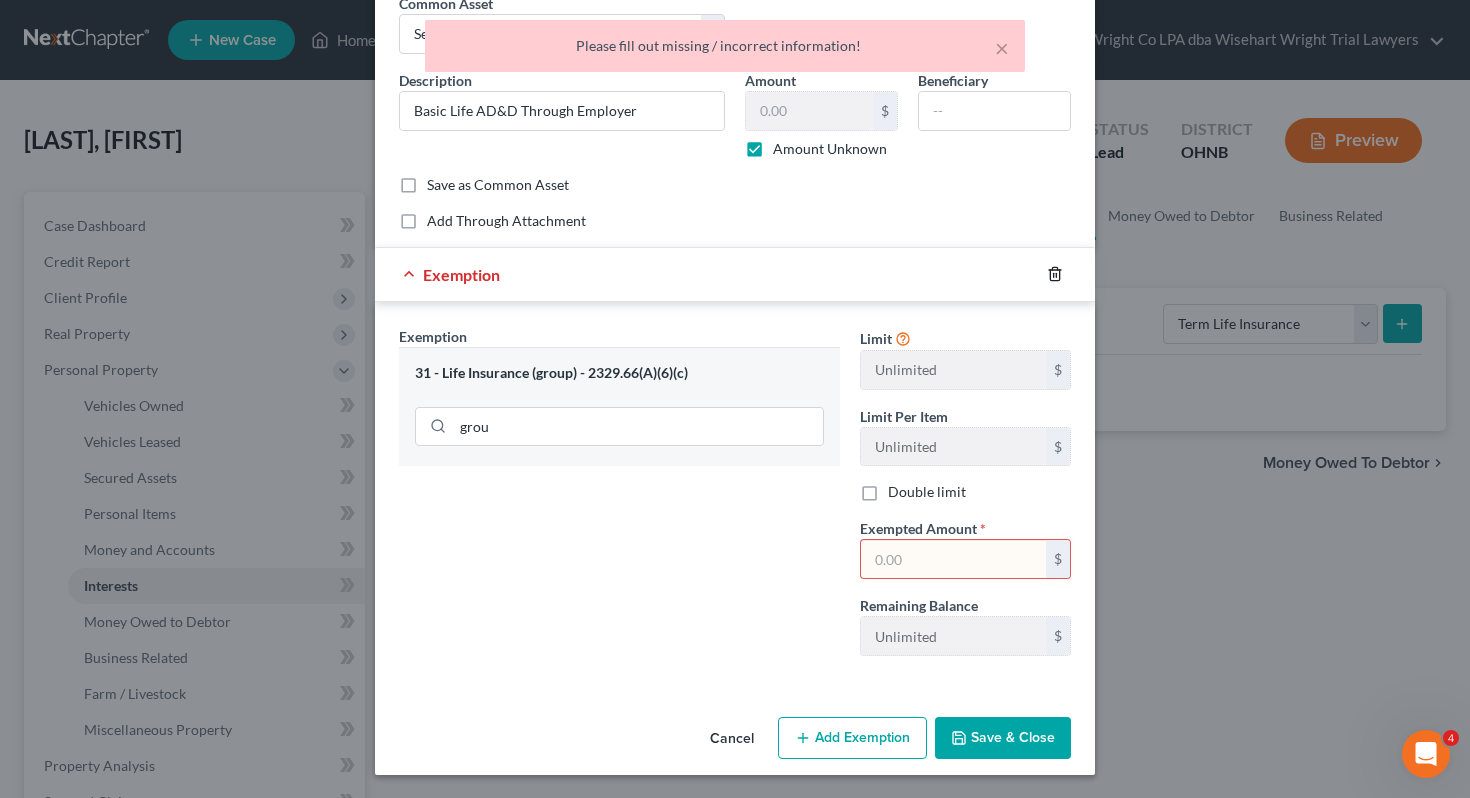 click 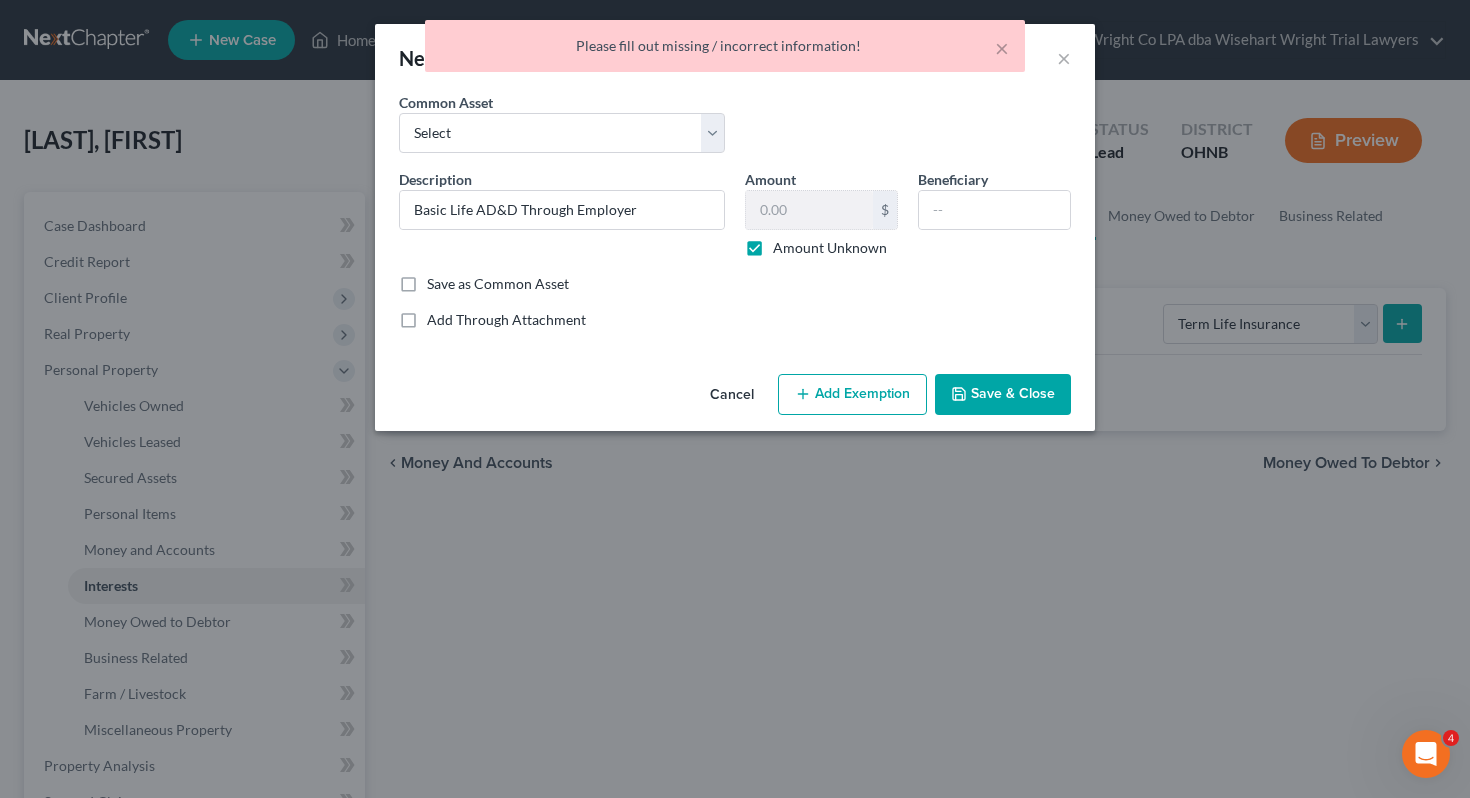 scroll, scrollTop: 0, scrollLeft: 0, axis: both 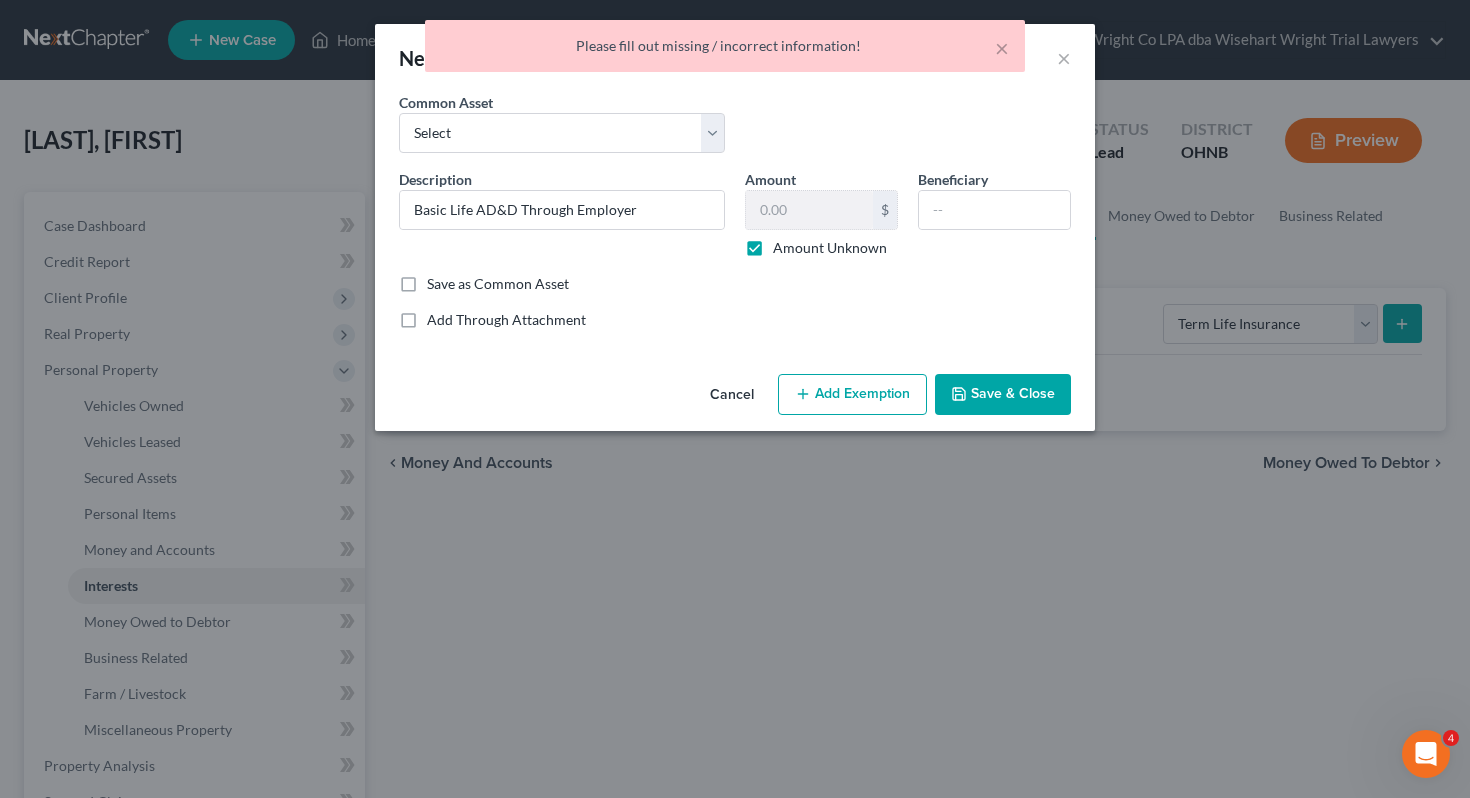click on "Cancel Add Exemption Save & Close" at bounding box center [735, 399] 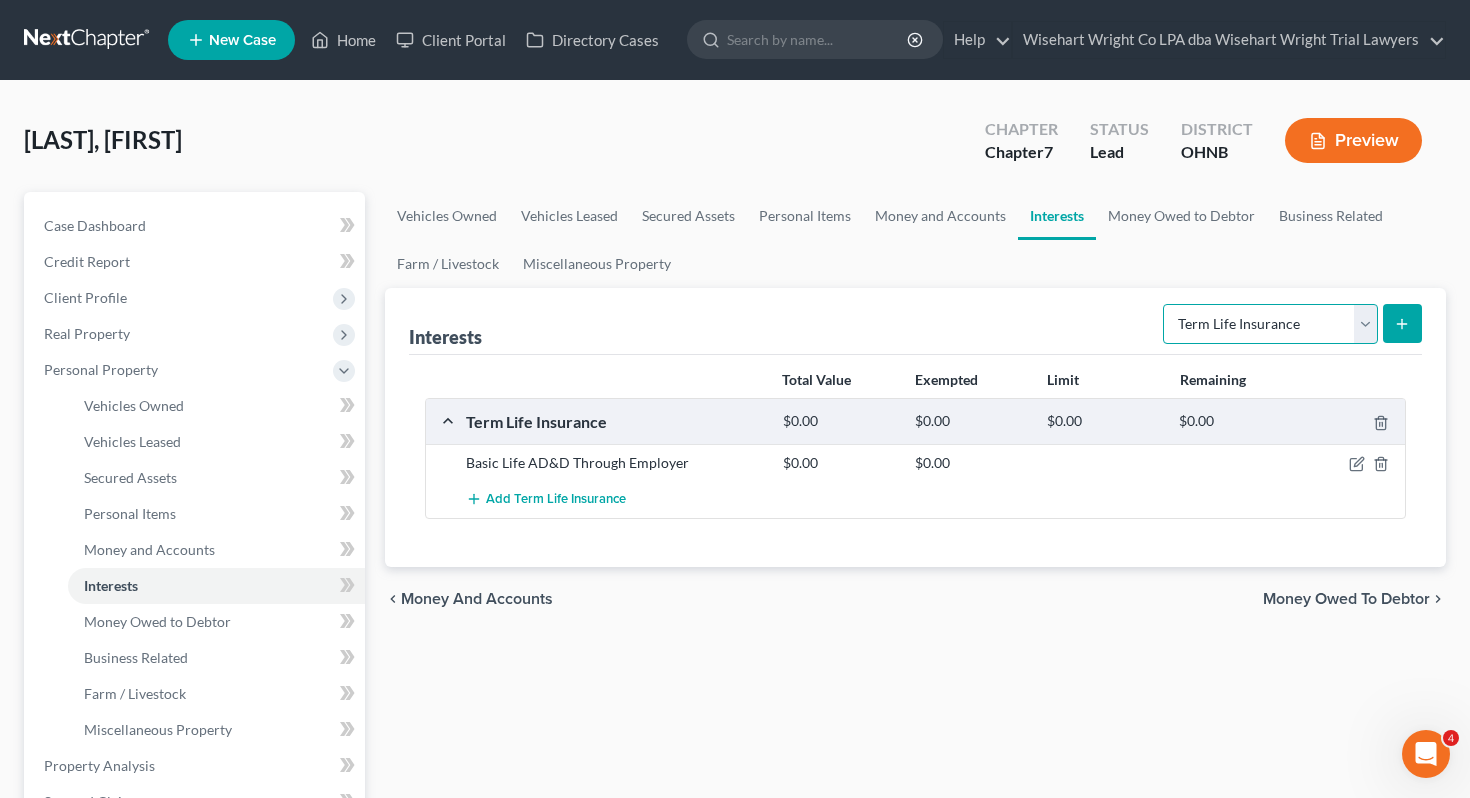 click on "Select Interest Type 401K Annuity Bond Education IRA Government Bond Government Pension Plan Incorporated Business IRA Joint Venture (Active) Joint Venture (Inactive) Keogh Mutual Fund Other Retirement Plan Partnership (Active) Partnership (Inactive) Pension Plan Stock Term Life Insurance Unincorporated Business Whole Life Insurance" at bounding box center (1270, 324) 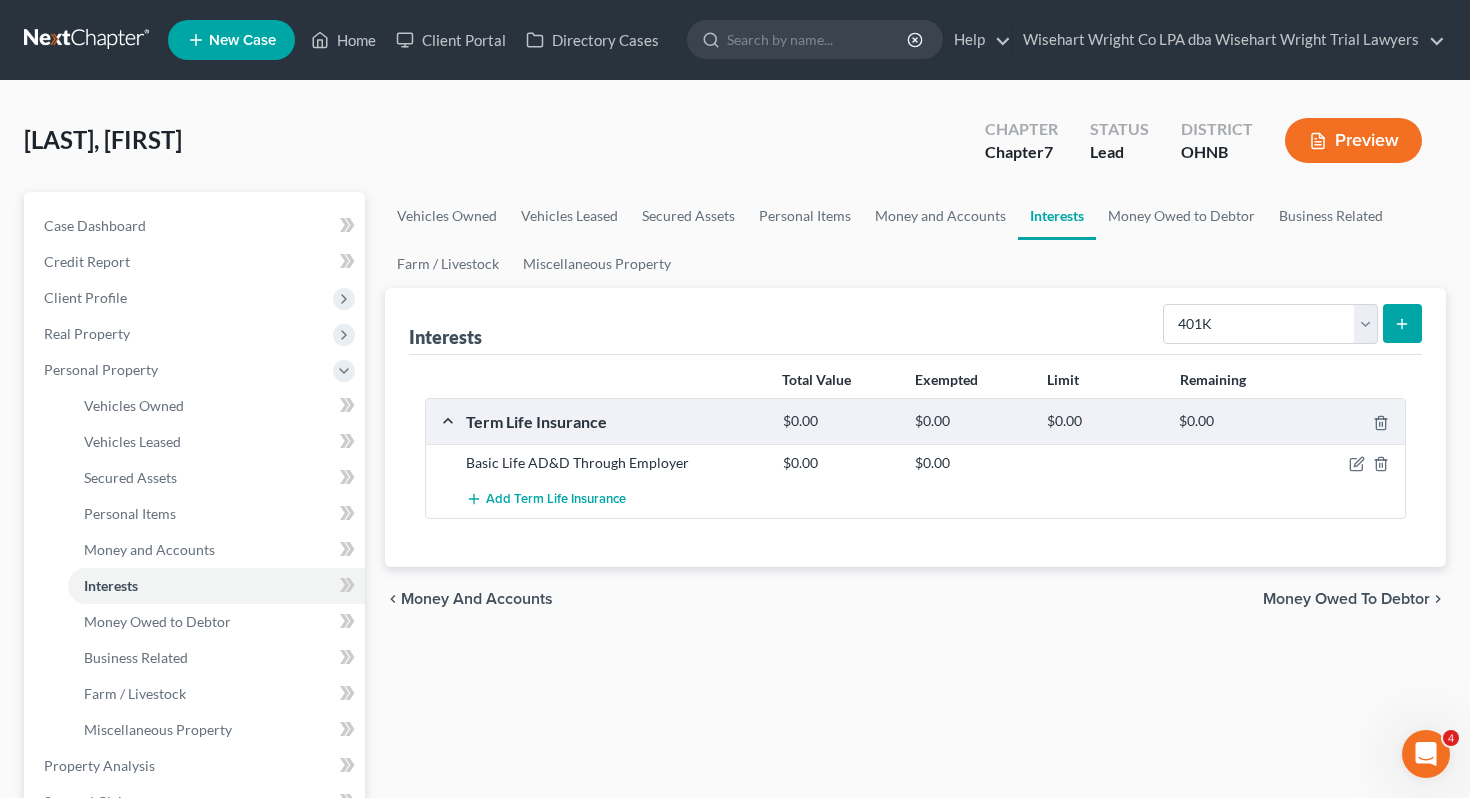 click at bounding box center [1402, 323] 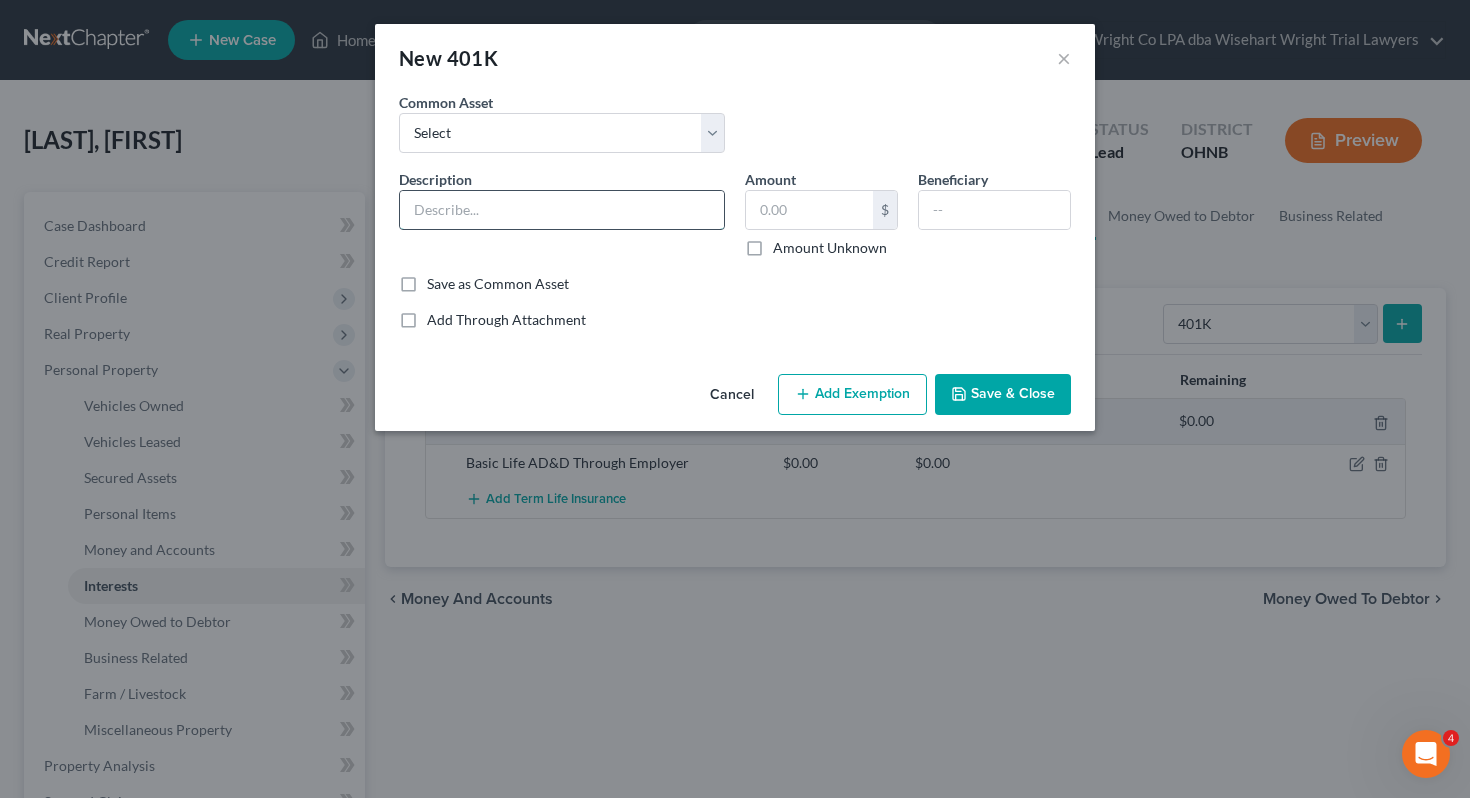 click at bounding box center (562, 210) 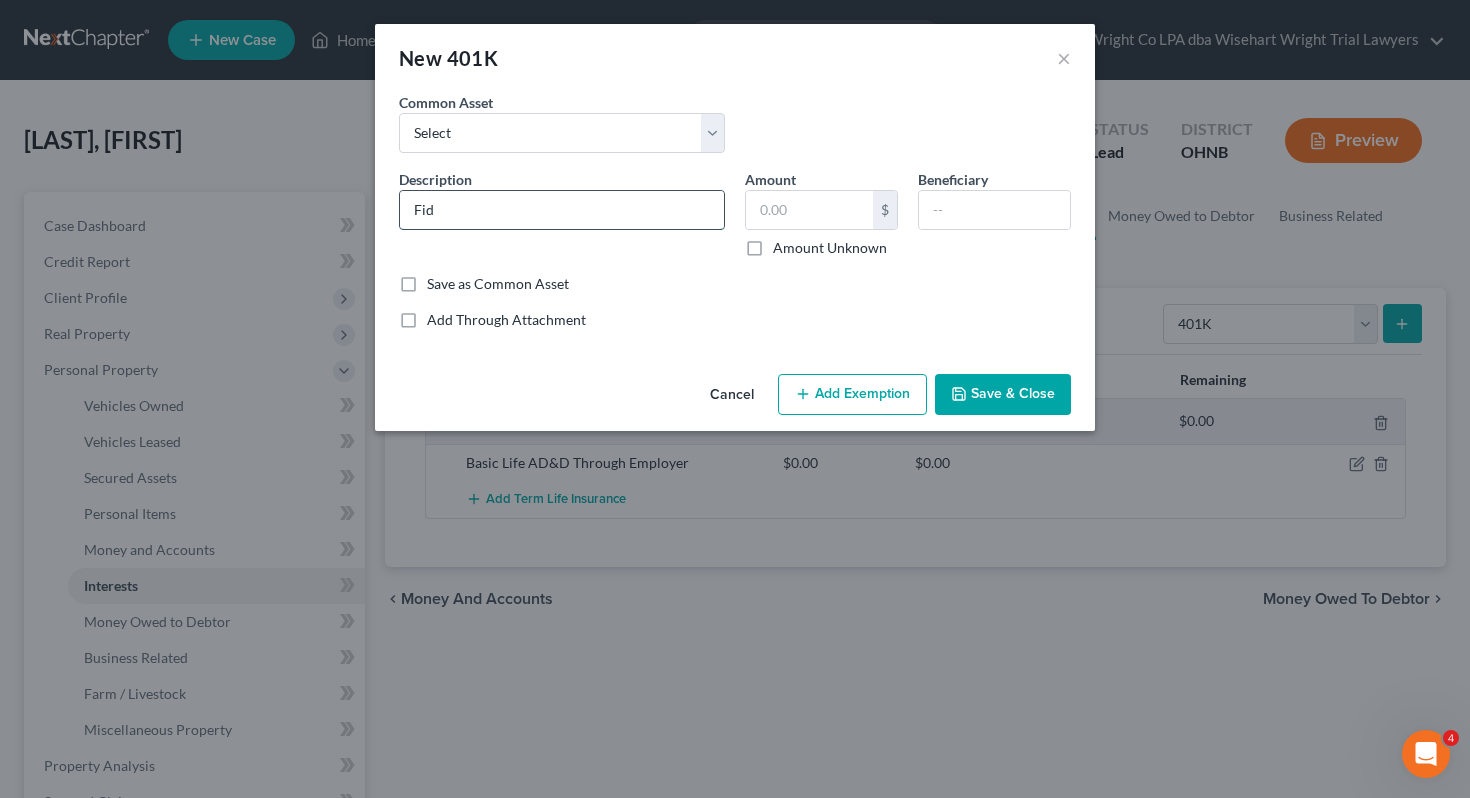 type on "Fidelity 401k" 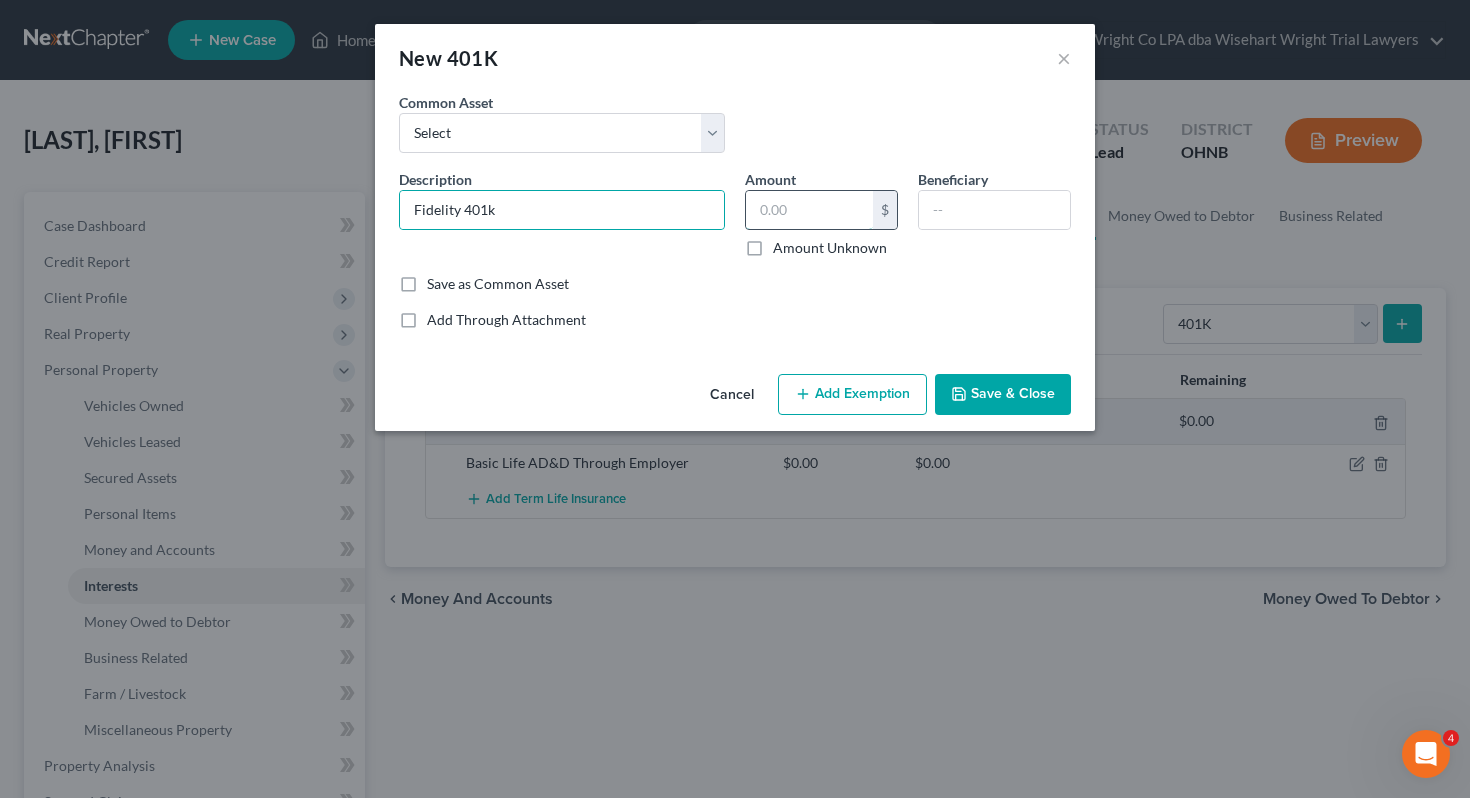 click at bounding box center (809, 210) 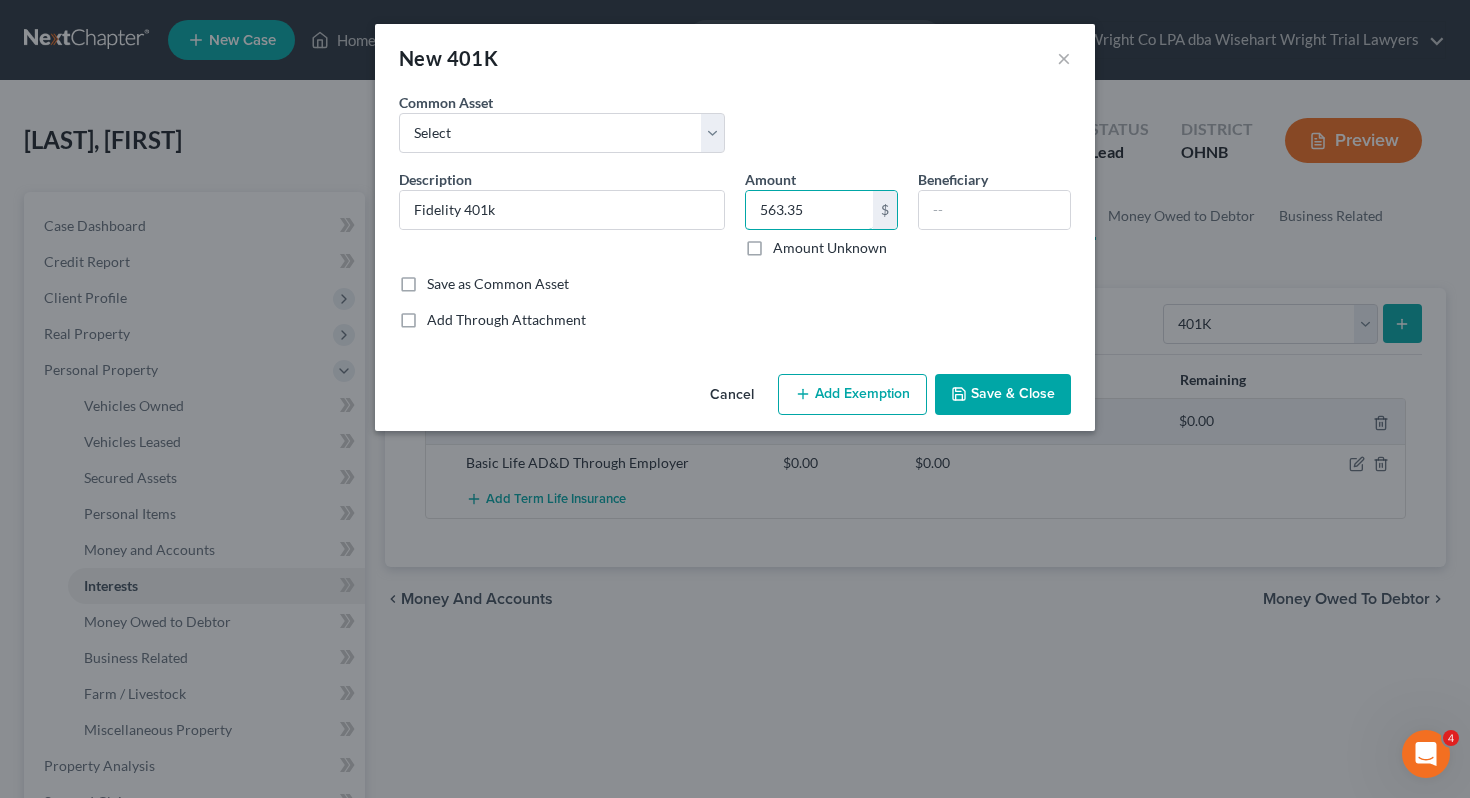 type on "563.35" 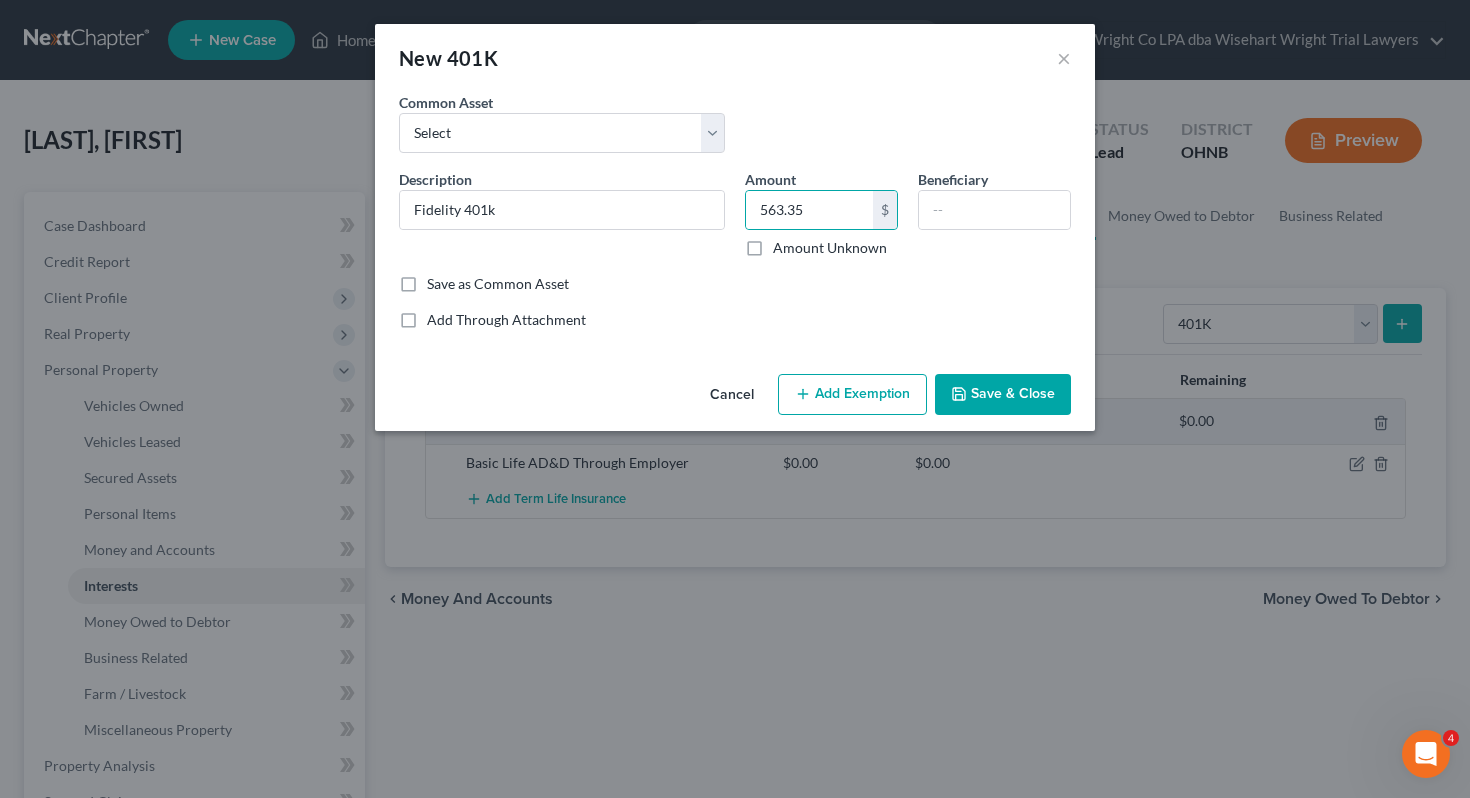 click on "Cancel Add Exemption Save & Close" at bounding box center (735, 399) 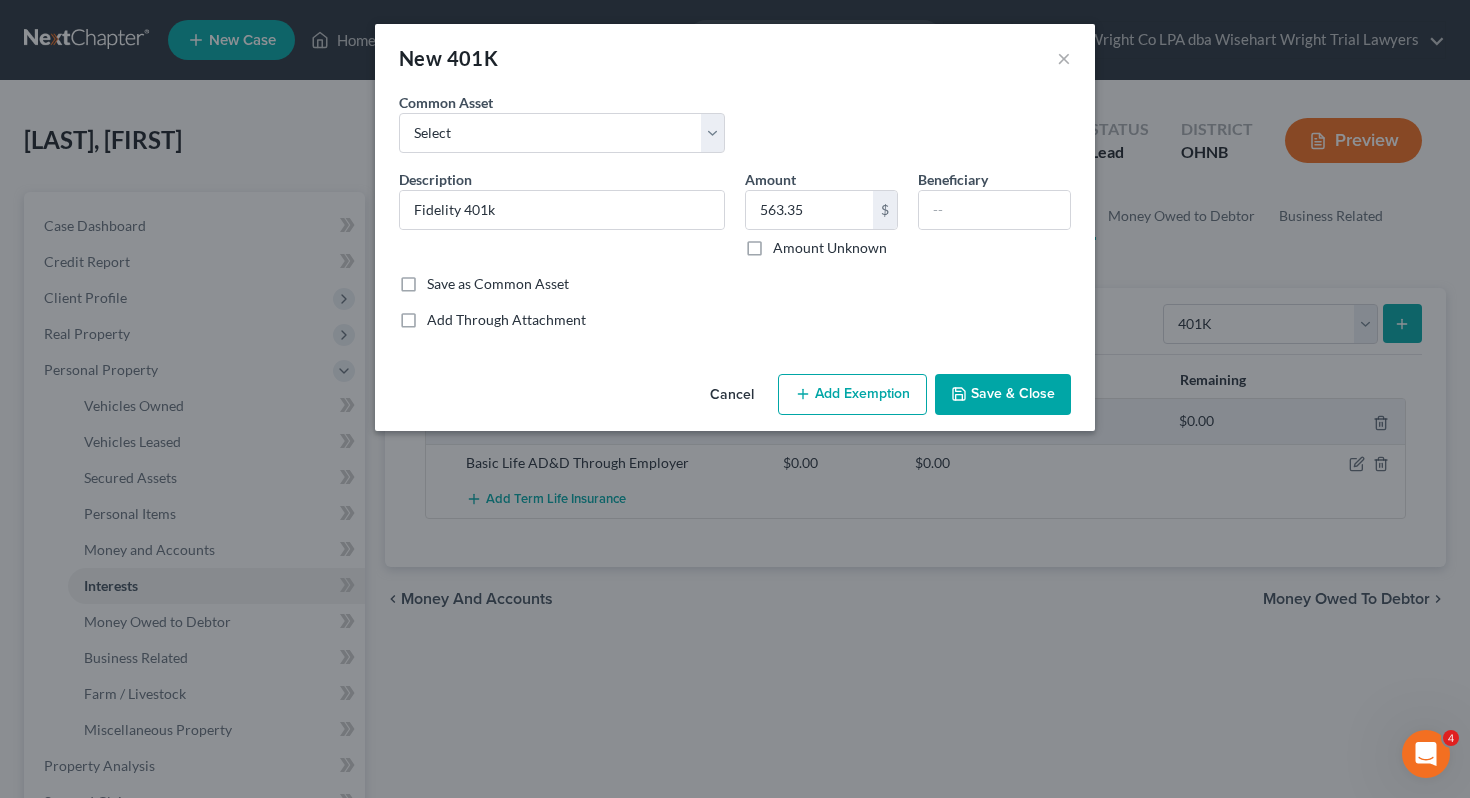 click on "Add Exemption" at bounding box center (852, 395) 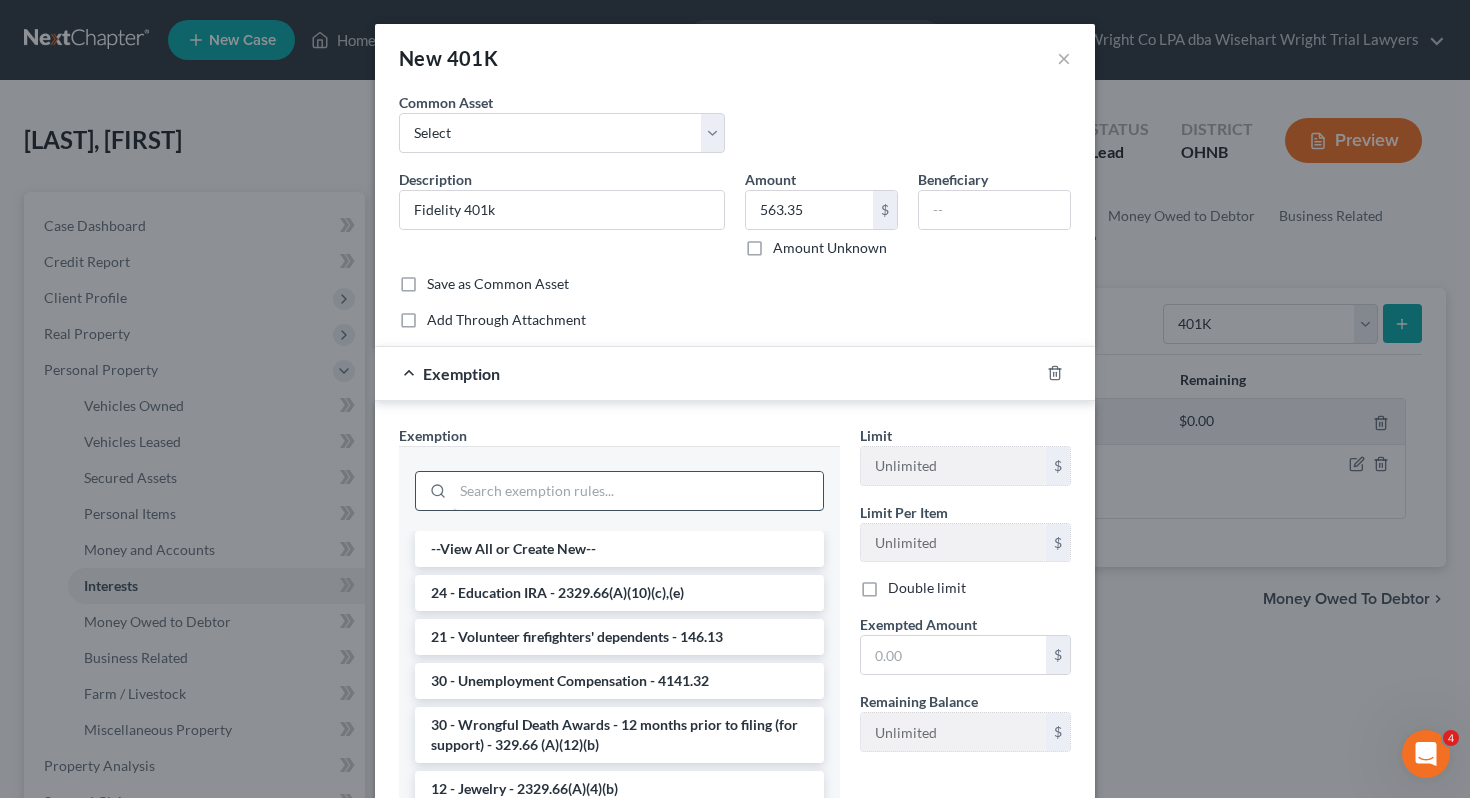 click at bounding box center (638, 491) 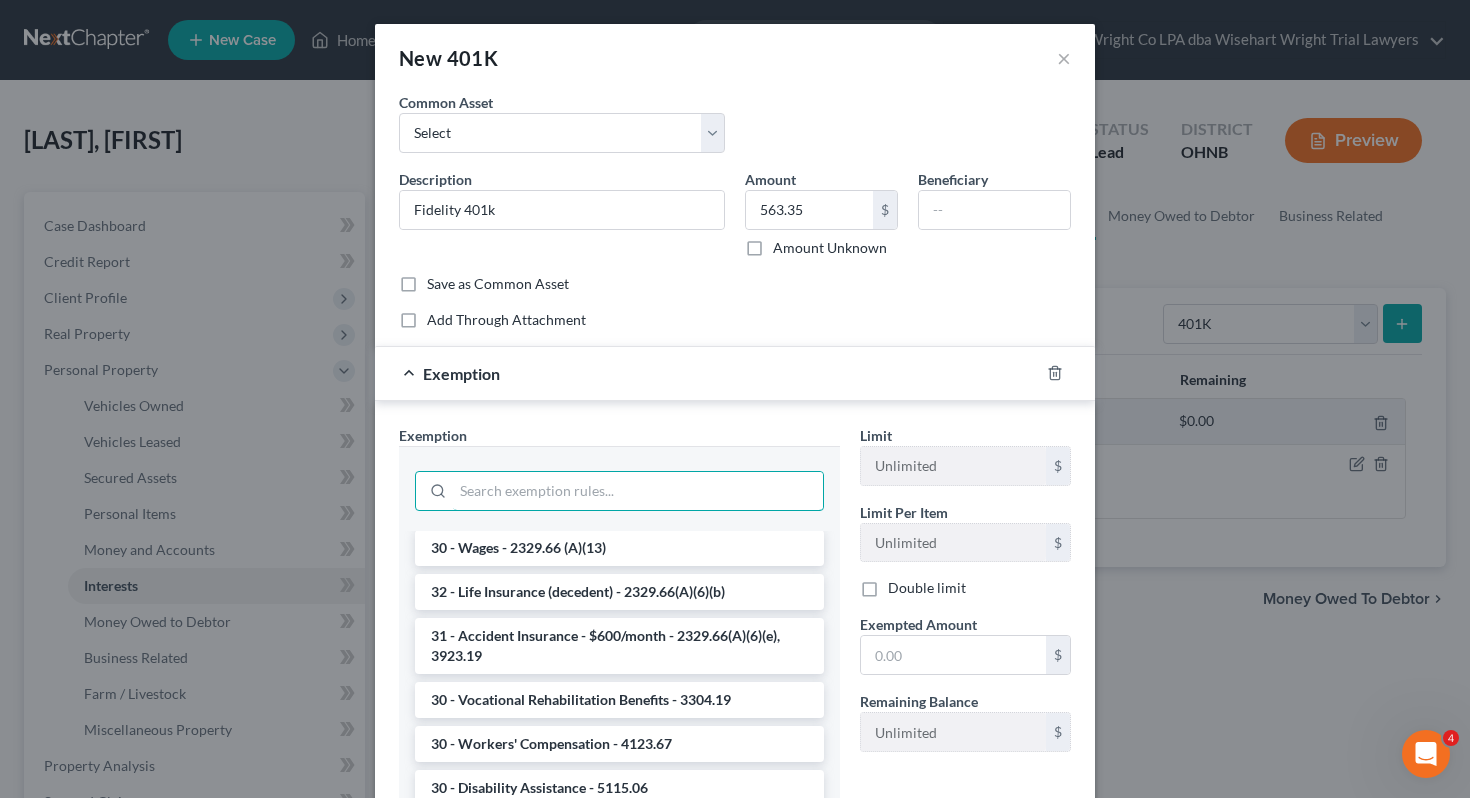 scroll, scrollTop: 2464, scrollLeft: 0, axis: vertical 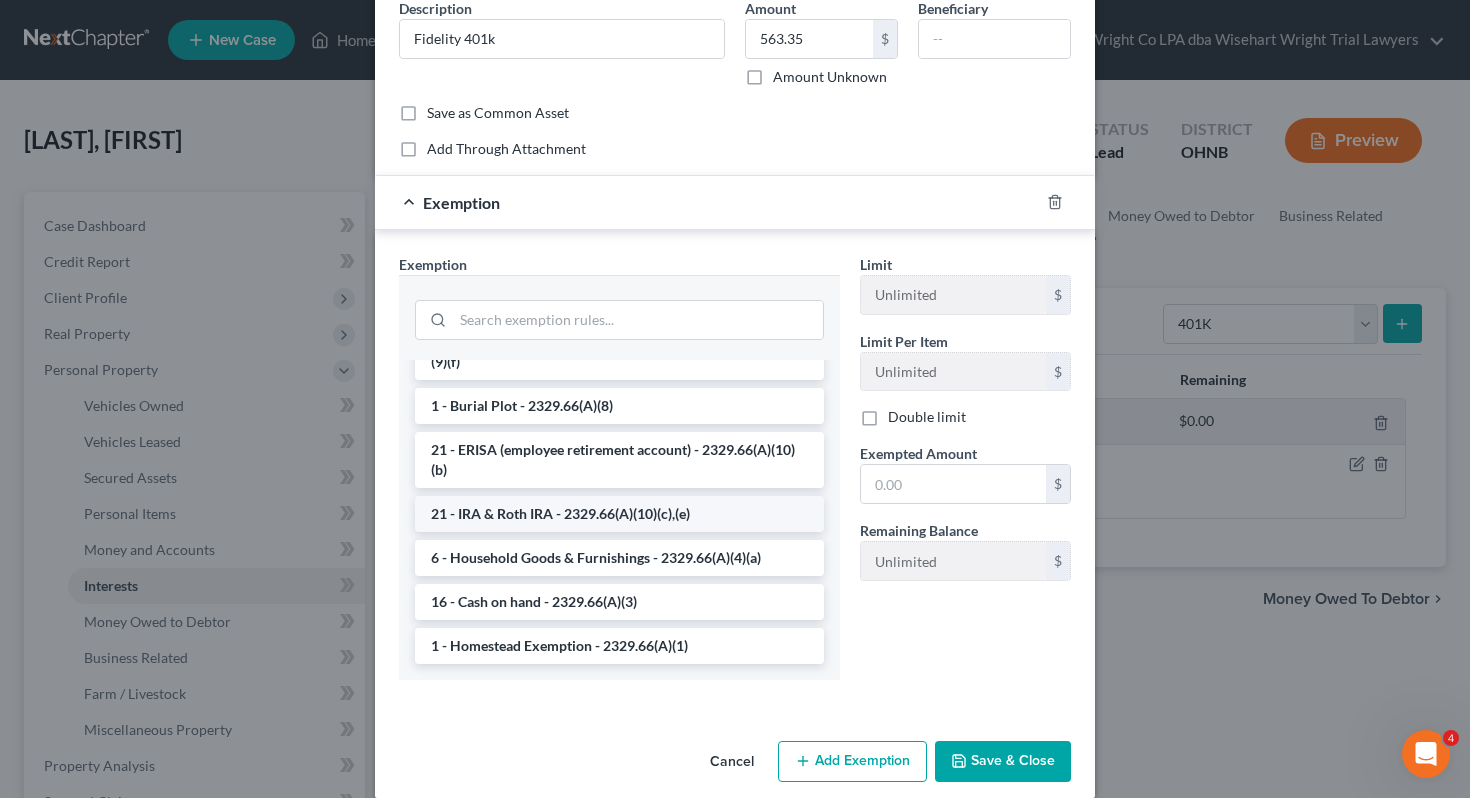click on "21 - IRA & Roth IRA - 2329.66(A)(10)(c),(e)" at bounding box center (619, 514) 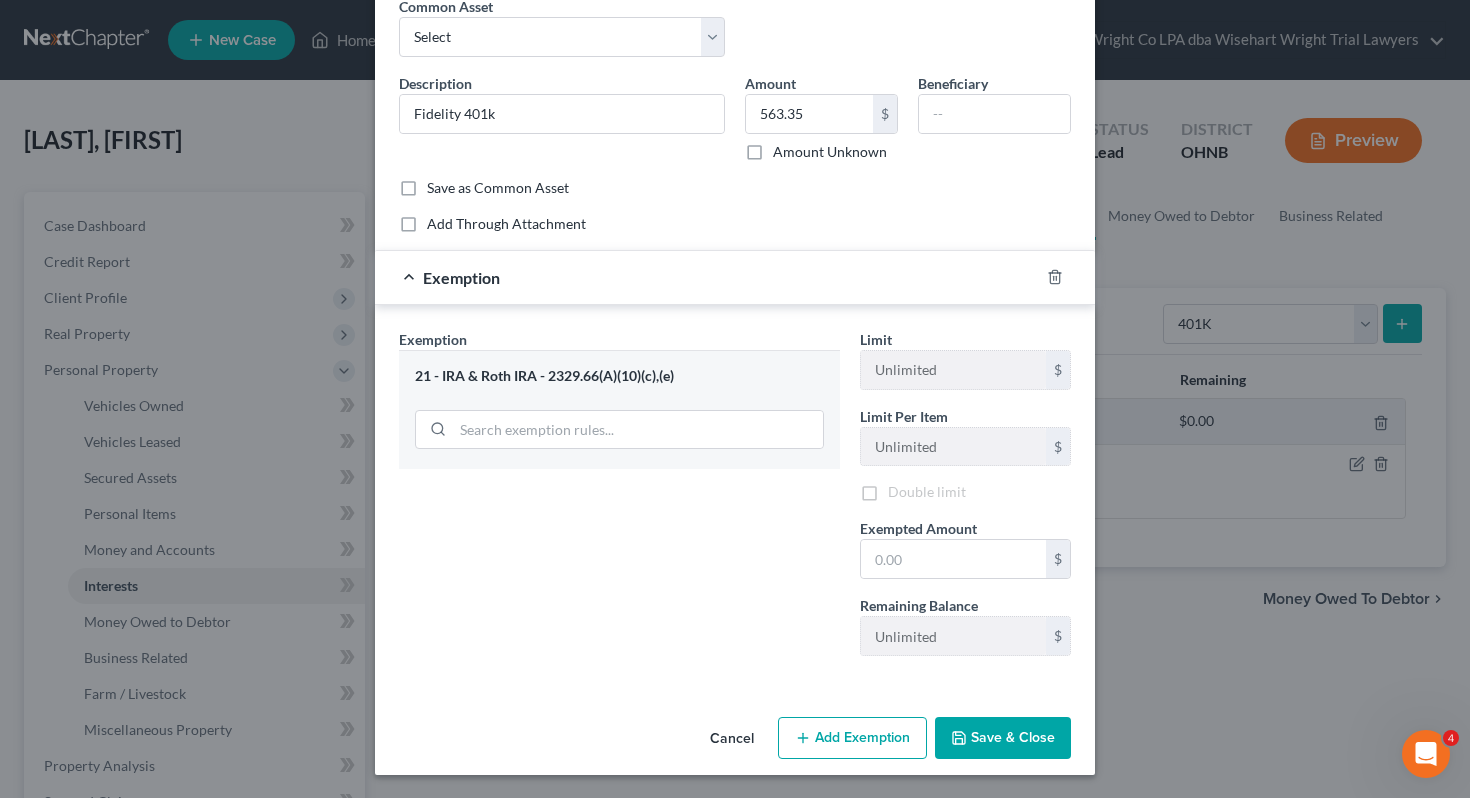scroll, scrollTop: 99, scrollLeft: 0, axis: vertical 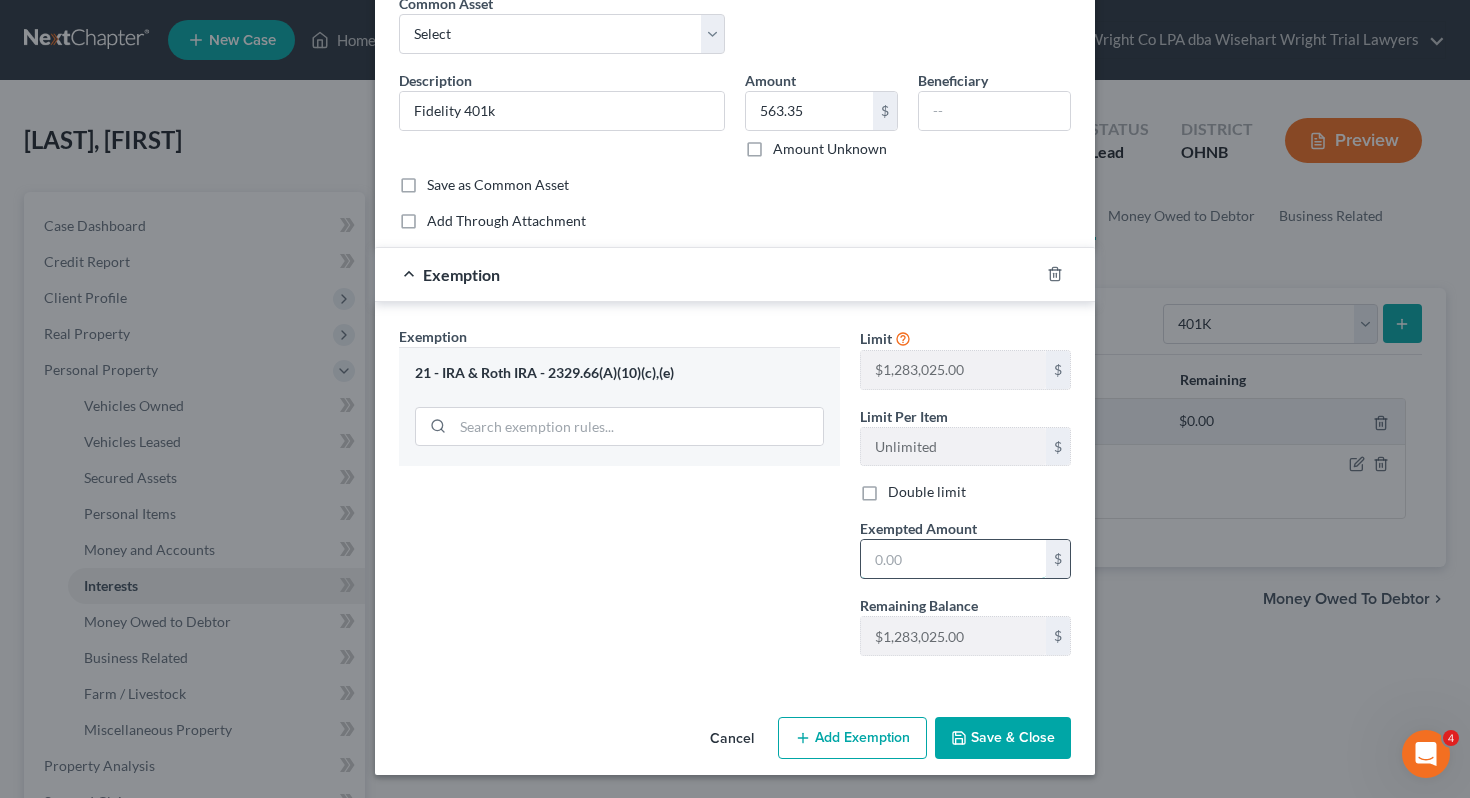 click at bounding box center (953, 559) 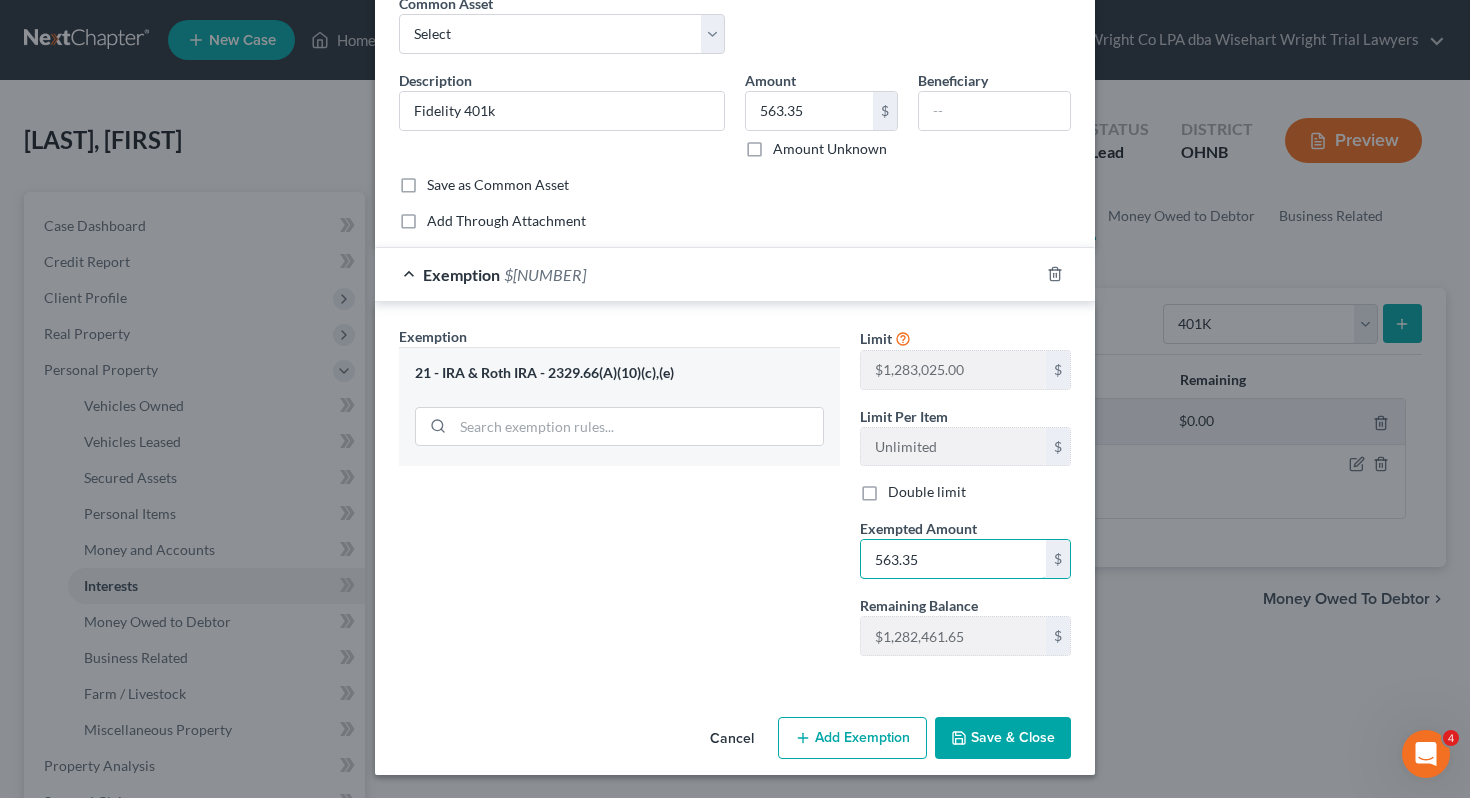 type on "563.35" 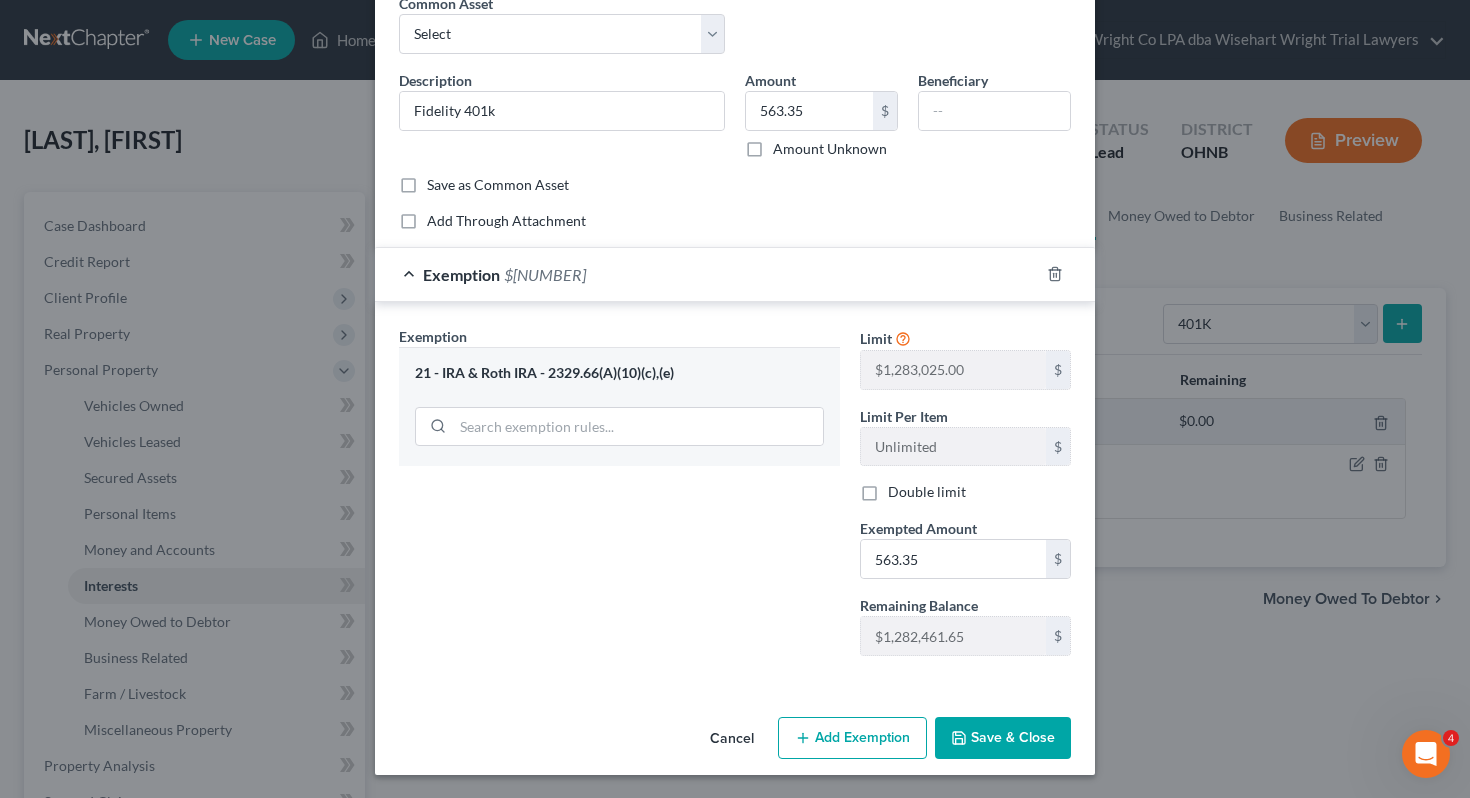 click on "Save & Close" at bounding box center [1003, 738] 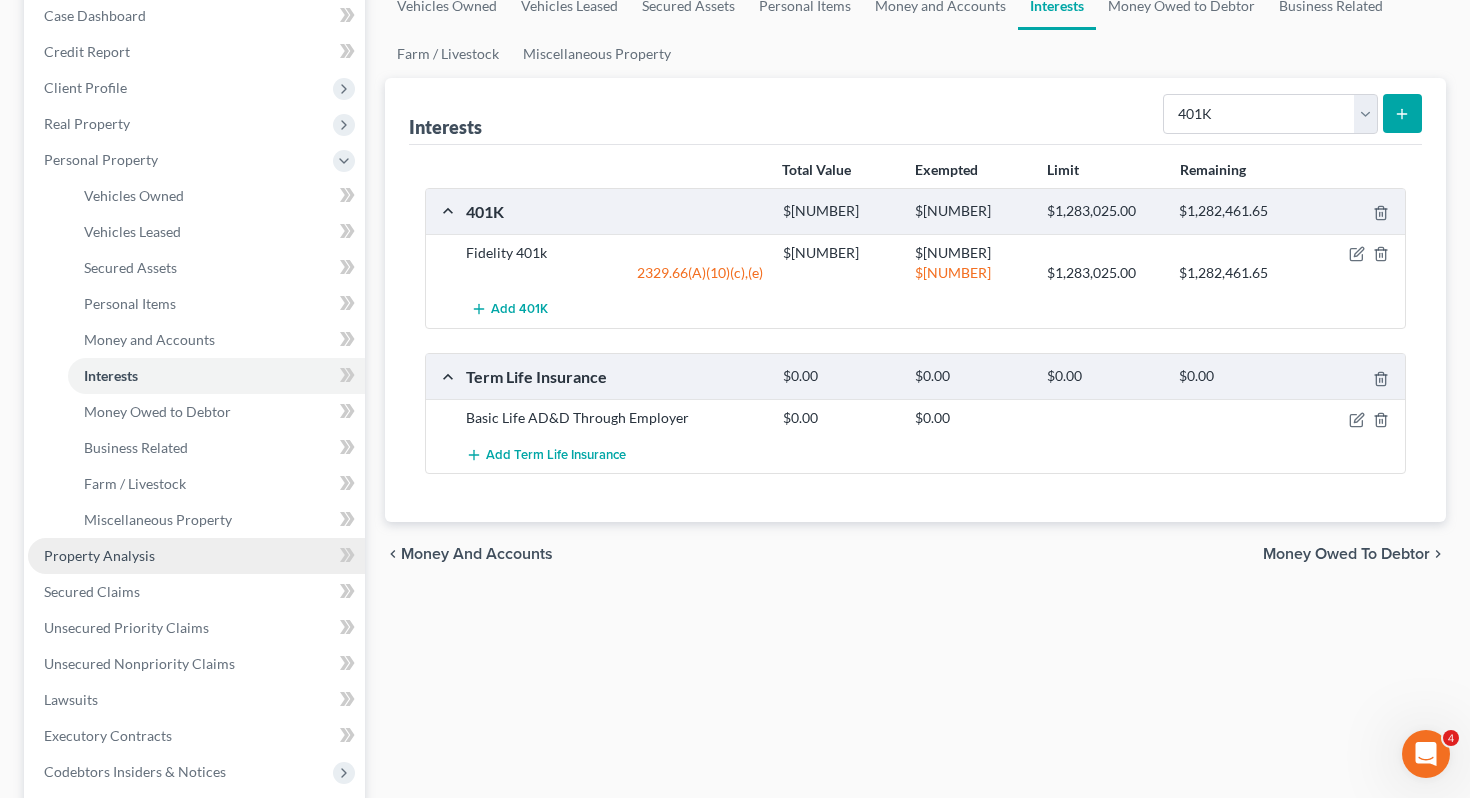 click on "Property Analysis" at bounding box center (196, 556) 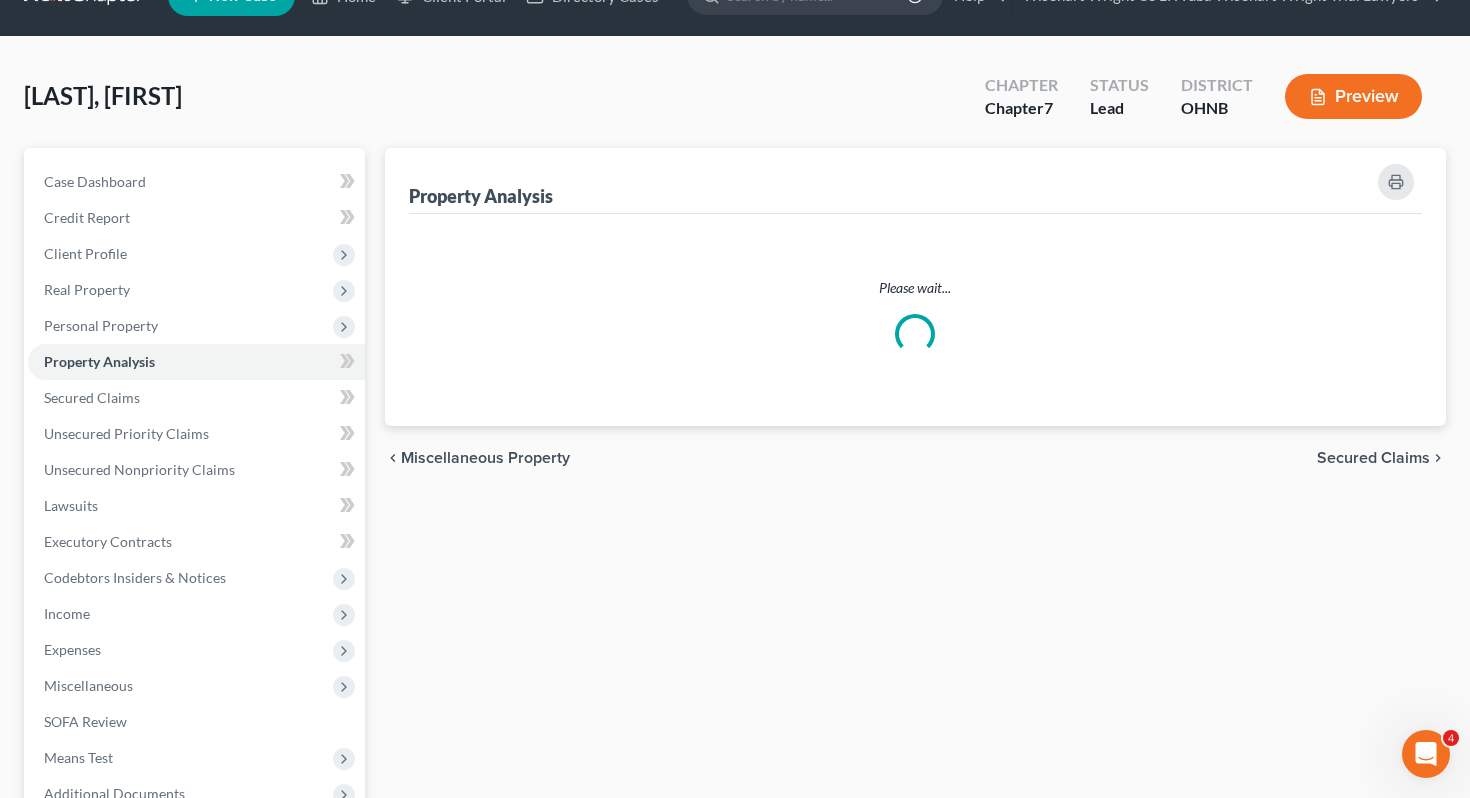 scroll, scrollTop: 0, scrollLeft: 0, axis: both 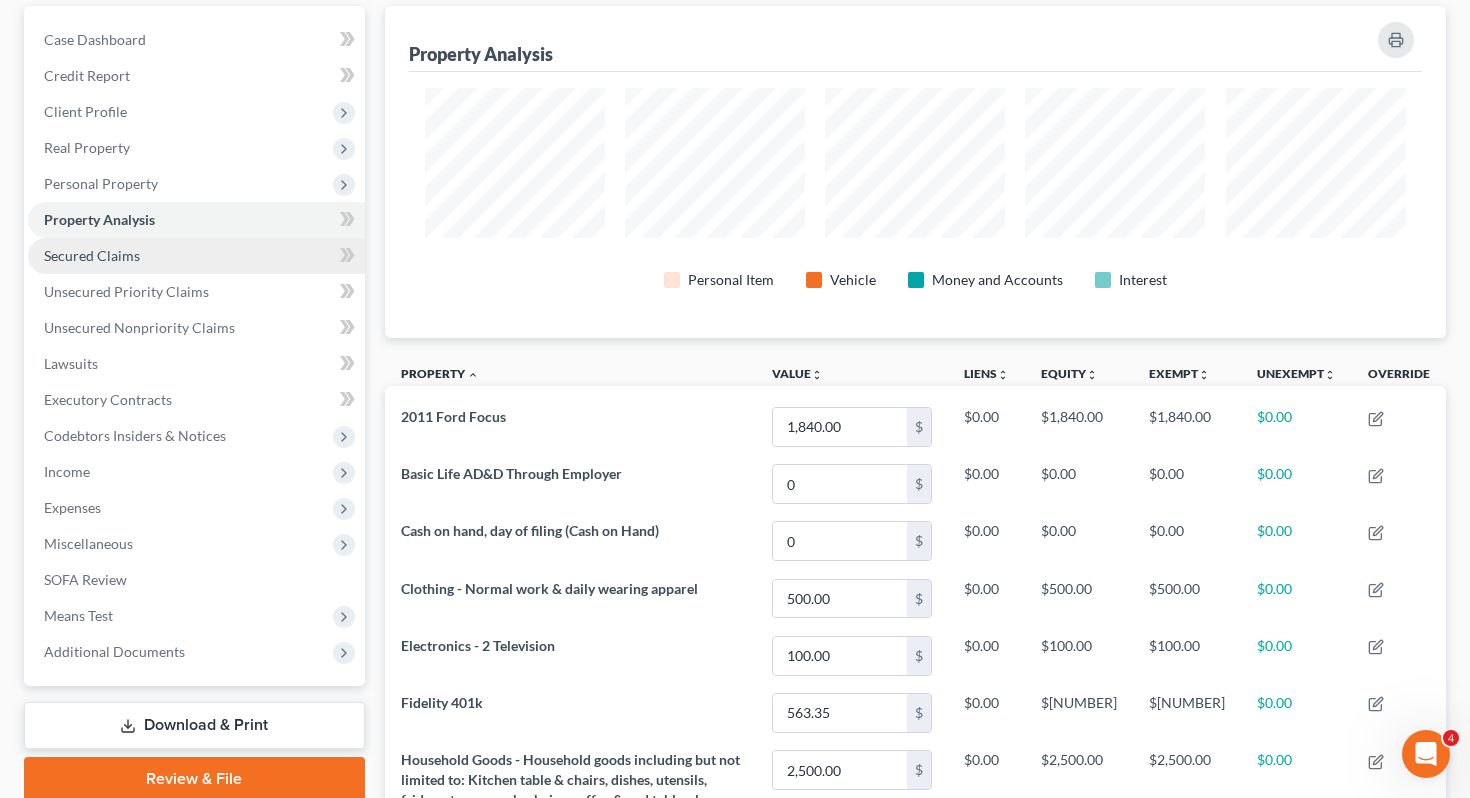 click on "Secured Claims" at bounding box center [196, 256] 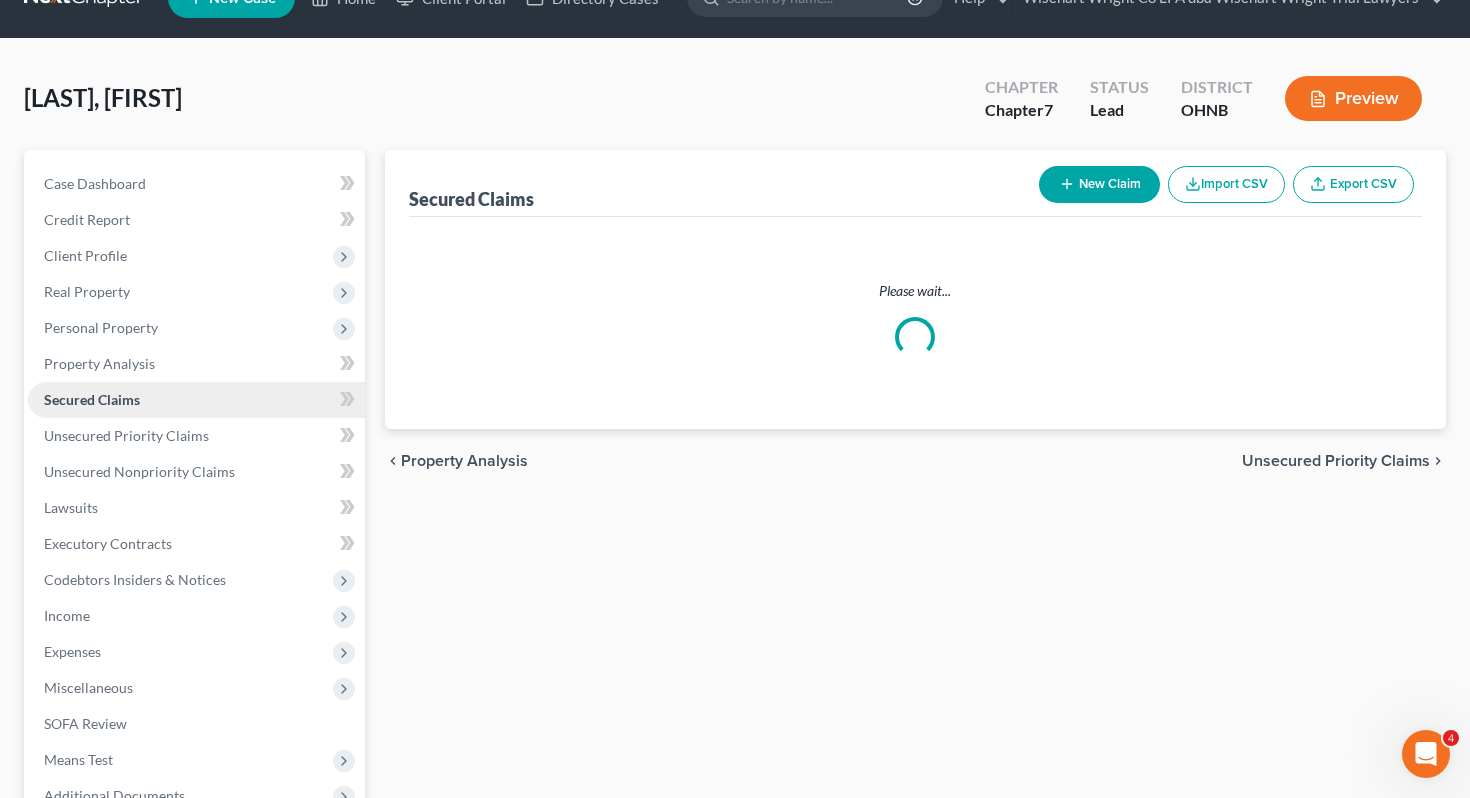 scroll, scrollTop: 0, scrollLeft: 0, axis: both 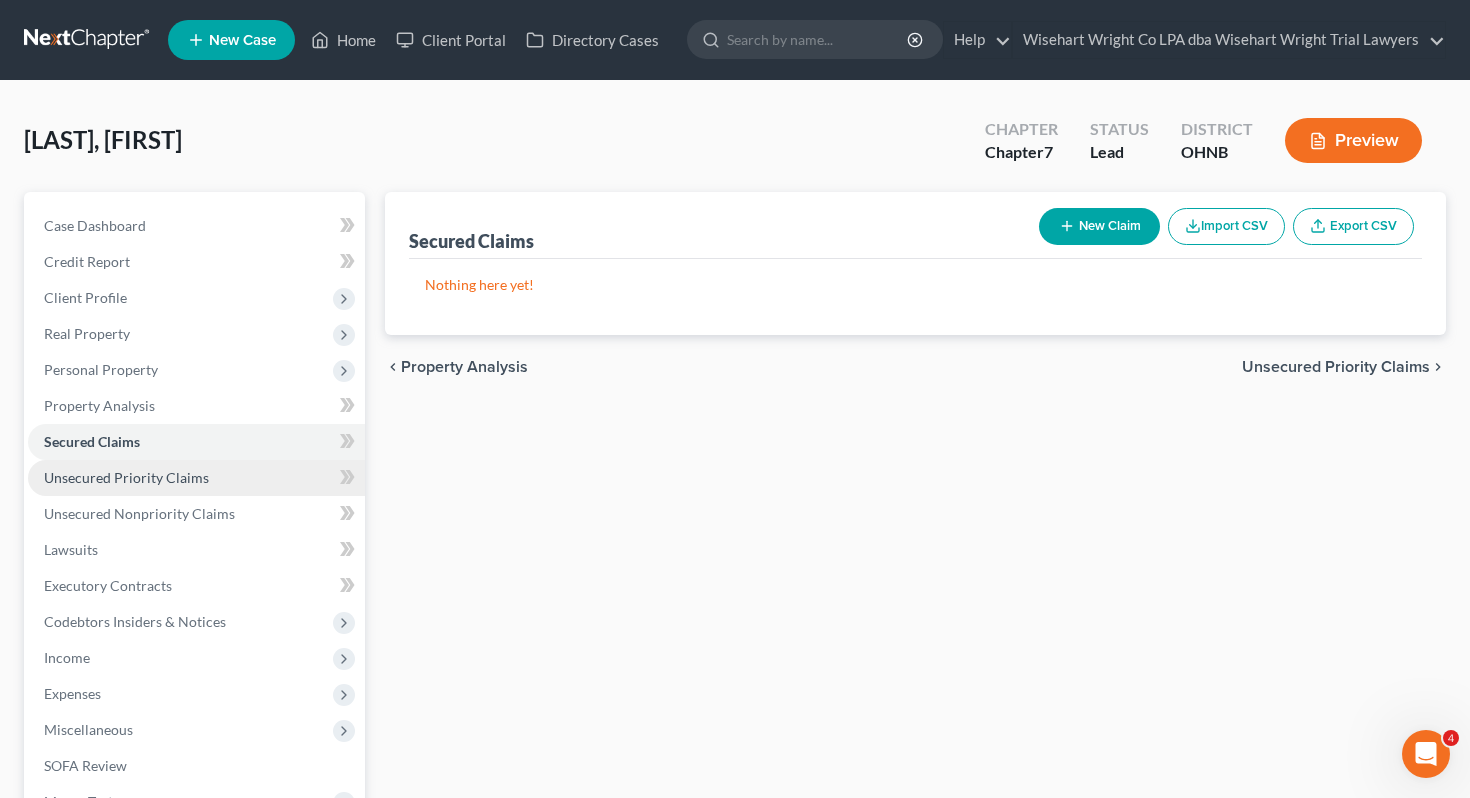 click on "Unsecured Priority Claims" at bounding box center [196, 478] 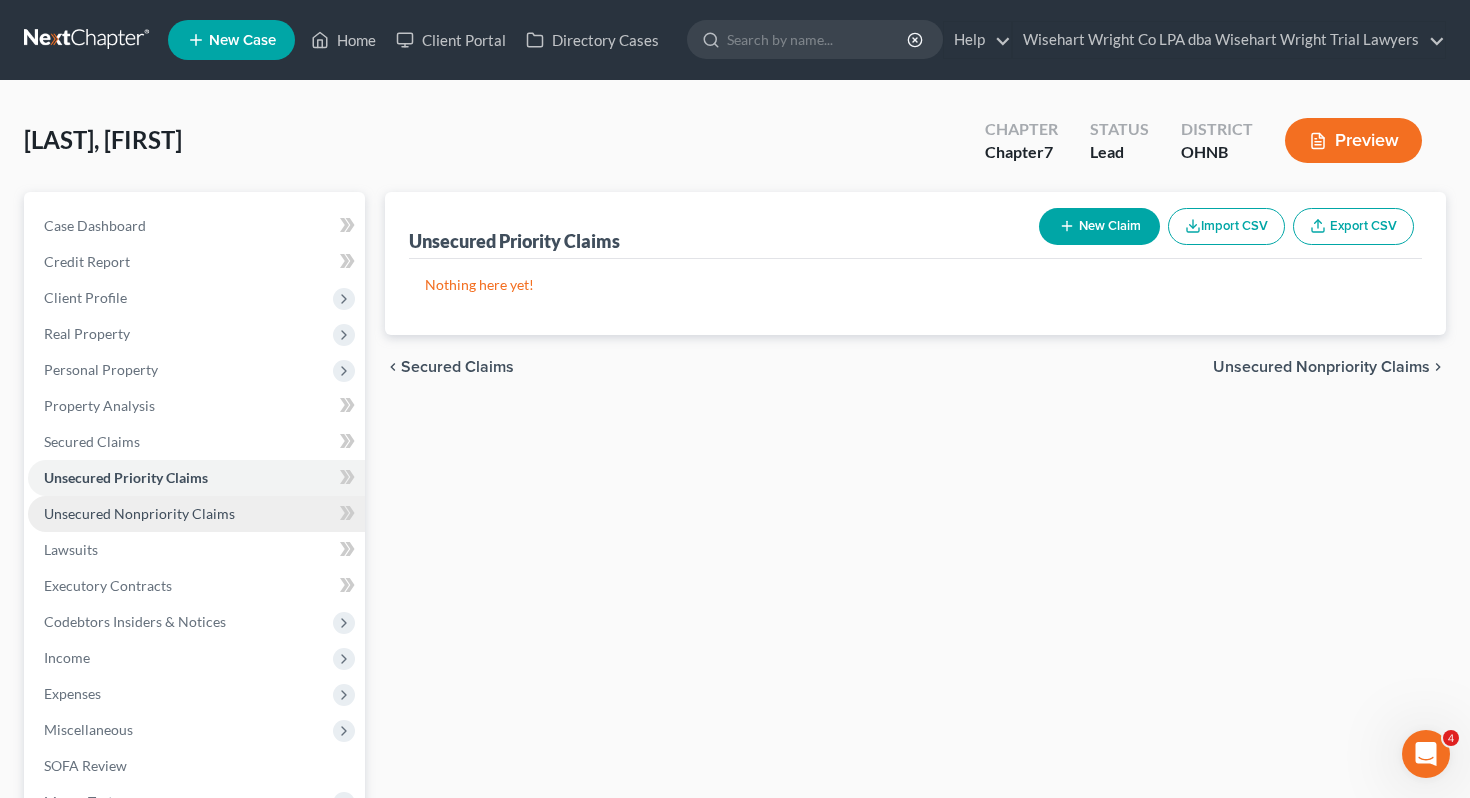 click on "Unsecured Nonpriority Claims" at bounding box center (196, 514) 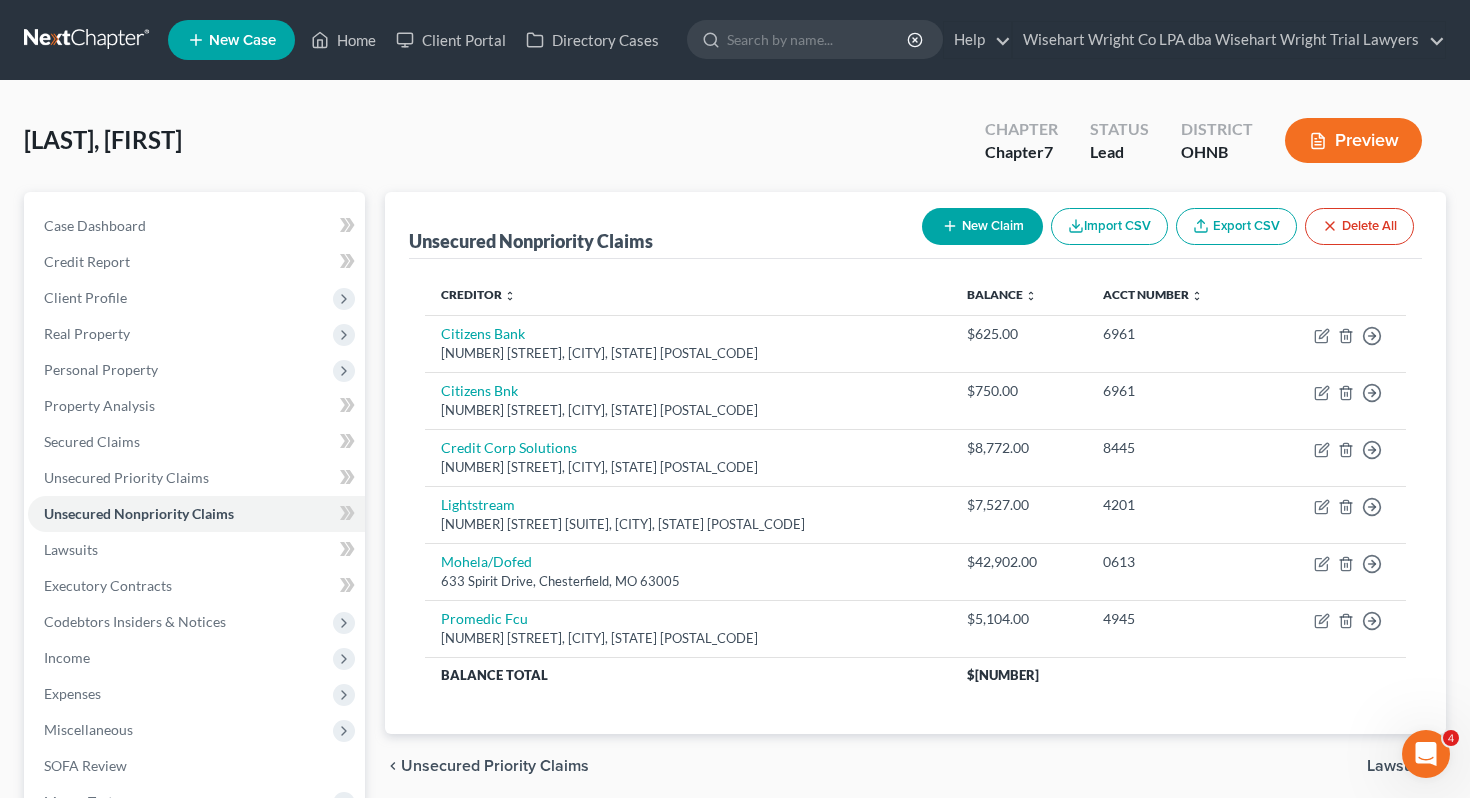 click on "New Claim" at bounding box center [982, 226] 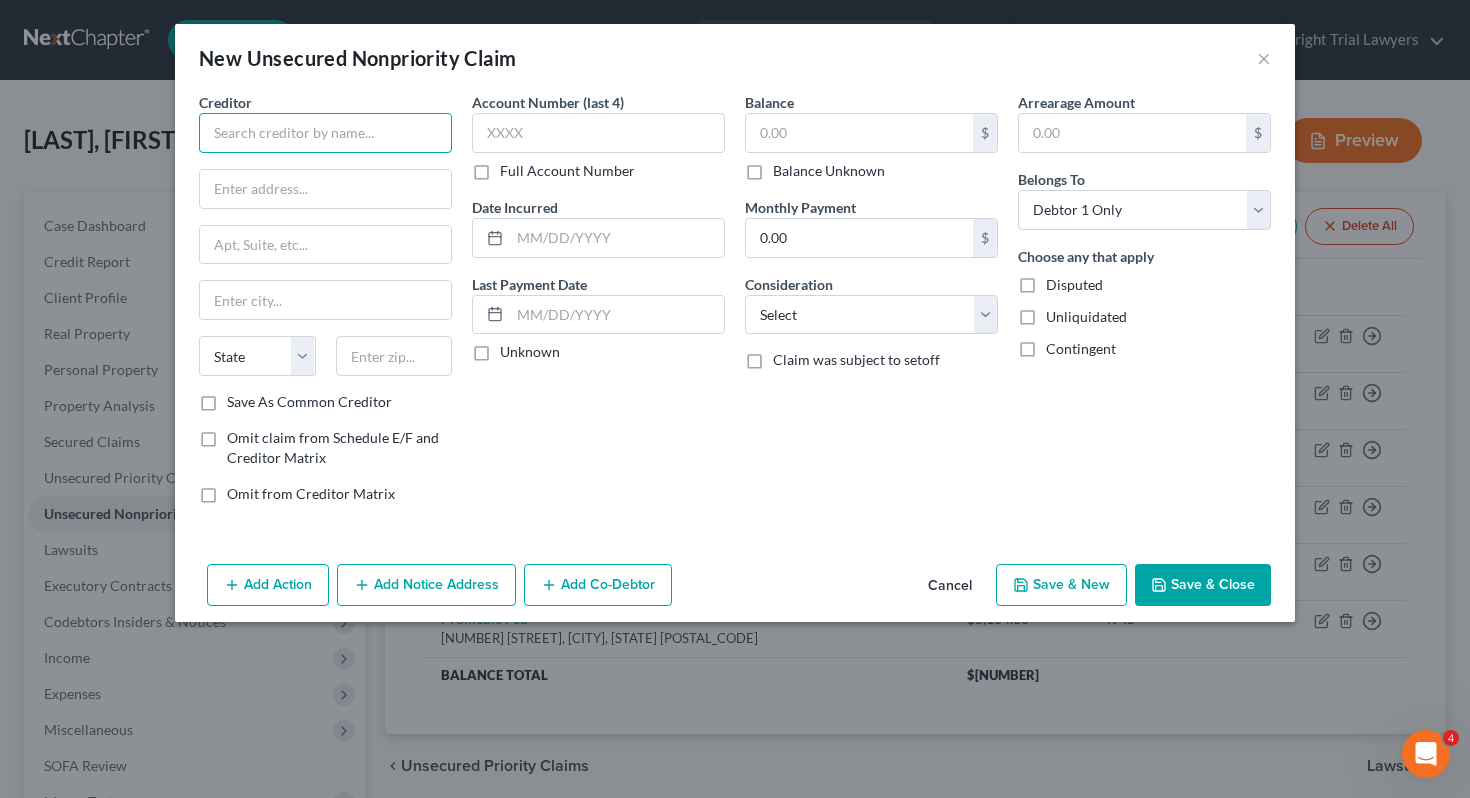 click at bounding box center (325, 133) 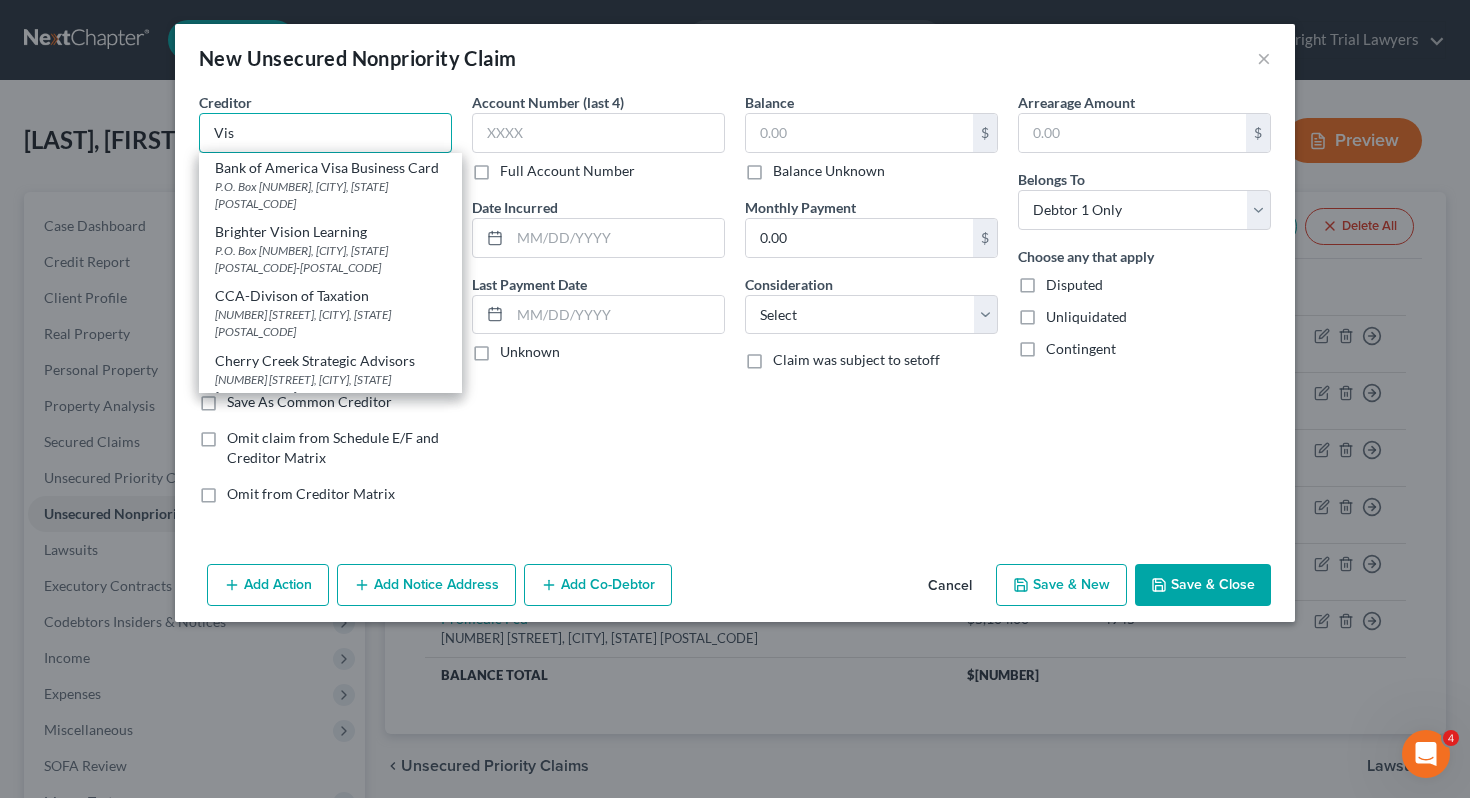 type on "Vis" 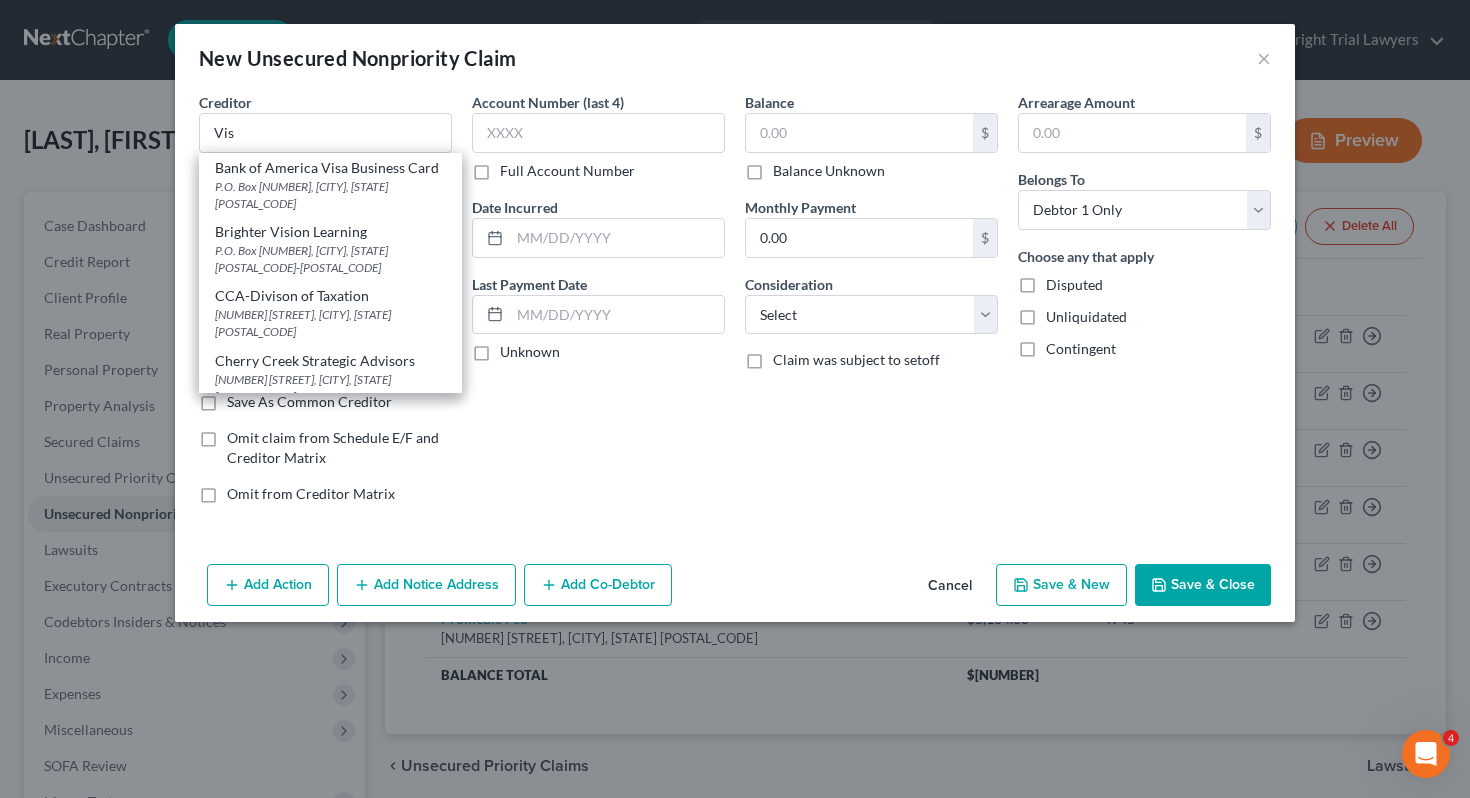 click on "New Unsecured Nonpriority Claim  ×" at bounding box center (735, 58) 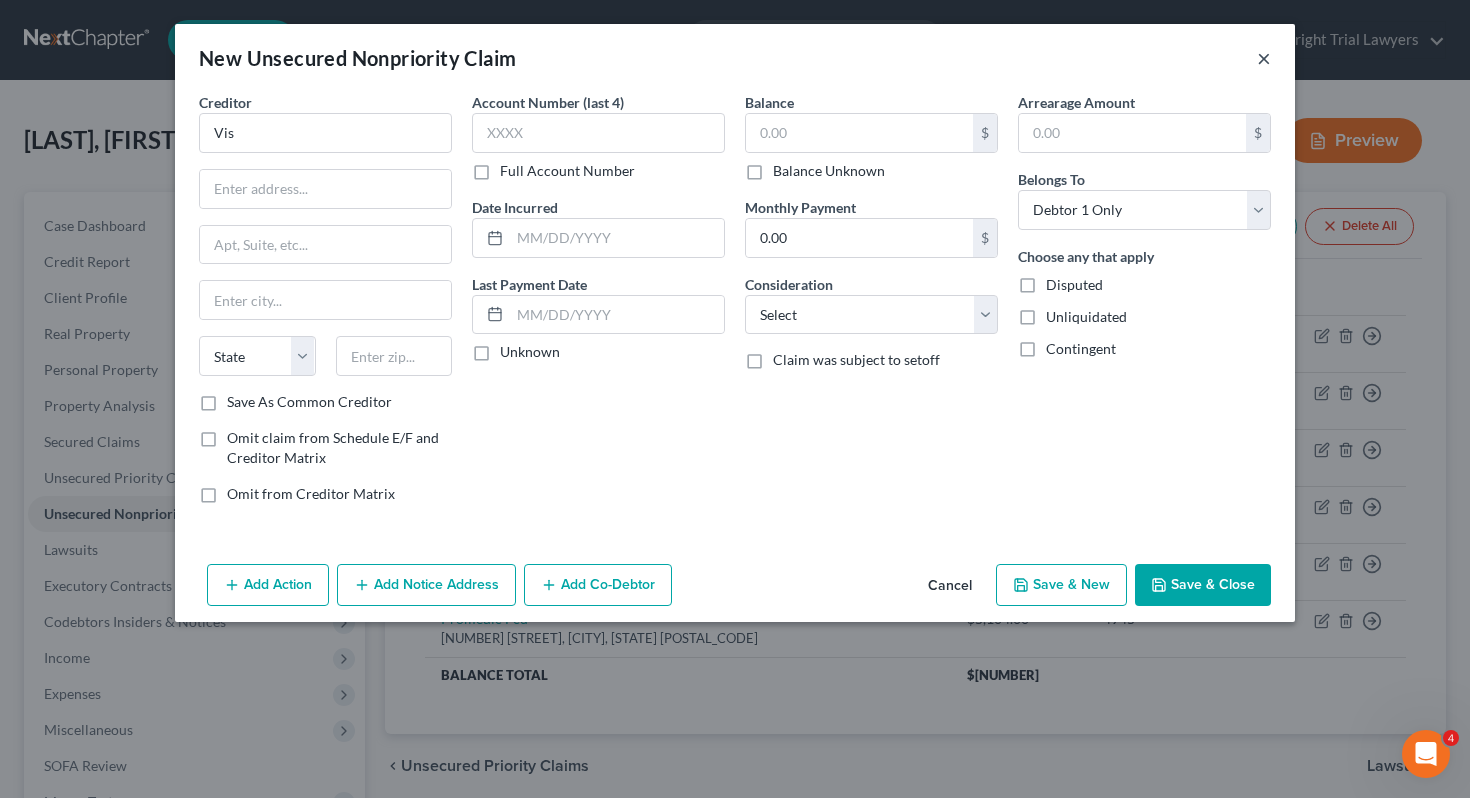 click on "×" at bounding box center [1264, 58] 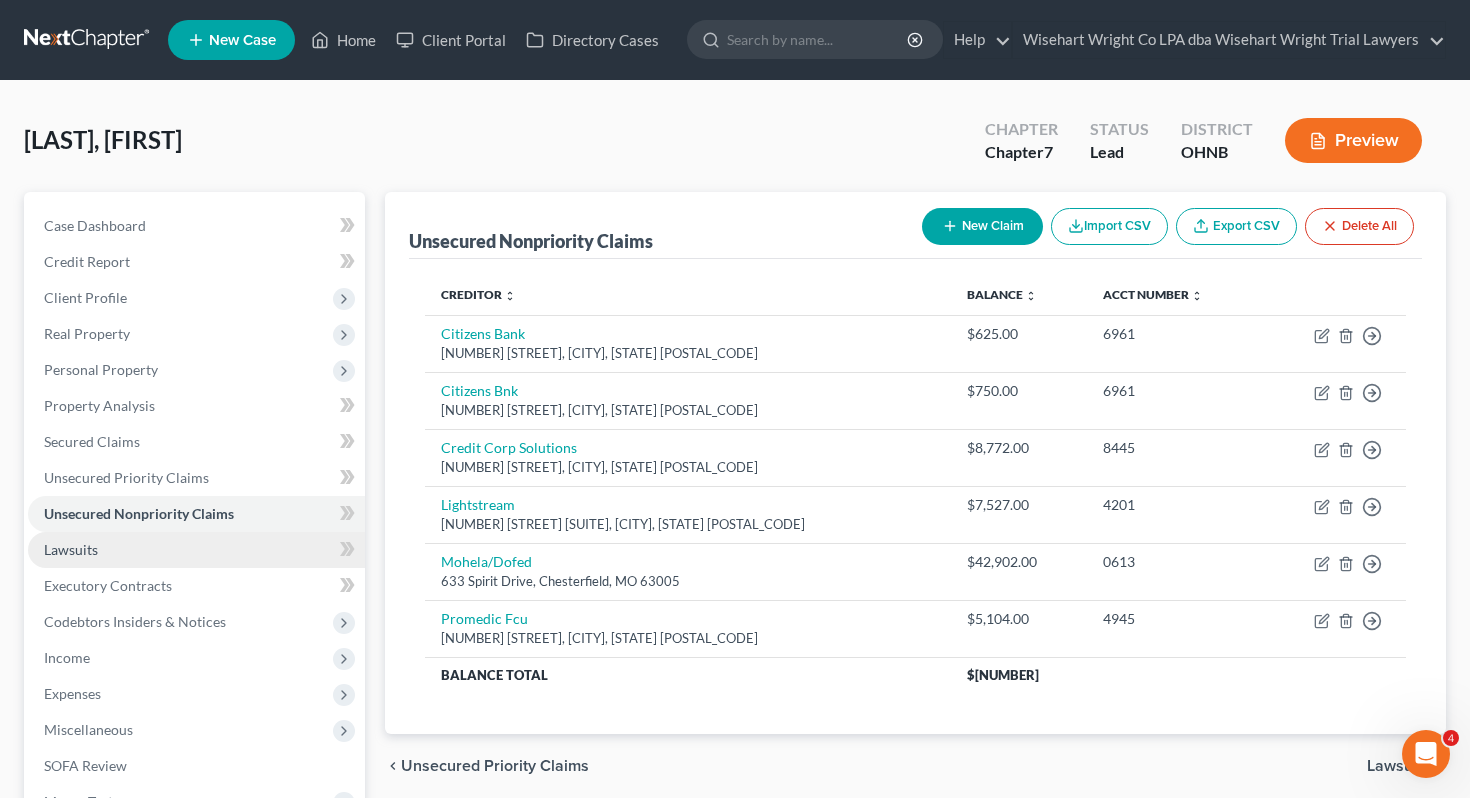 click on "Lawsuits" at bounding box center (196, 550) 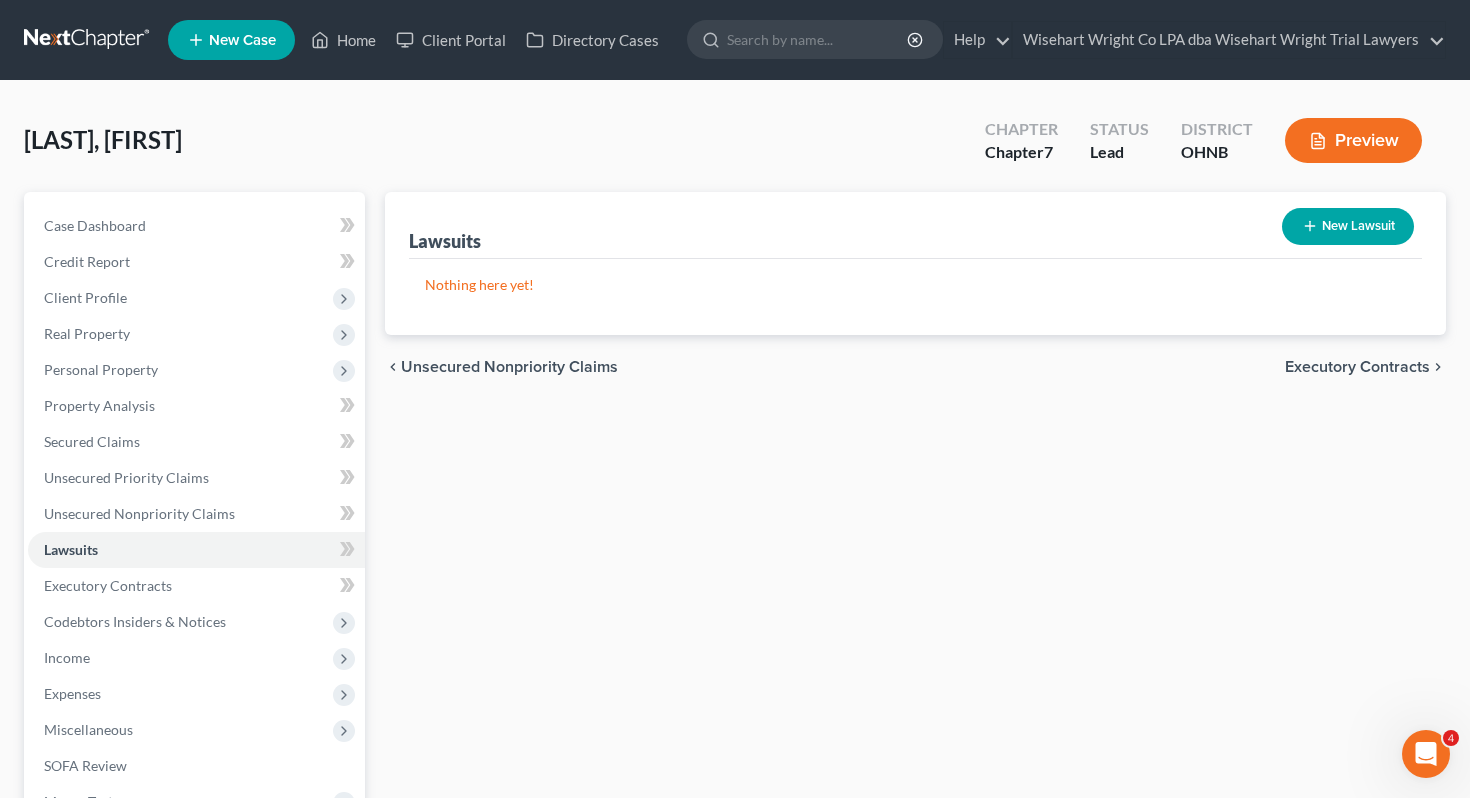 click on "New Lawsuit" at bounding box center (1348, 226) 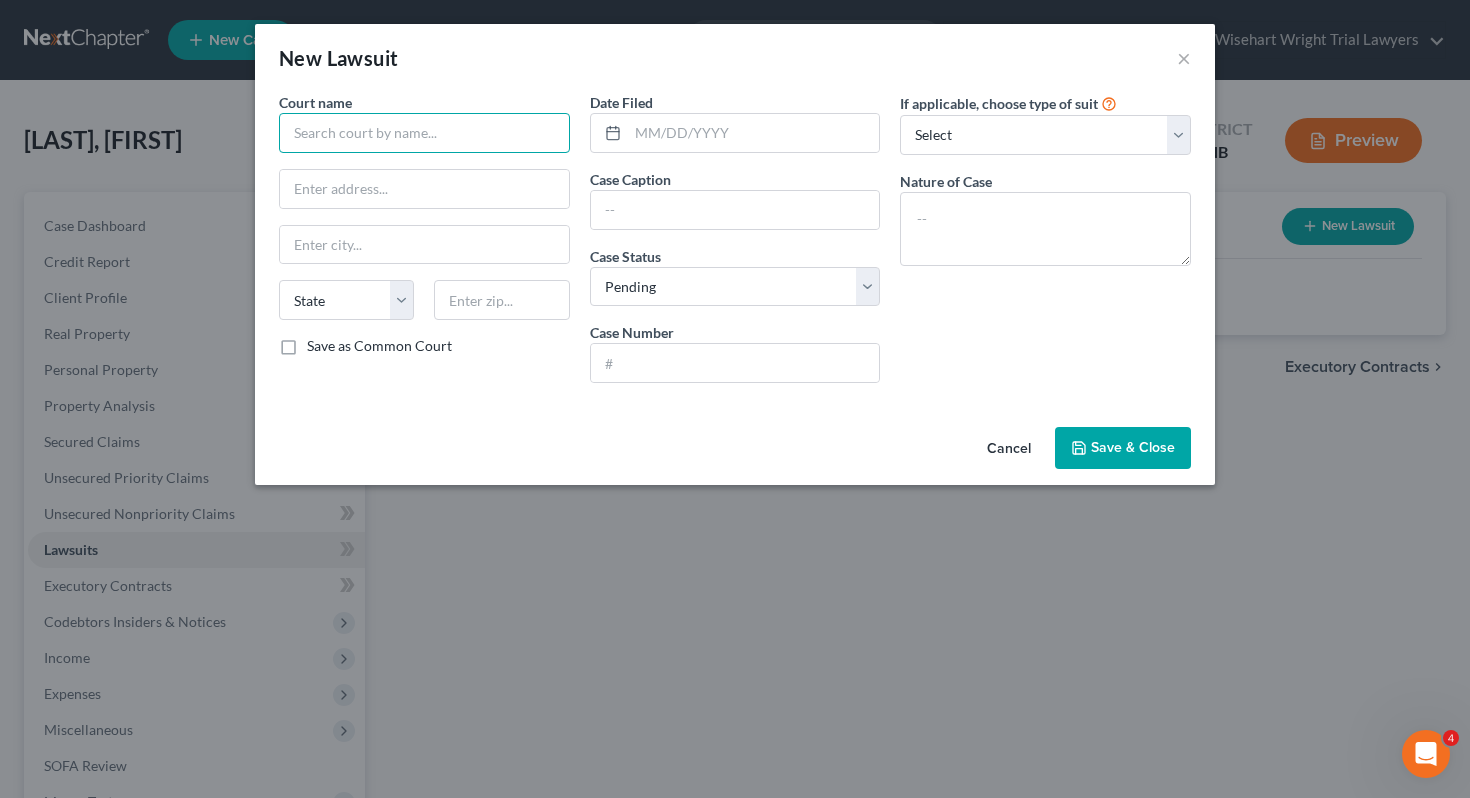 click at bounding box center (424, 133) 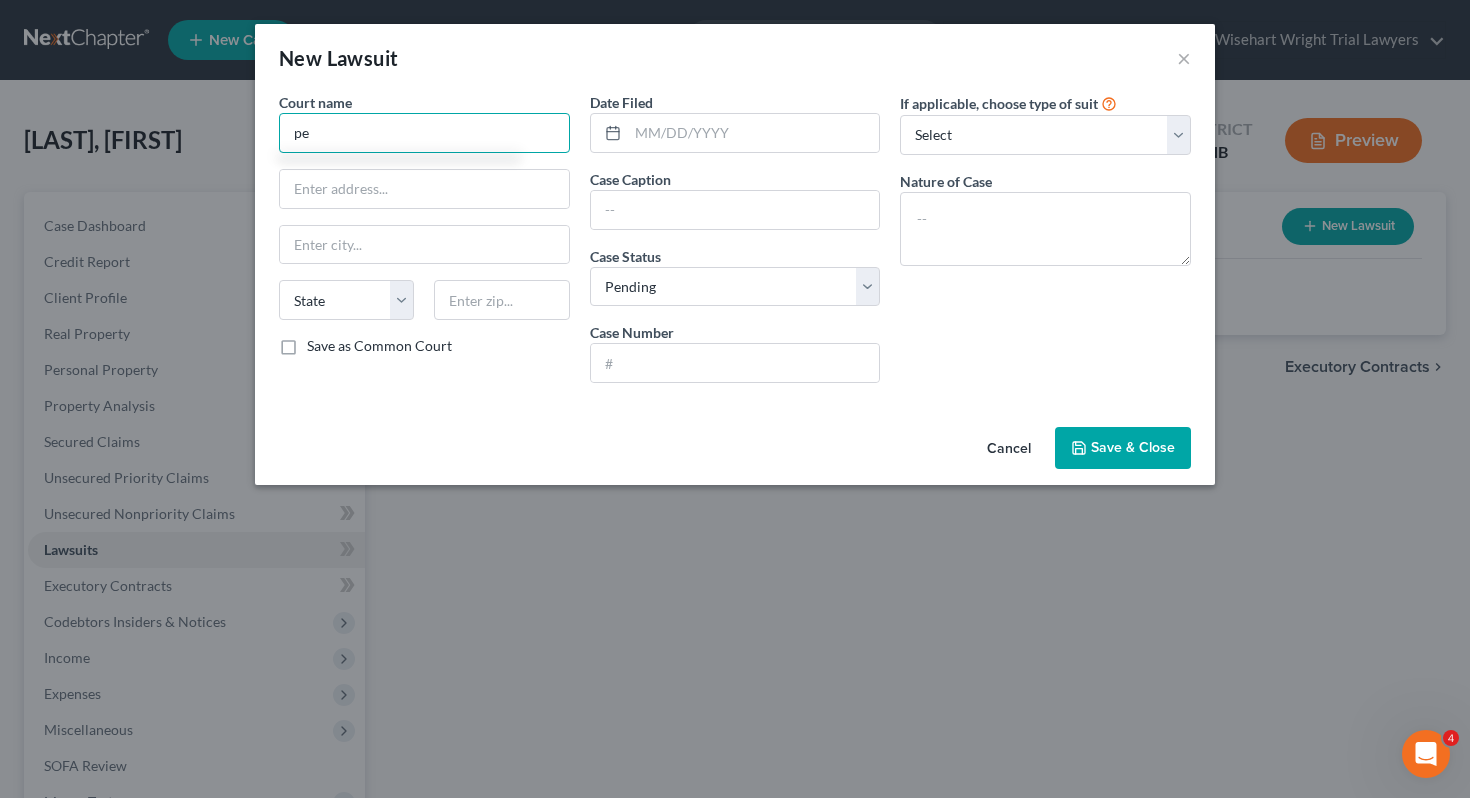 type on "p" 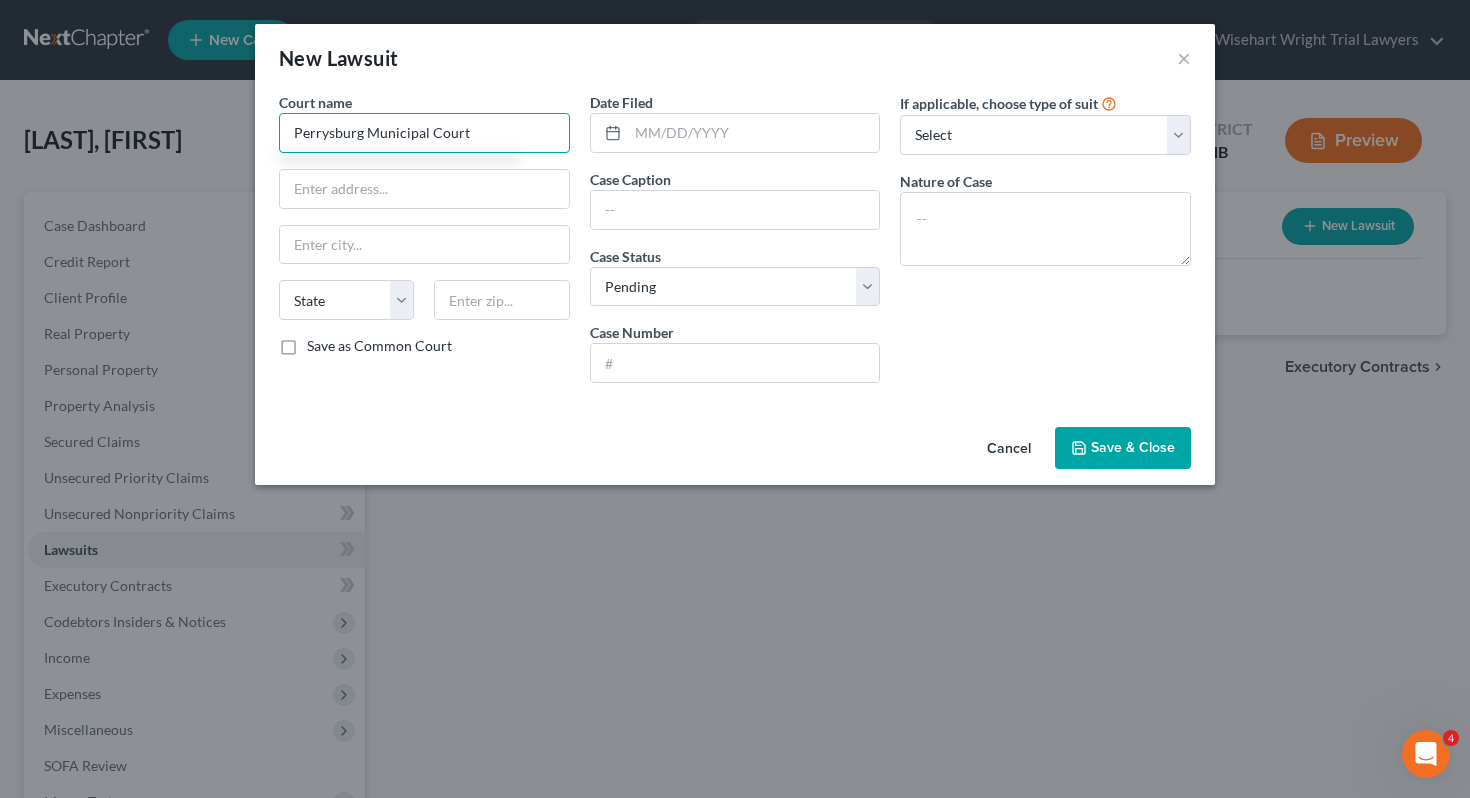 type on "Perrysburg Municipal Court" 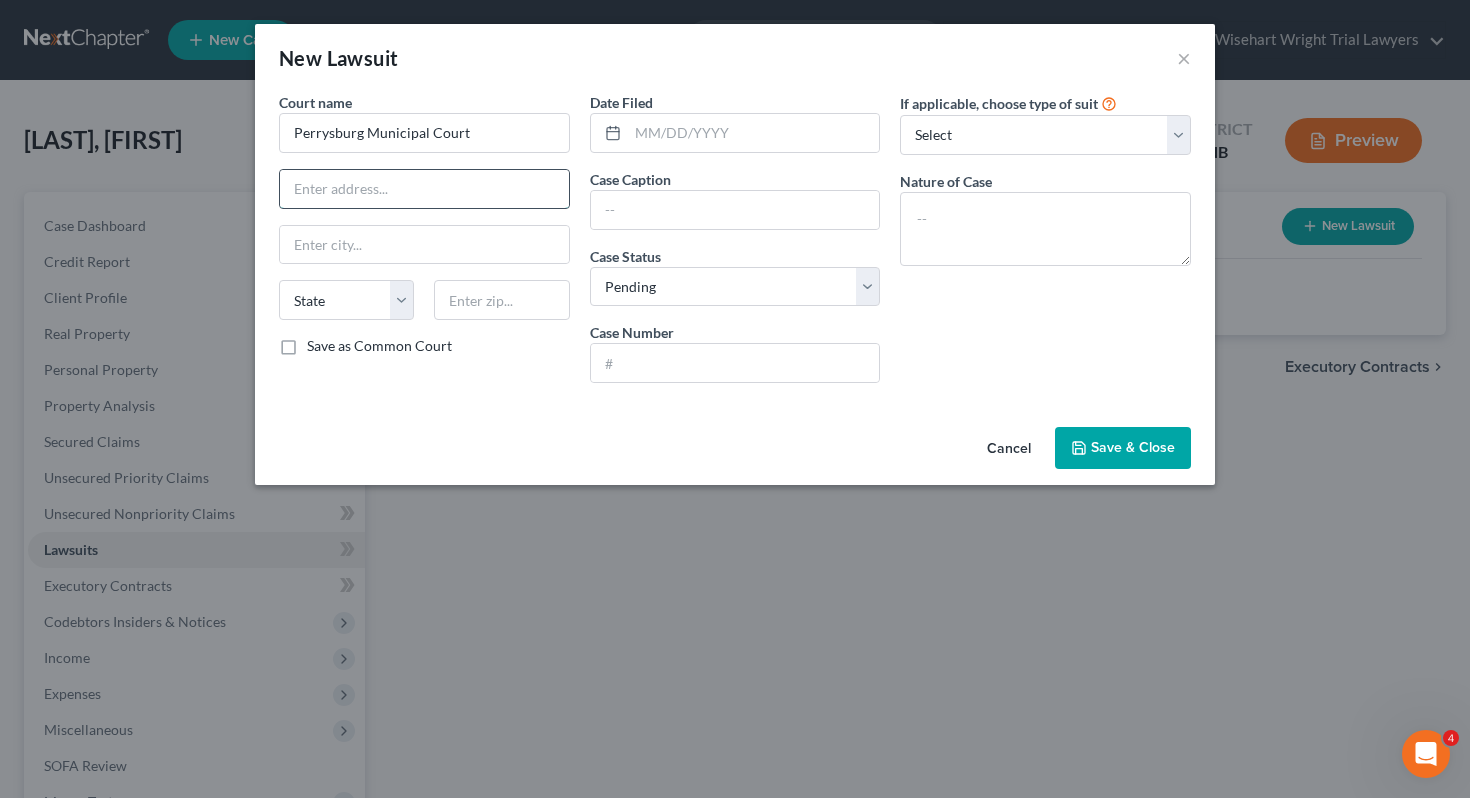 click at bounding box center [424, 189] 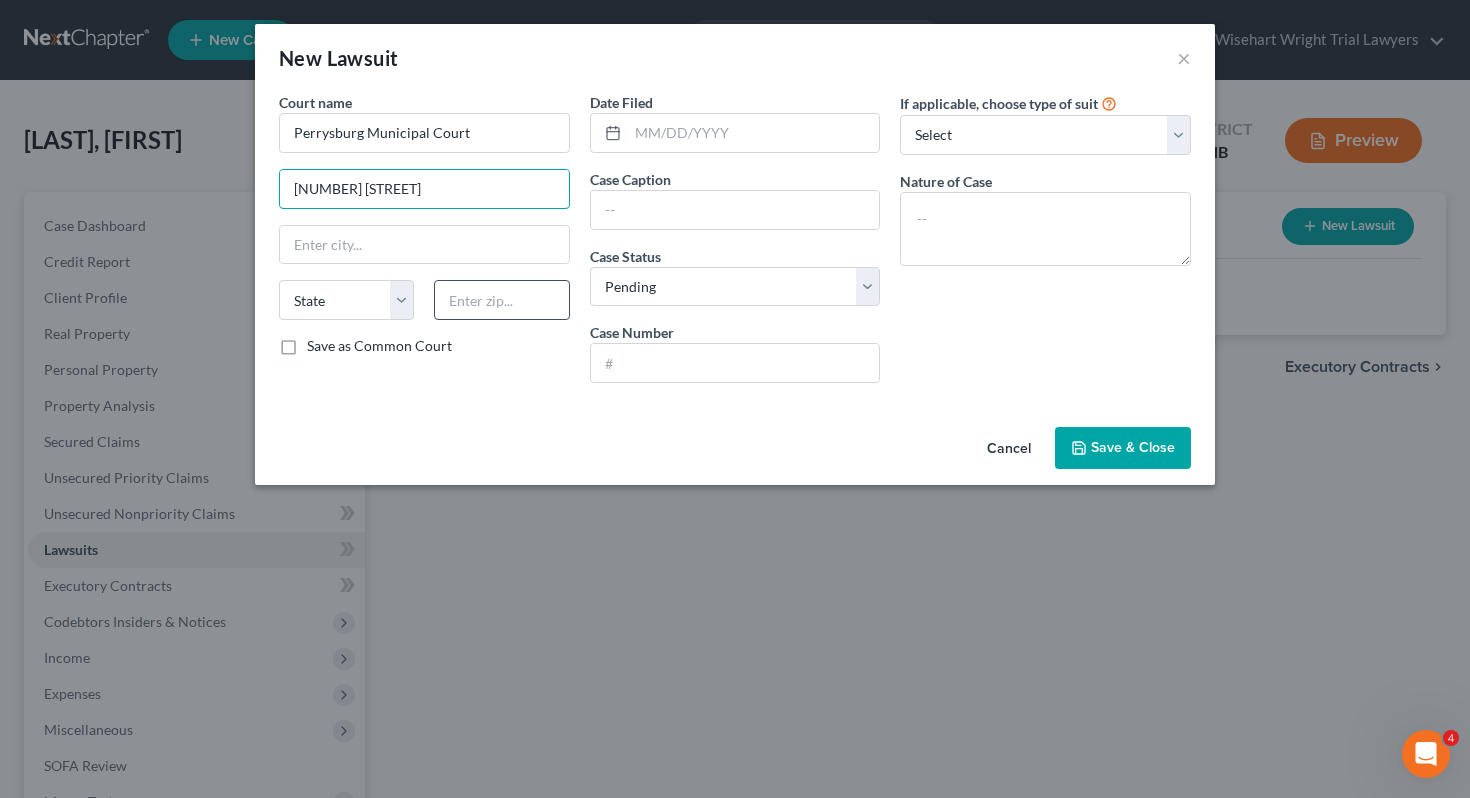 type on "[NUMBER] [STREET]" 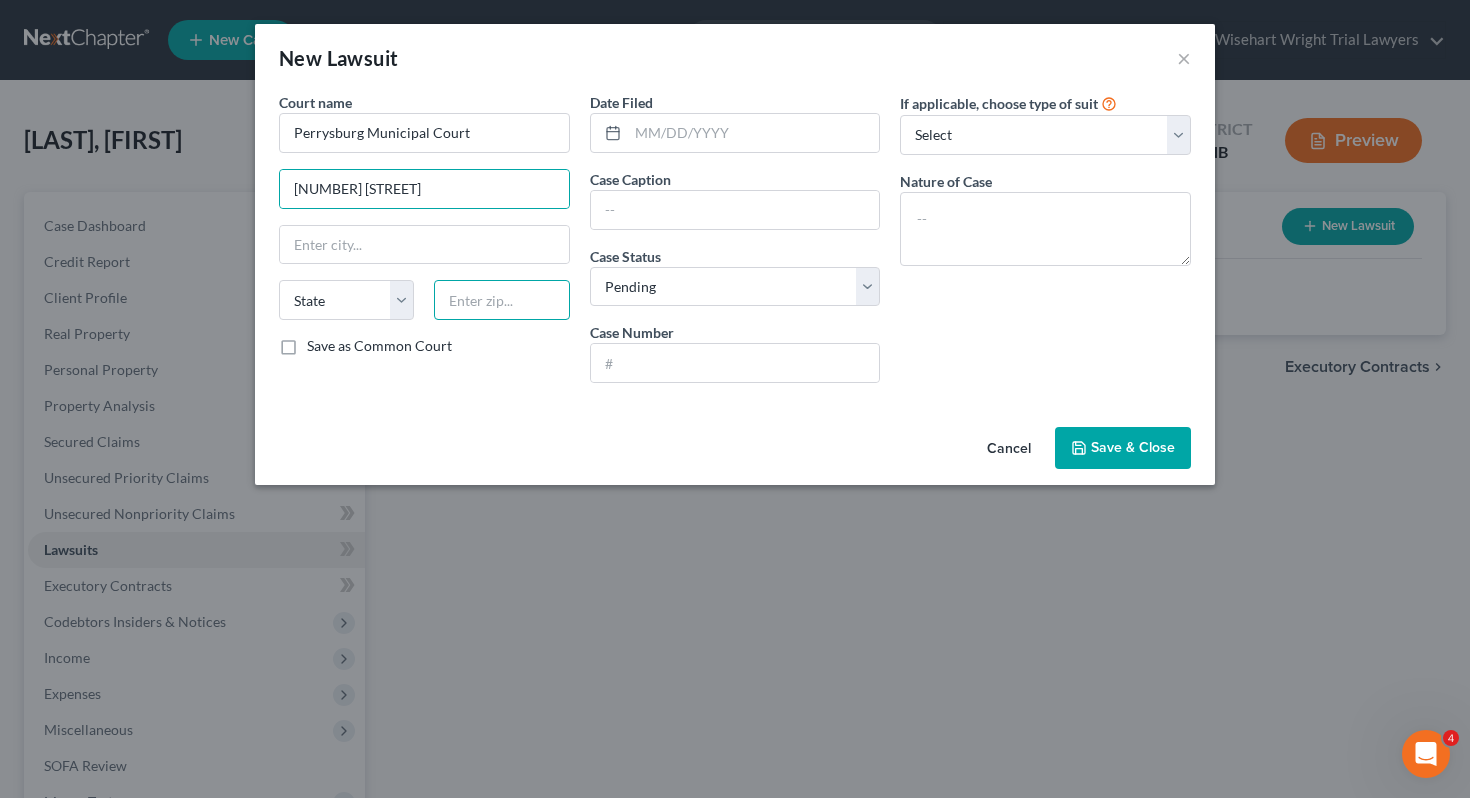click at bounding box center (501, 300) 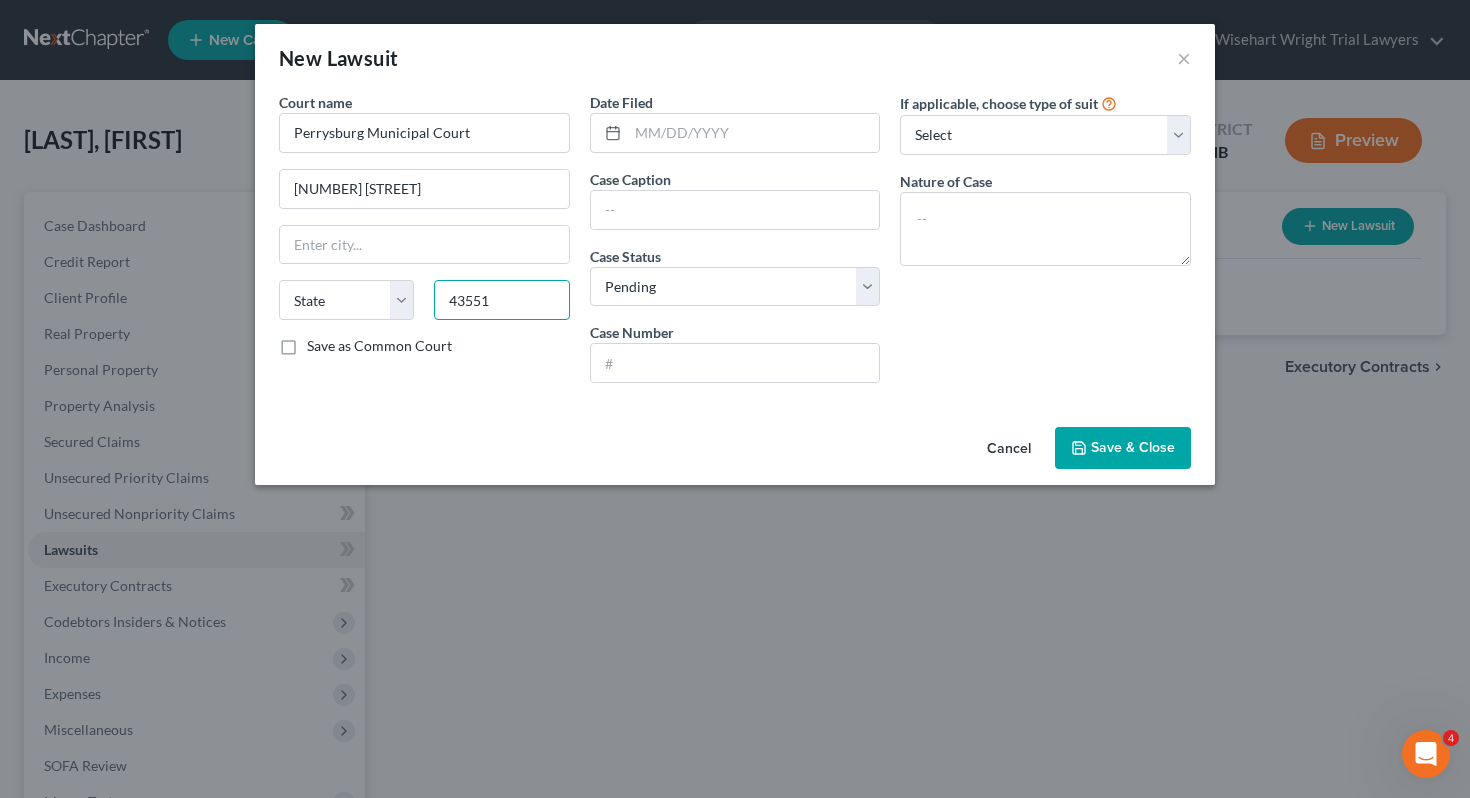 type on "43551" 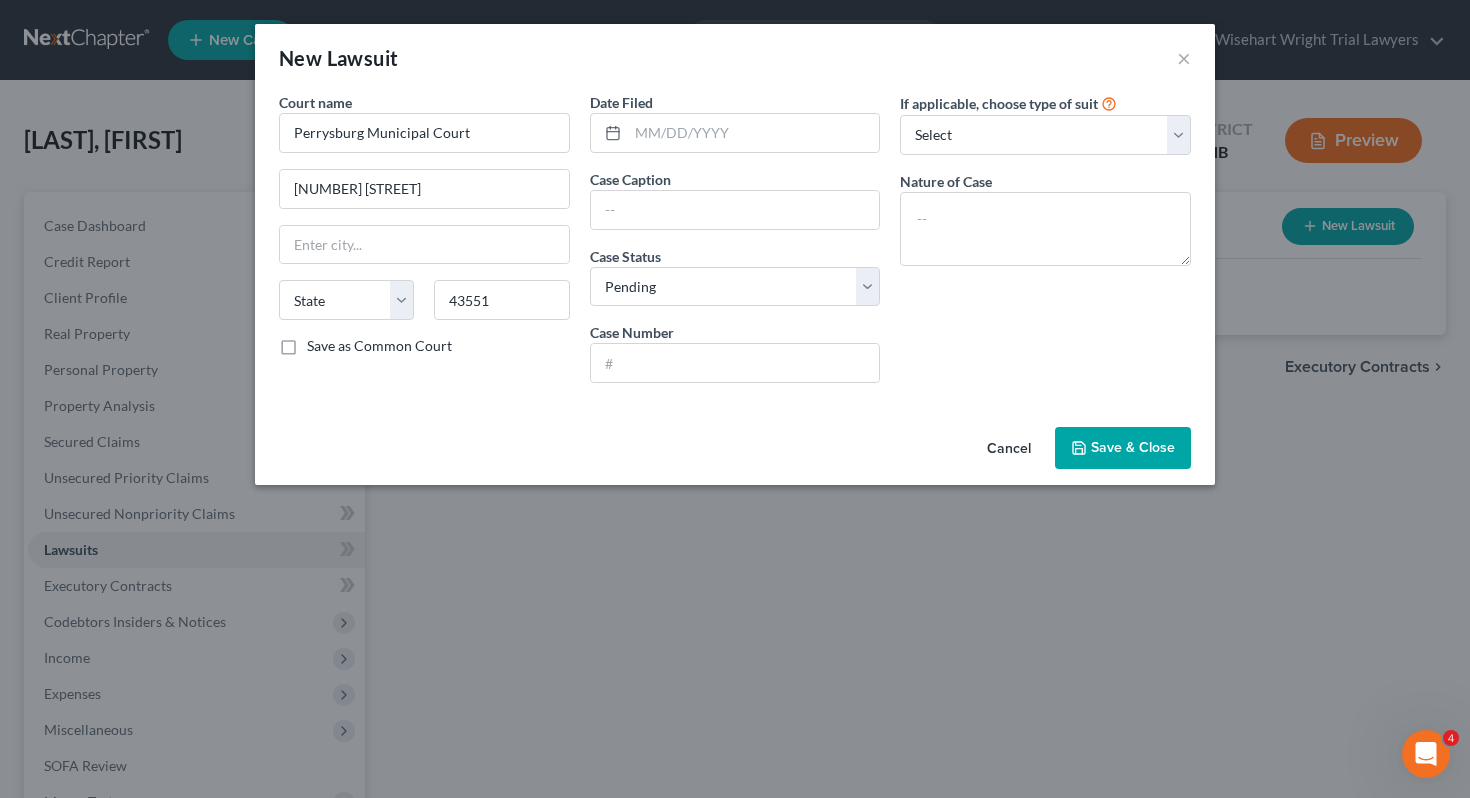 click on "Cancel Save & Close" at bounding box center (735, 452) 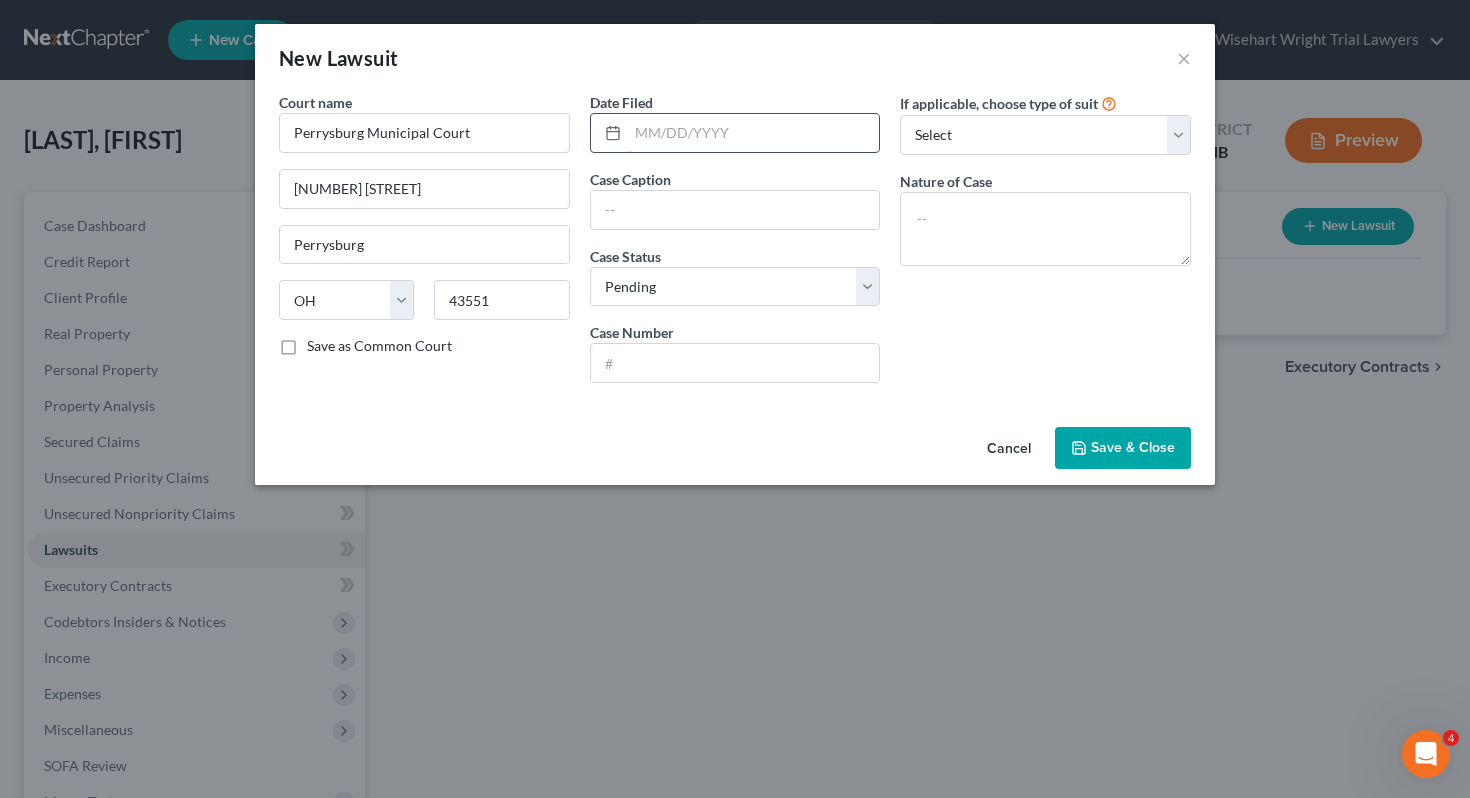 click at bounding box center [754, 133] 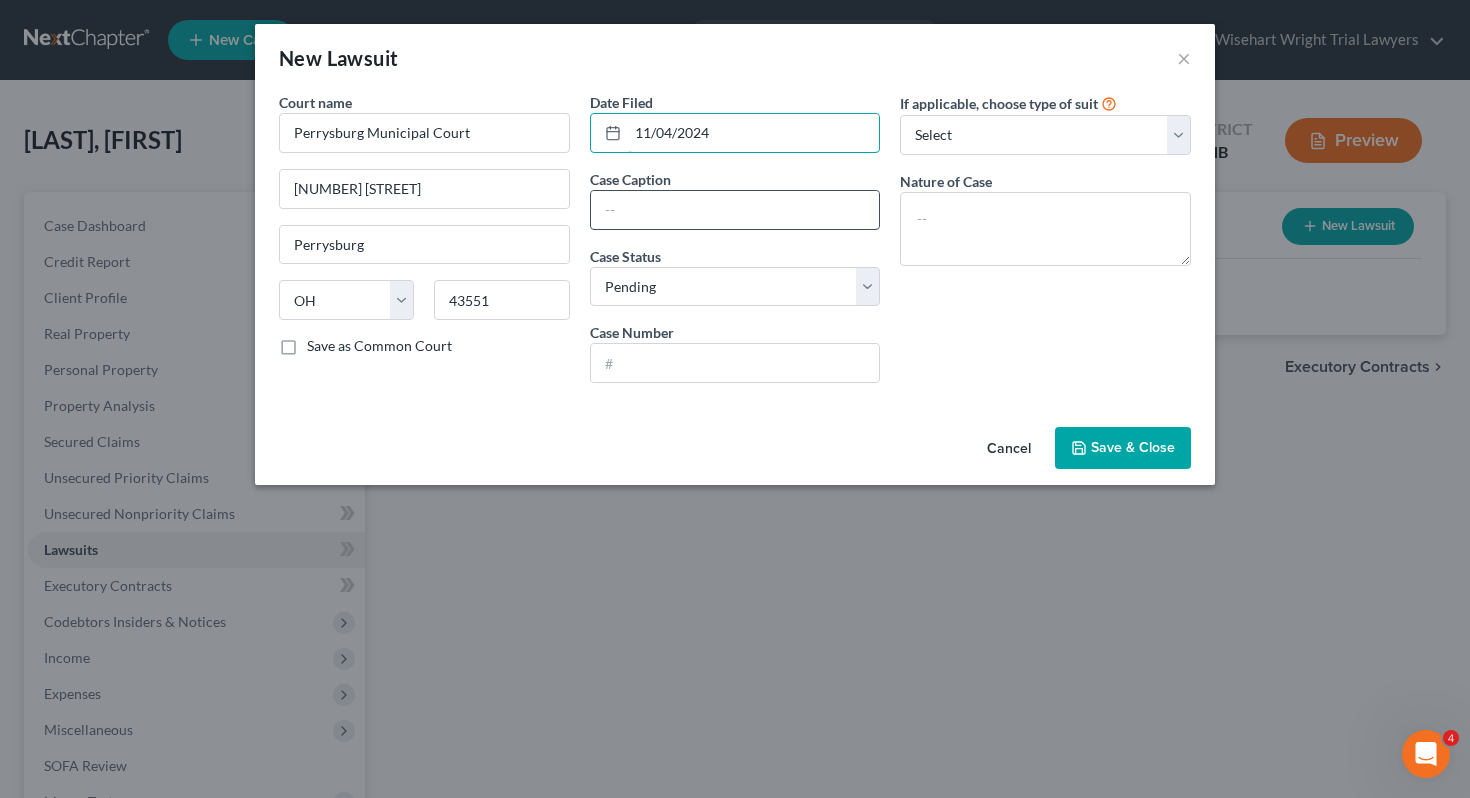 type on "11/04/2024" 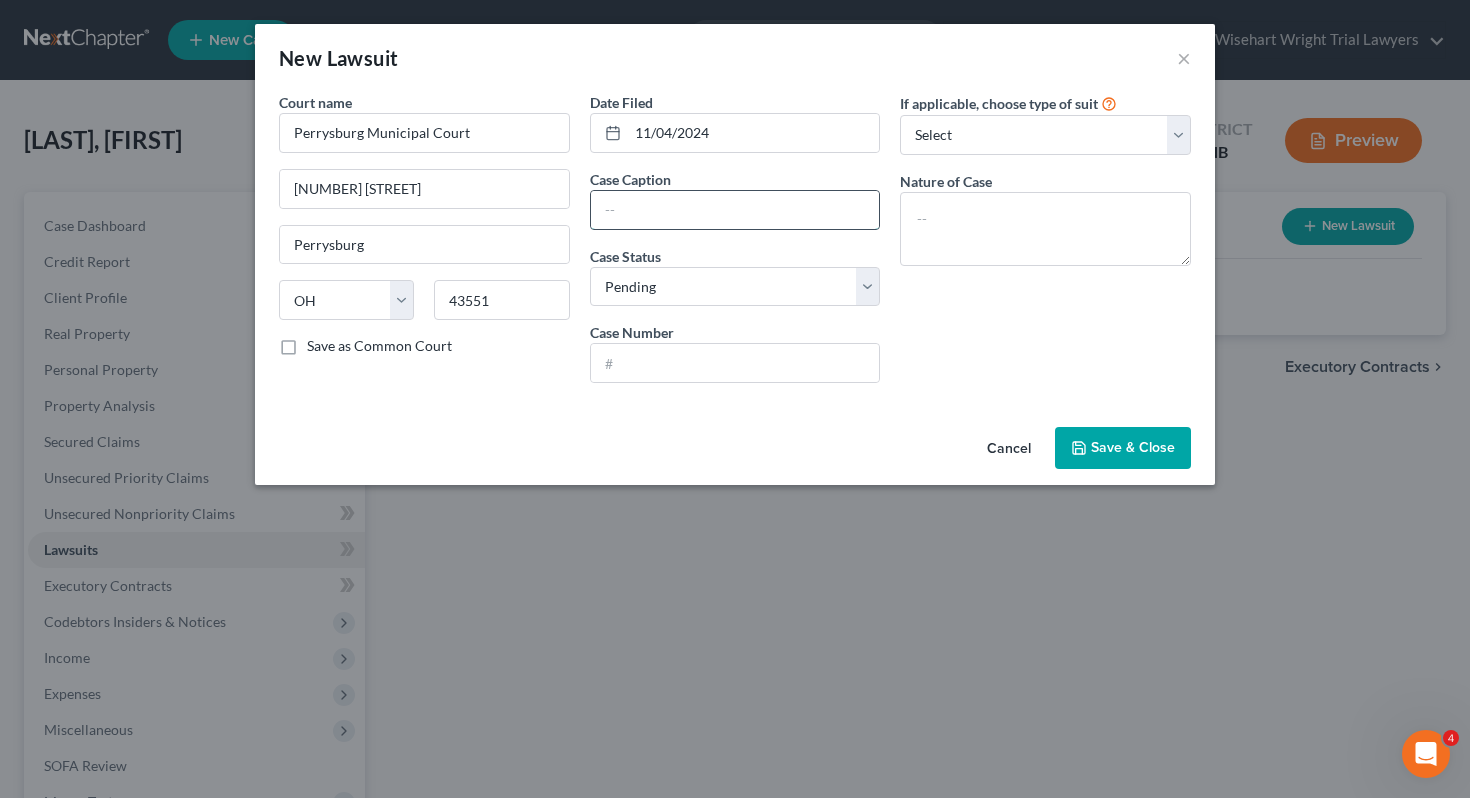 click at bounding box center [735, 210] 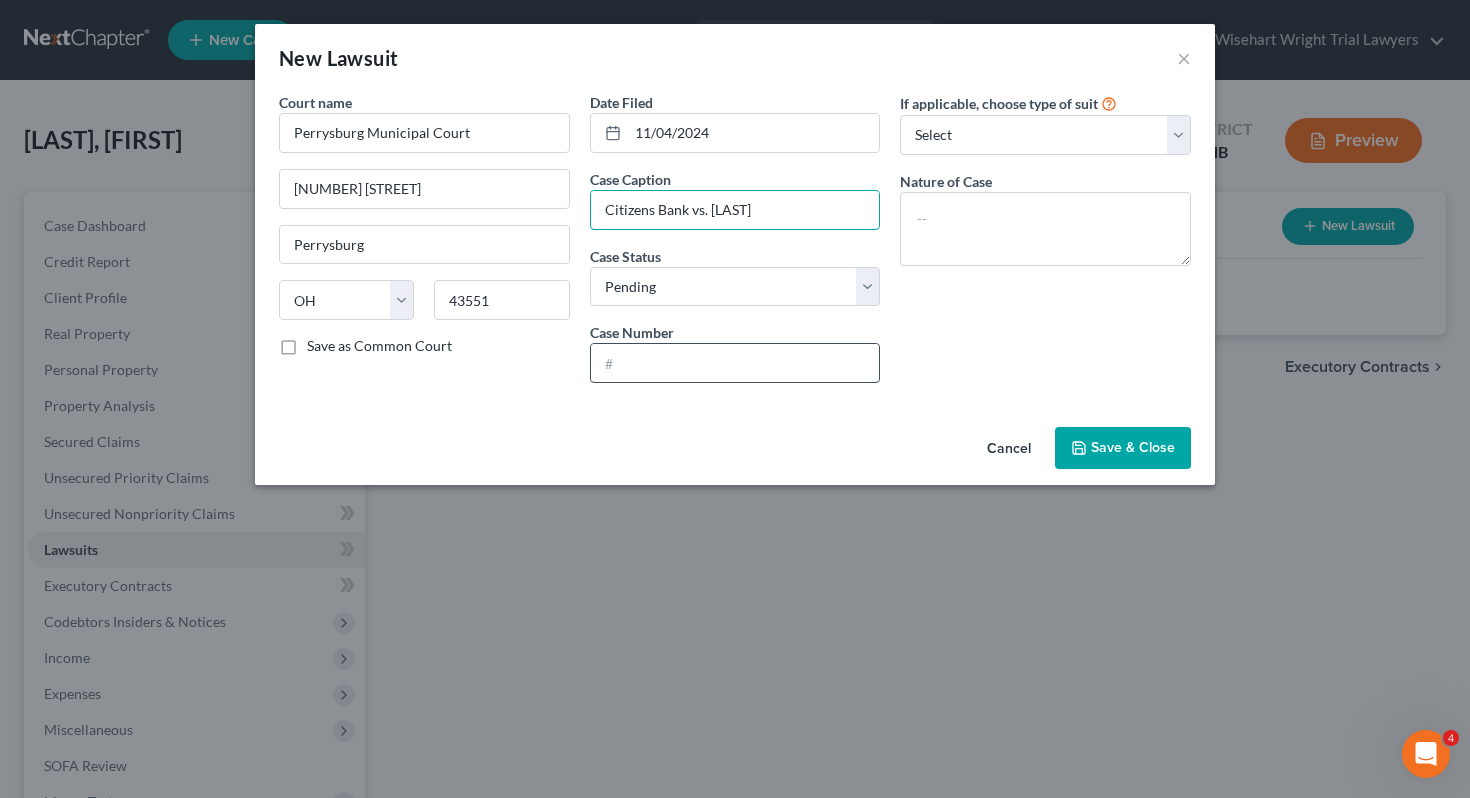 type on "Citizens Bank vs. [LAST]" 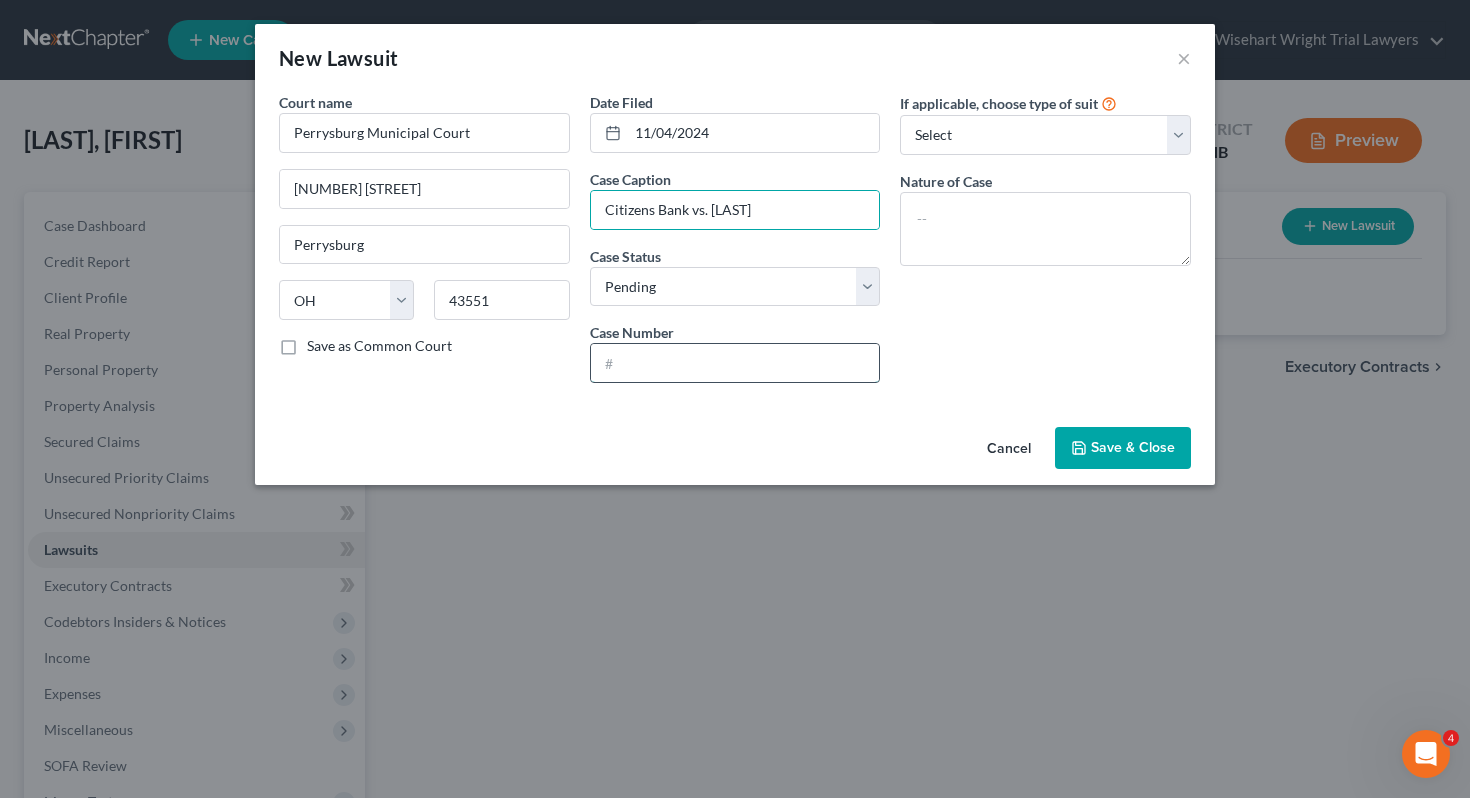 click at bounding box center (735, 363) 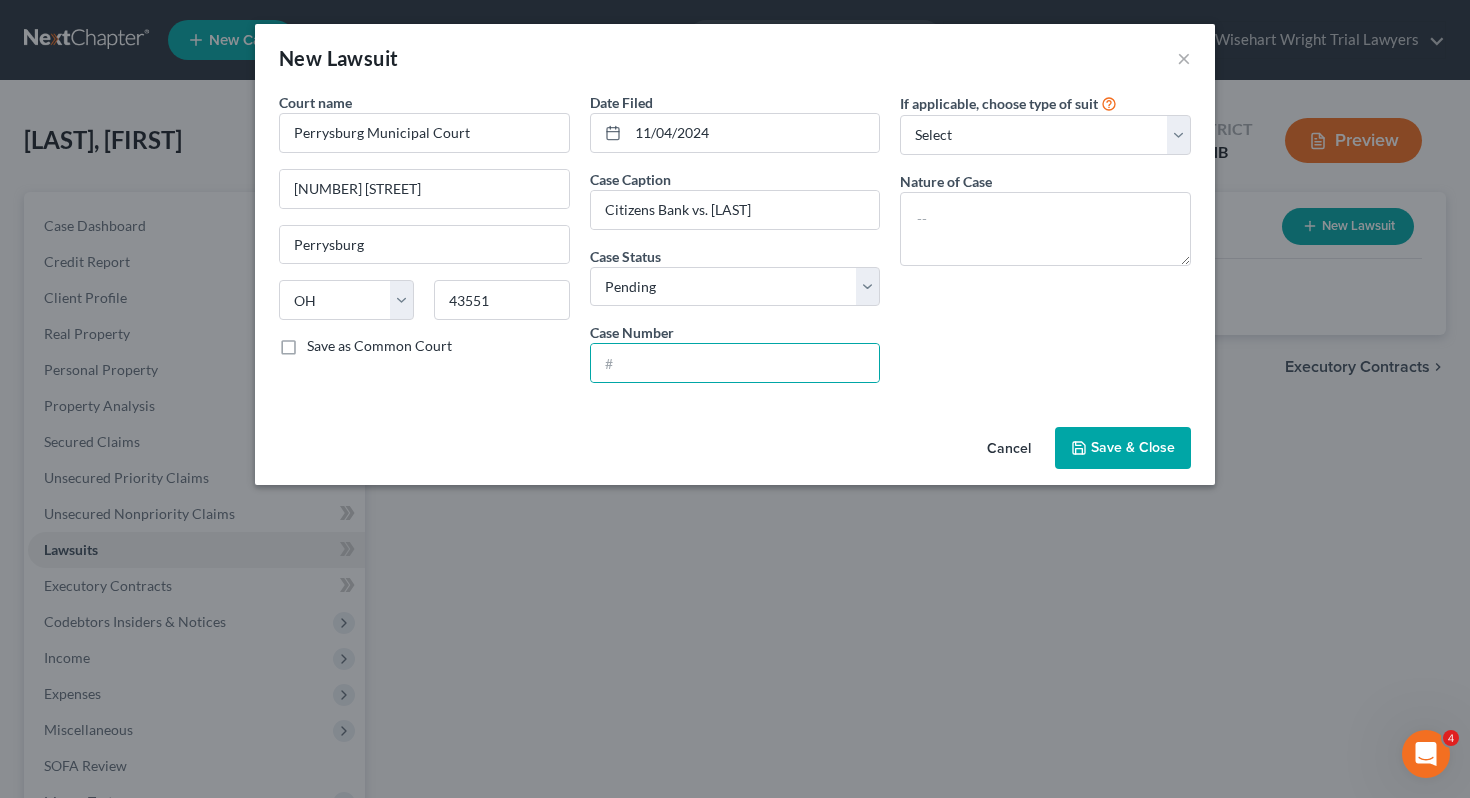 click on "Save as Common Court" at bounding box center (379, 346) 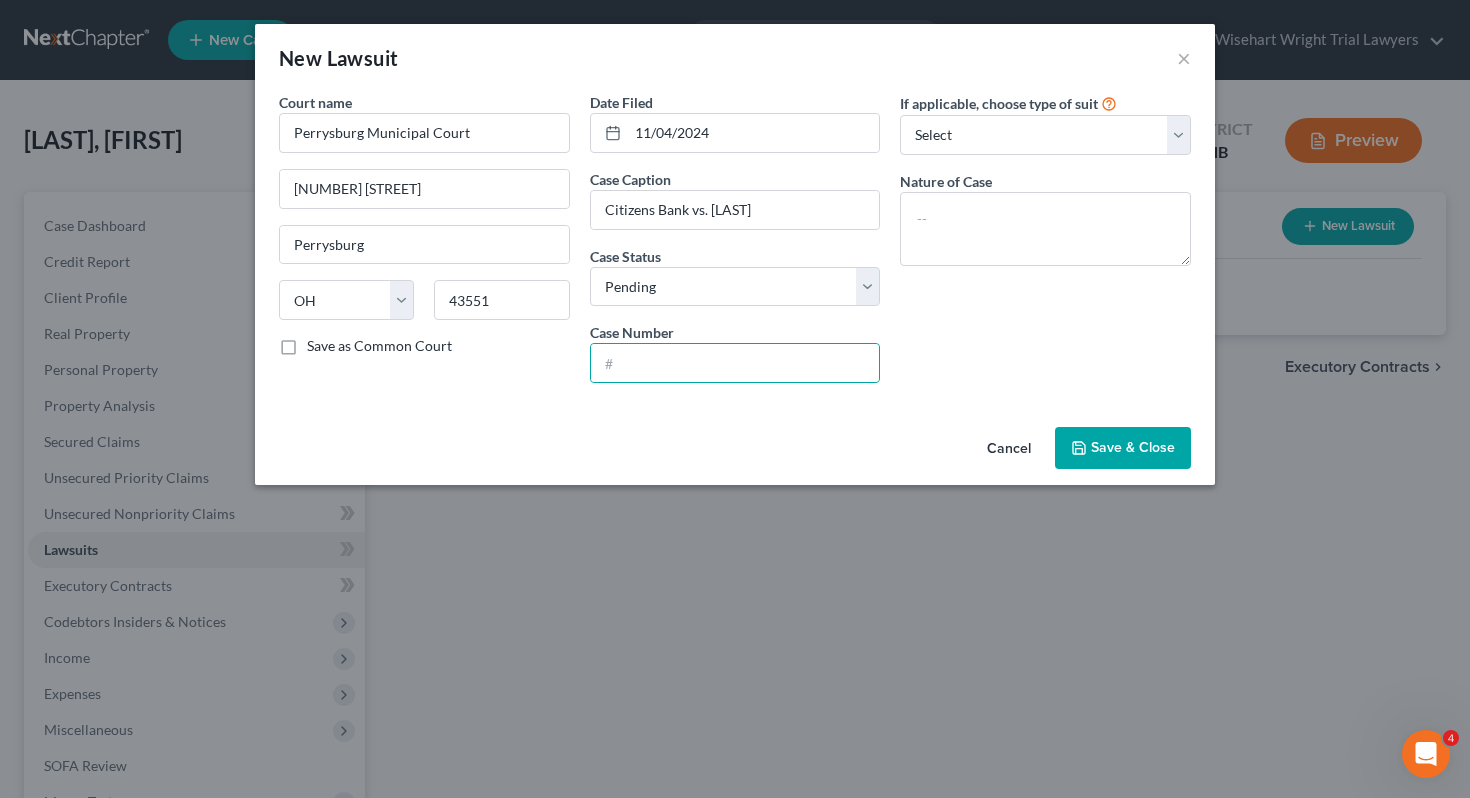 click on "Save as Common Court" at bounding box center (321, 342) 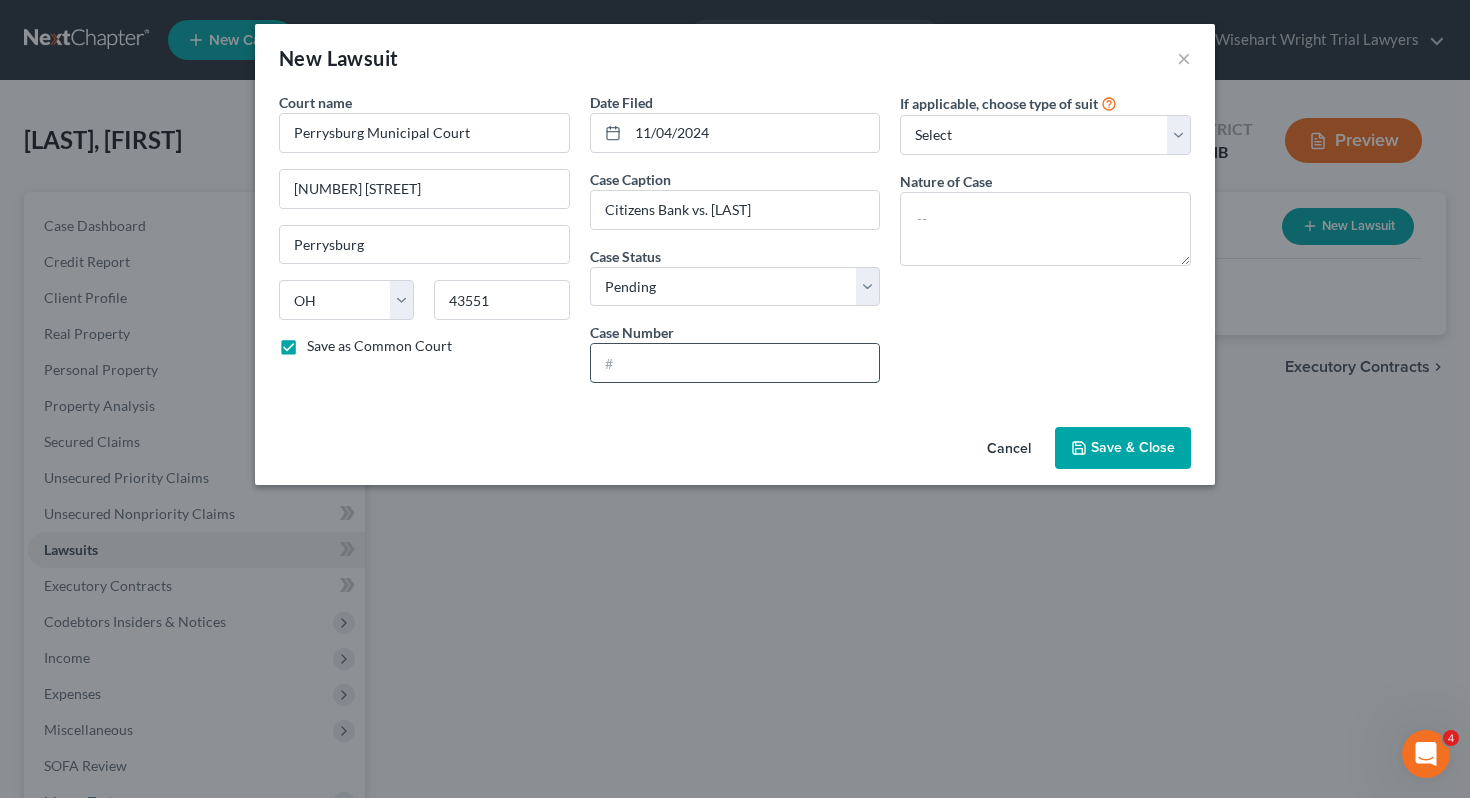 click at bounding box center [735, 363] 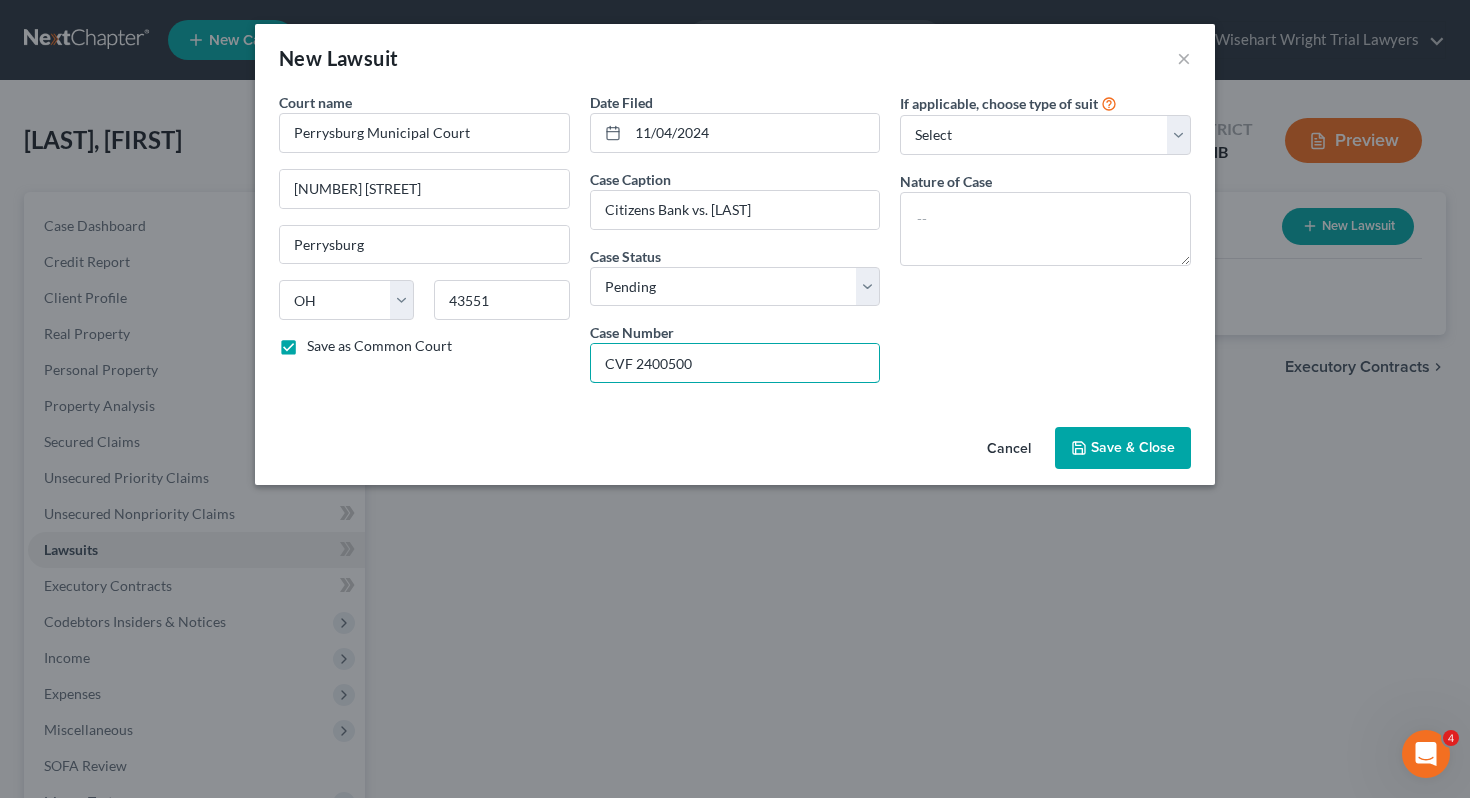 type on "CVF 2400500" 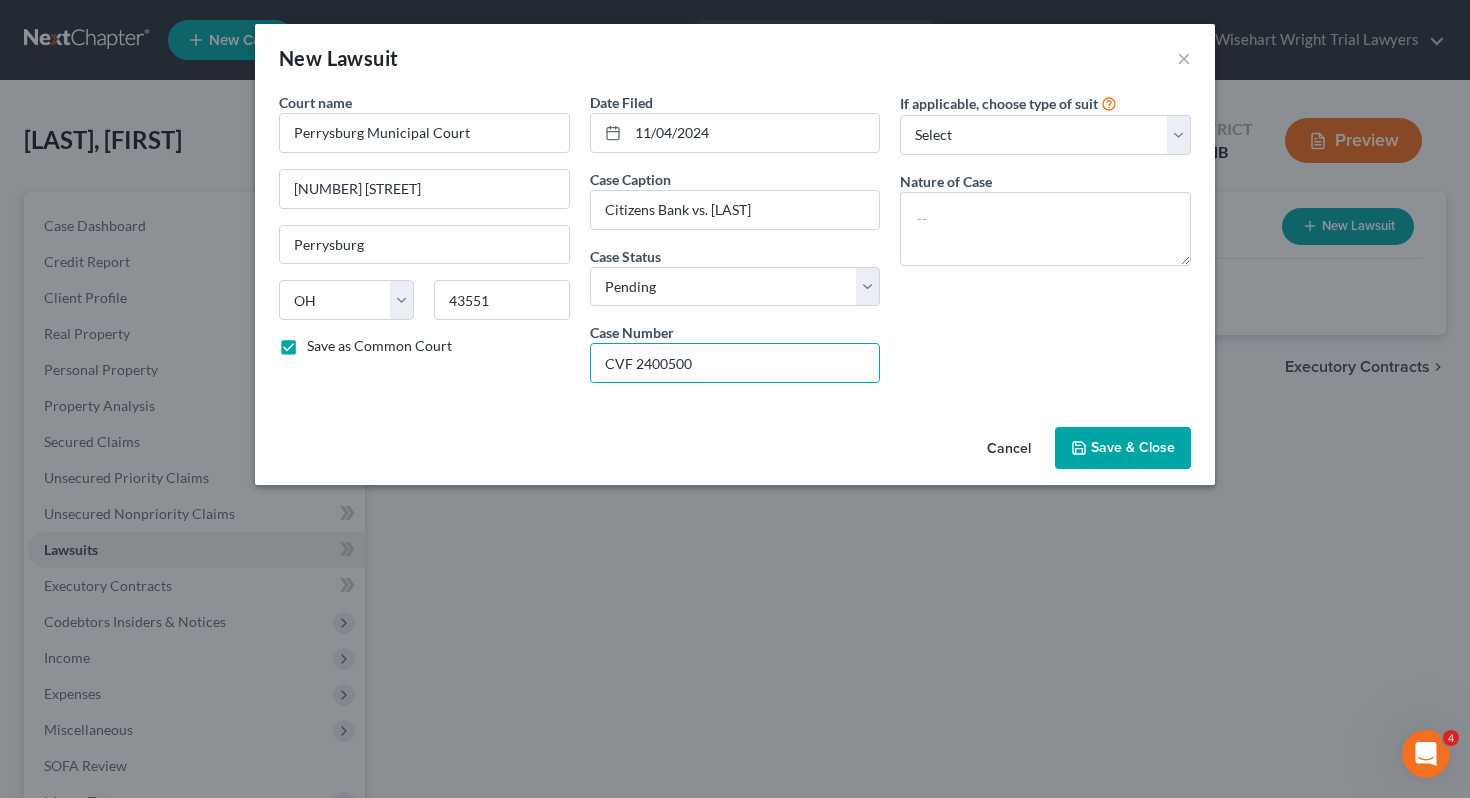 click on "Save & Close" at bounding box center [1123, 448] 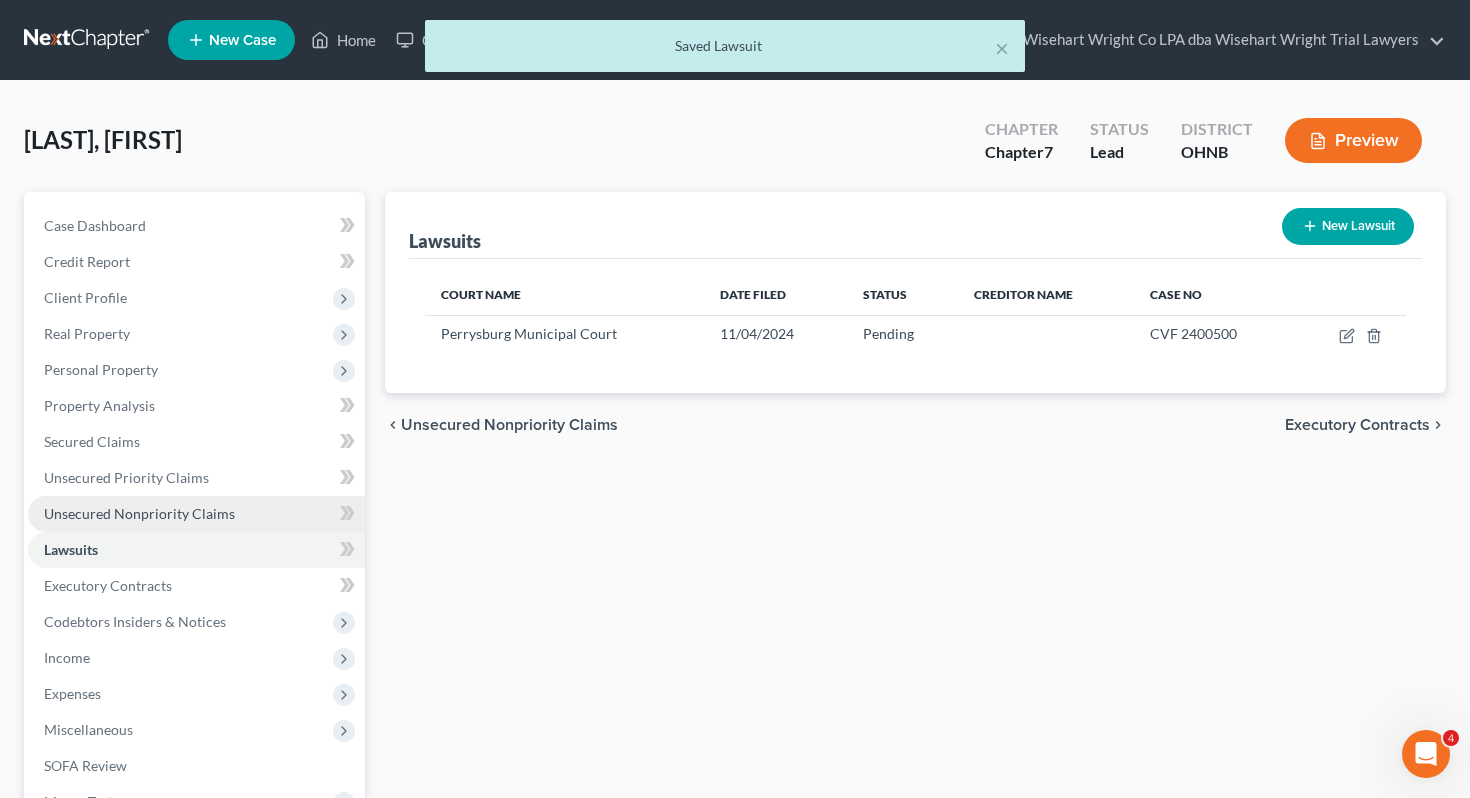 click on "Unsecured Nonpriority Claims" at bounding box center (196, 514) 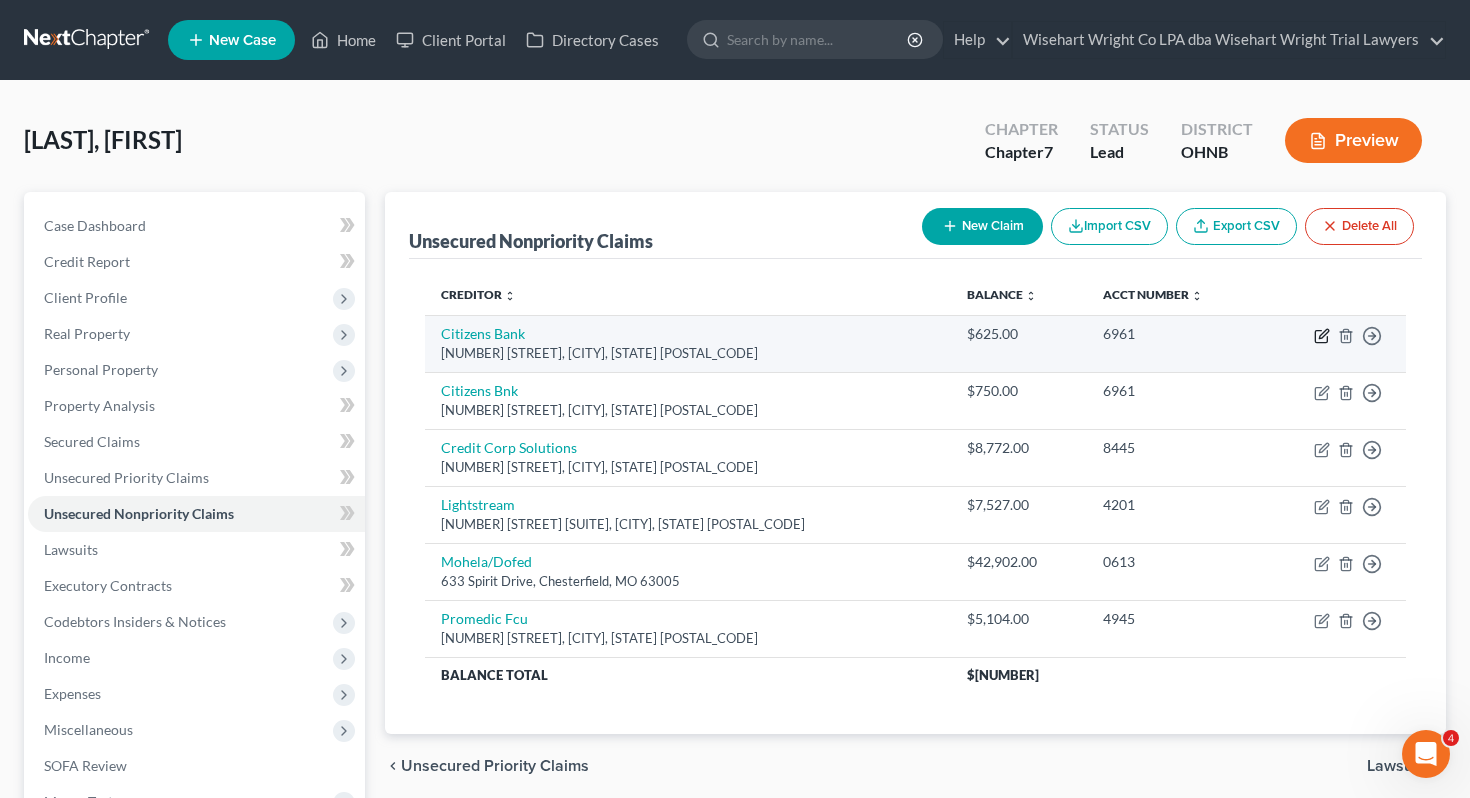 click 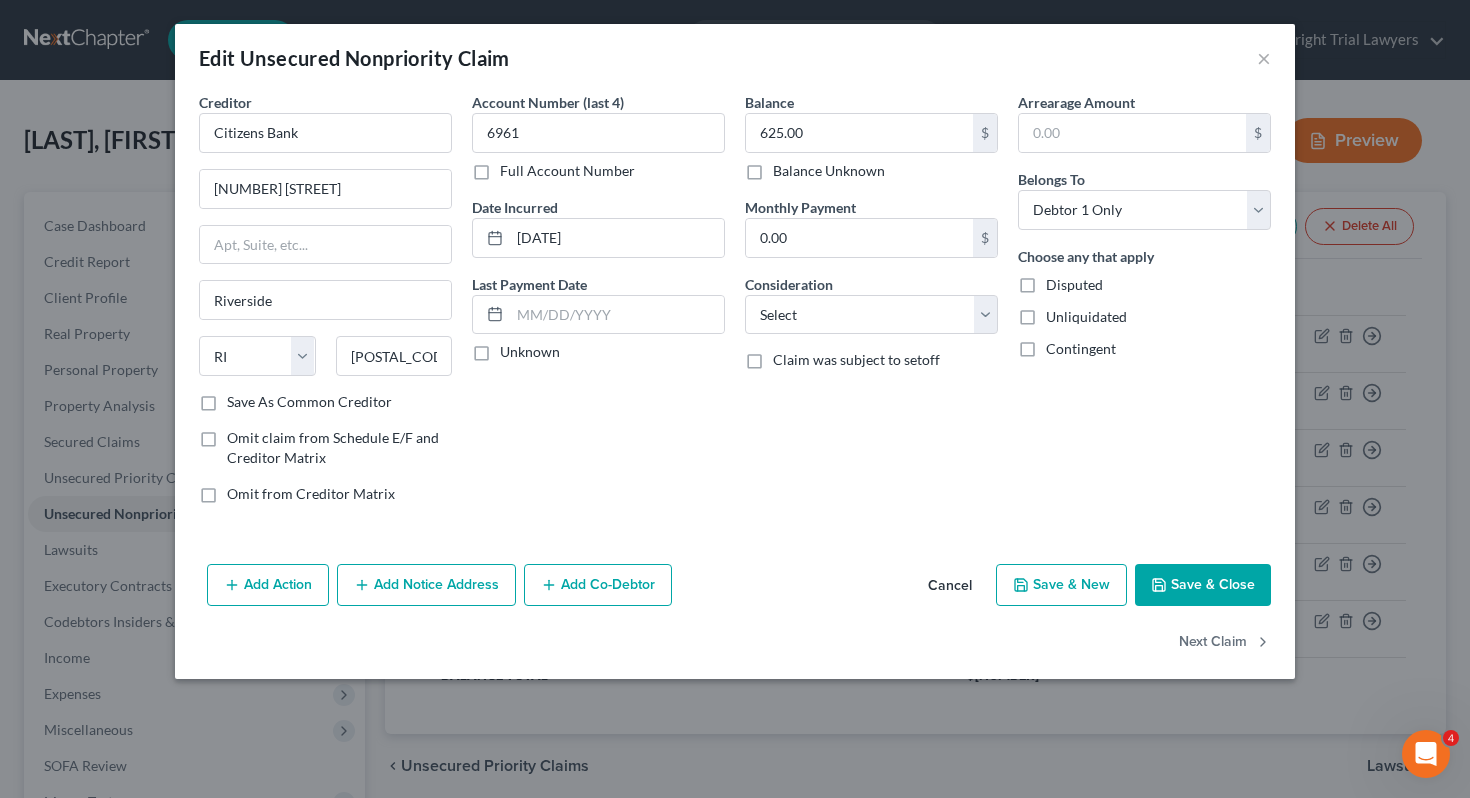 click on "Add Action" at bounding box center (268, 585) 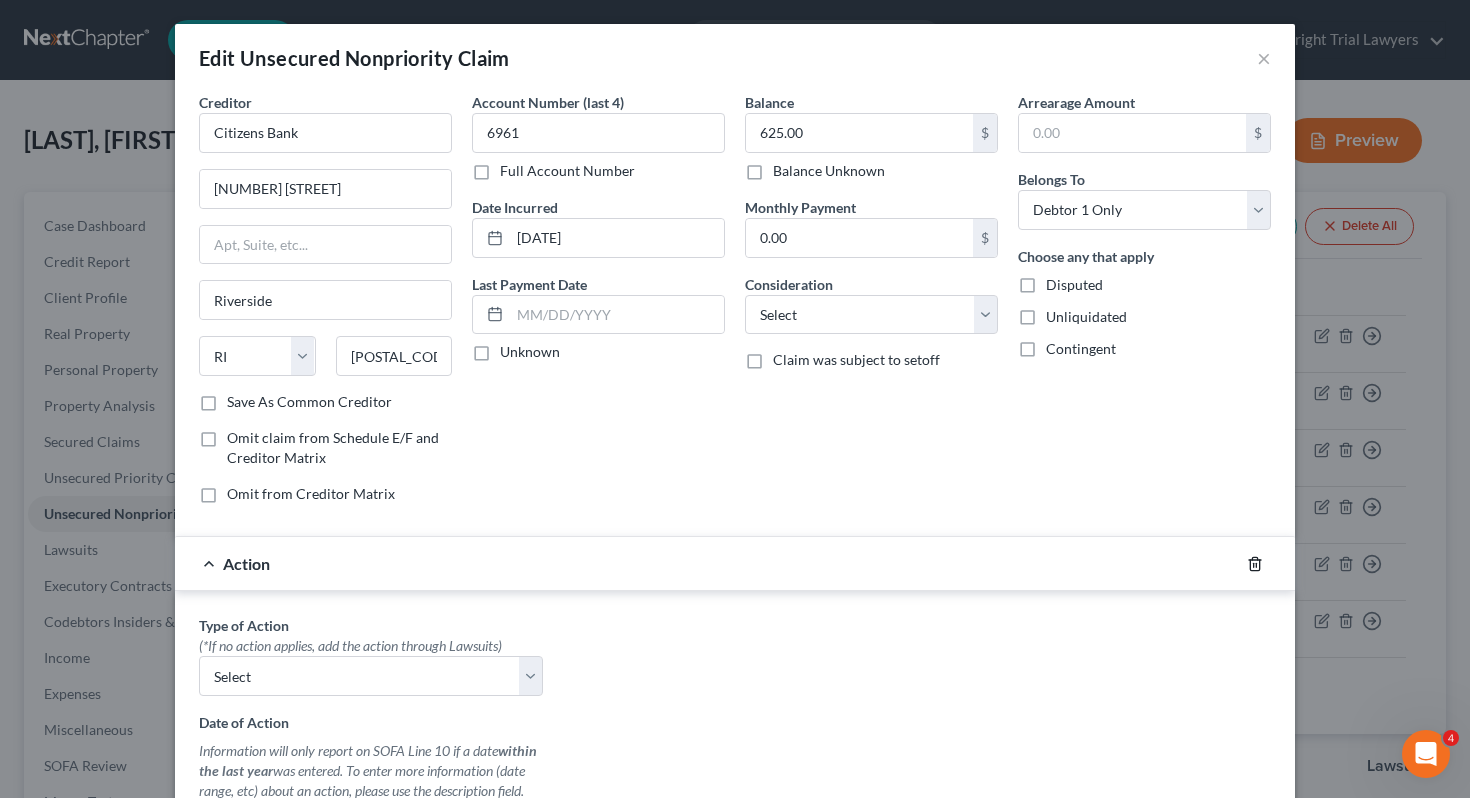 click 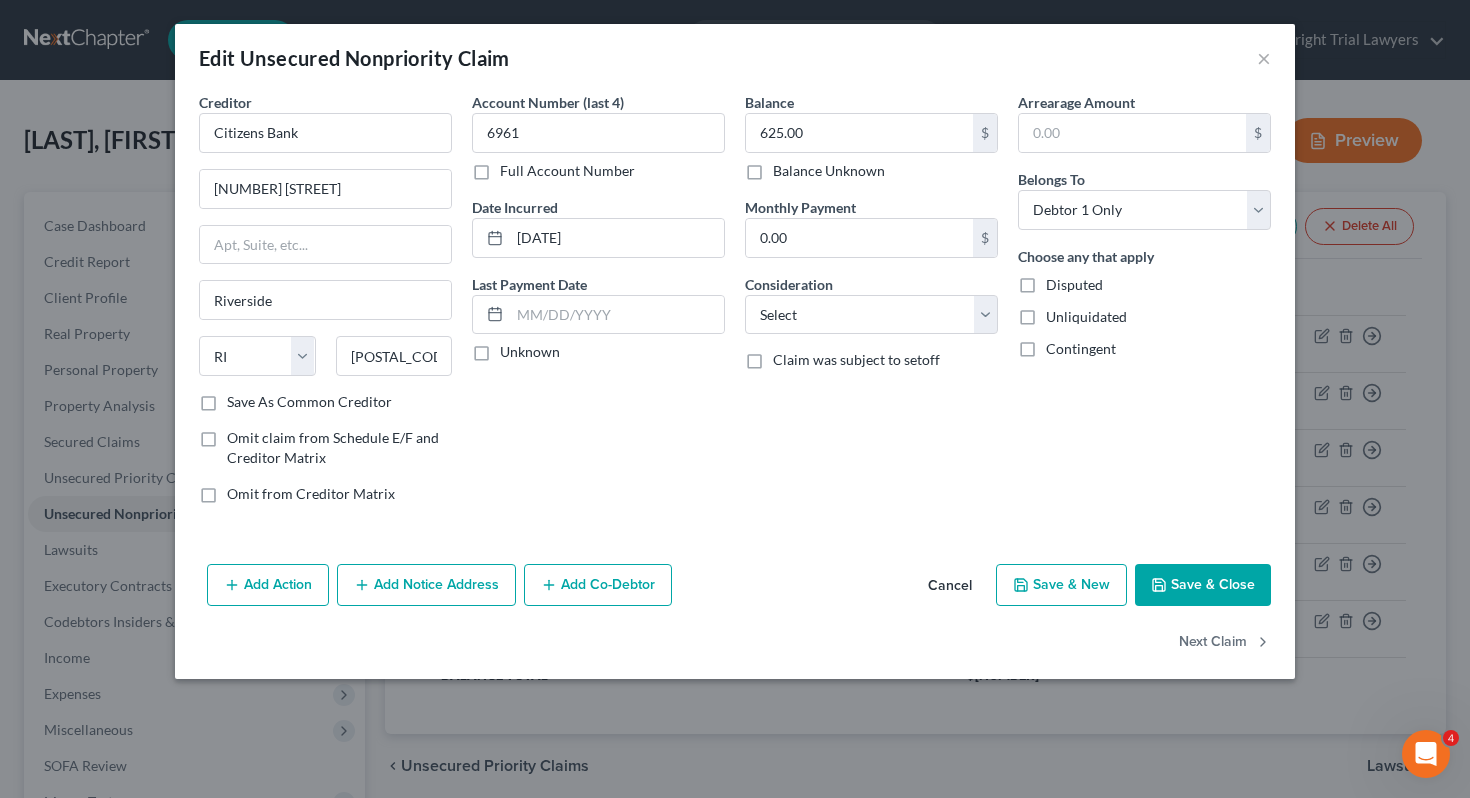 click on "Add Notice Address" at bounding box center [426, 585] 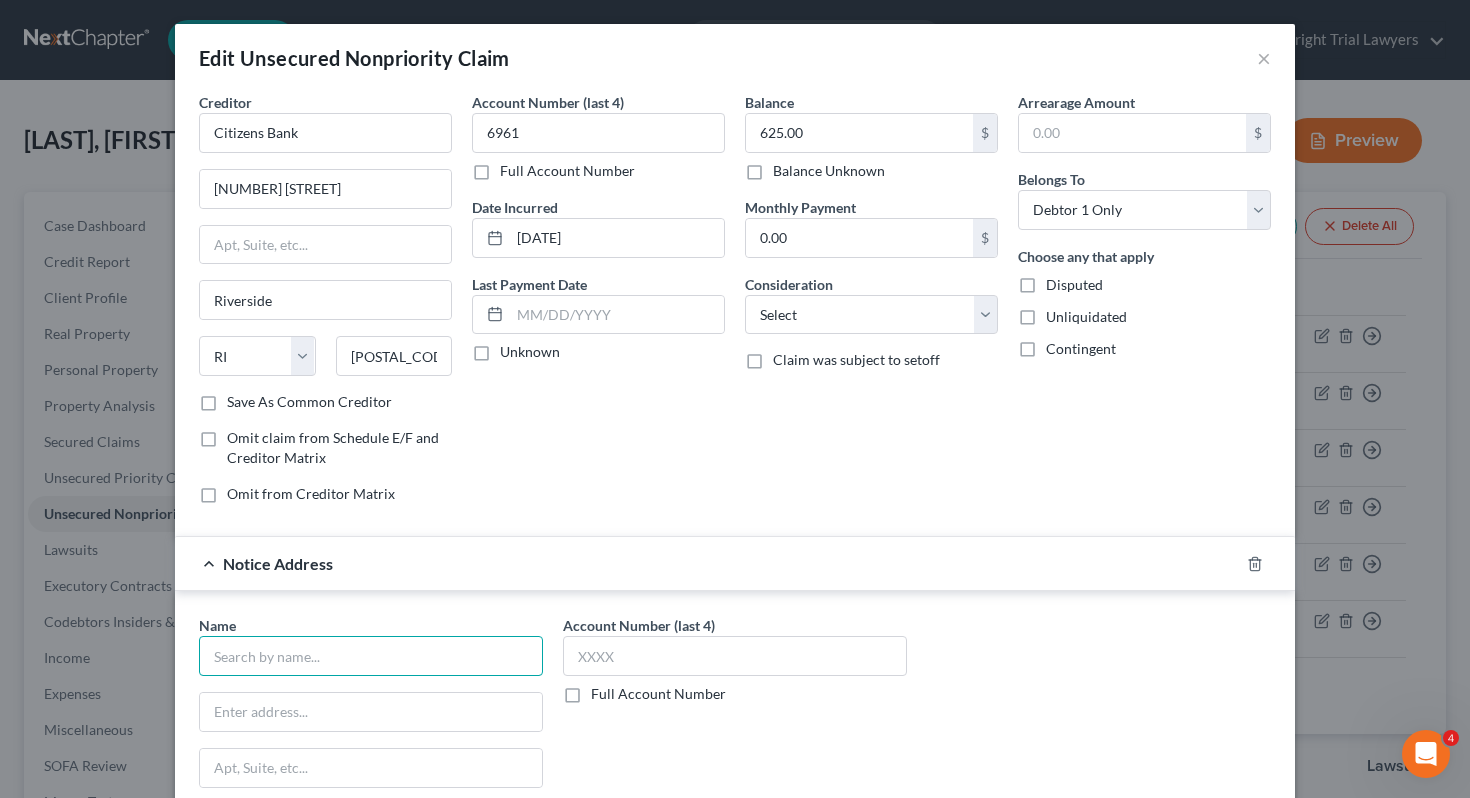 click at bounding box center (371, 656) 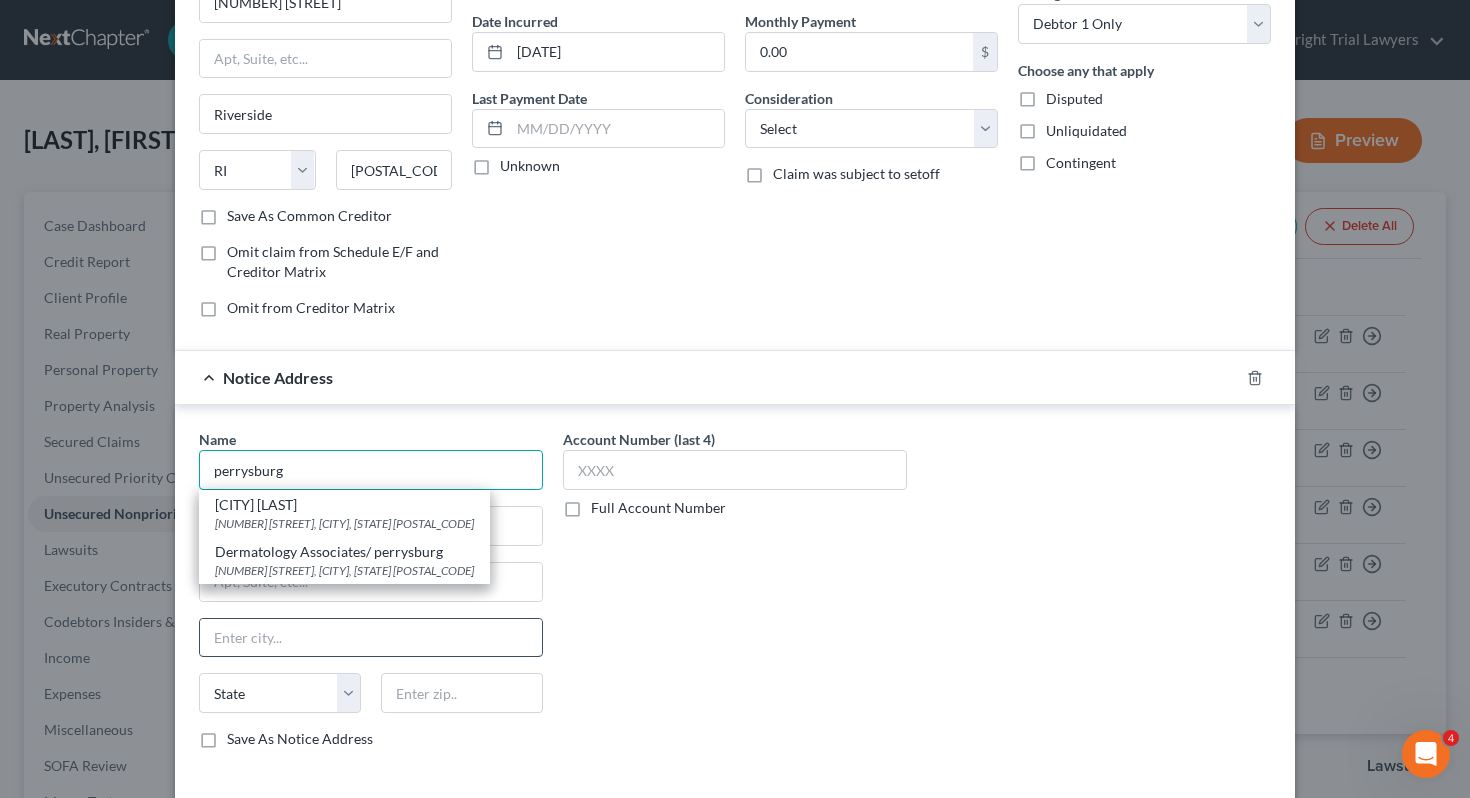 scroll, scrollTop: 196, scrollLeft: 0, axis: vertical 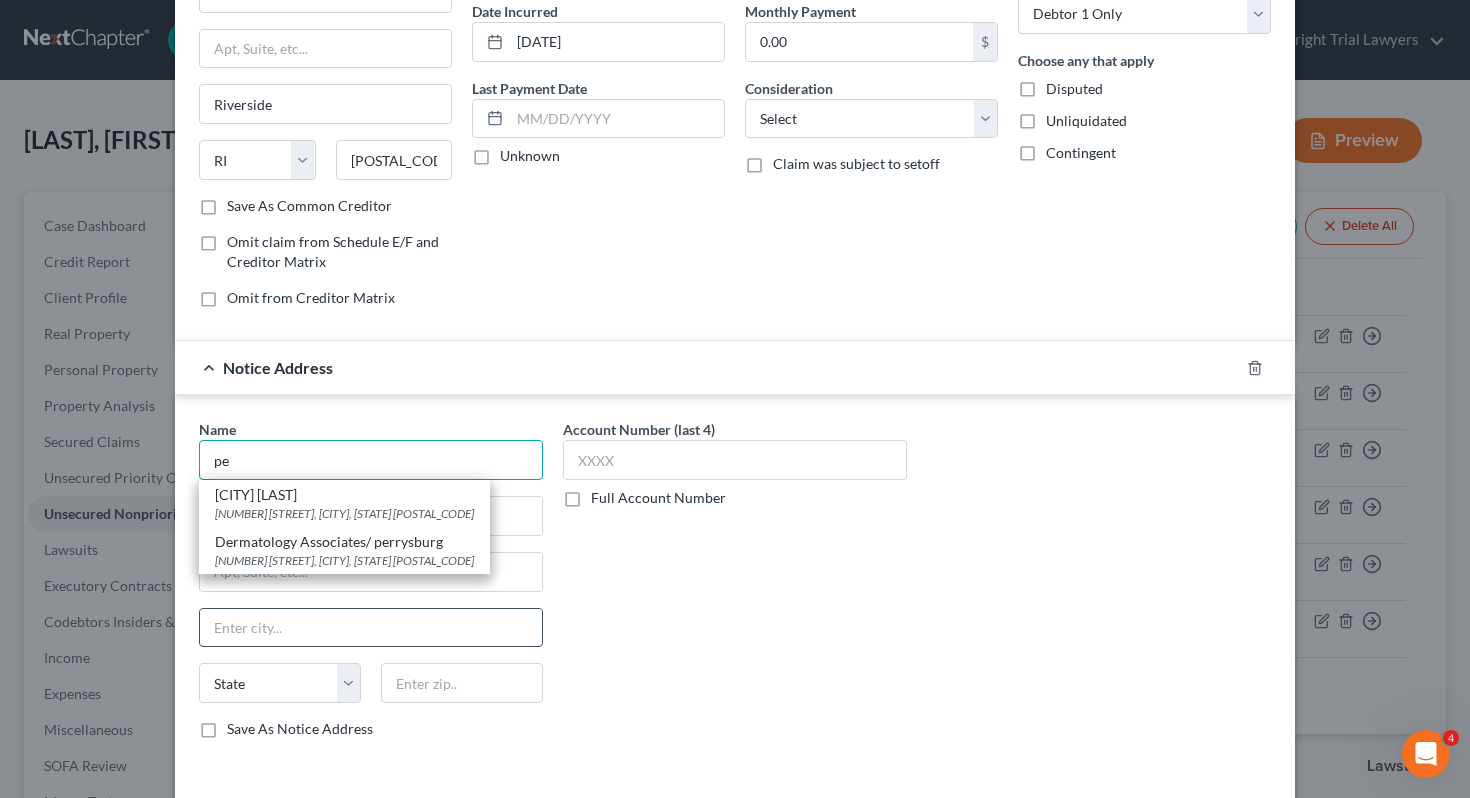 type on "p" 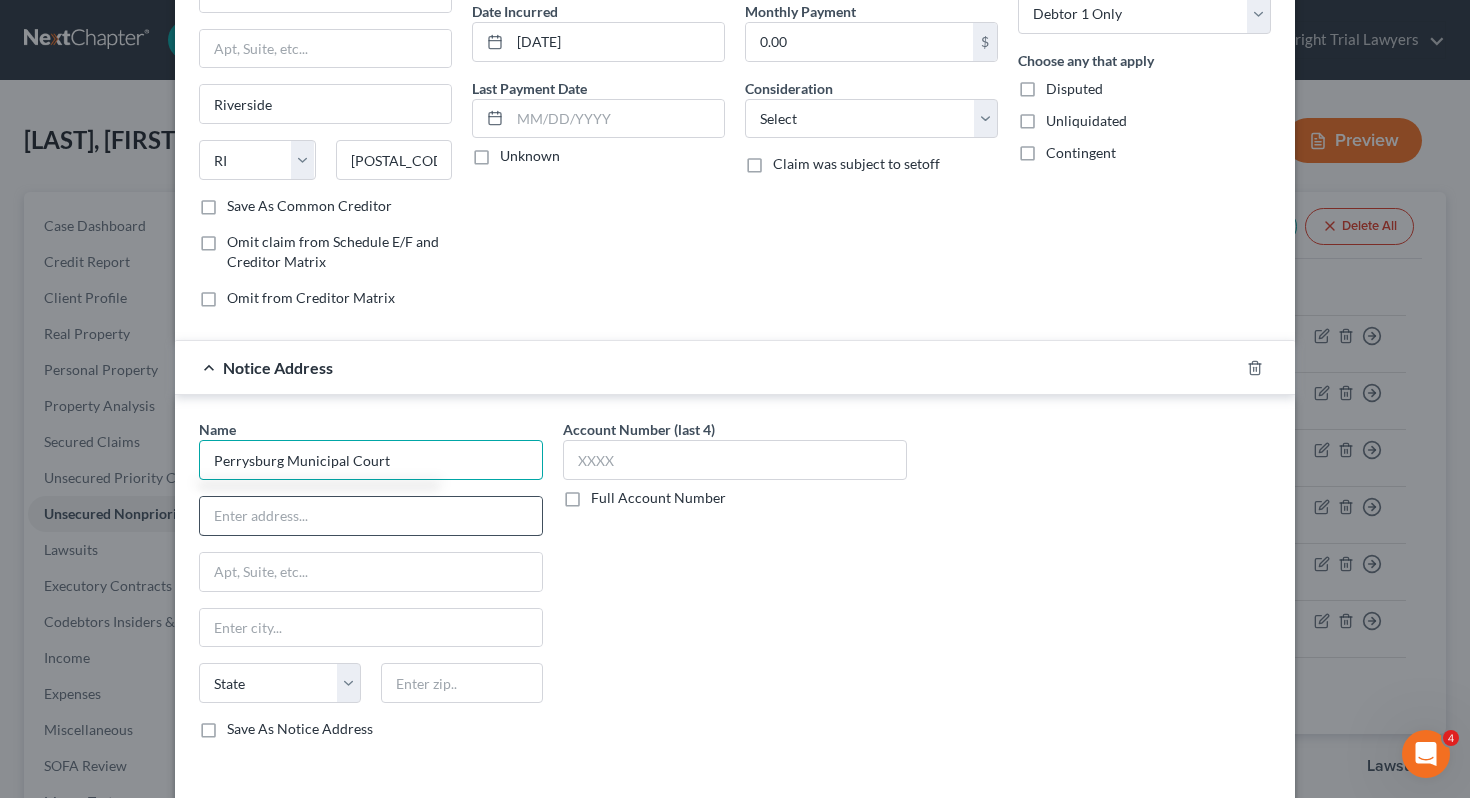 type on "Perrysburg Municipal Court" 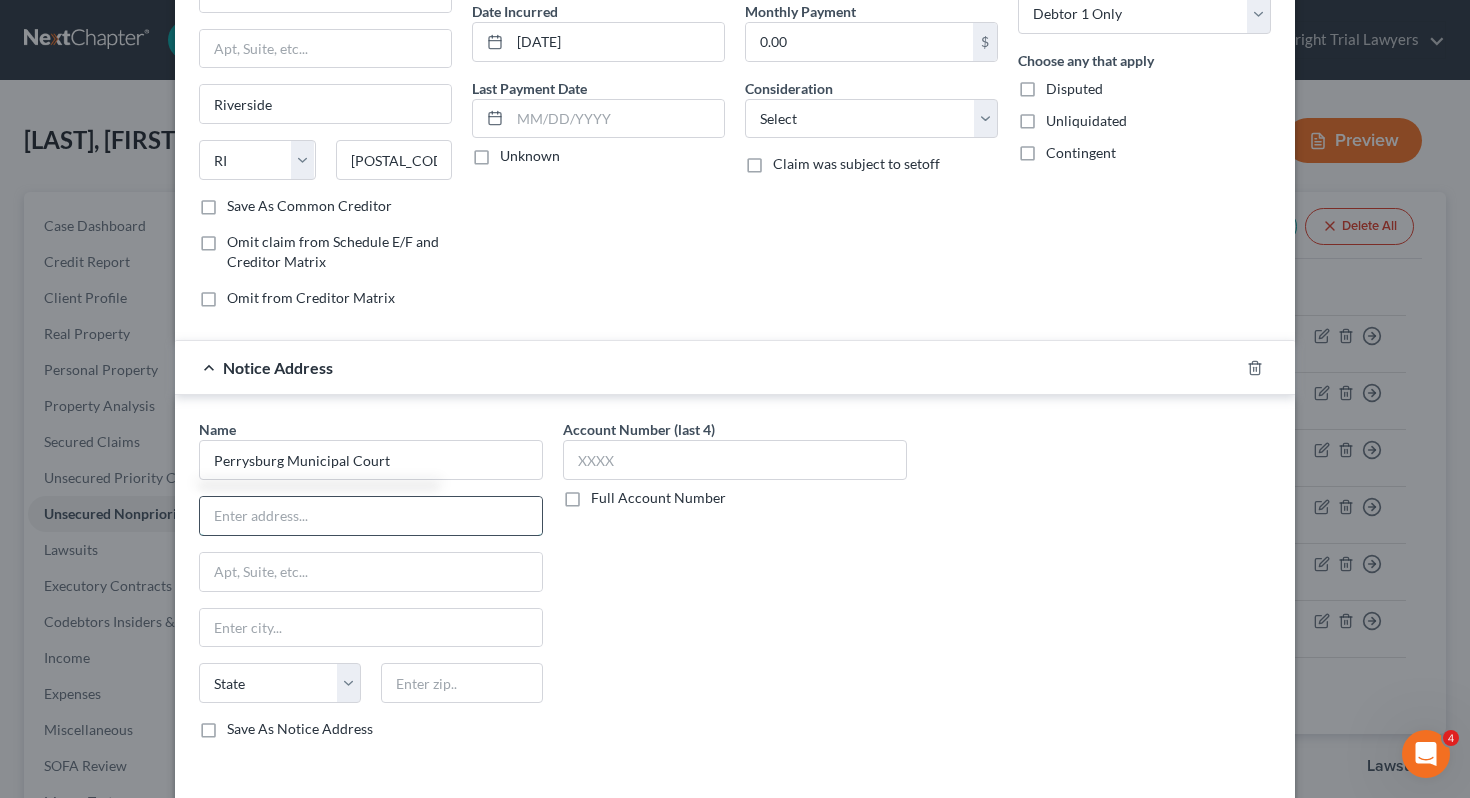 click at bounding box center (371, 516) 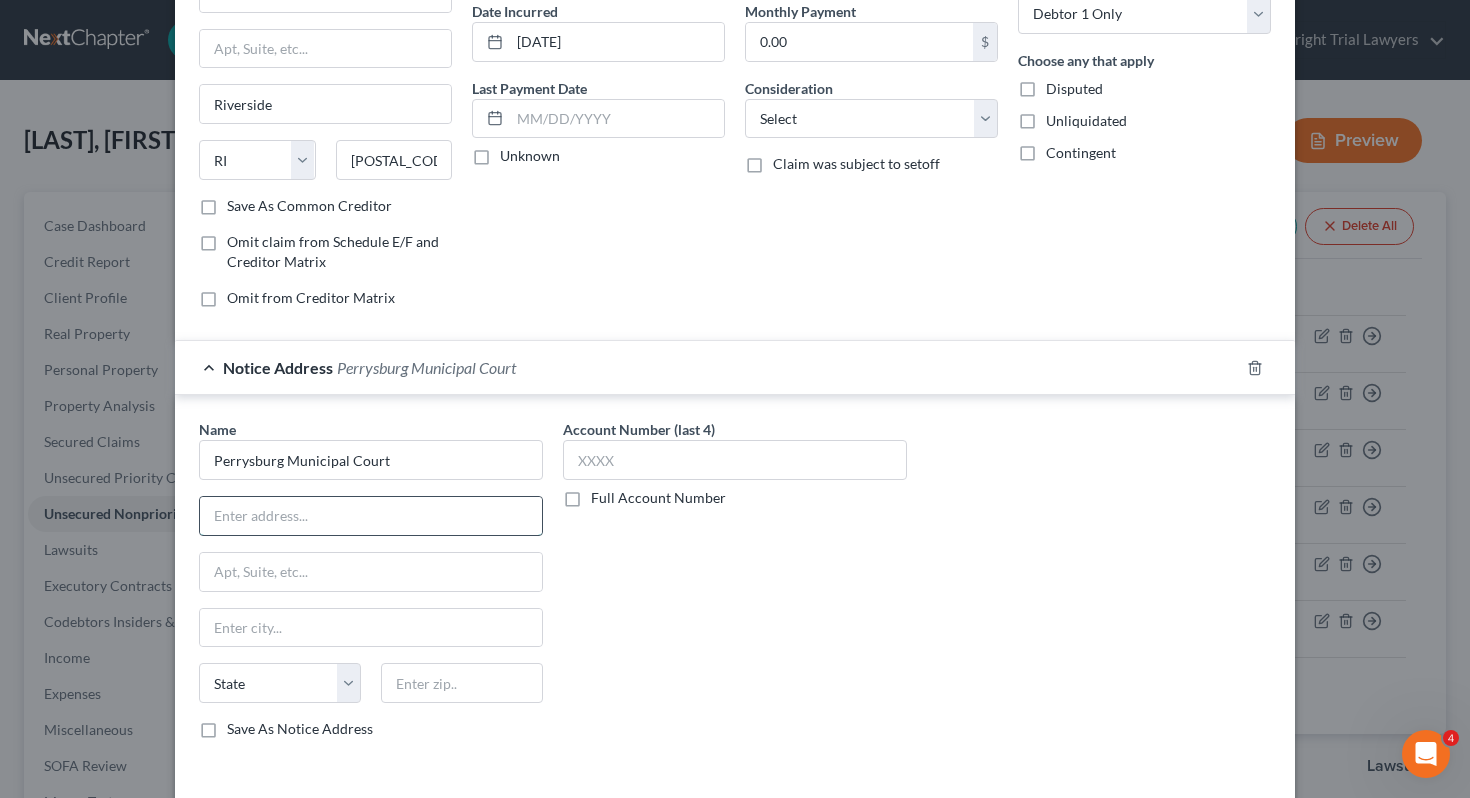 paste on "[NUMBER] [STREET]" 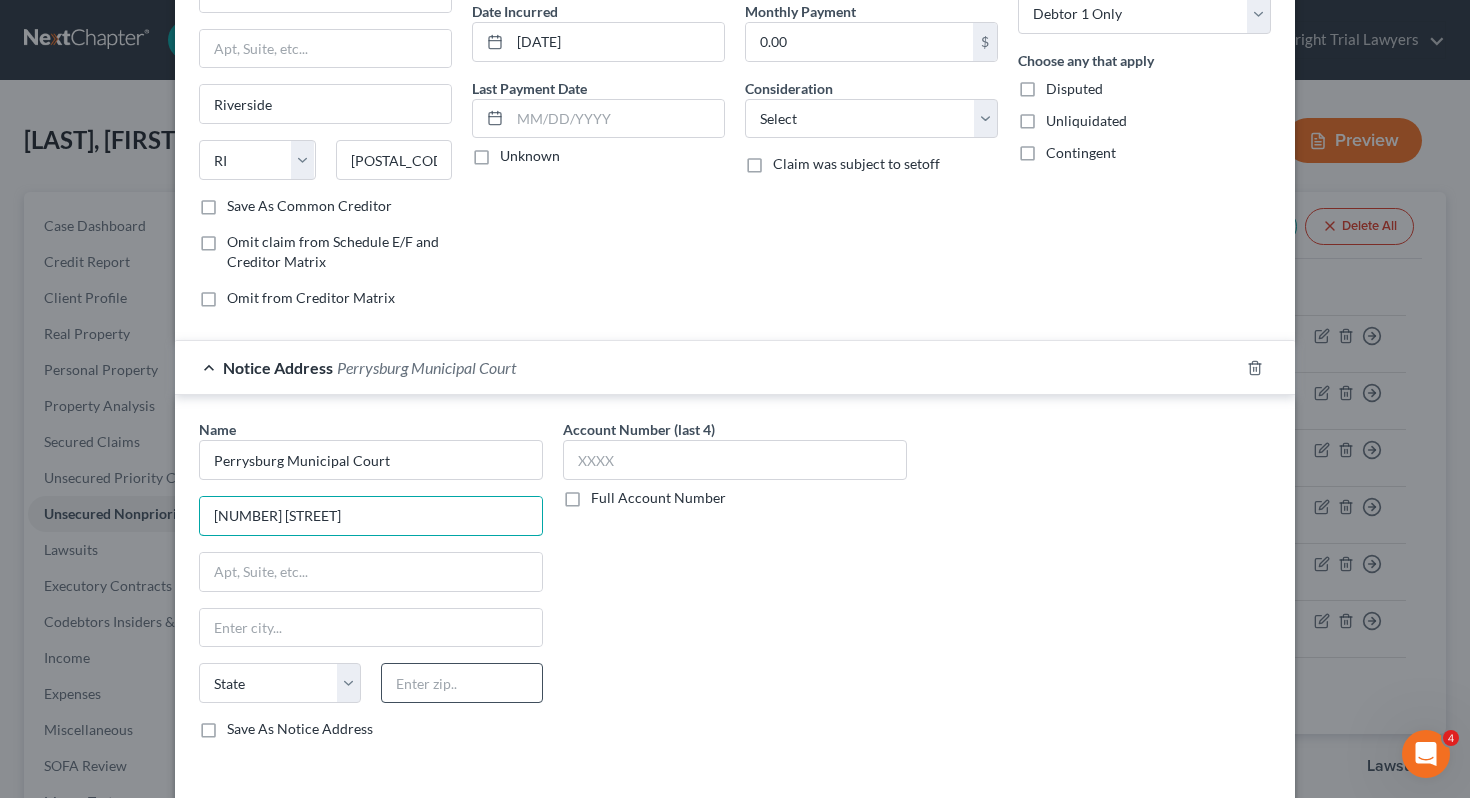 type on "[NUMBER] [STREET]" 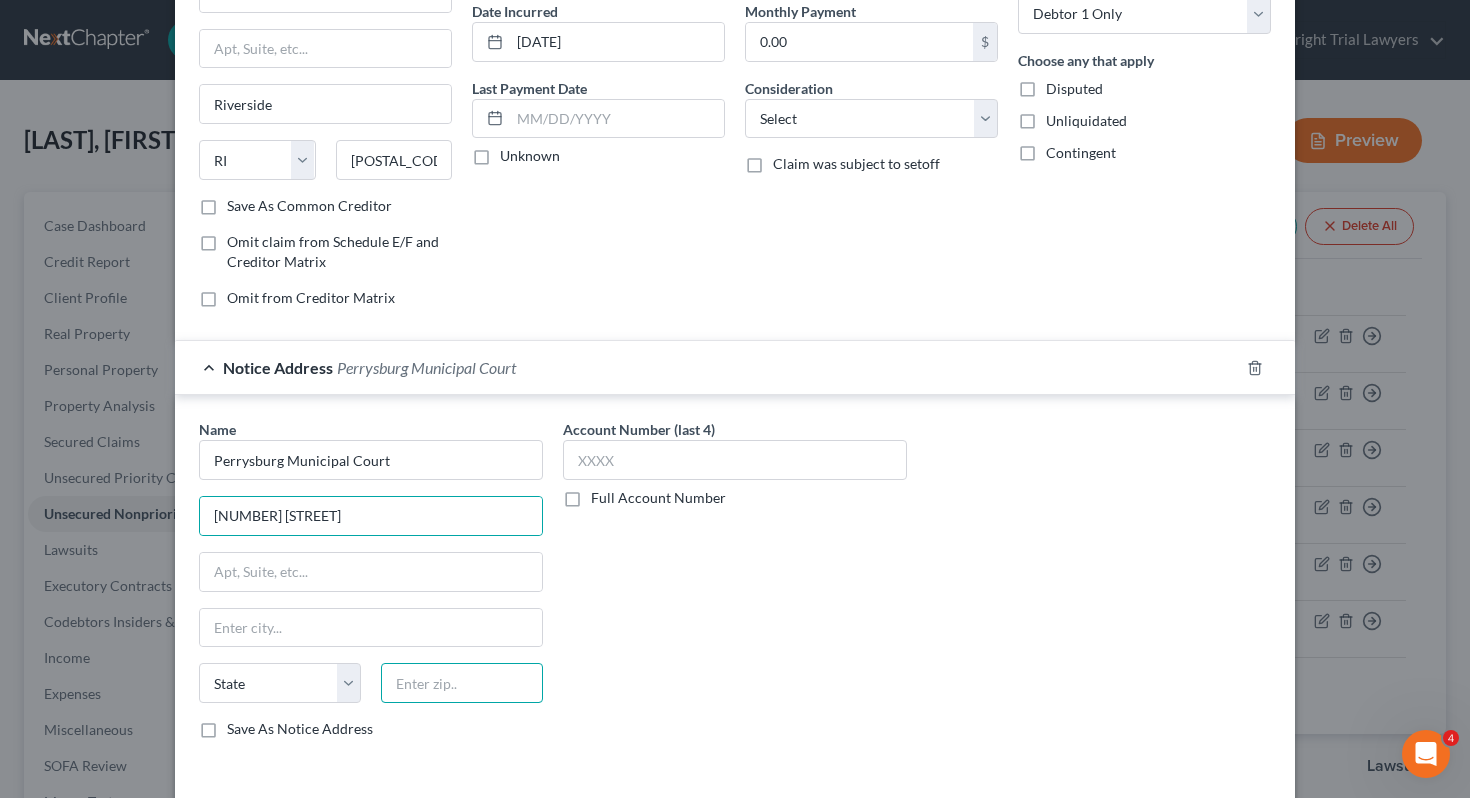 click at bounding box center (462, 683) 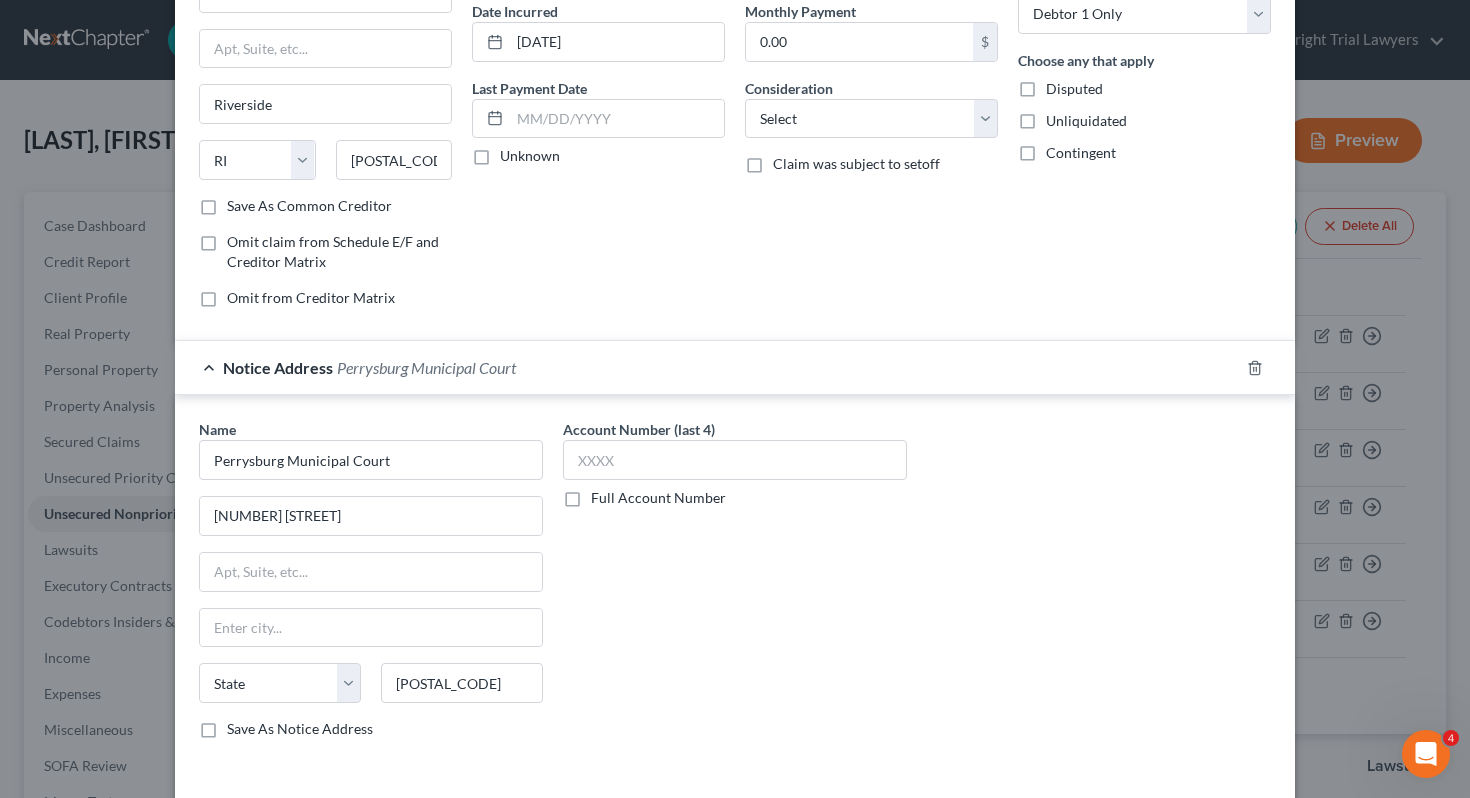 click on "Account Number (last 4)
Full Account Number" at bounding box center [735, 587] 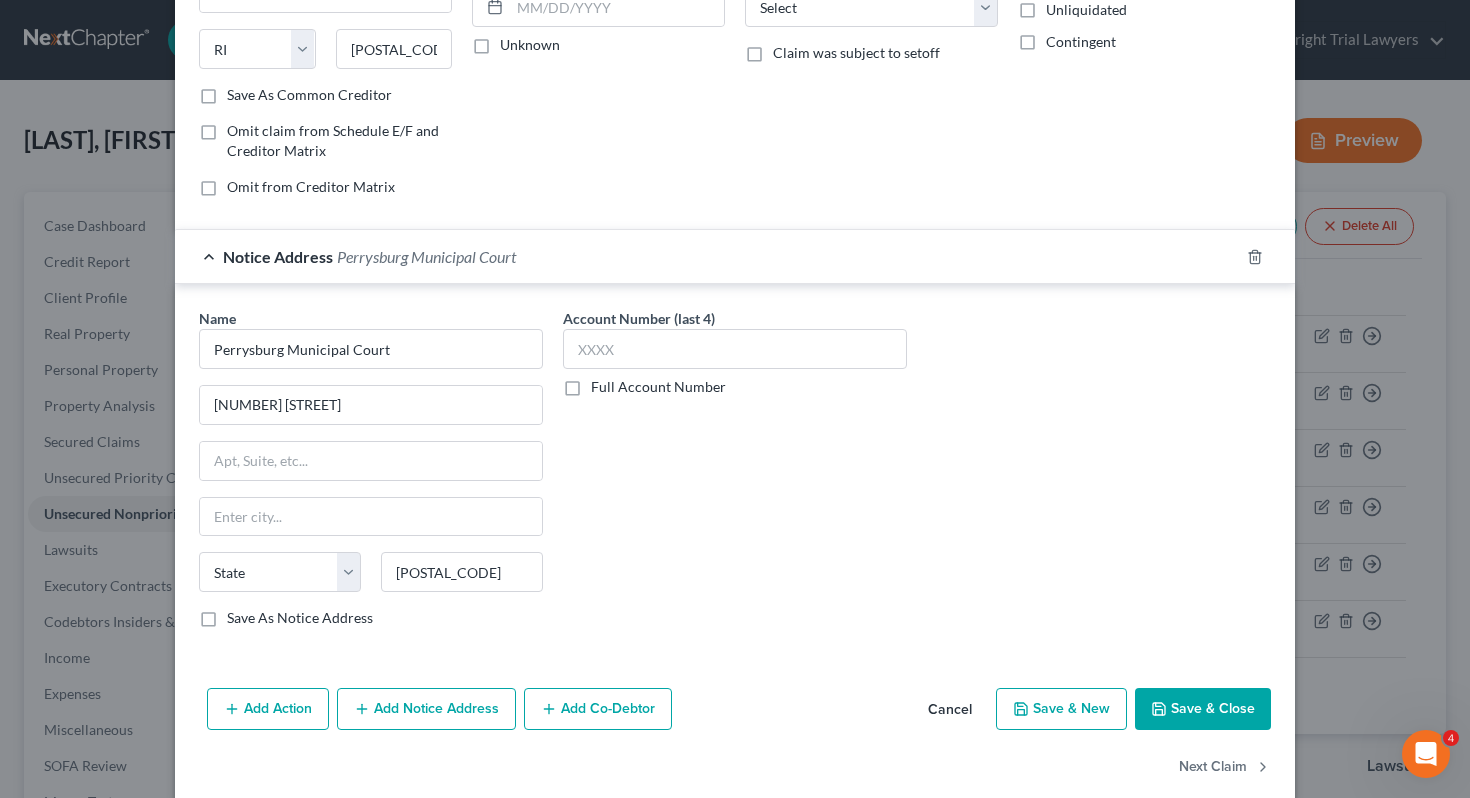 scroll, scrollTop: 336, scrollLeft: 0, axis: vertical 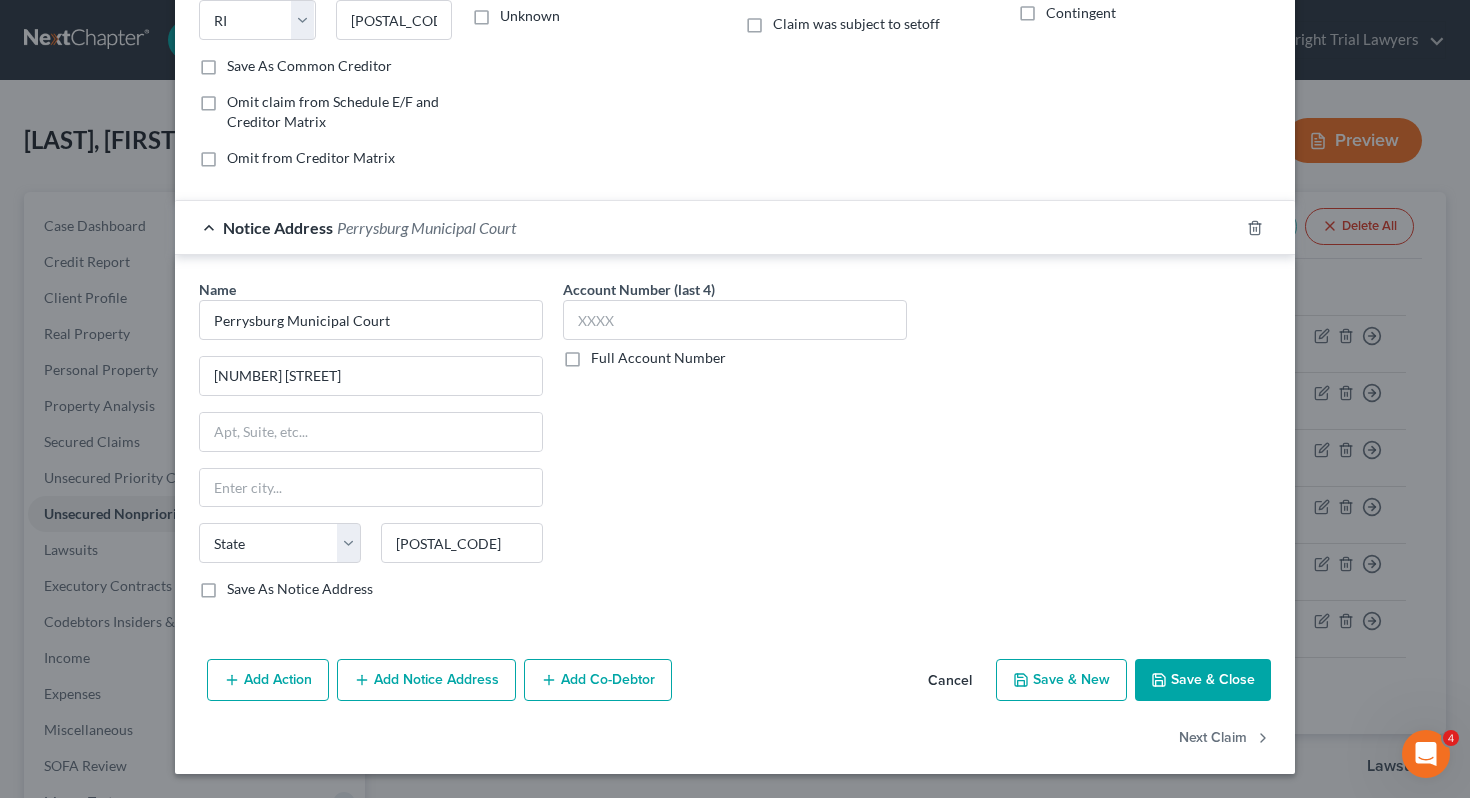click on "Account Number (last 4)
Full Account Number" at bounding box center [735, 447] 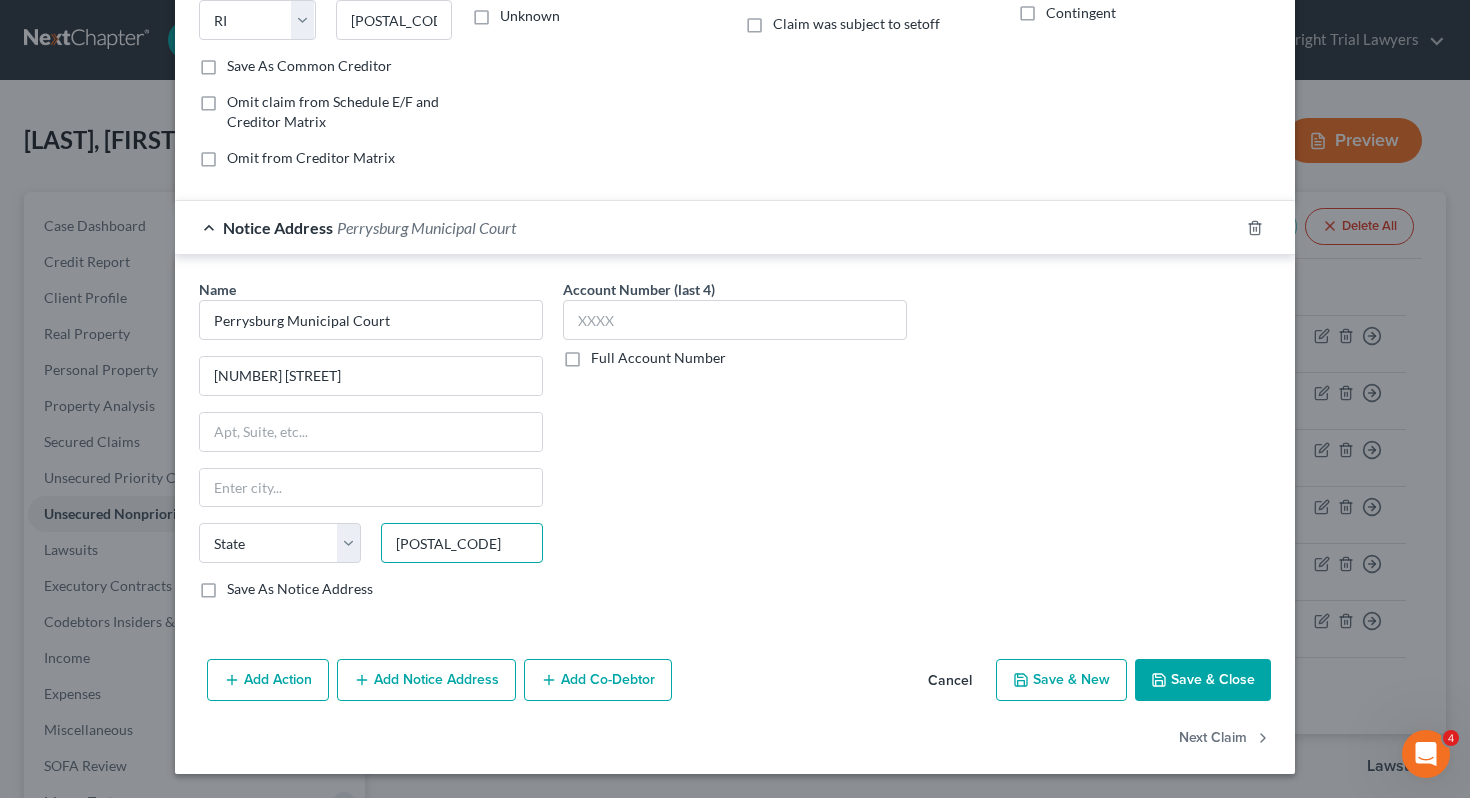 drag, startPoint x: 426, startPoint y: 544, endPoint x: 402, endPoint y: 542, distance: 24.083189 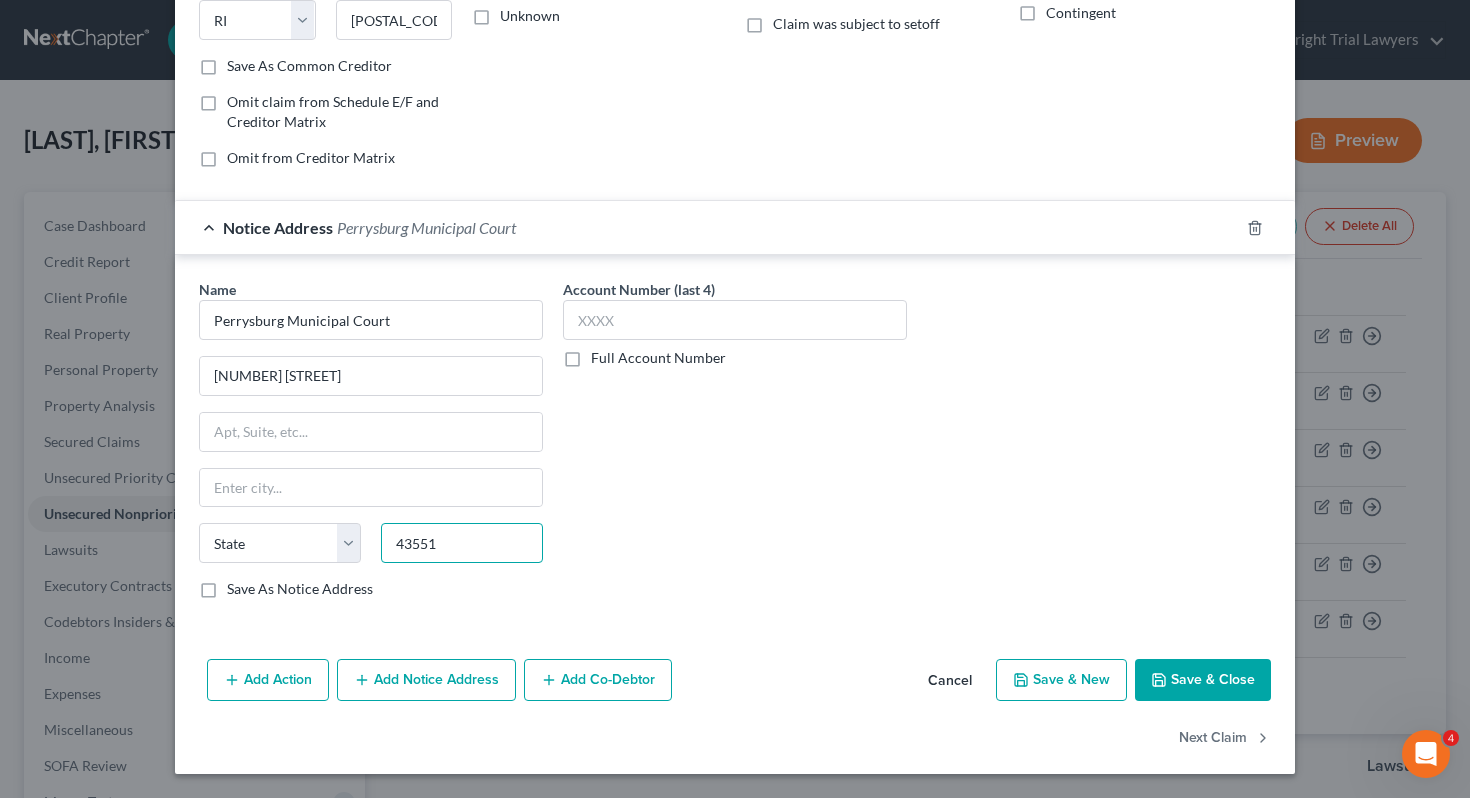 type on "43551" 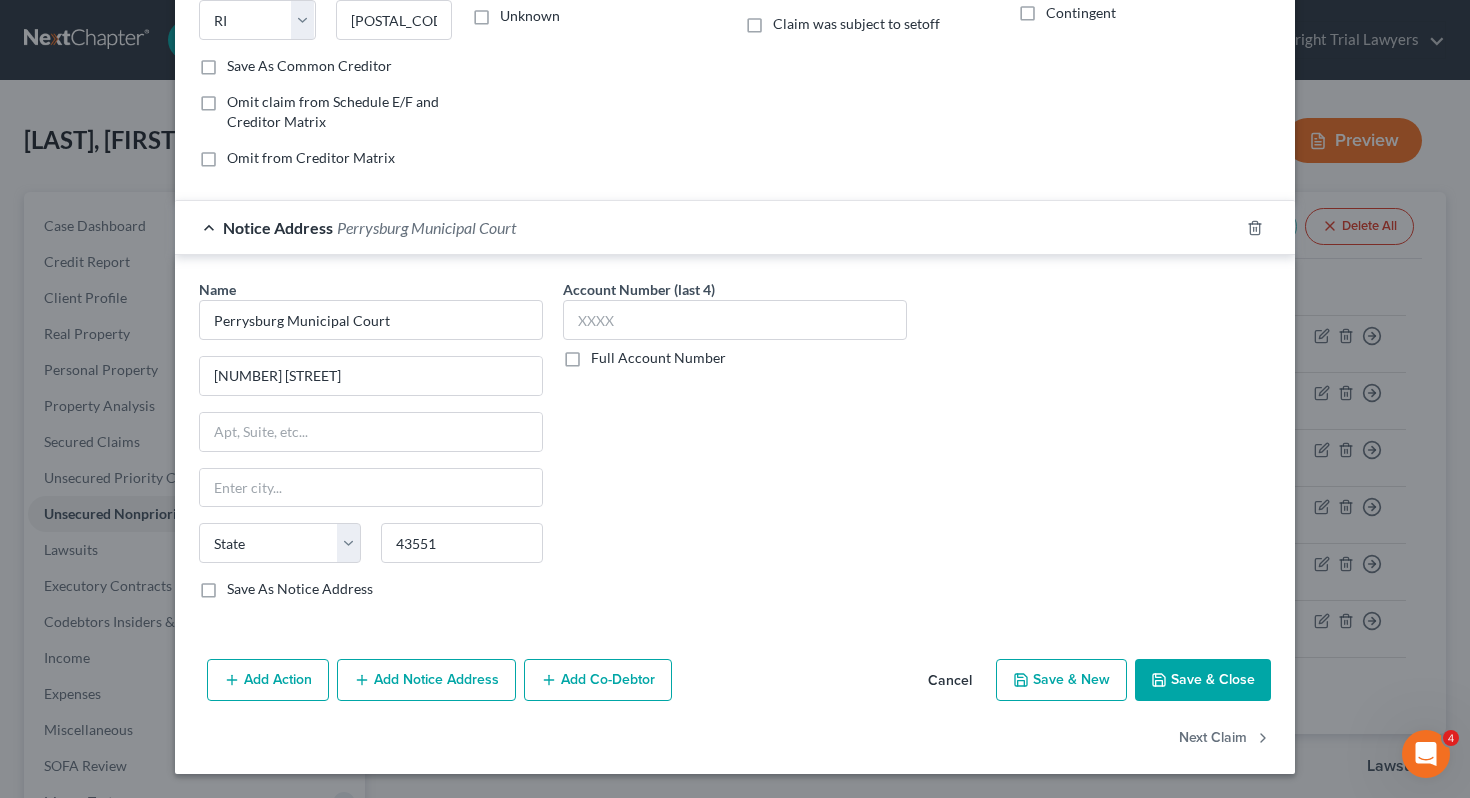 click on "Save As Notice Address" at bounding box center [371, 589] 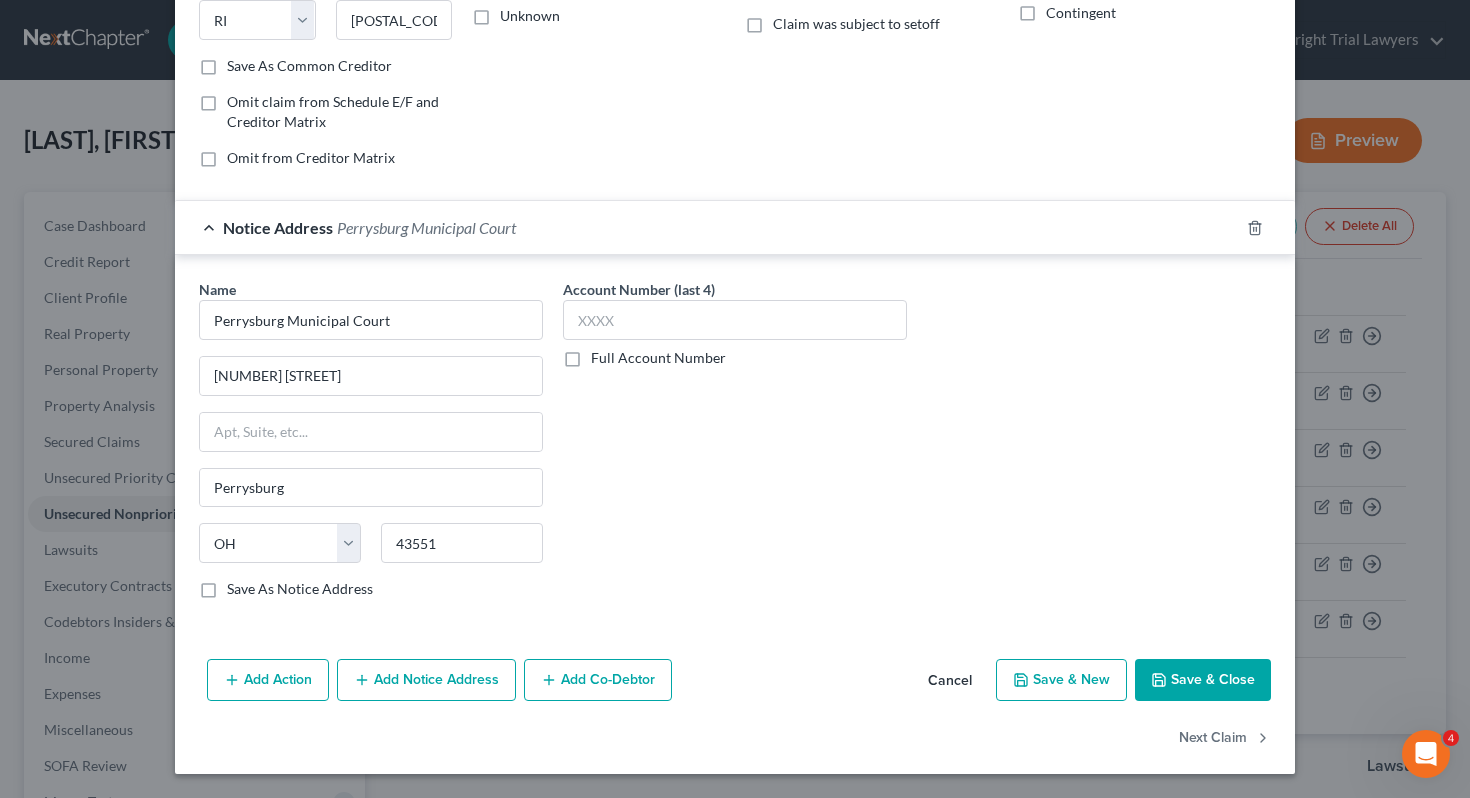 click on "Save & Close" at bounding box center [1203, 680] 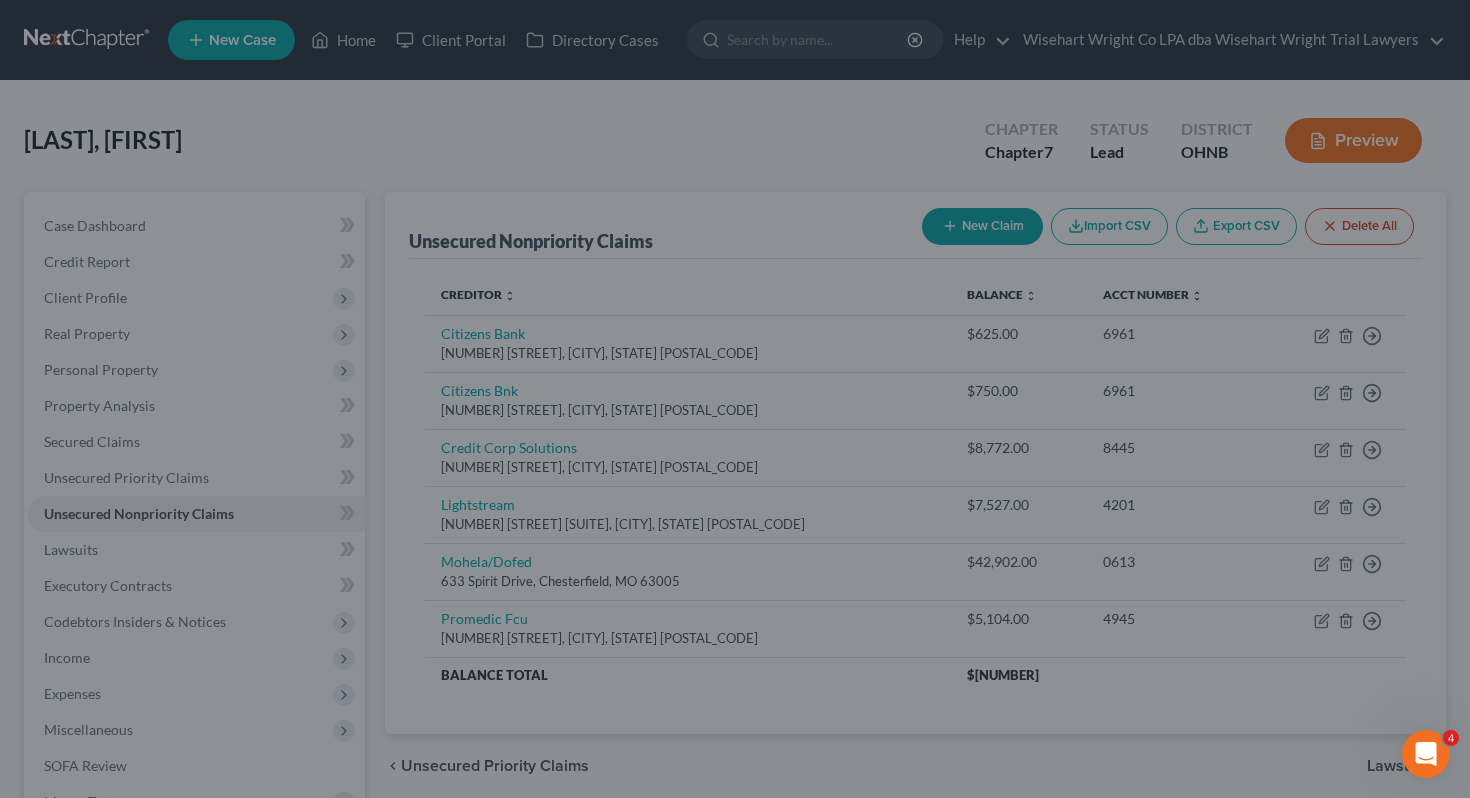 type on "0" 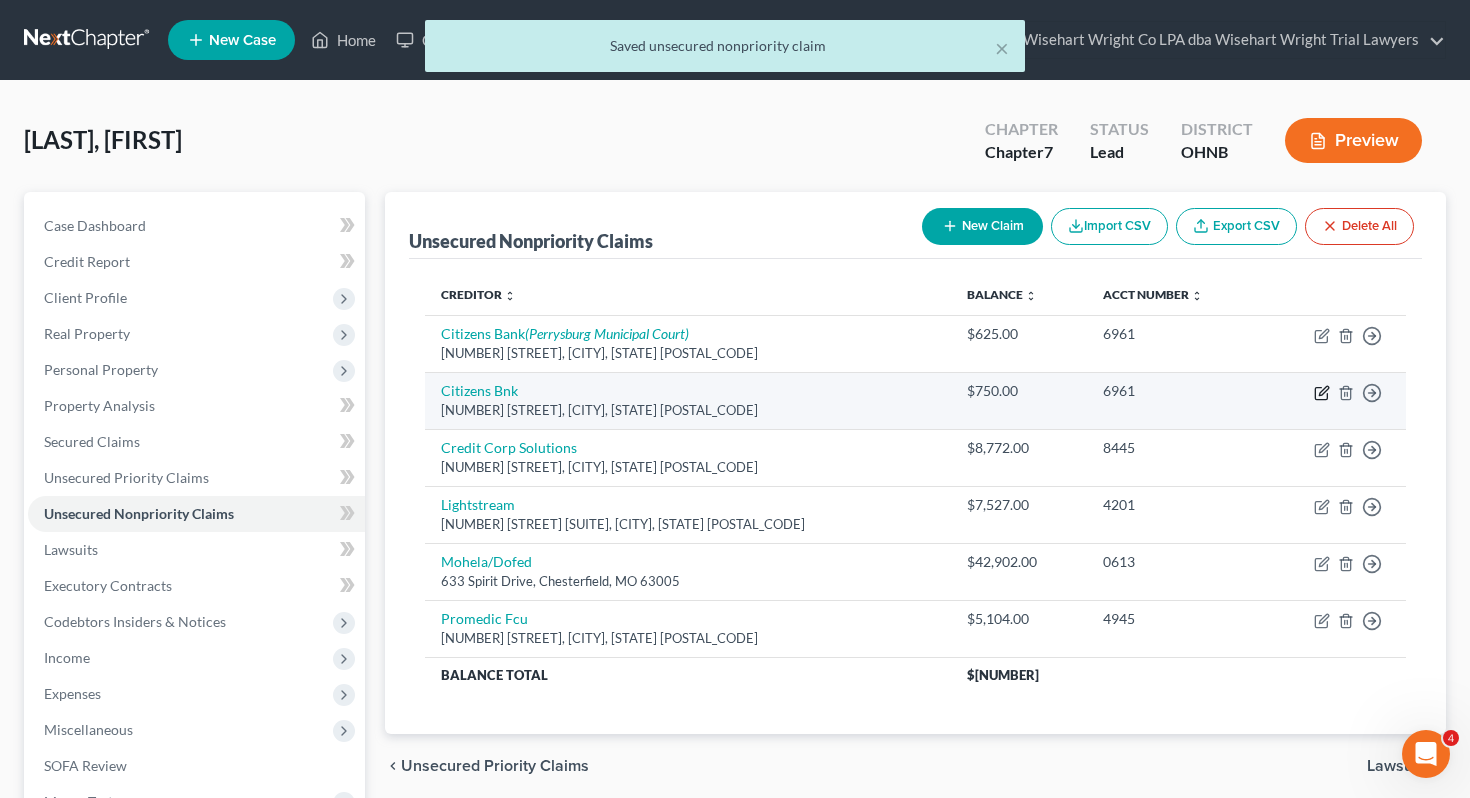 click 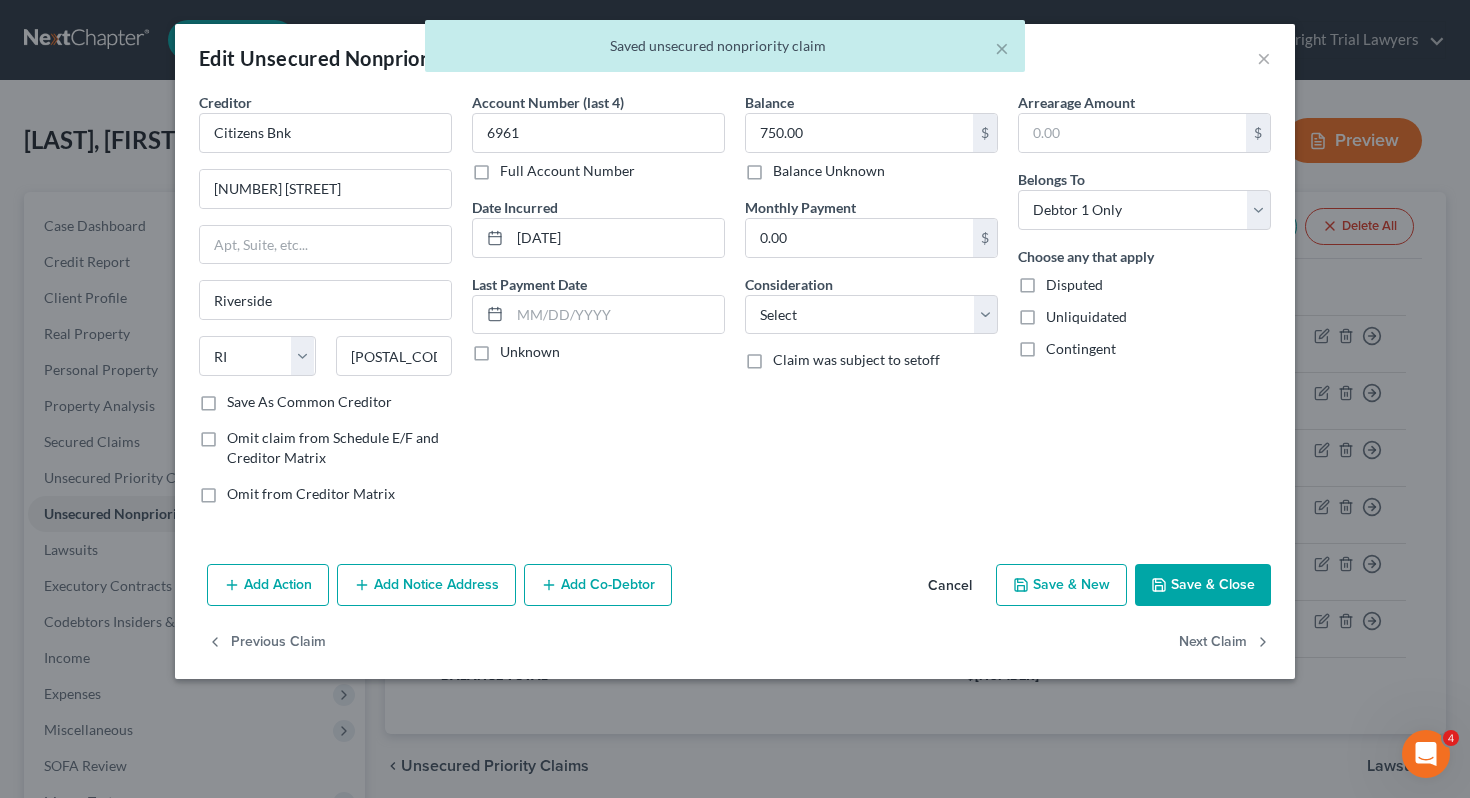 click on "Add Notice Address" at bounding box center (426, 585) 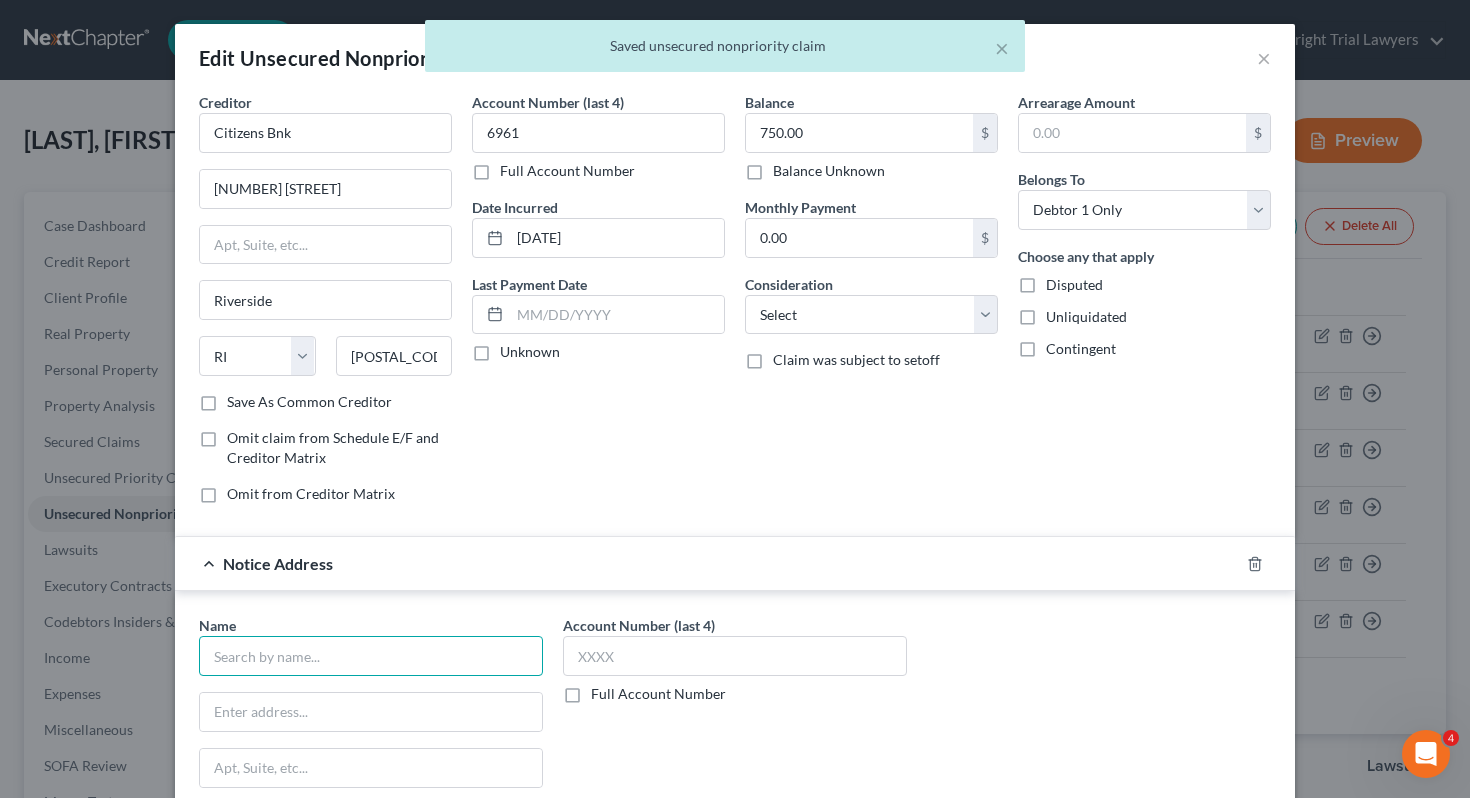 click at bounding box center [371, 656] 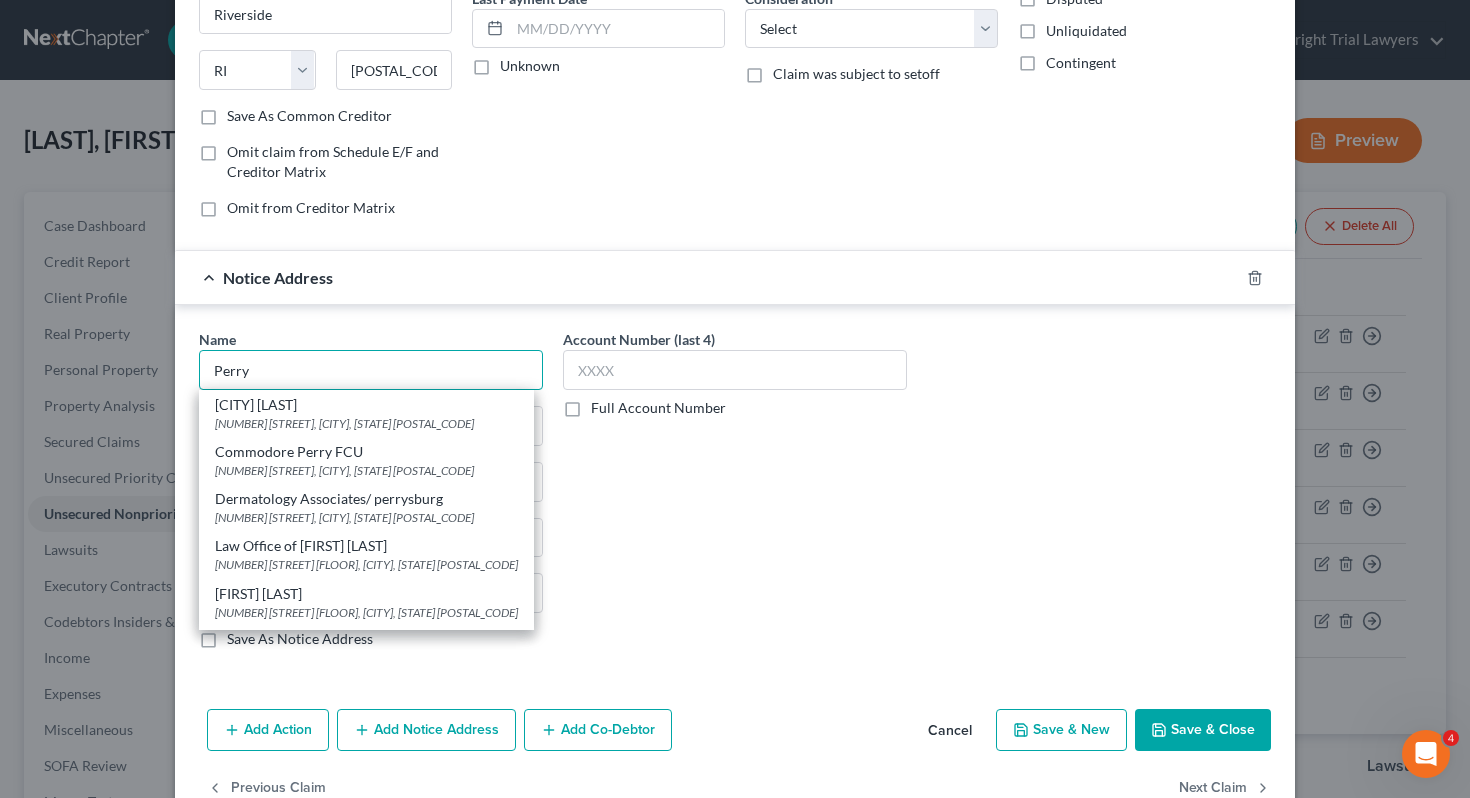 scroll, scrollTop: 300, scrollLeft: 0, axis: vertical 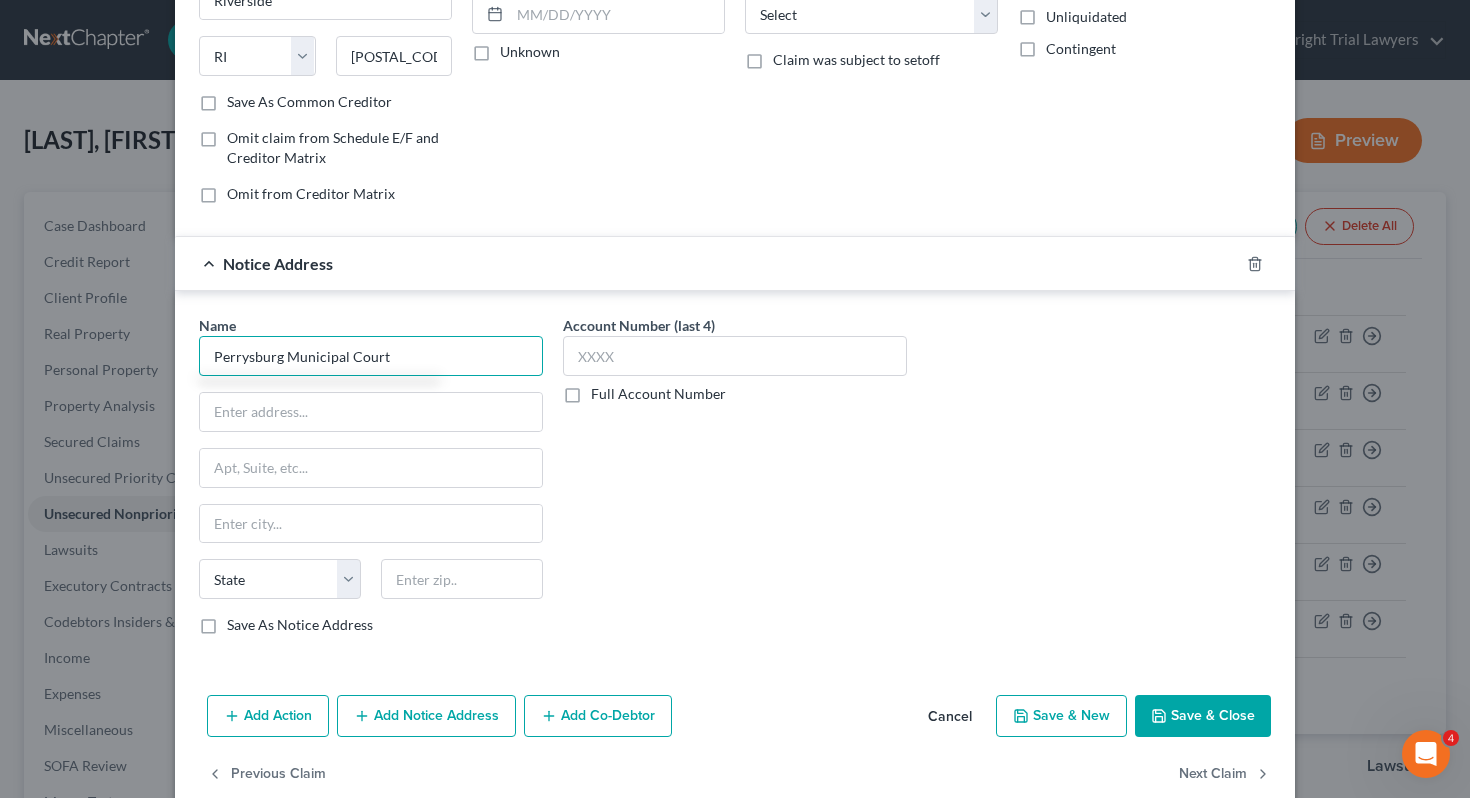 type on "Perrysburg Municipal Court" 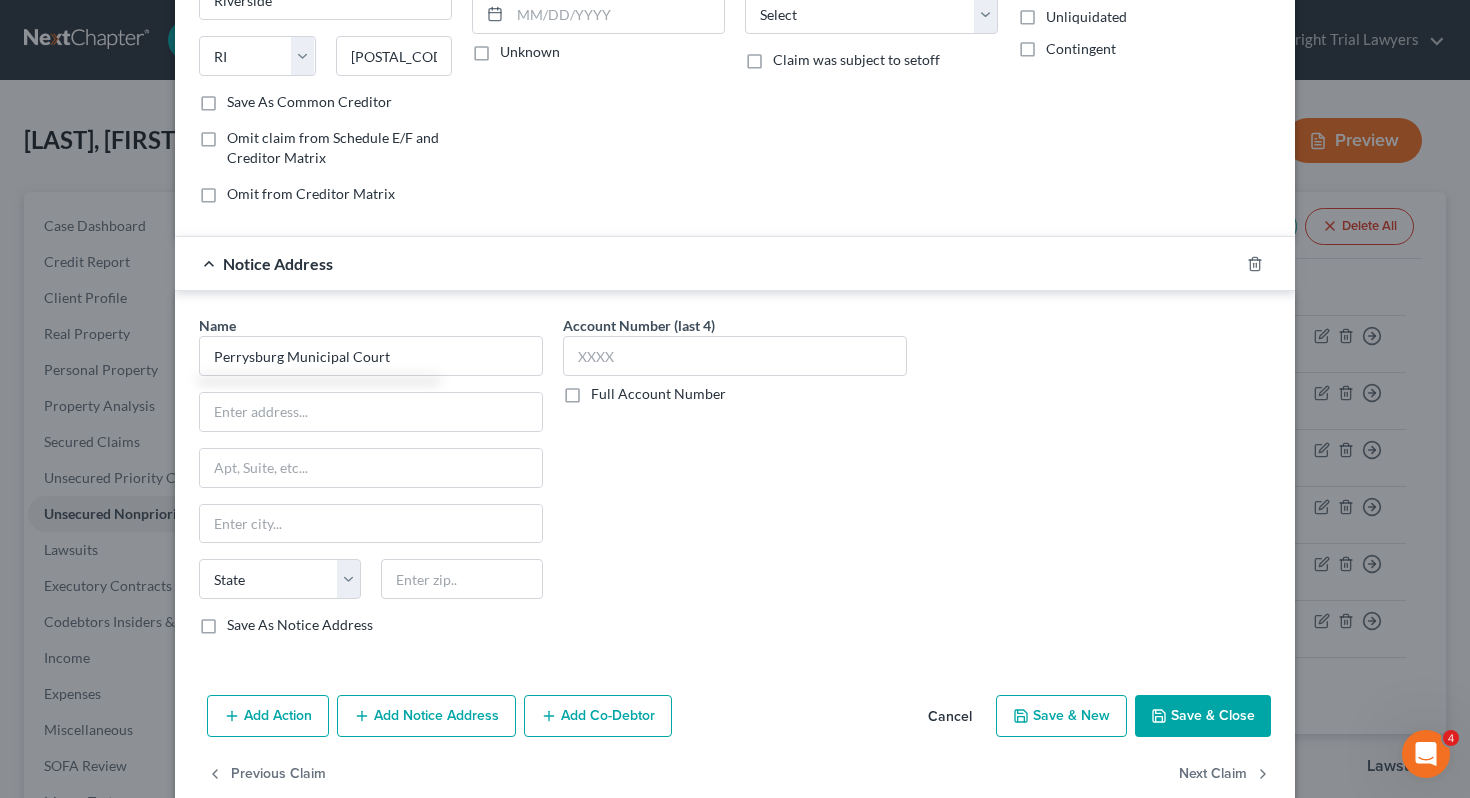 click on "Save As Notice Address" at bounding box center (300, 625) 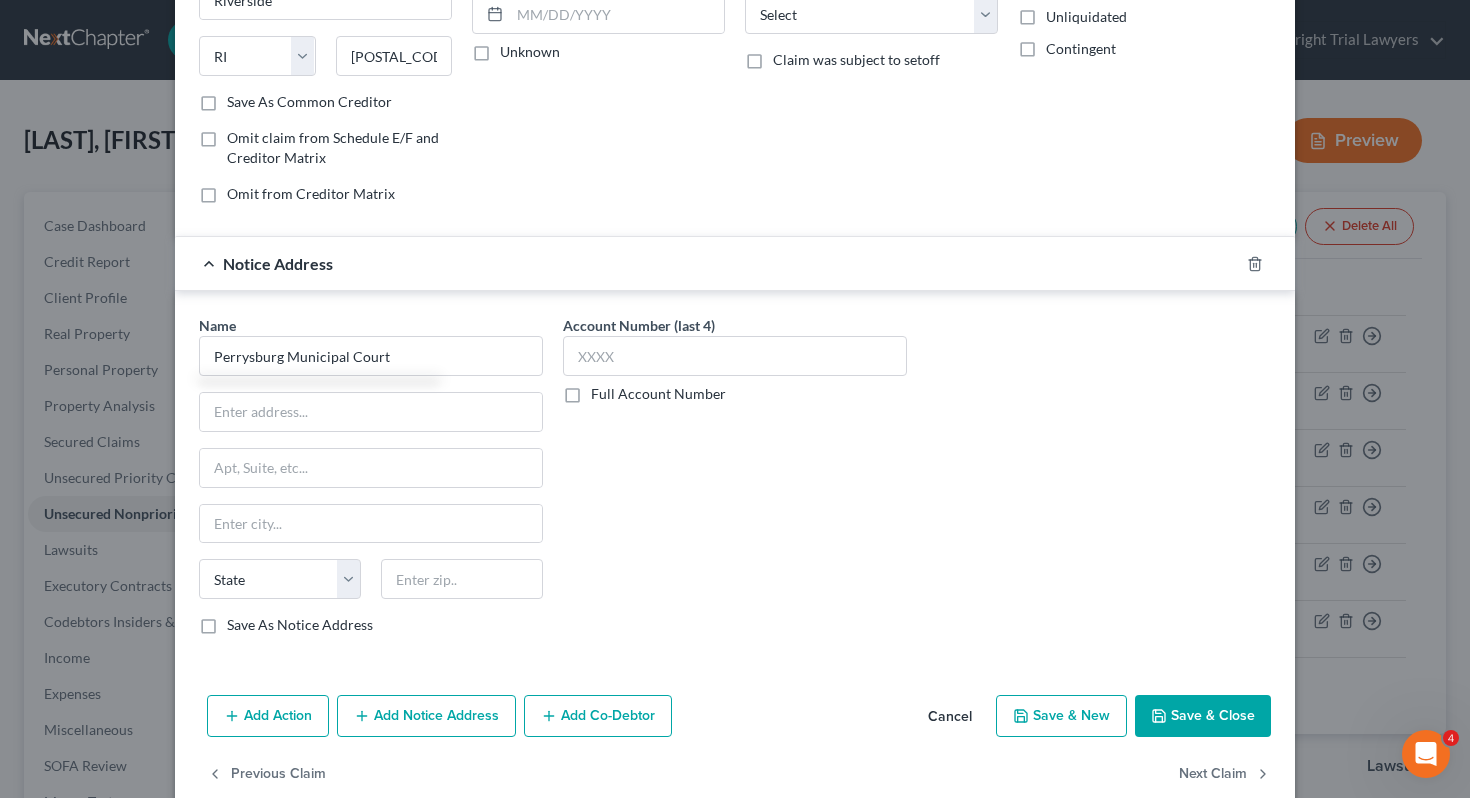 click on "Save As Notice Address" at bounding box center (241, 621) 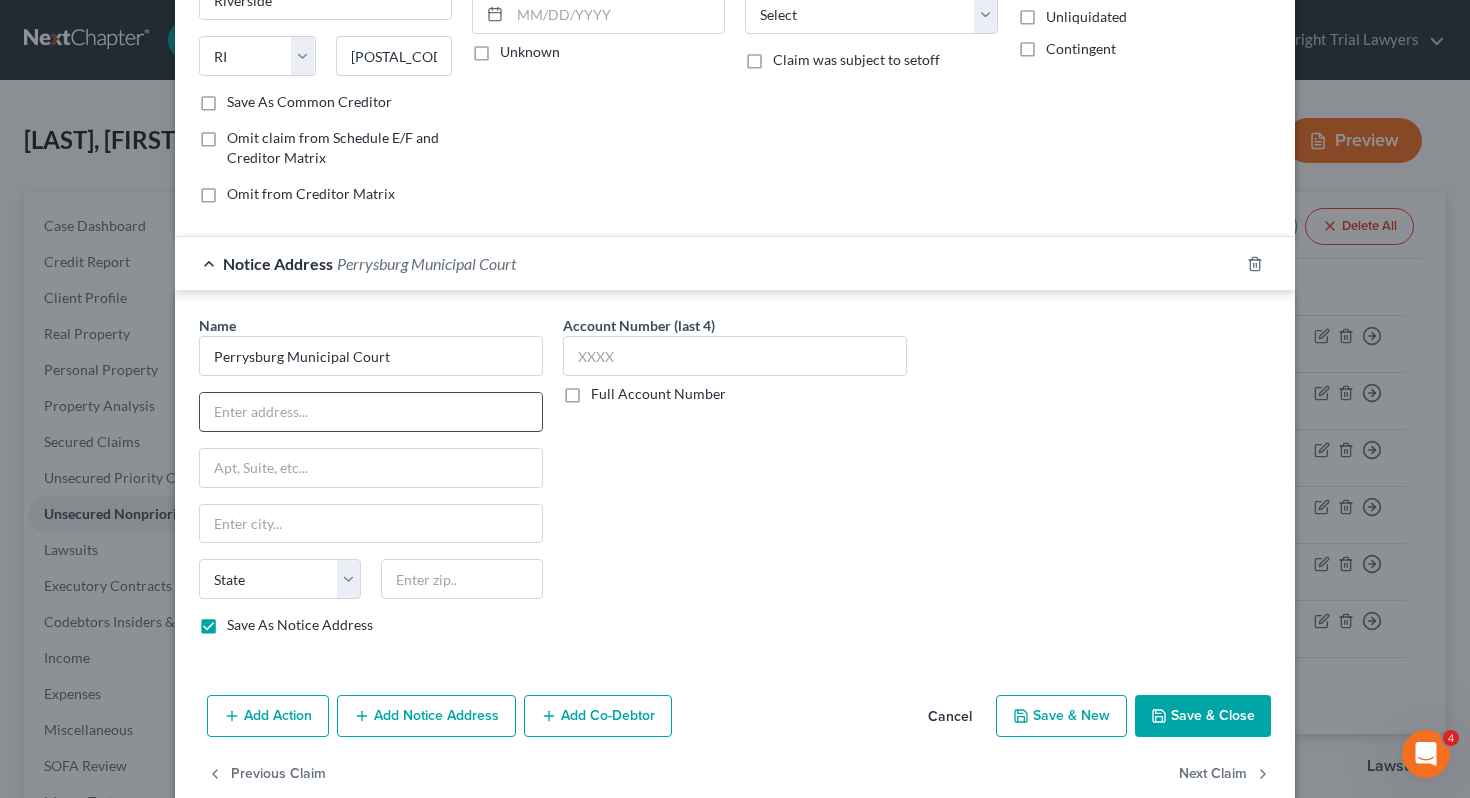 click at bounding box center (371, 412) 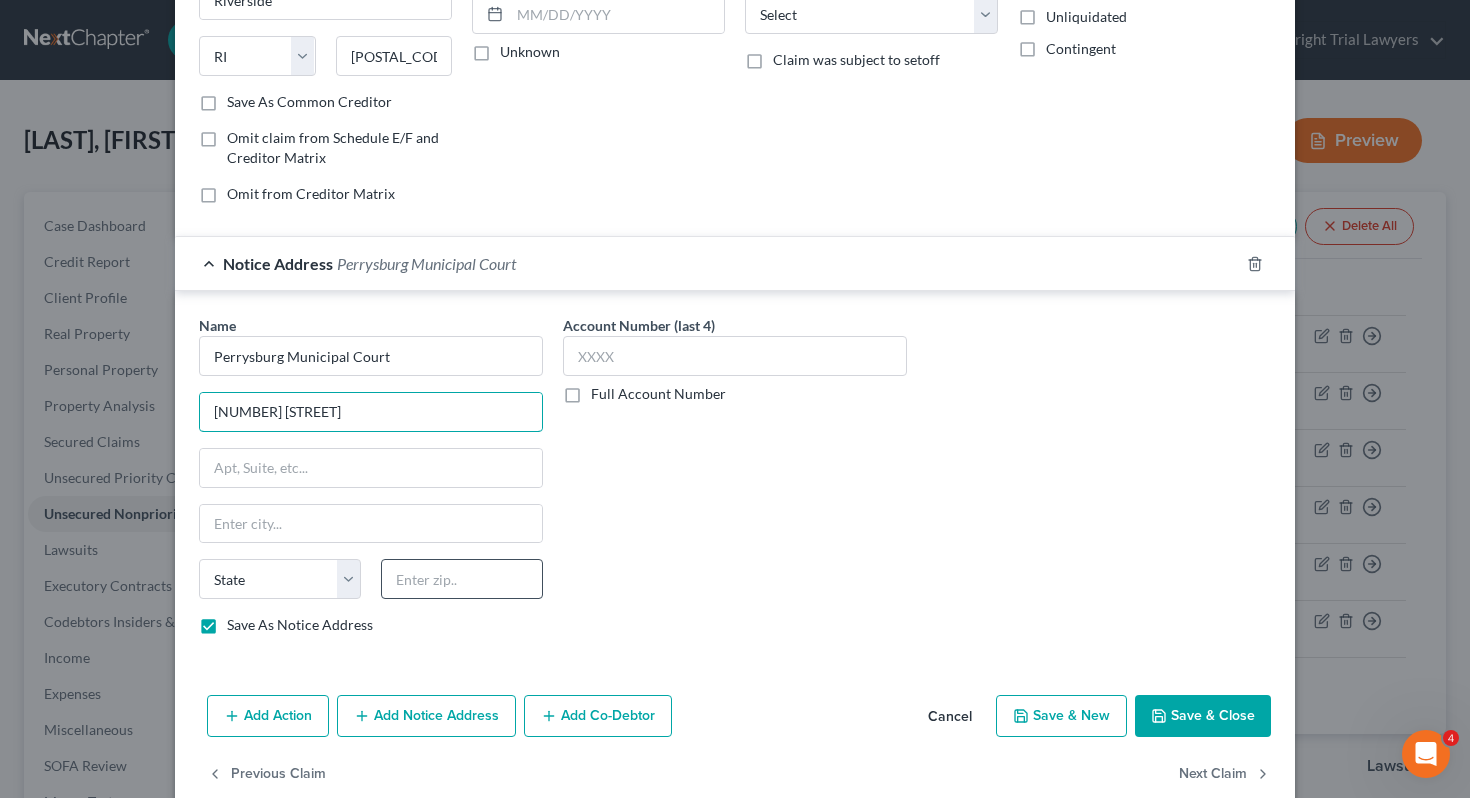 type on "[NUMBER] [STREET]" 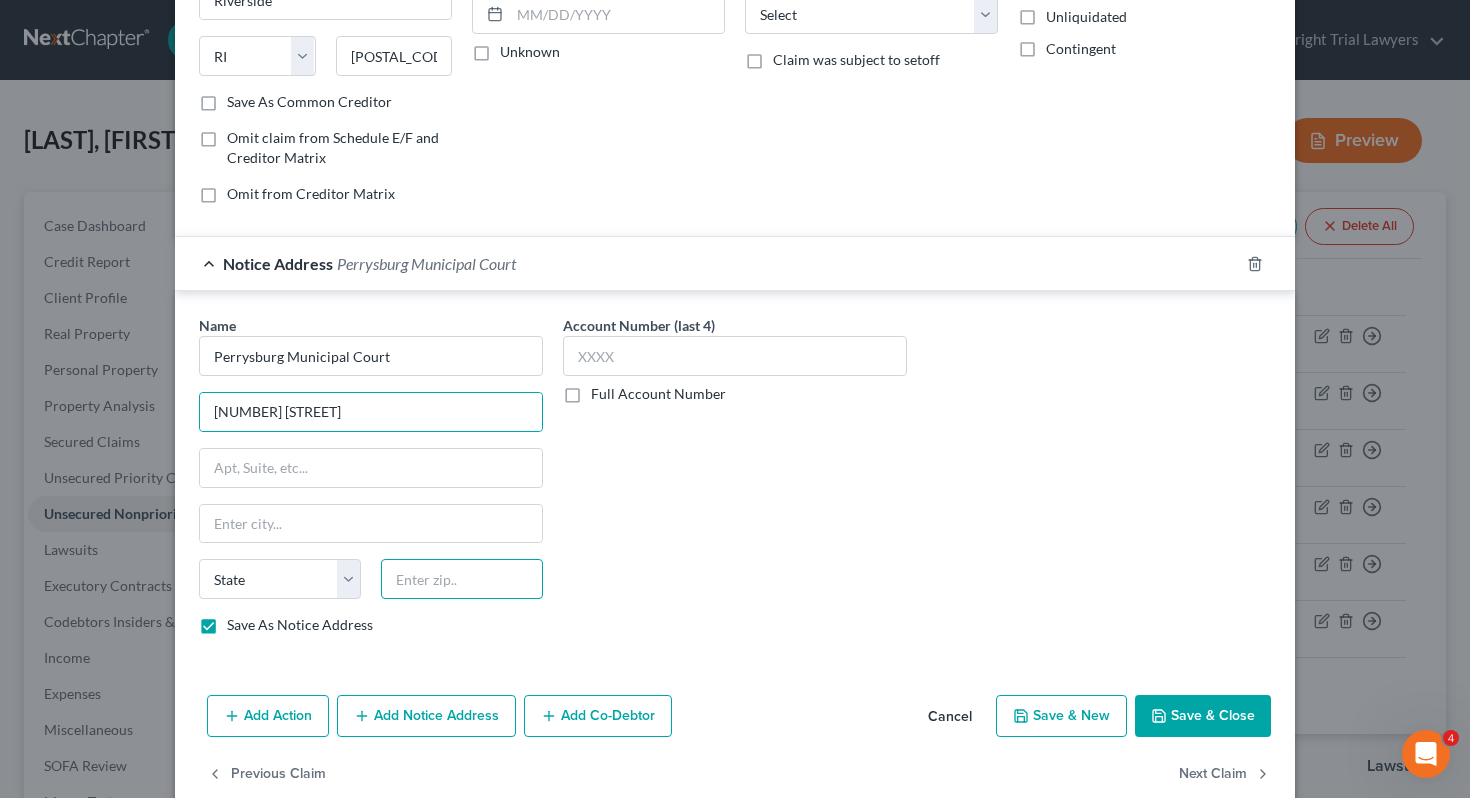 click at bounding box center (462, 579) 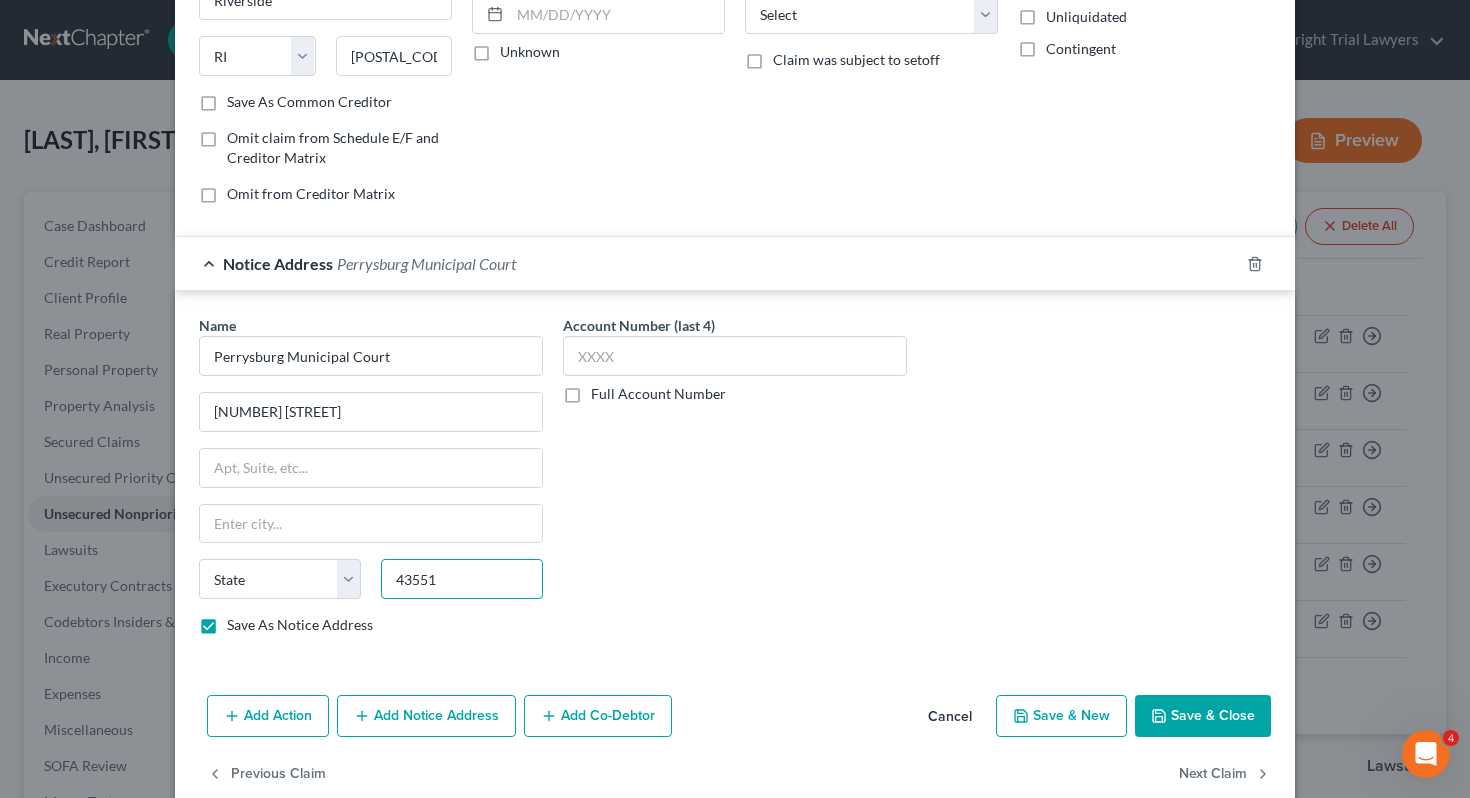 type on "43551" 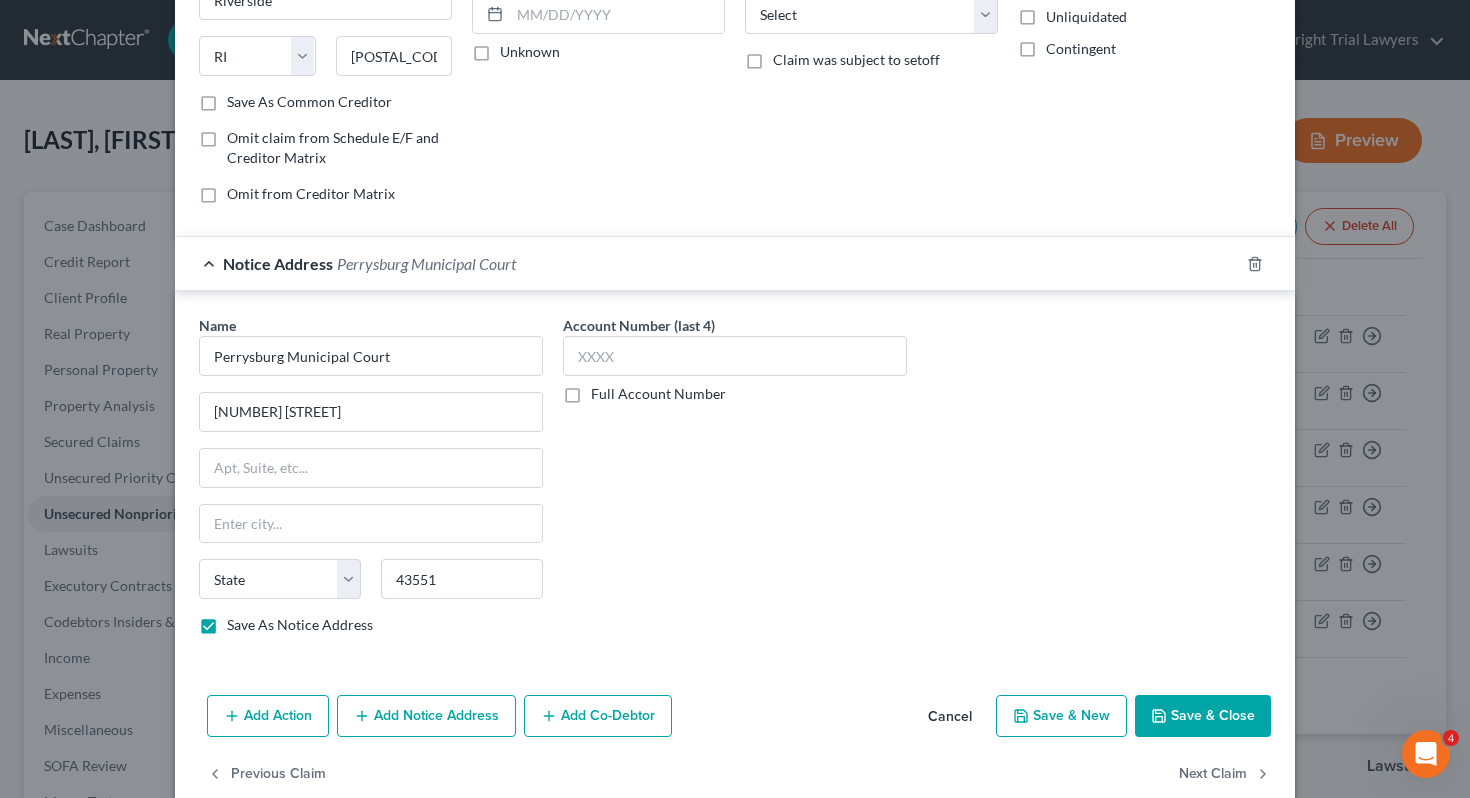 click on "Account Number (last 4)
Full Account Number" at bounding box center [735, 483] 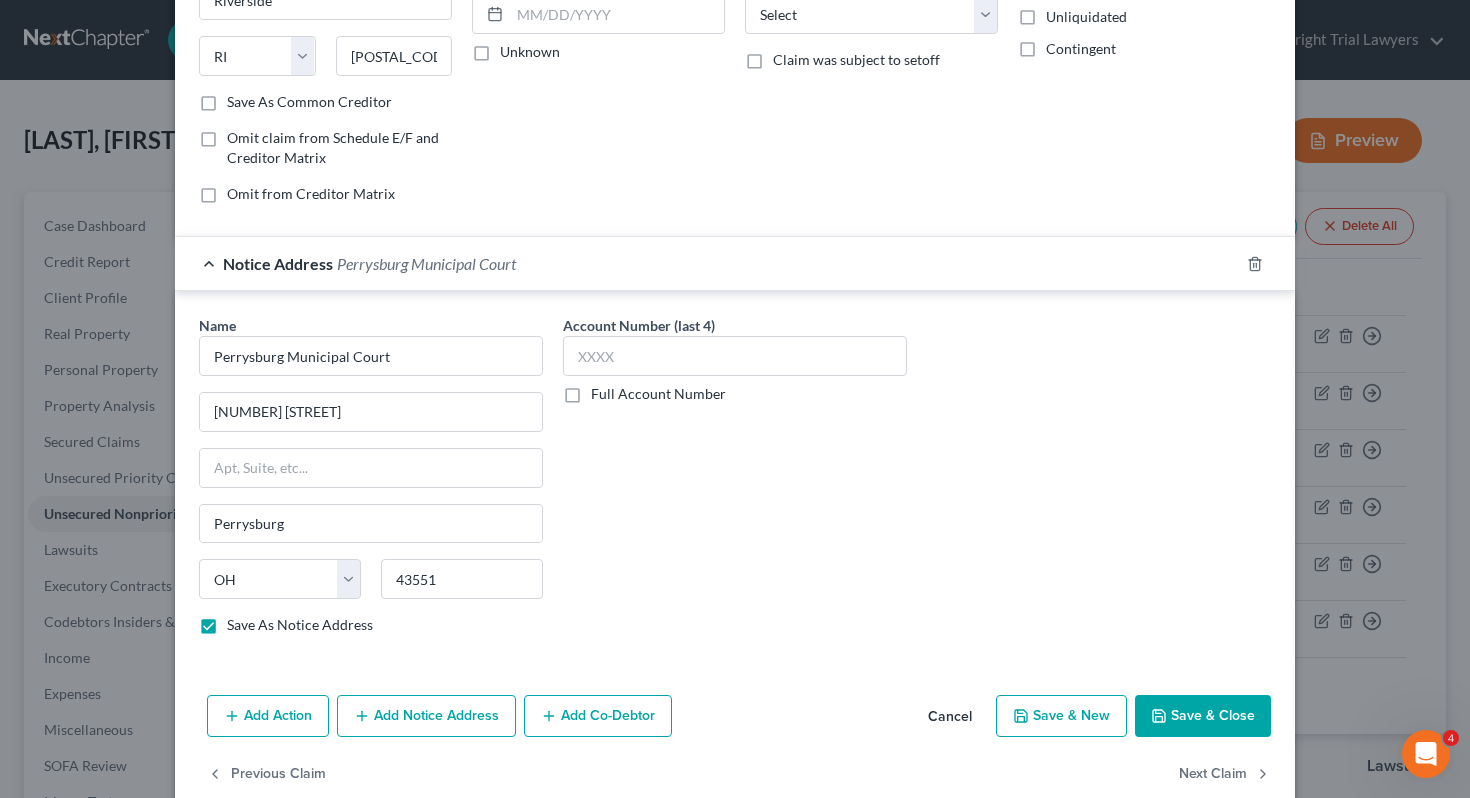 click on "Save & Close" at bounding box center [1203, 716] 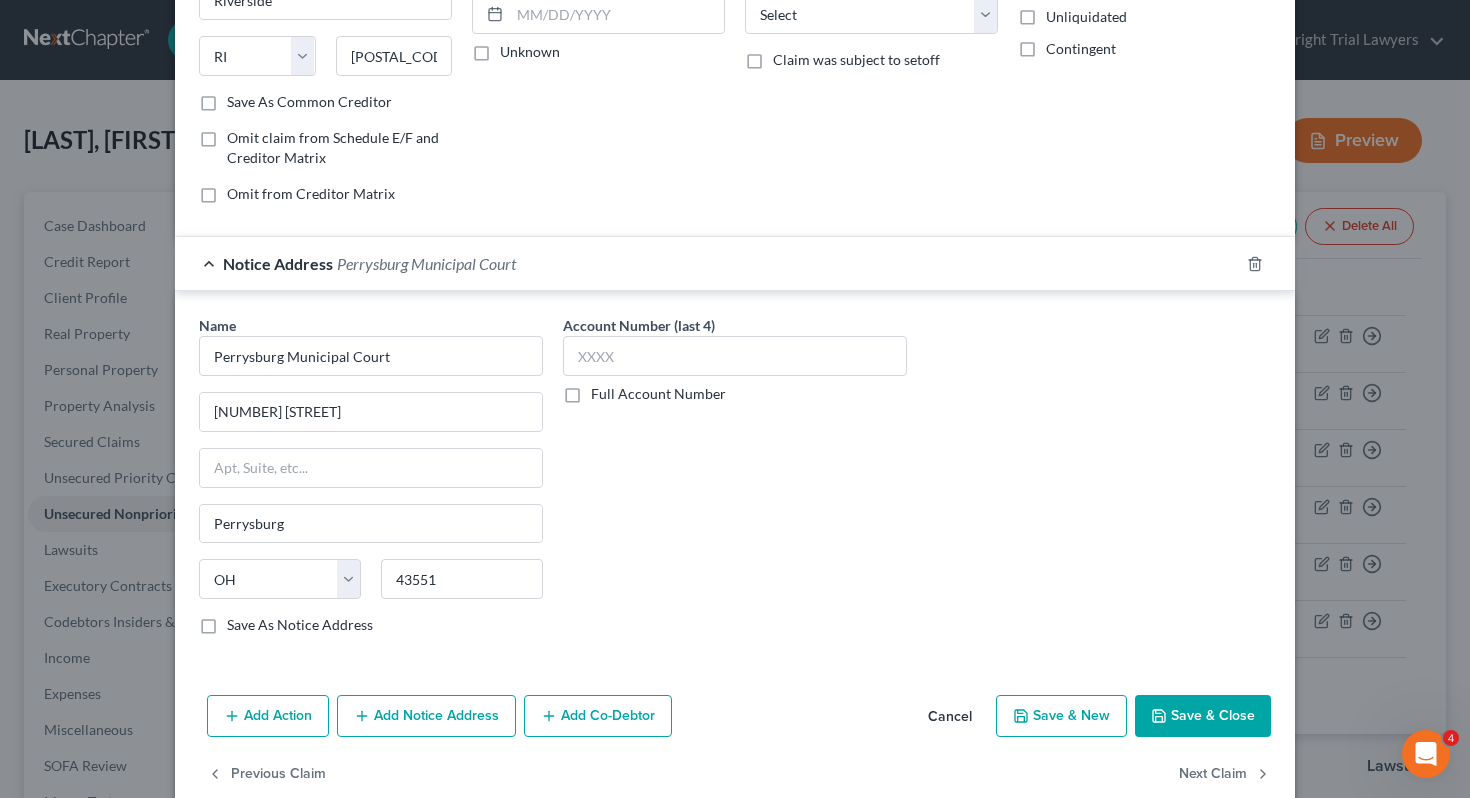 checkbox on "false" 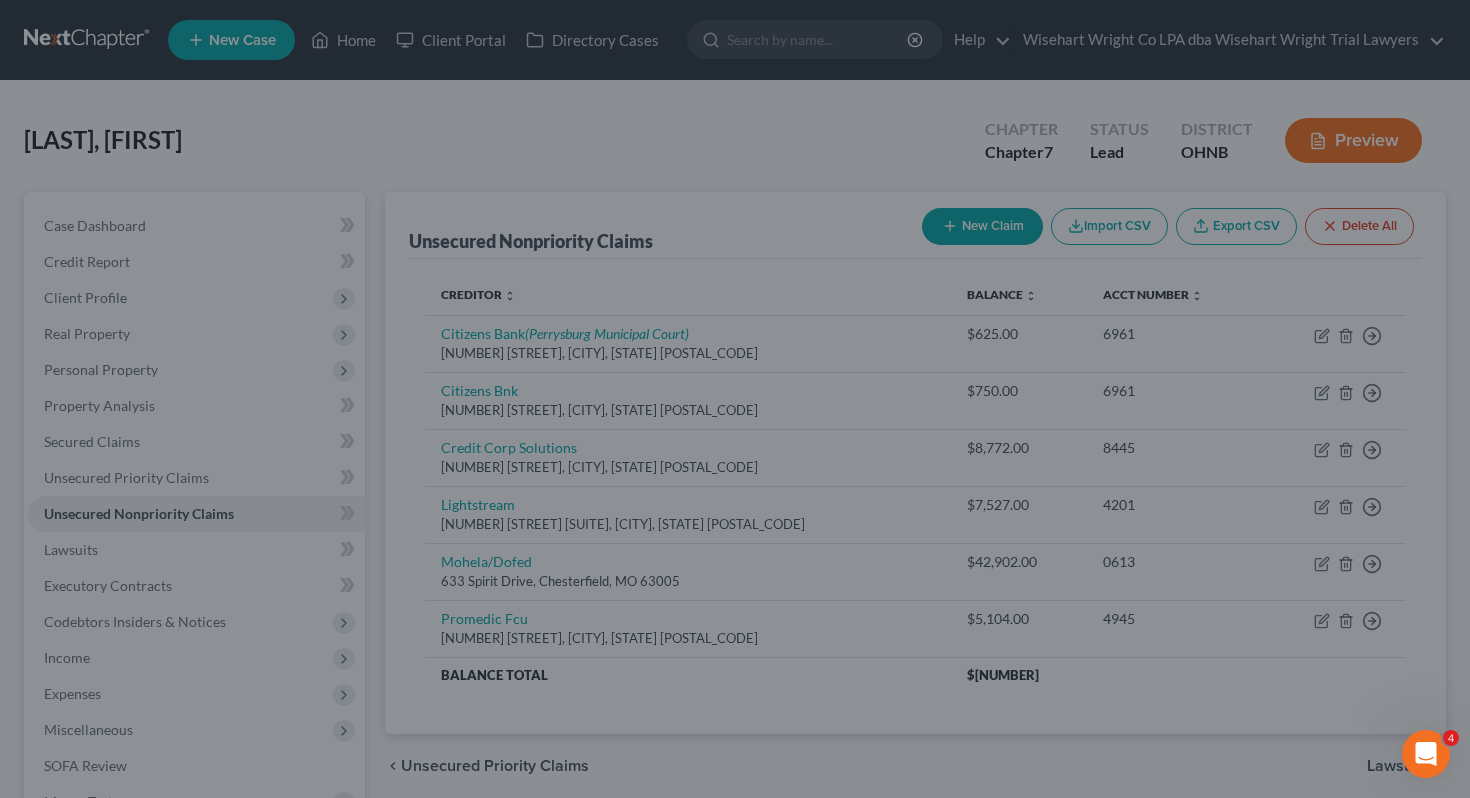 type on "0" 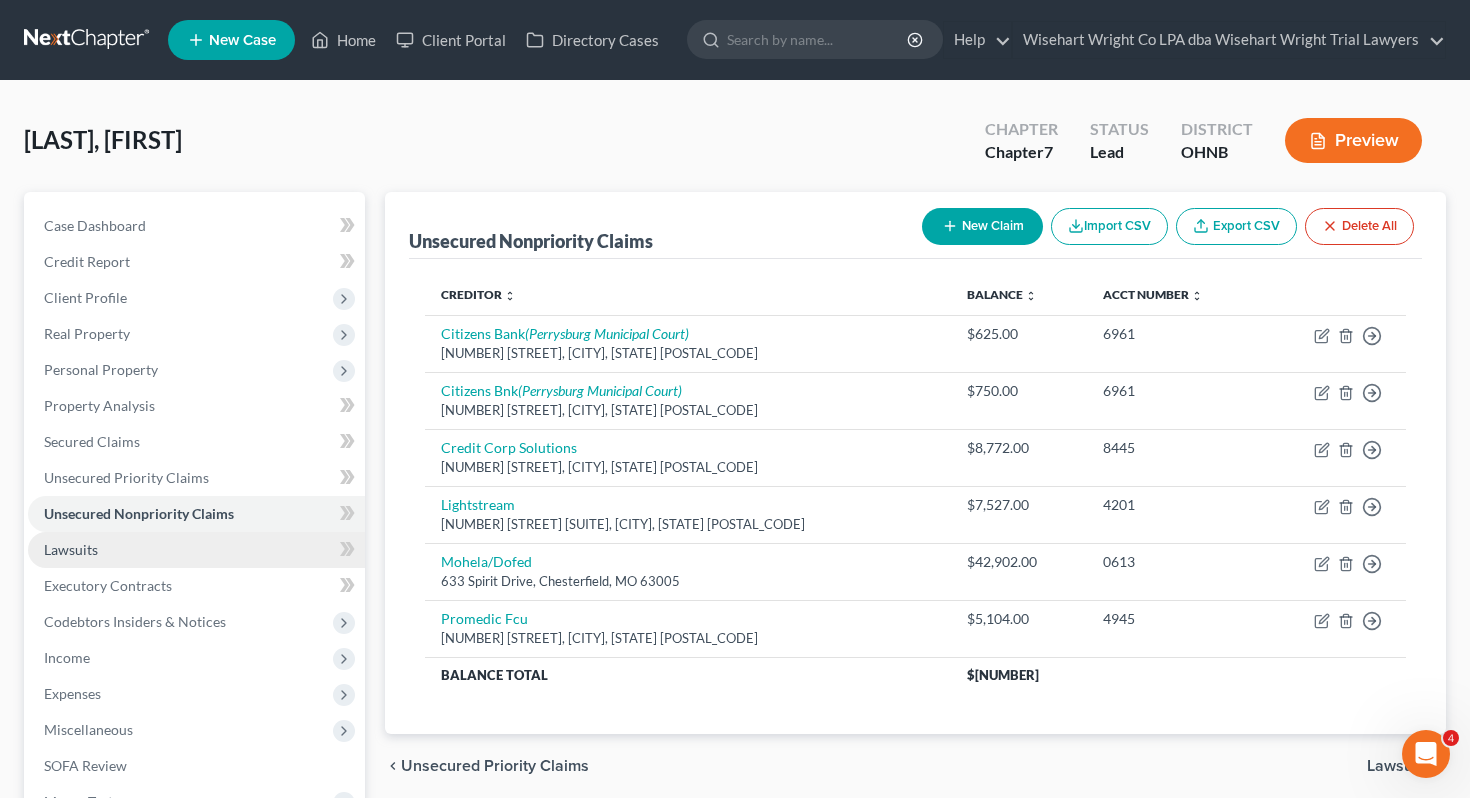 click on "Lawsuits" at bounding box center [196, 550] 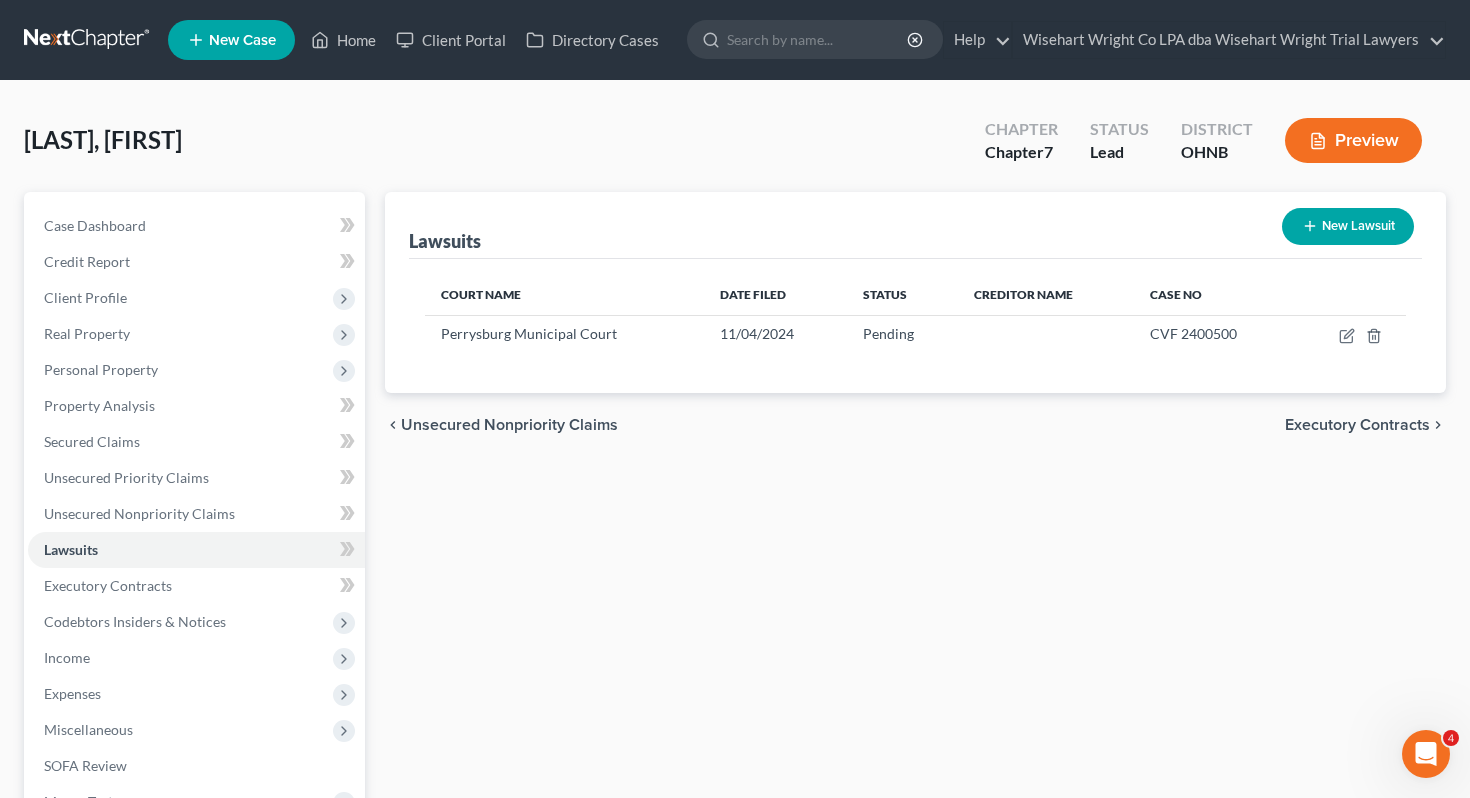 click on "New Lawsuit" at bounding box center (1348, 226) 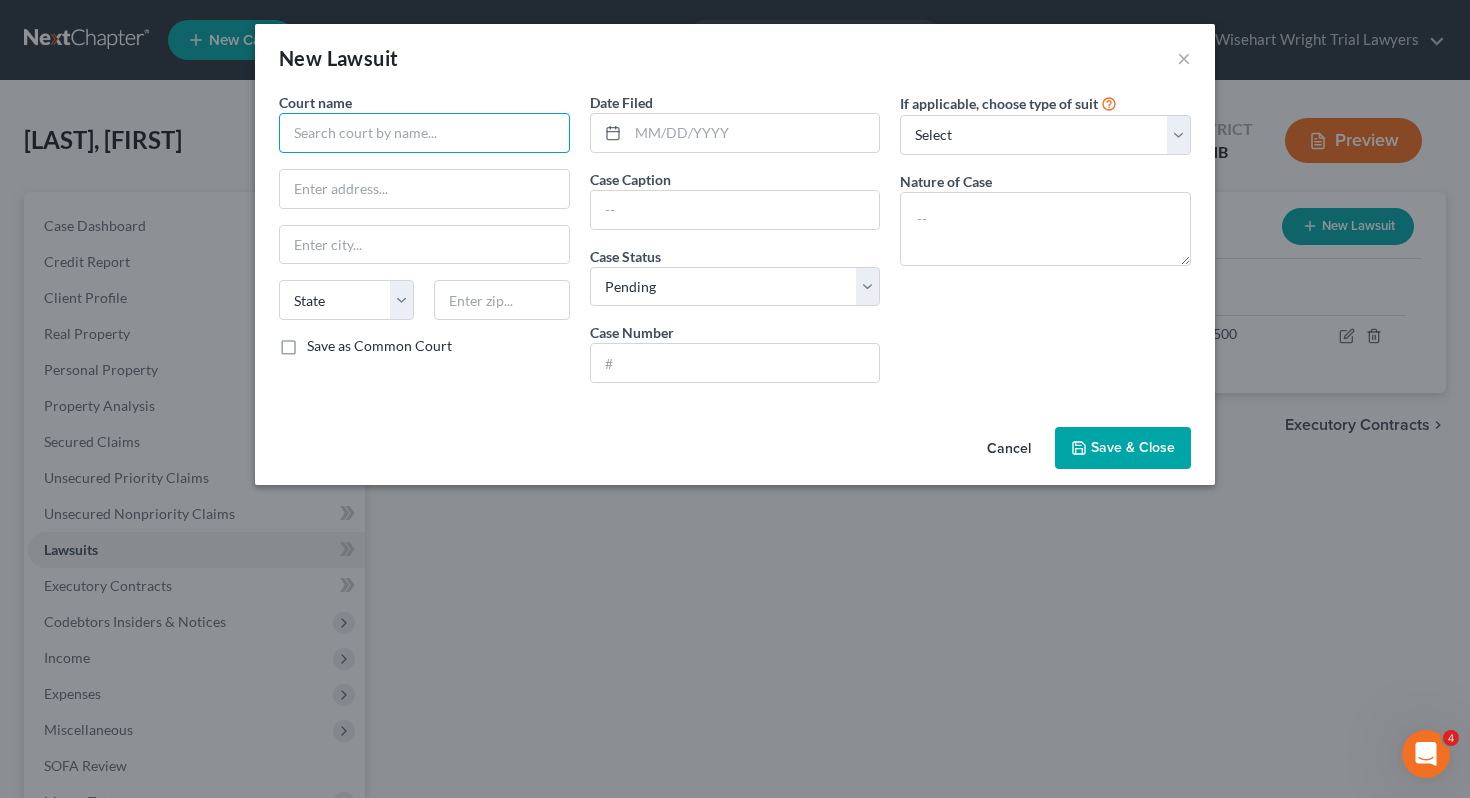 click at bounding box center (424, 133) 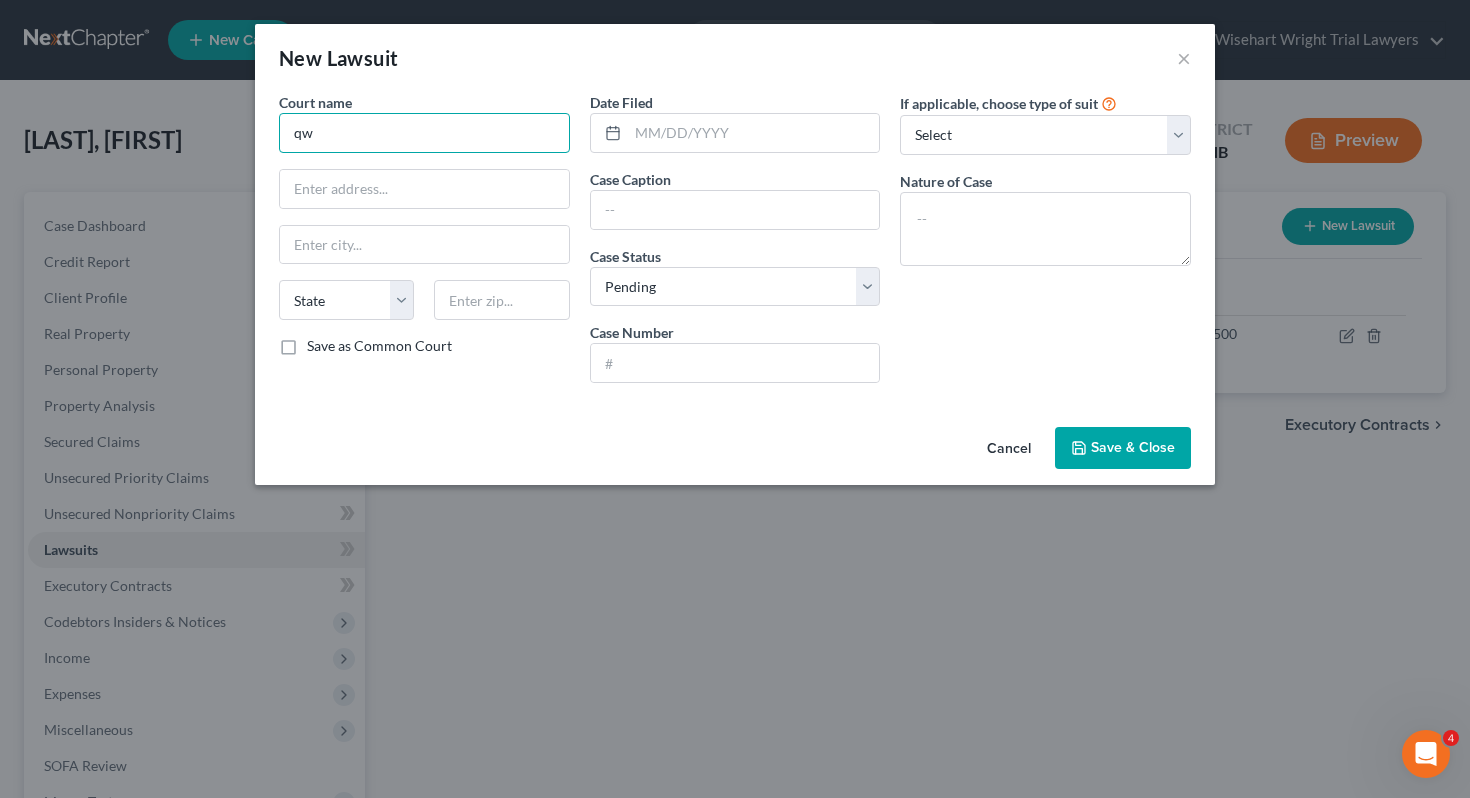 type on "q" 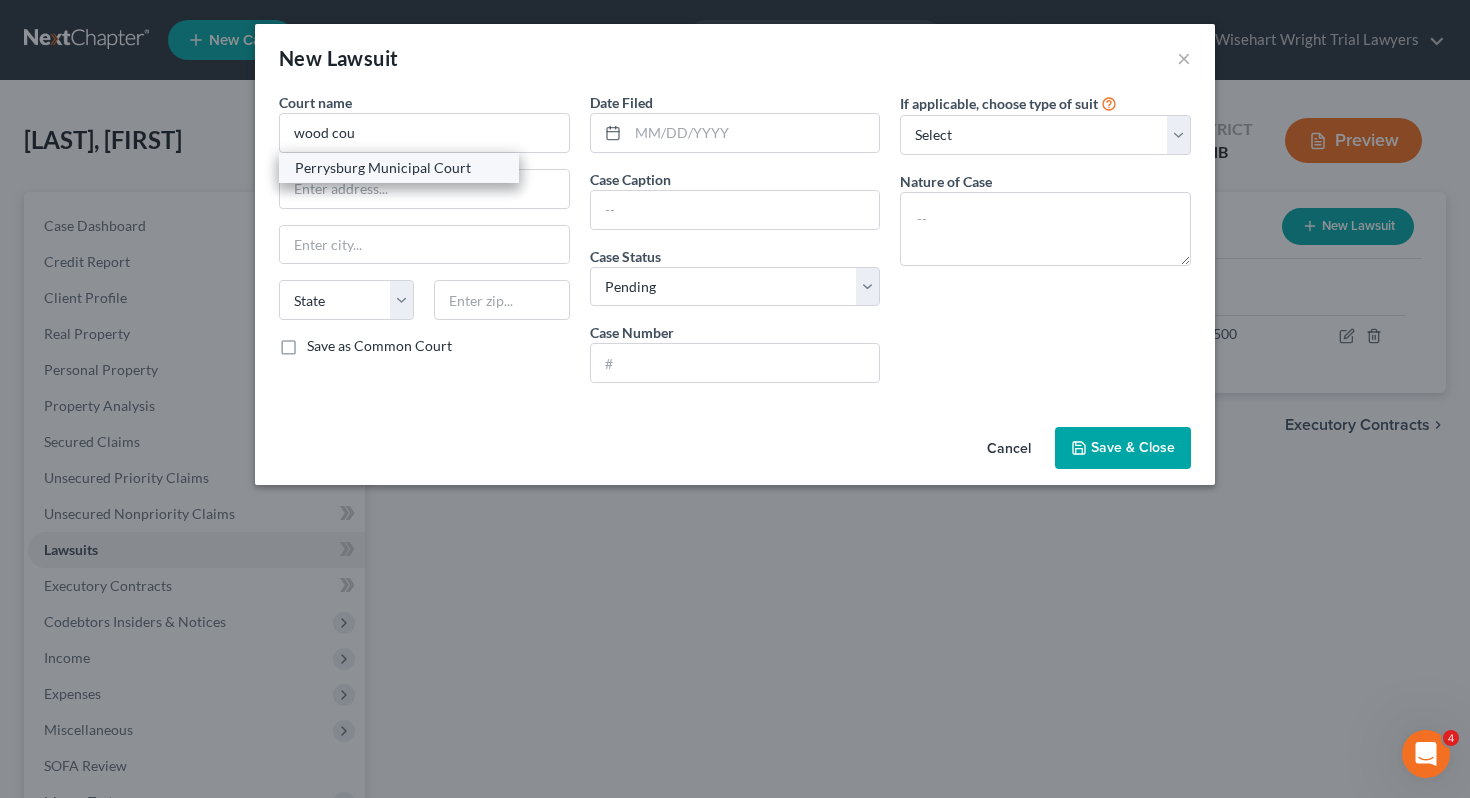 click on "Perrysburg Municipal Court" at bounding box center (399, 168) 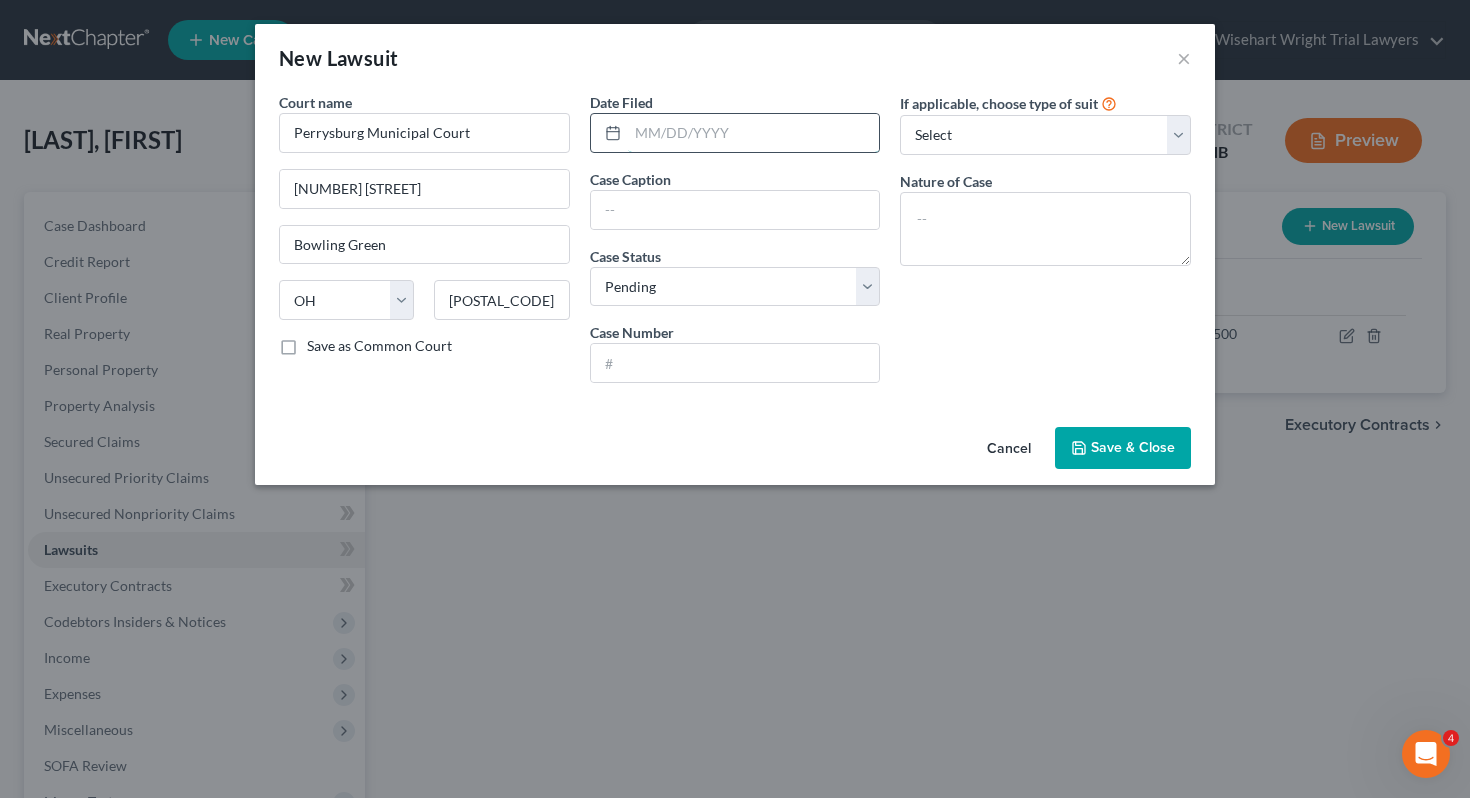 click at bounding box center (754, 133) 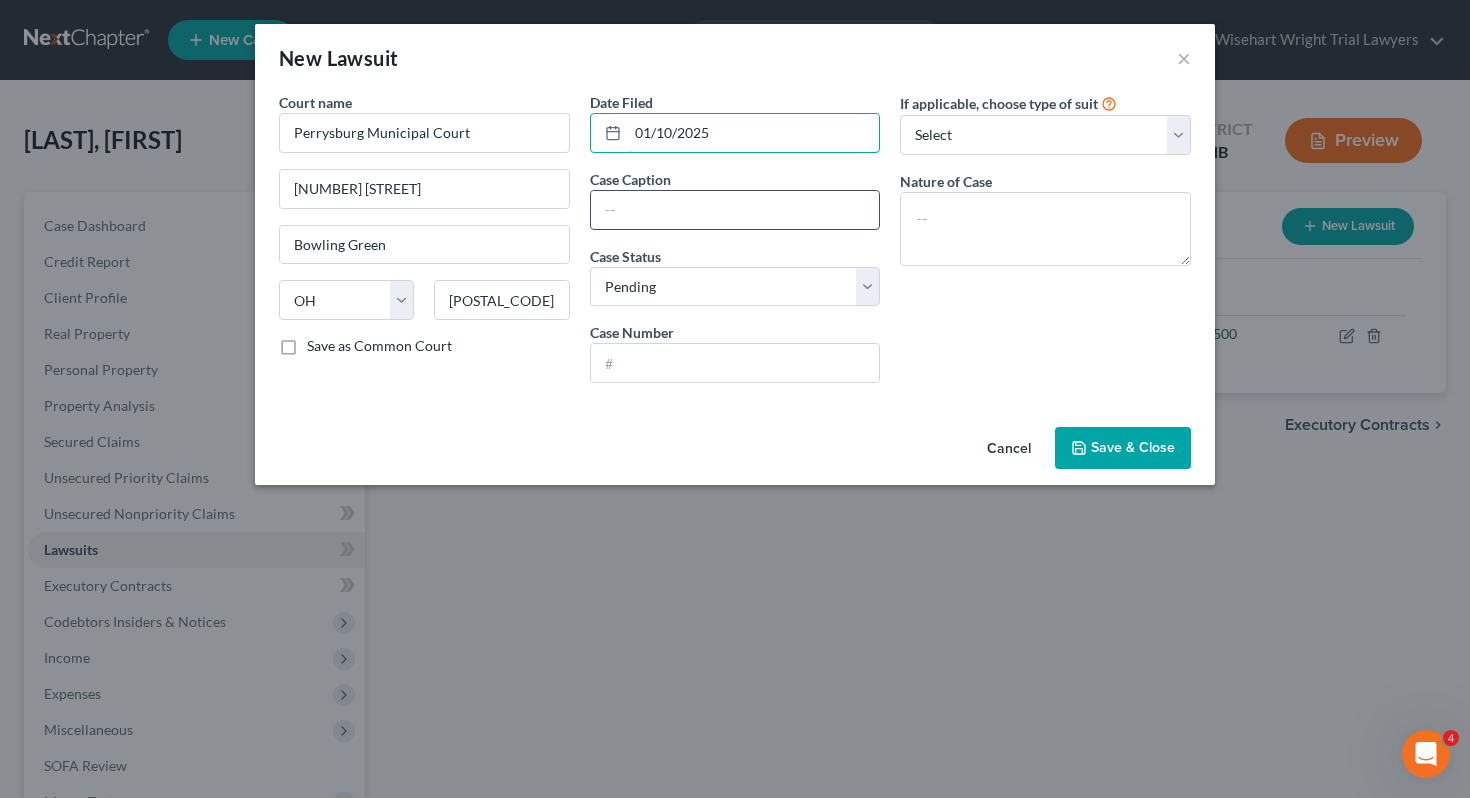 type on "01/10/2025" 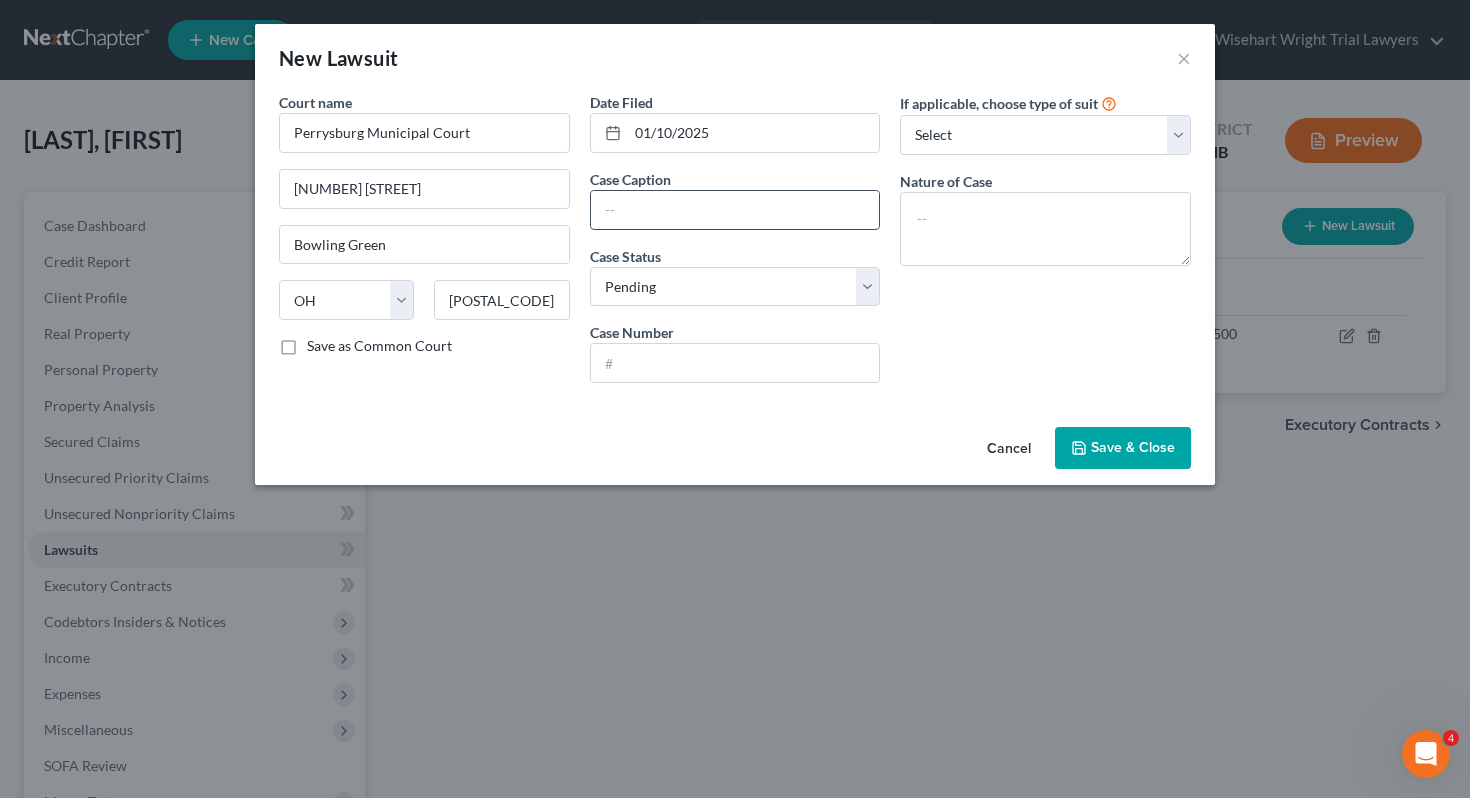 click at bounding box center (735, 210) 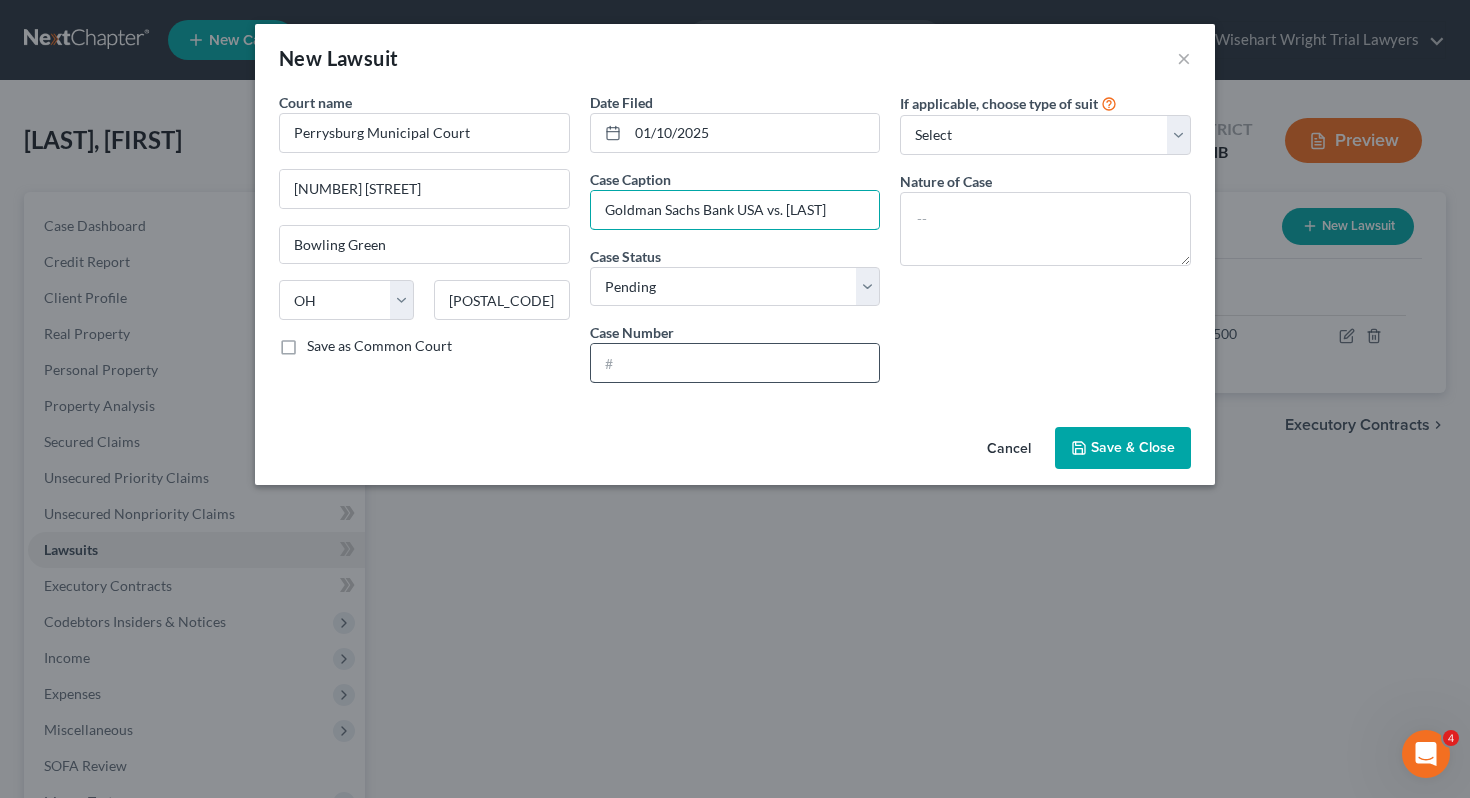 type on "Goldman Sachs Bank USA vs. [LAST]" 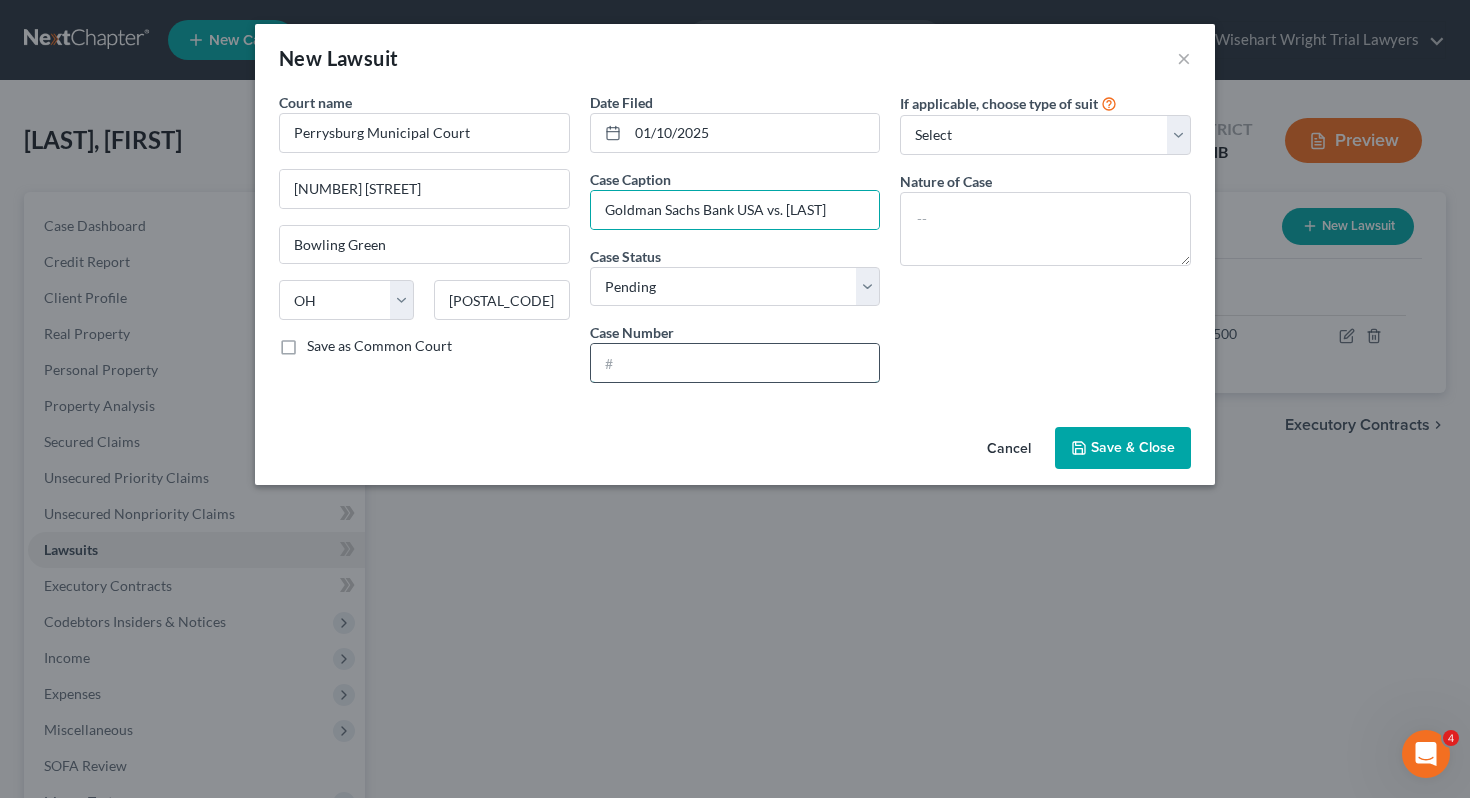 click at bounding box center [735, 363] 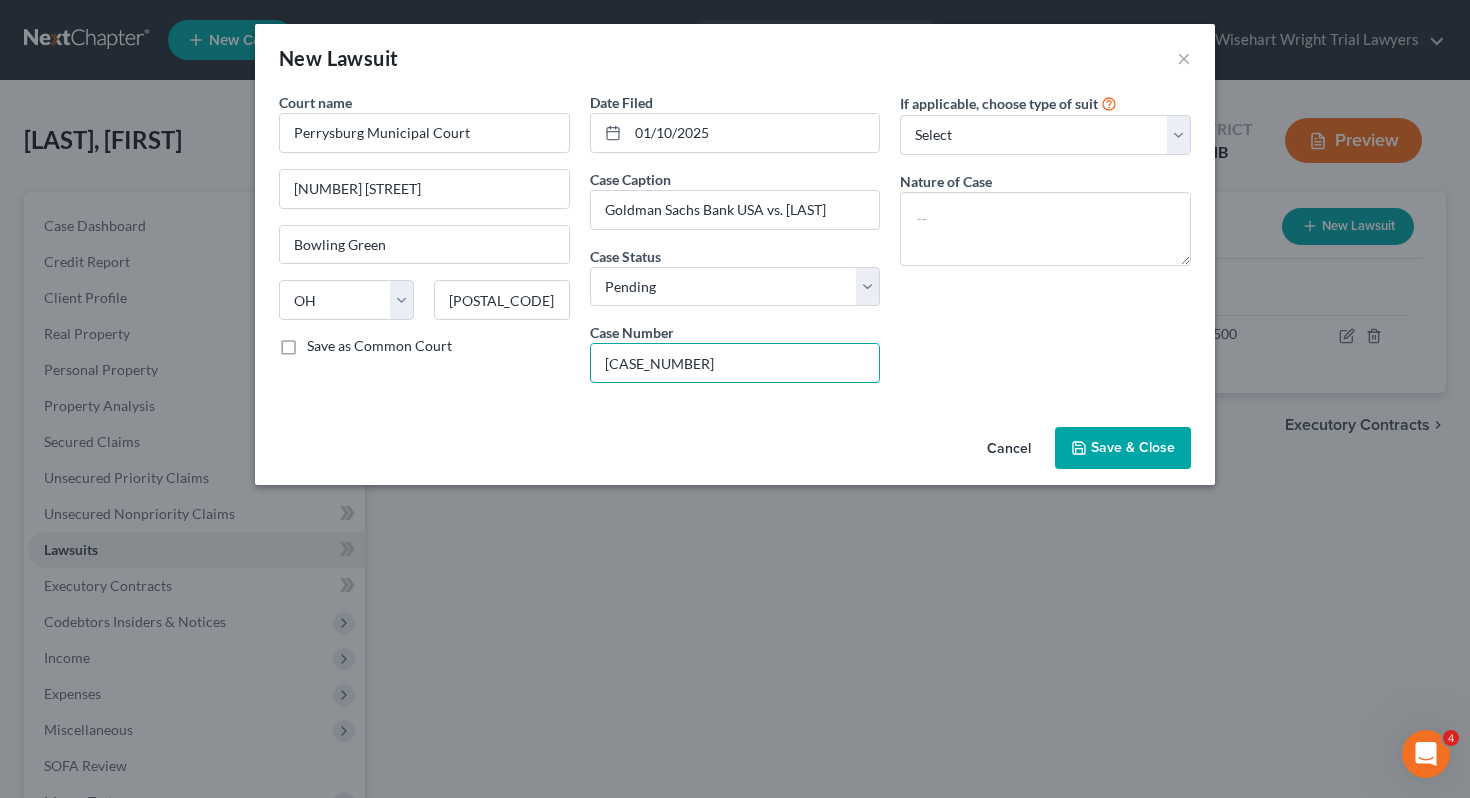type on "[CASE_NUMBER]" 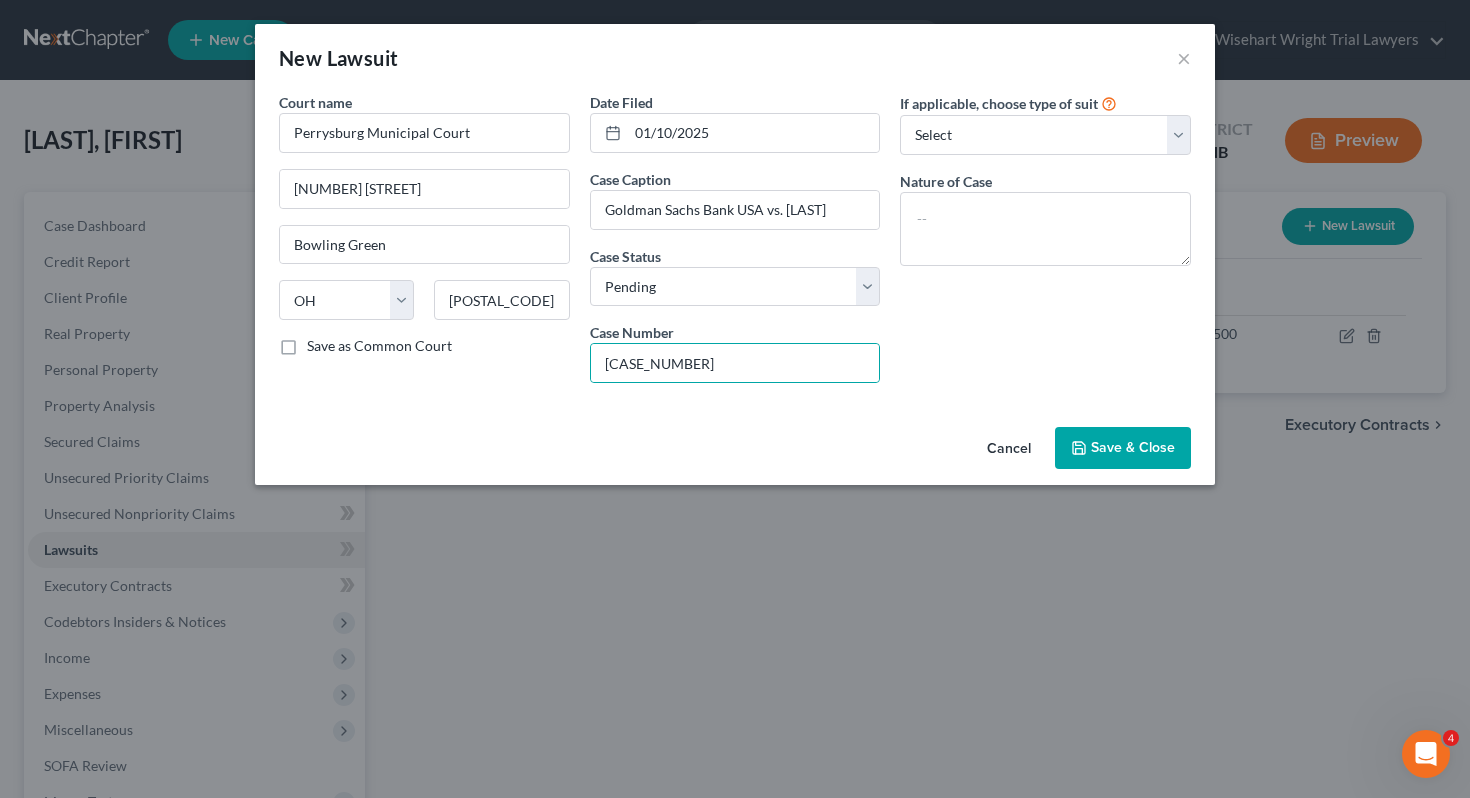click on "Save & Close" at bounding box center (1133, 447) 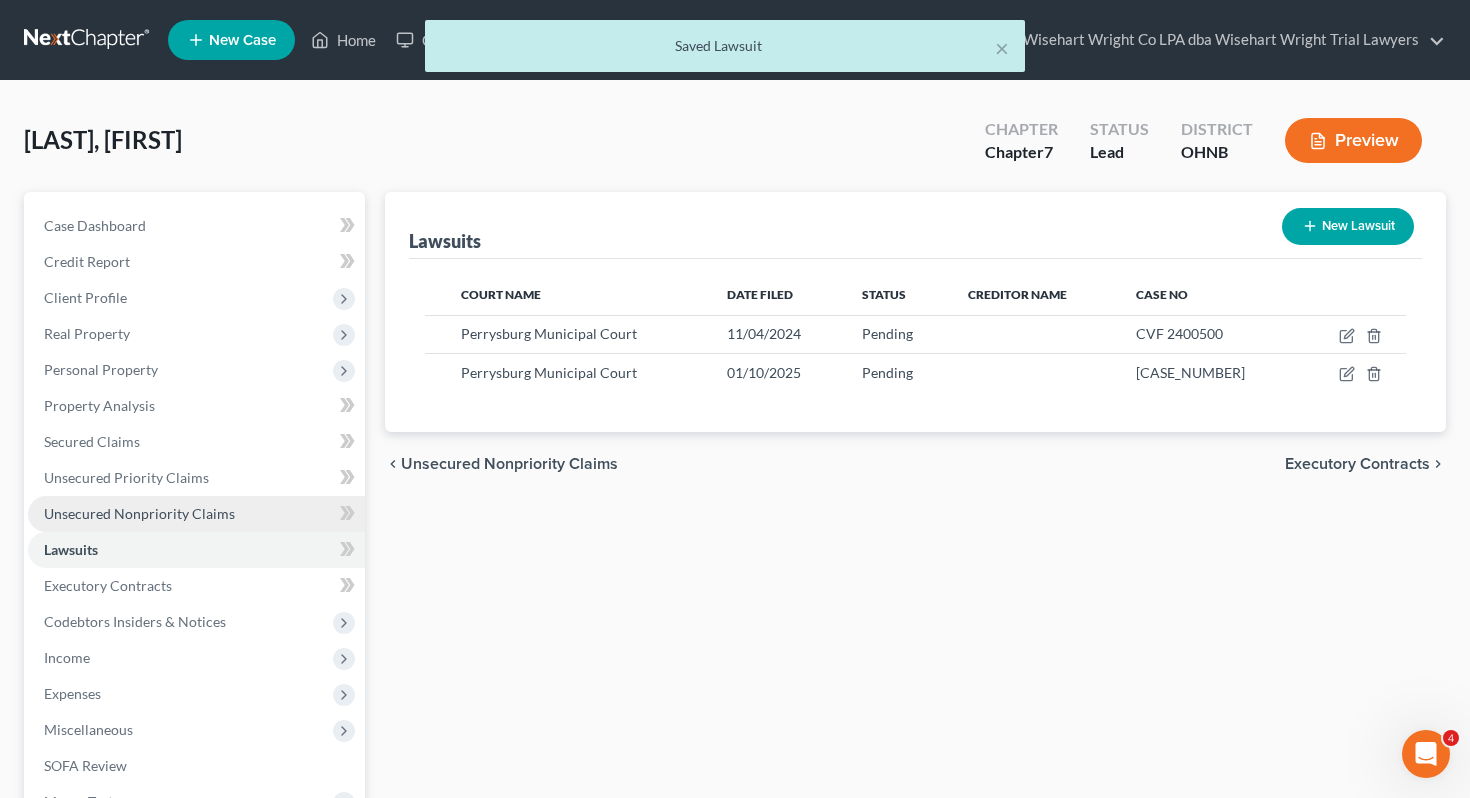 click on "Unsecured Nonpriority Claims" at bounding box center [196, 514] 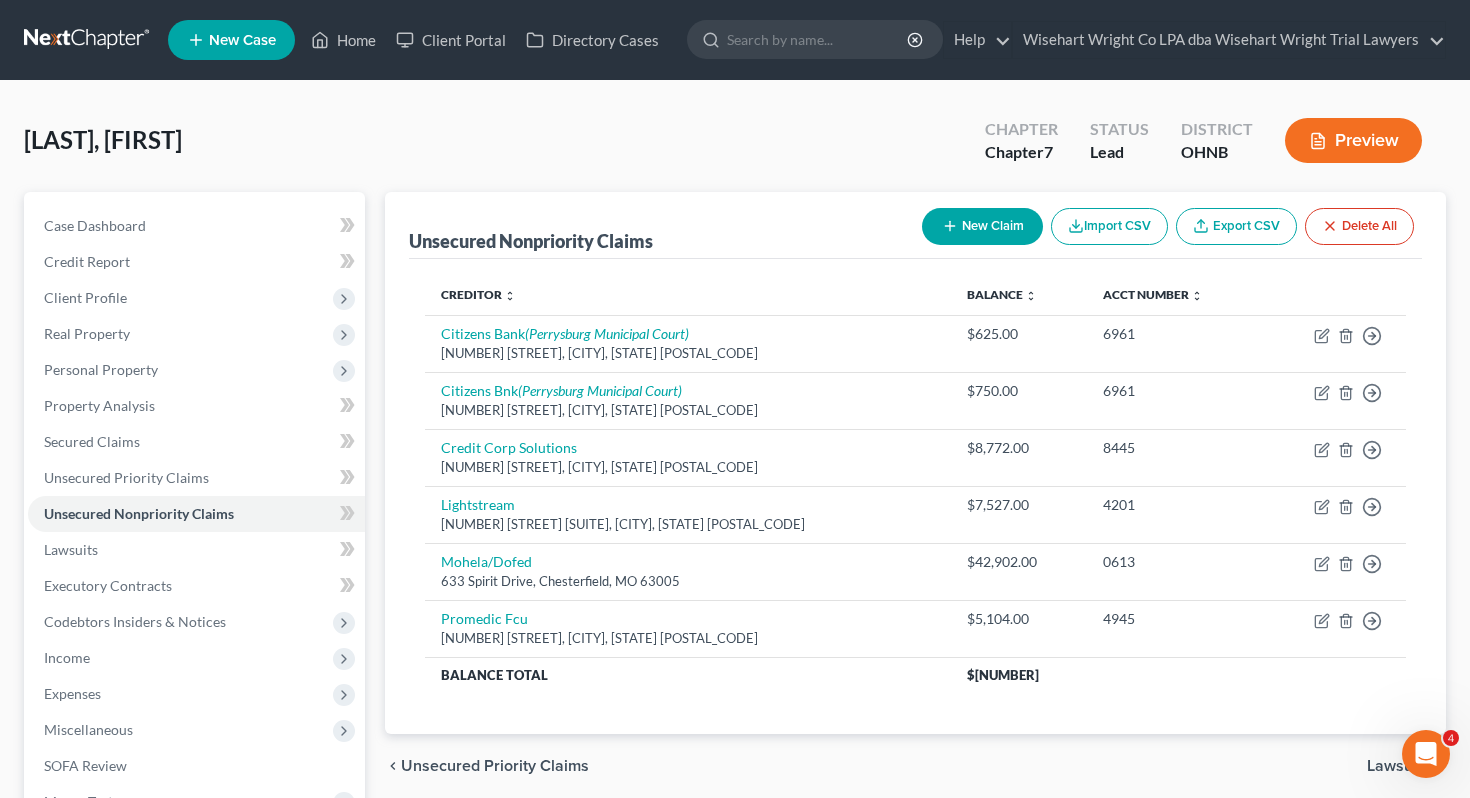 click on "New Claim" at bounding box center (982, 226) 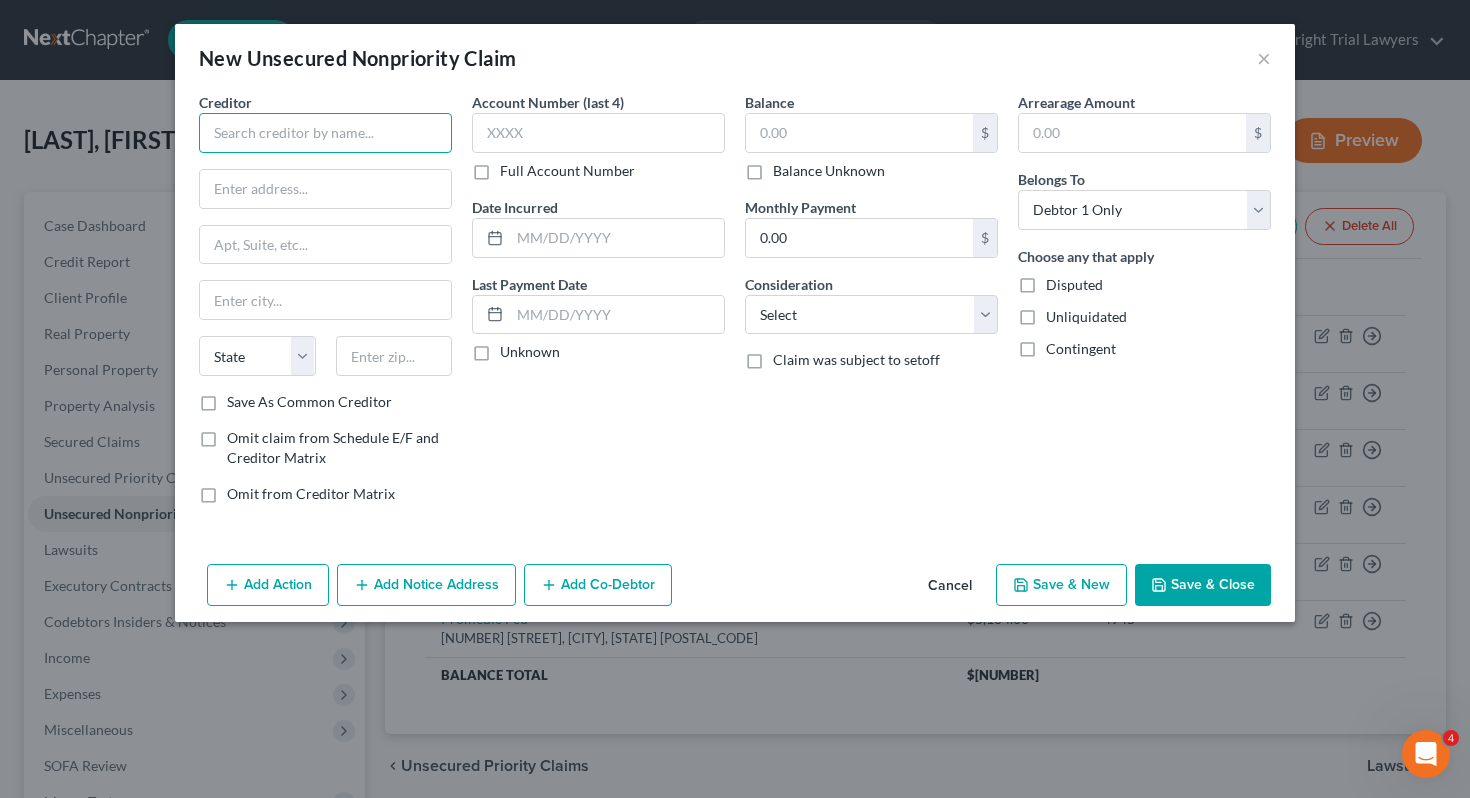 click at bounding box center [325, 133] 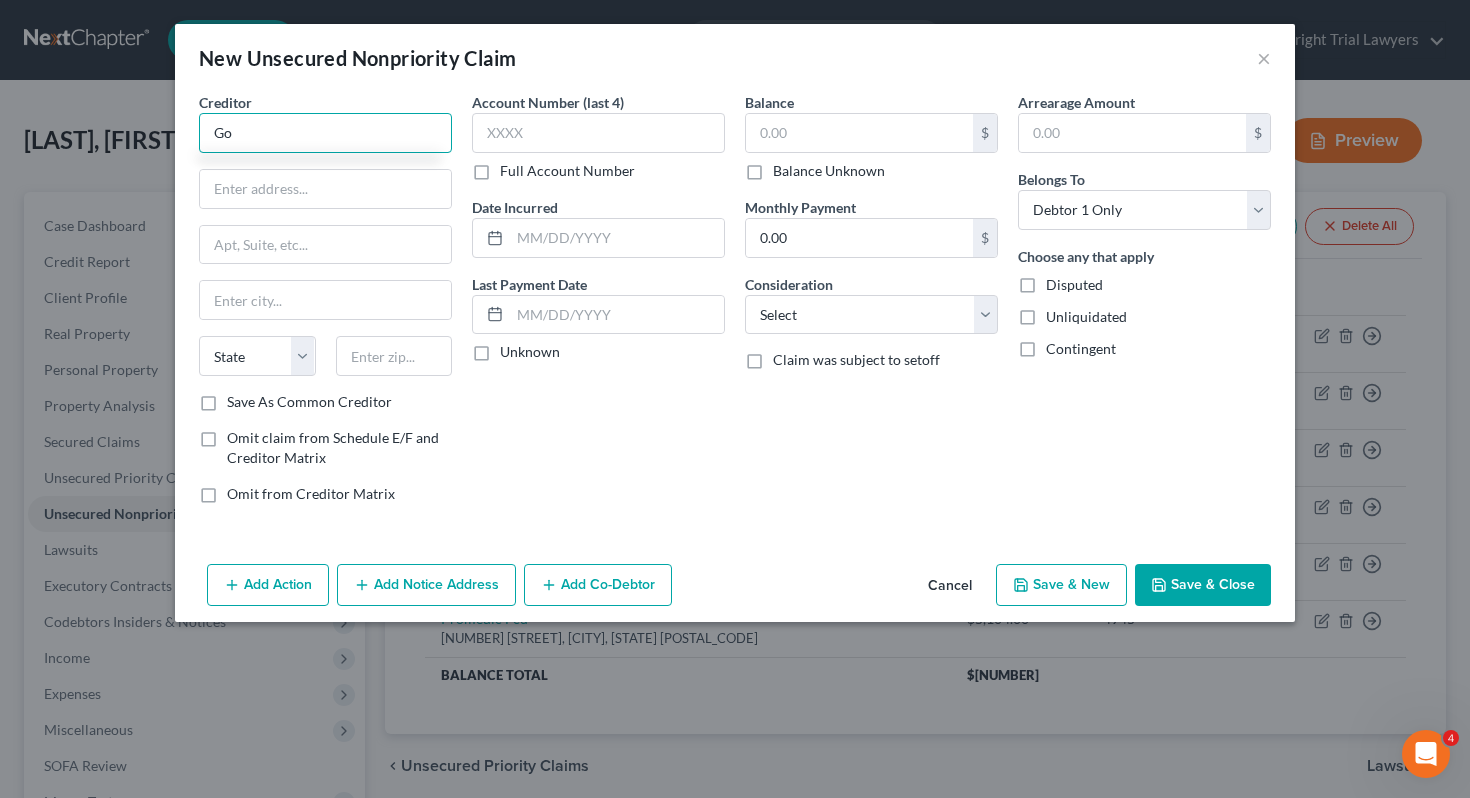 type on "G" 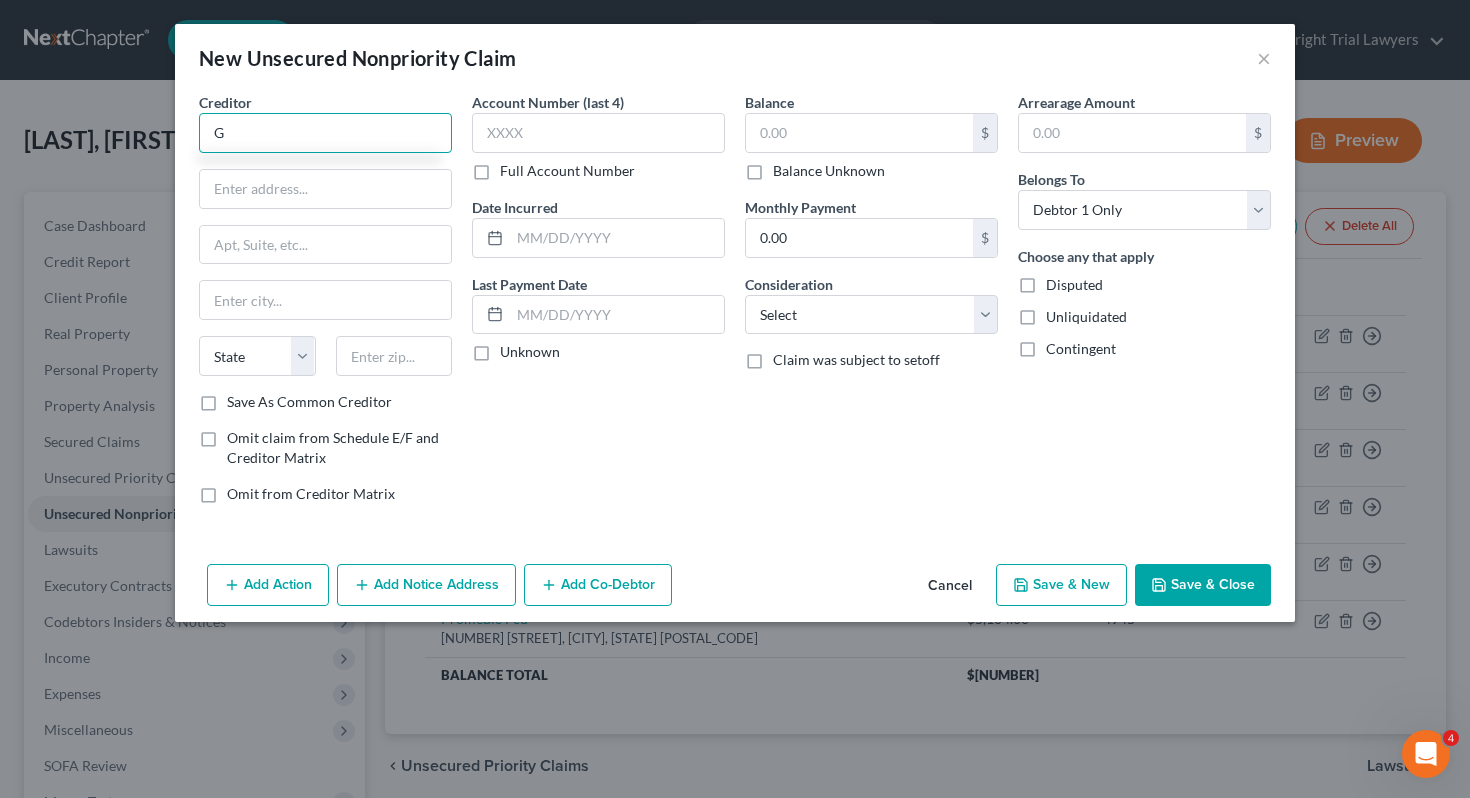 type 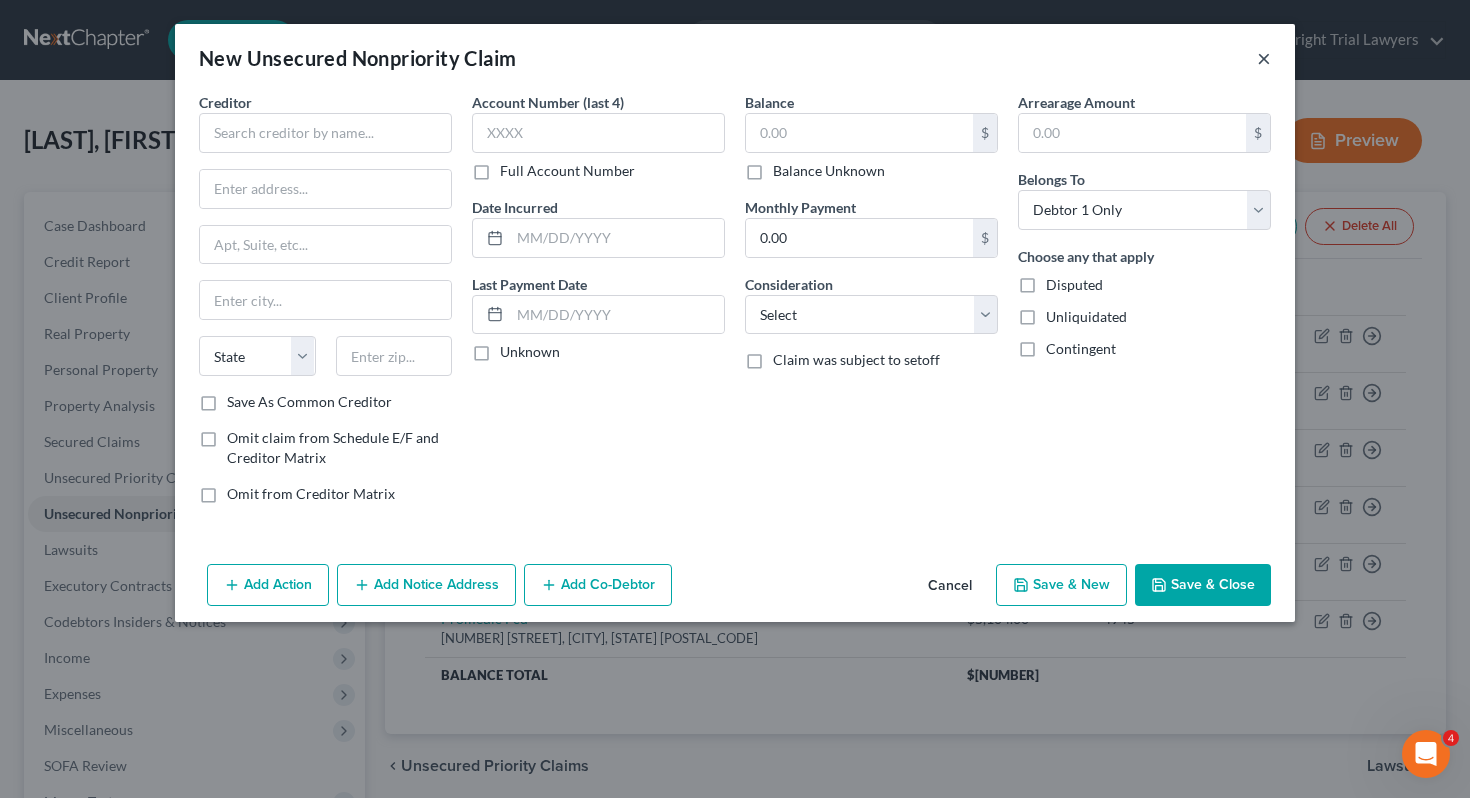 click on "×" at bounding box center [1264, 58] 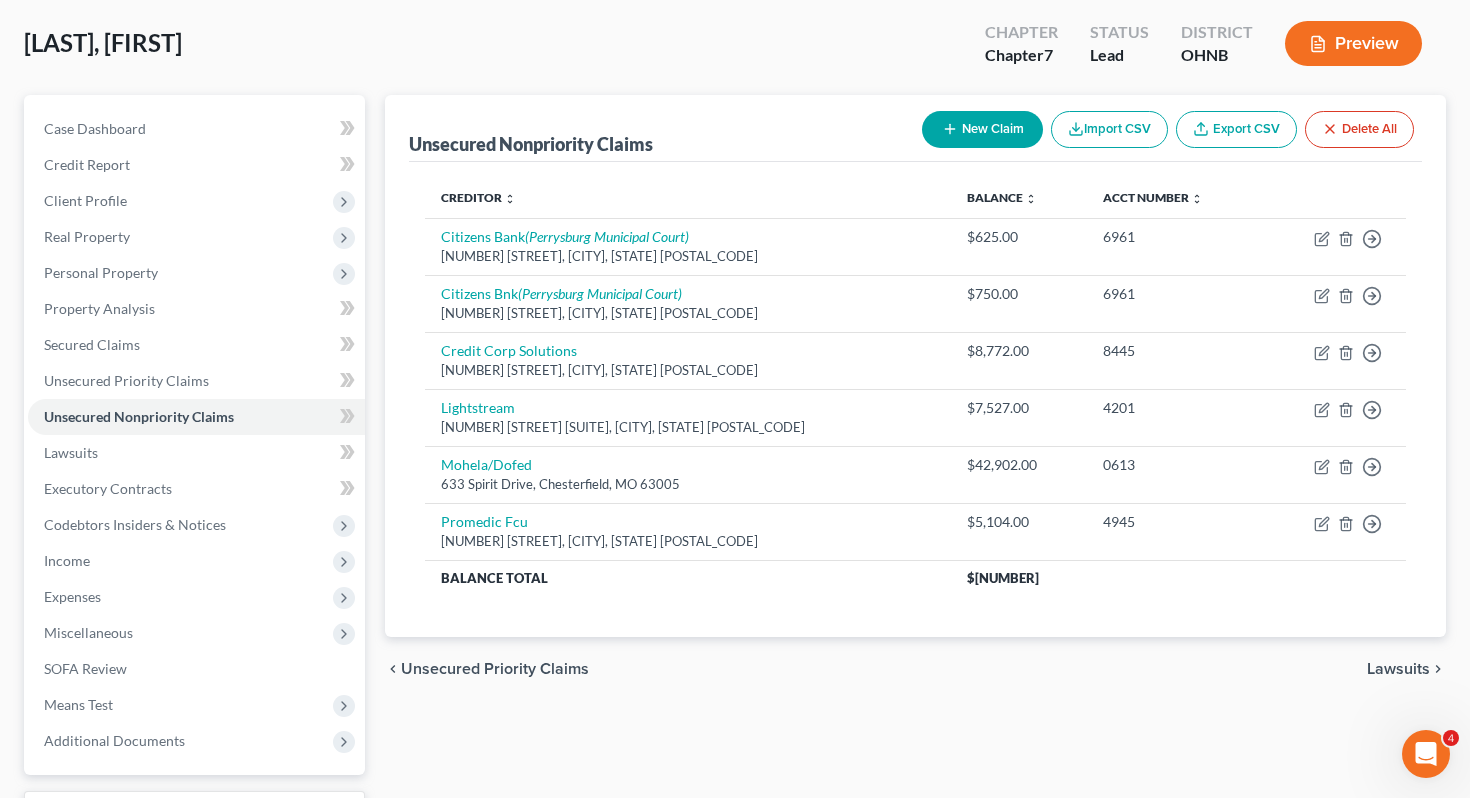 scroll, scrollTop: 105, scrollLeft: 0, axis: vertical 